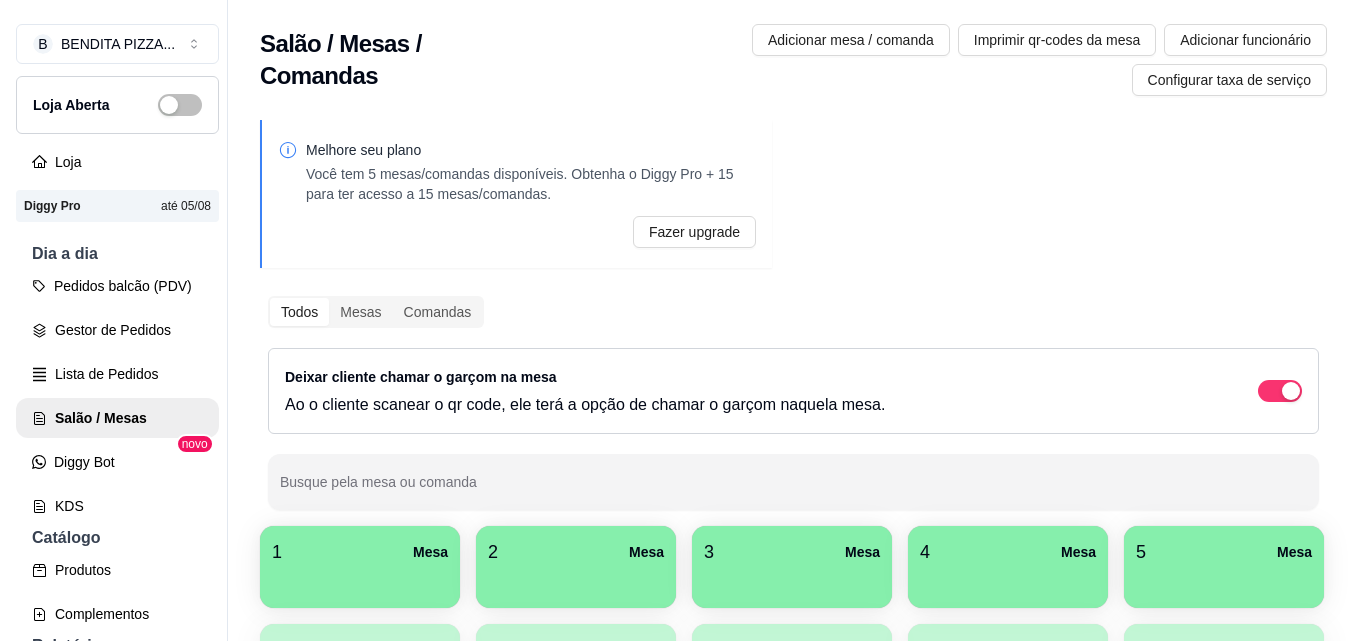 scroll, scrollTop: 0, scrollLeft: 0, axis: both 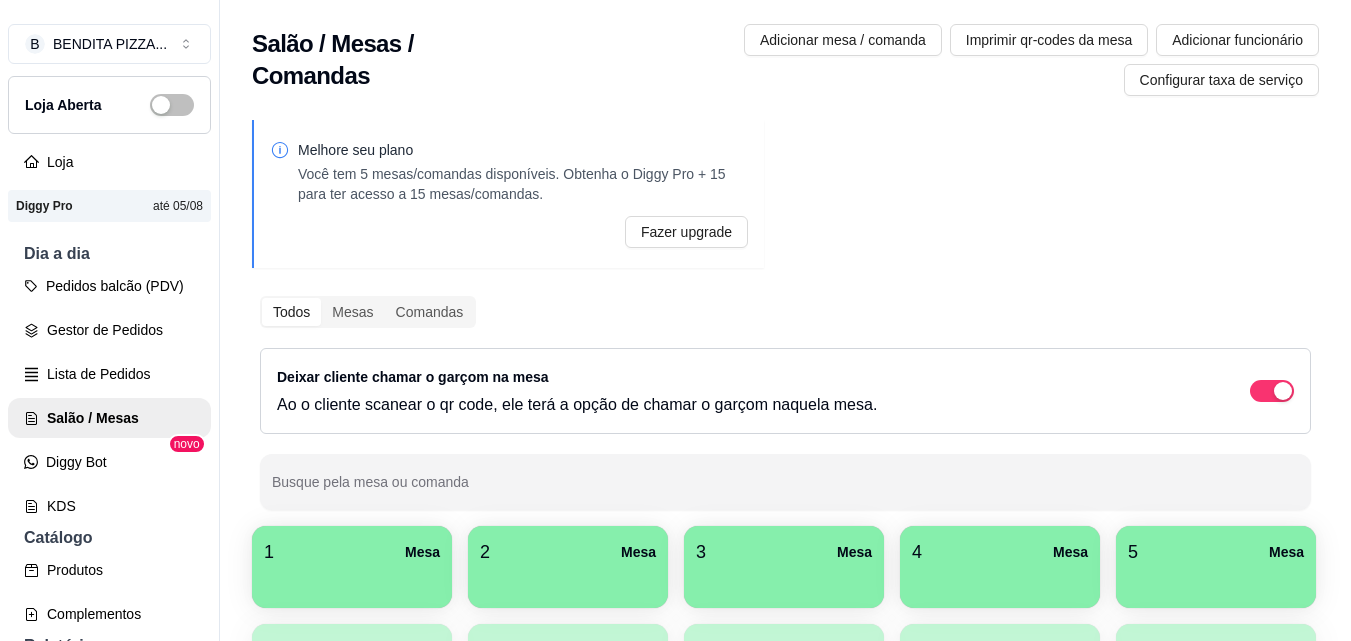 click at bounding box center (352, 581) 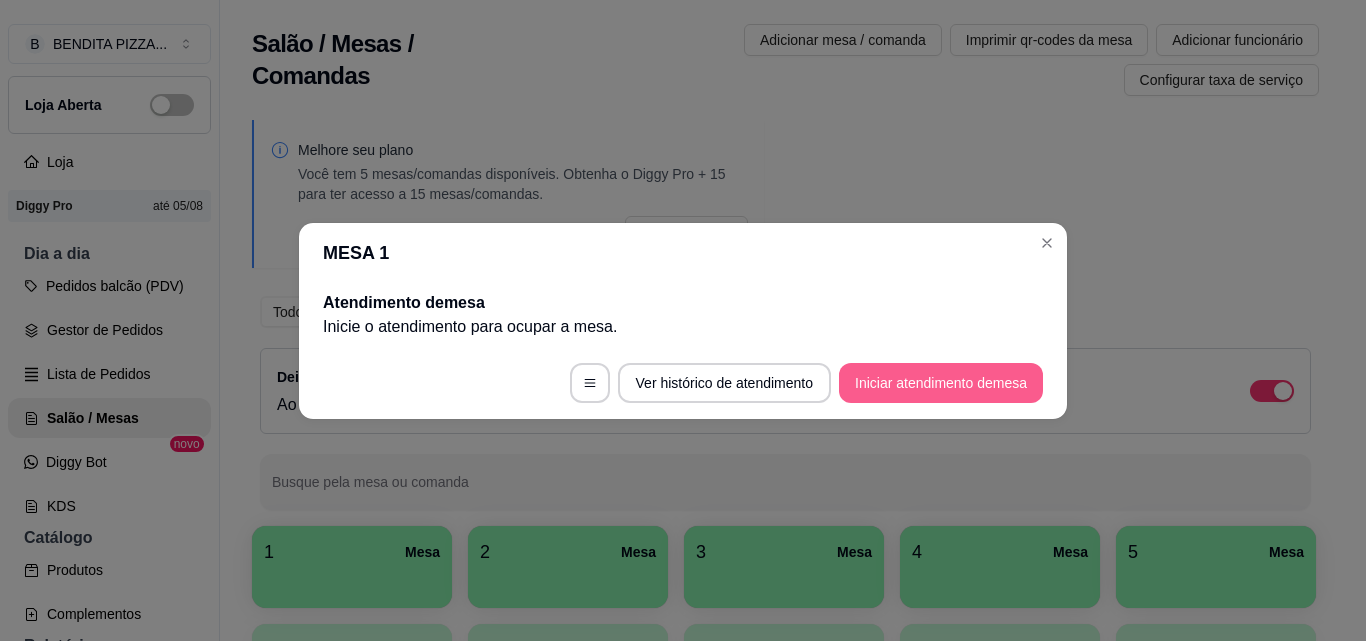 click on "Iniciar atendimento de  mesa" at bounding box center (941, 383) 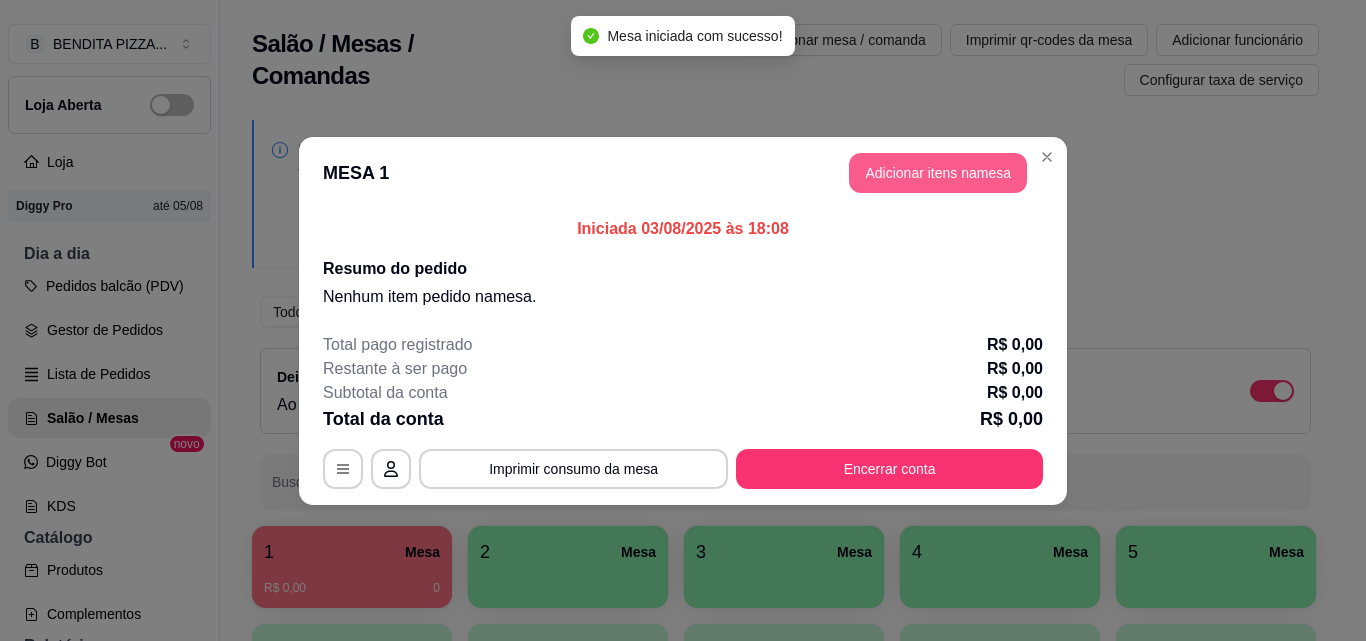 click on "Adicionar itens na  mesa" at bounding box center [938, 173] 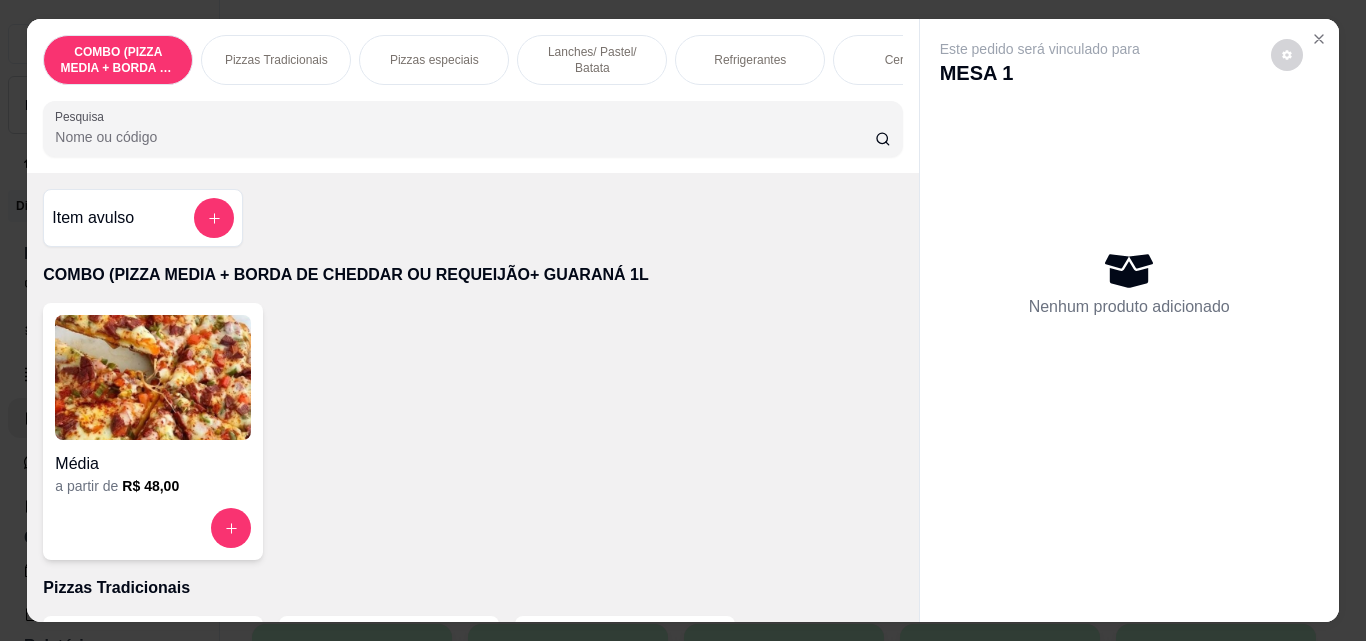 click on "Pizzas Tradicionais" at bounding box center (276, 60) 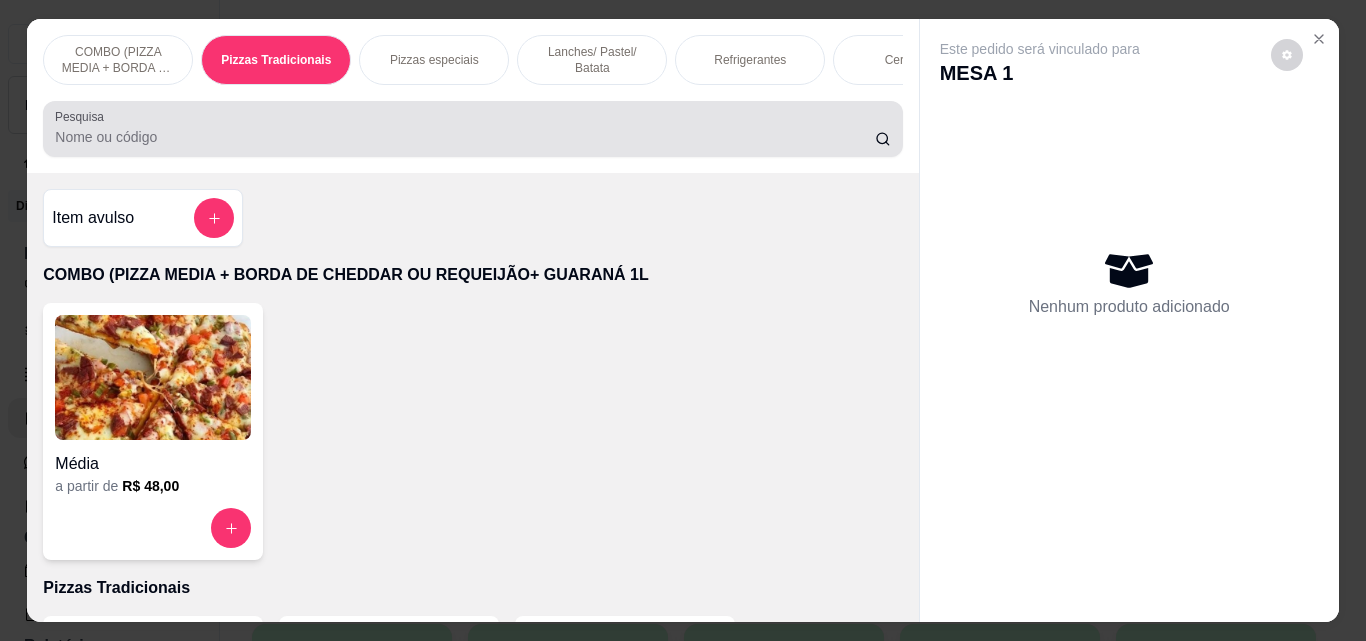 scroll, scrollTop: 403, scrollLeft: 0, axis: vertical 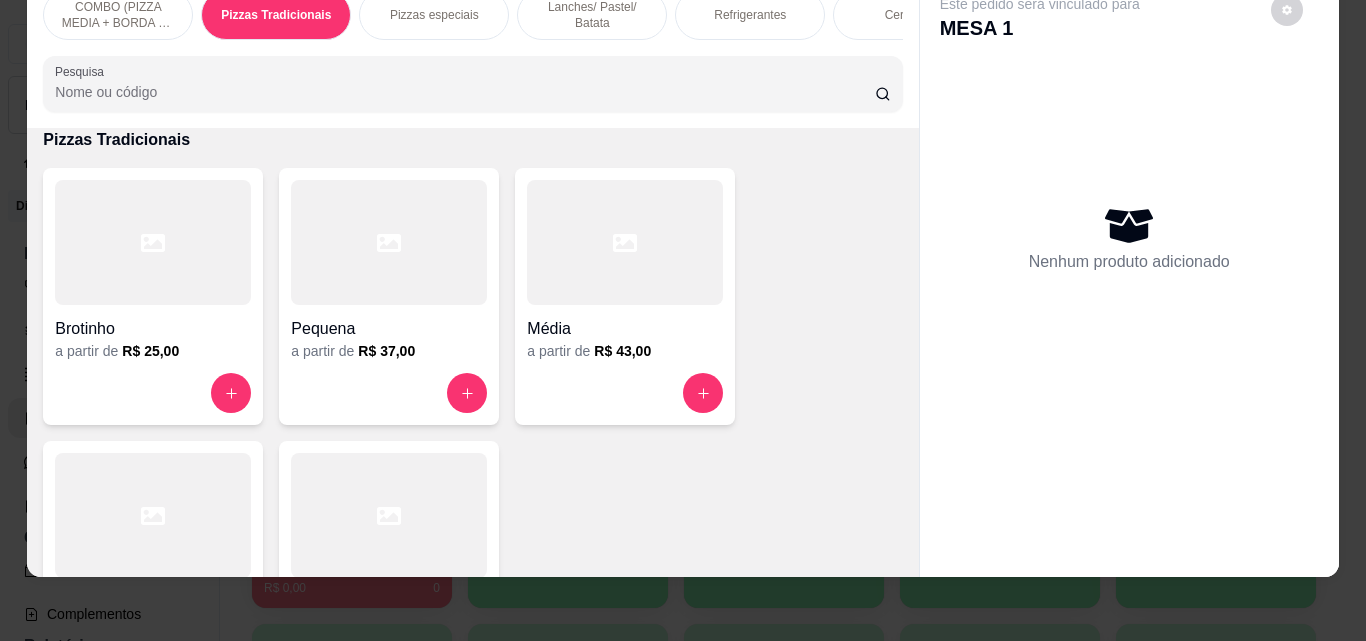 click at bounding box center [389, 515] 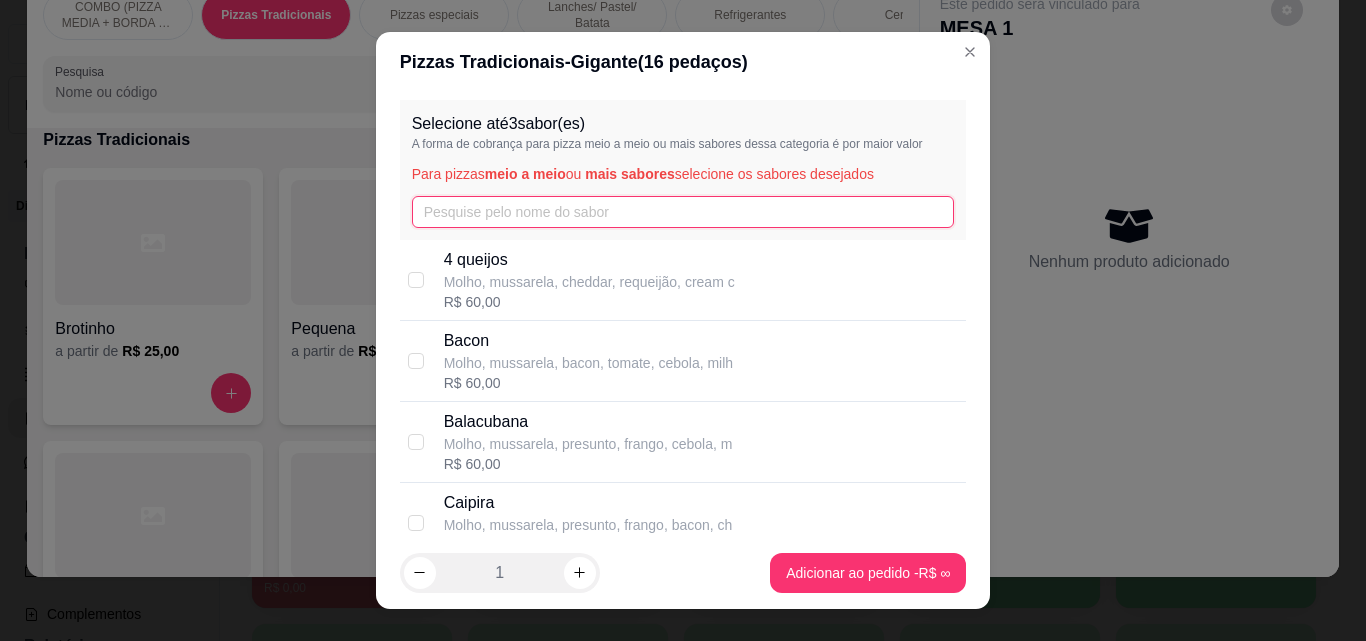 click at bounding box center (683, 212) 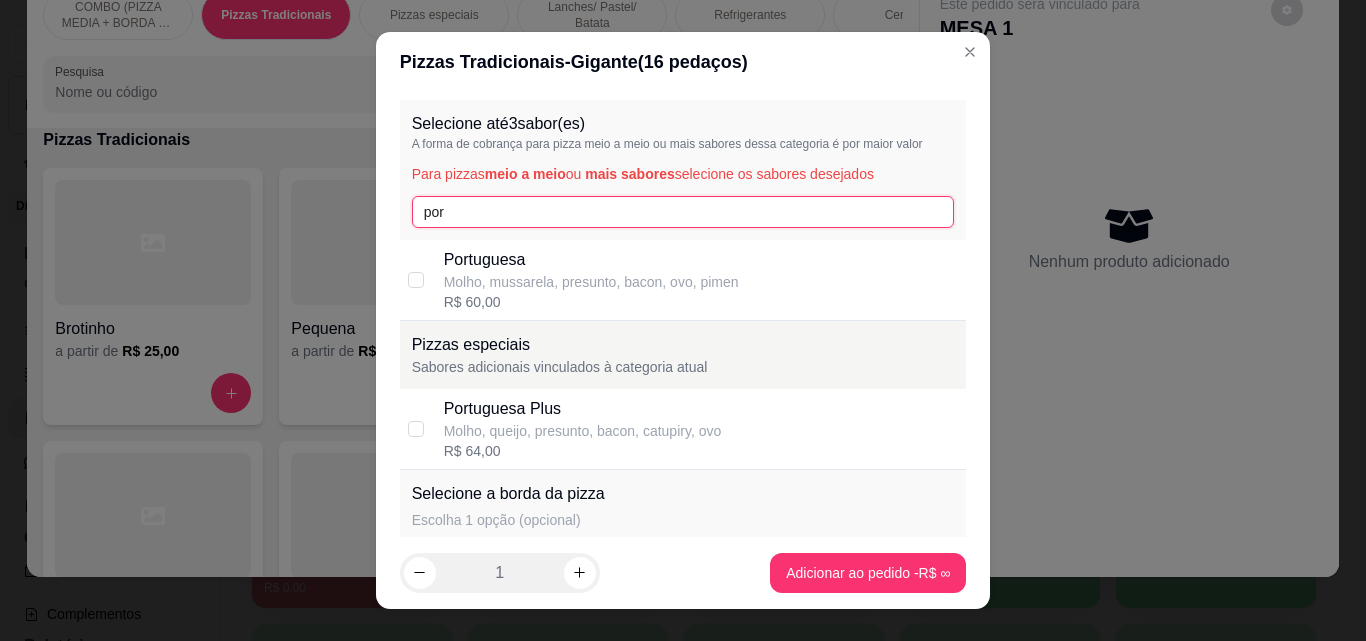 type on "por" 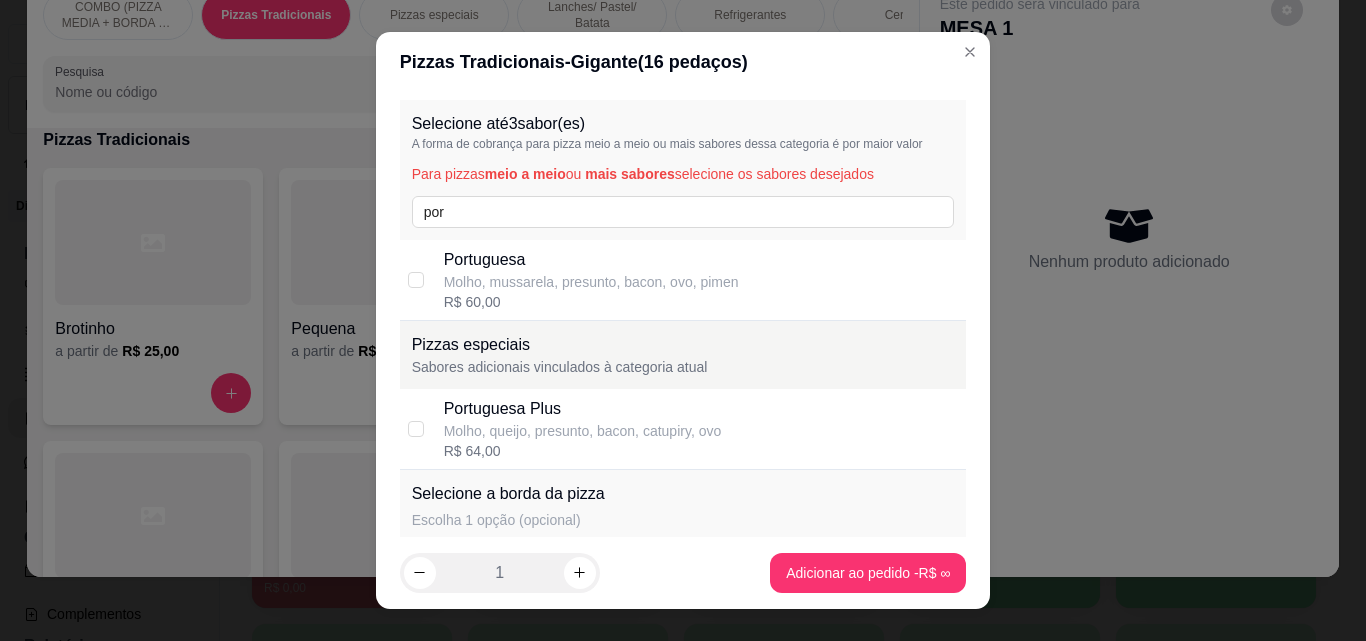click on "Portuguesa" at bounding box center (591, 260) 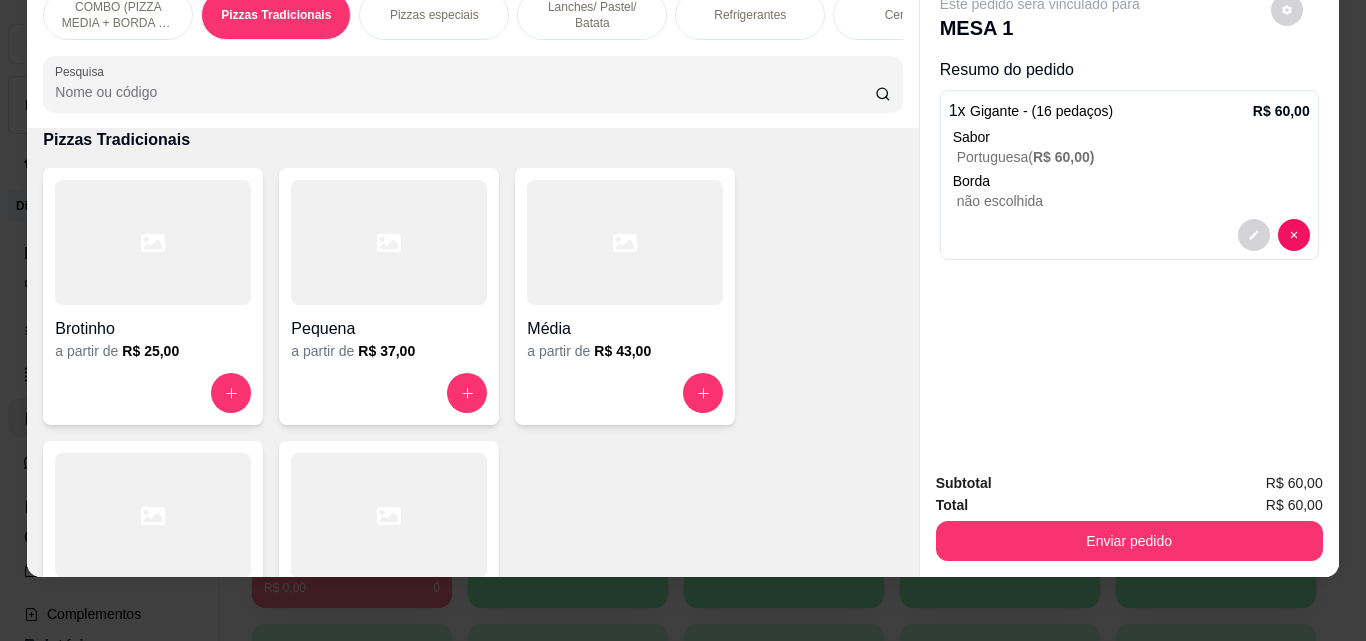 click on "Gigante  a partir de     R$ 60,00" at bounding box center (389, 569) 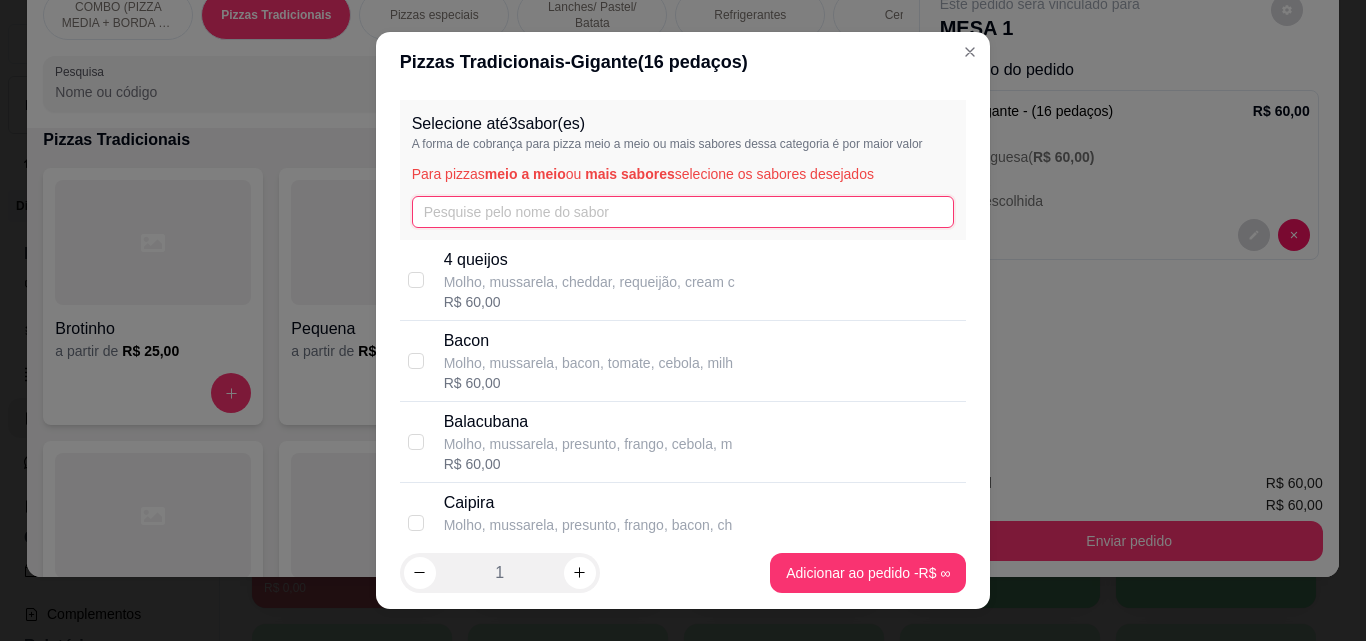 click at bounding box center [683, 212] 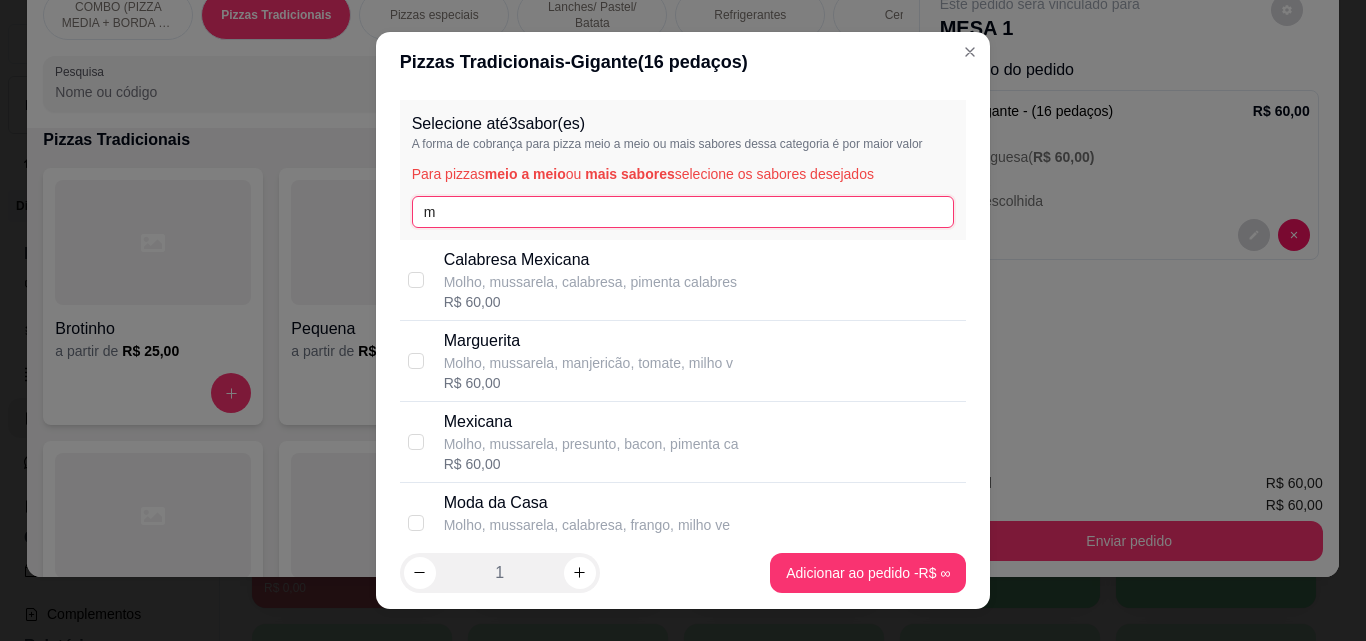 type on "mu" 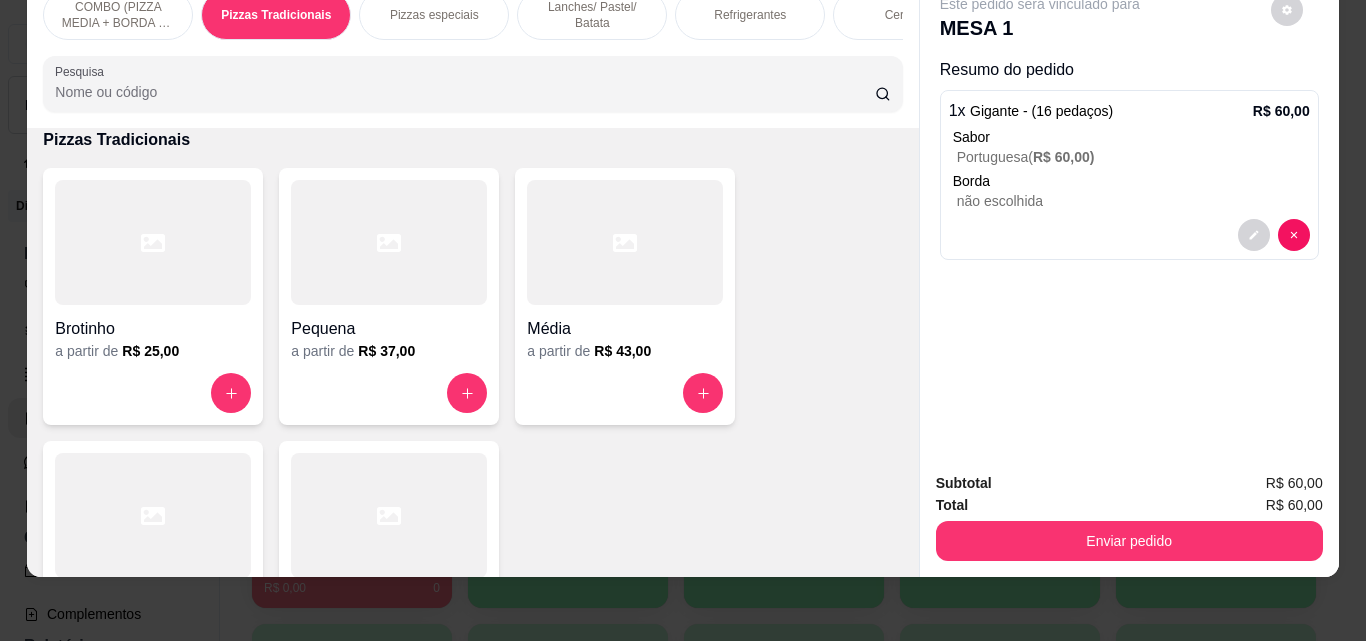 click at bounding box center [389, 515] 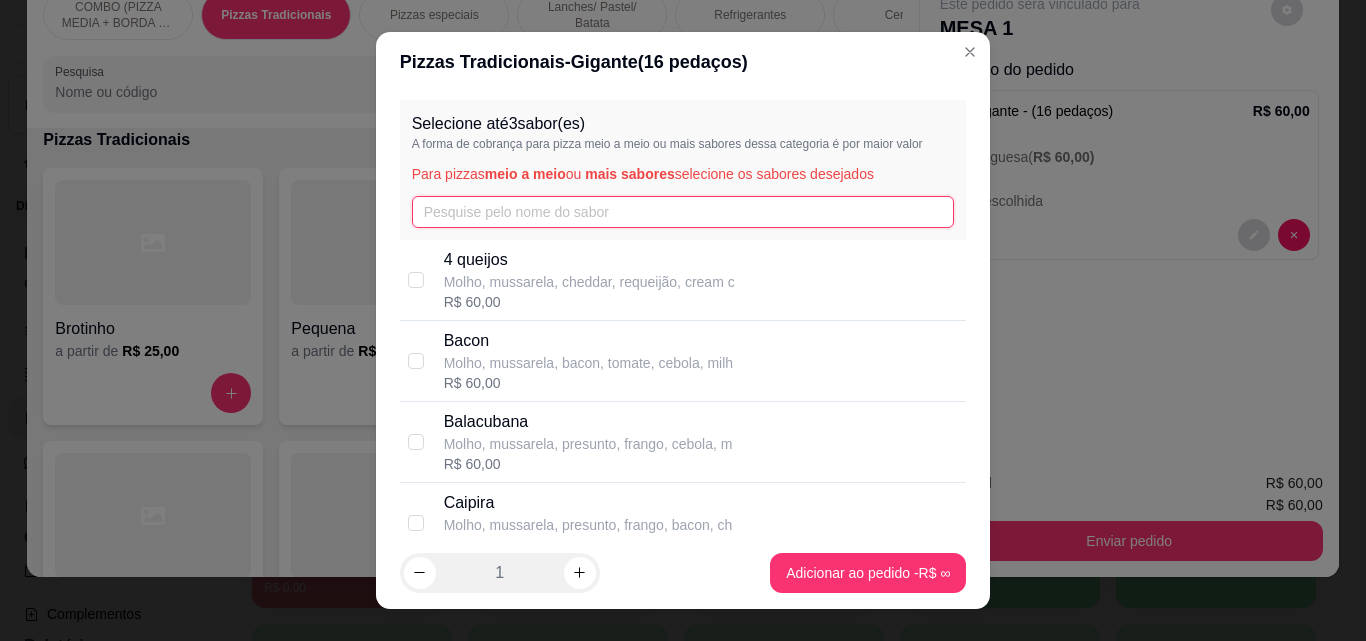 click at bounding box center (683, 212) 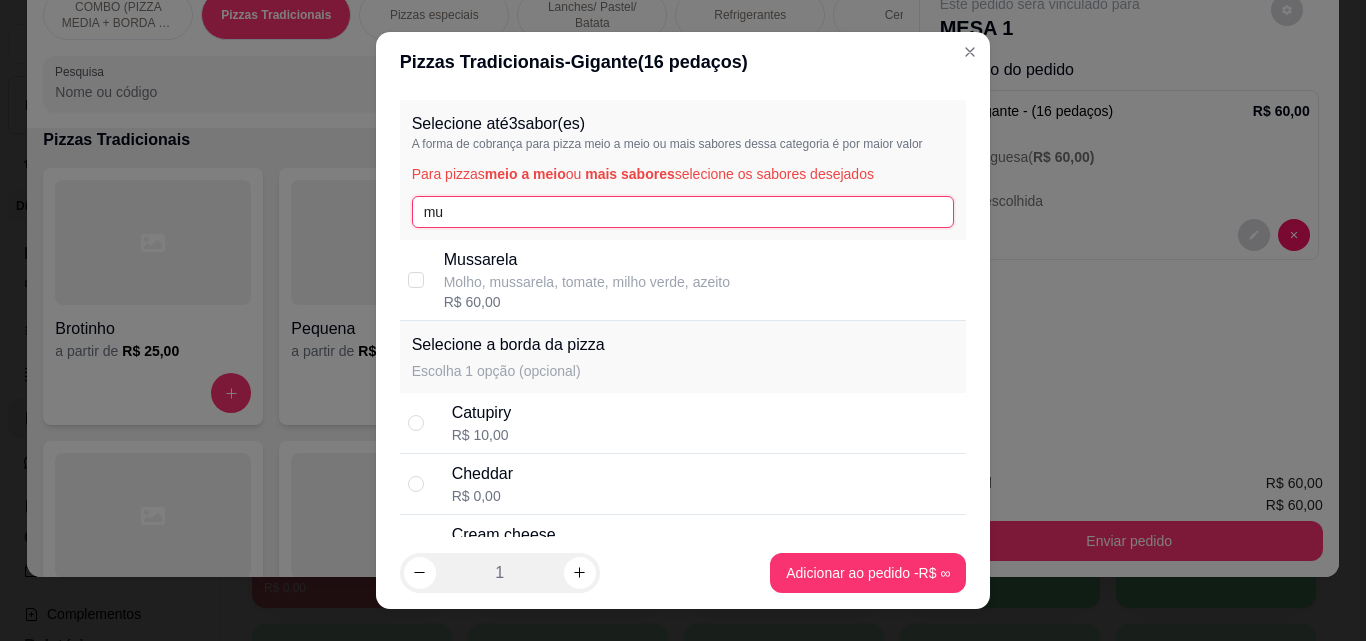 type on "mu" 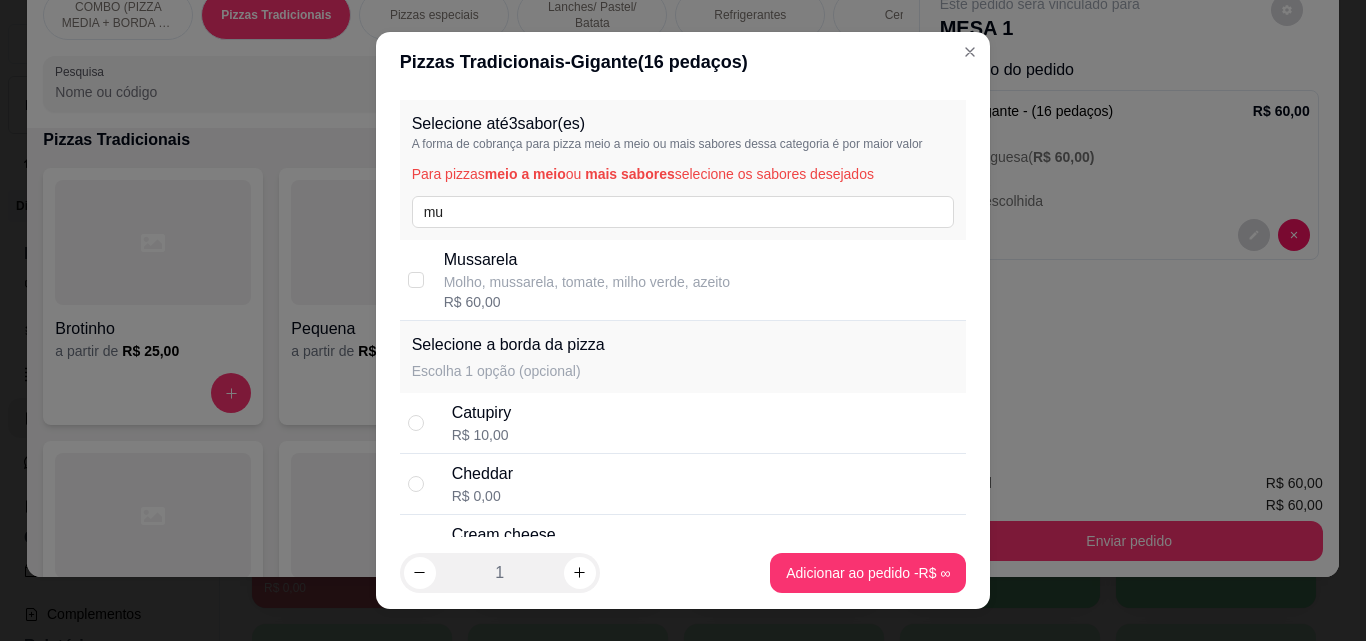 click on "Molho, mussarela, tomate, milho verde, azeito" at bounding box center [587, 282] 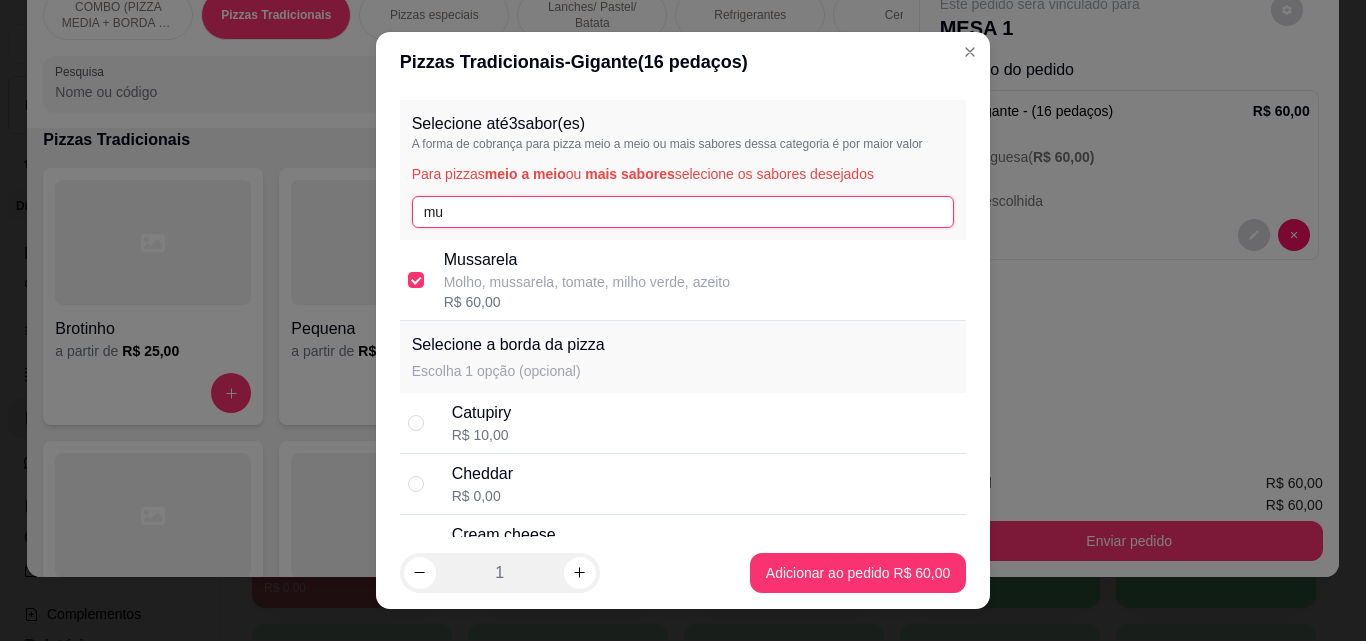 click on "mu" at bounding box center (683, 212) 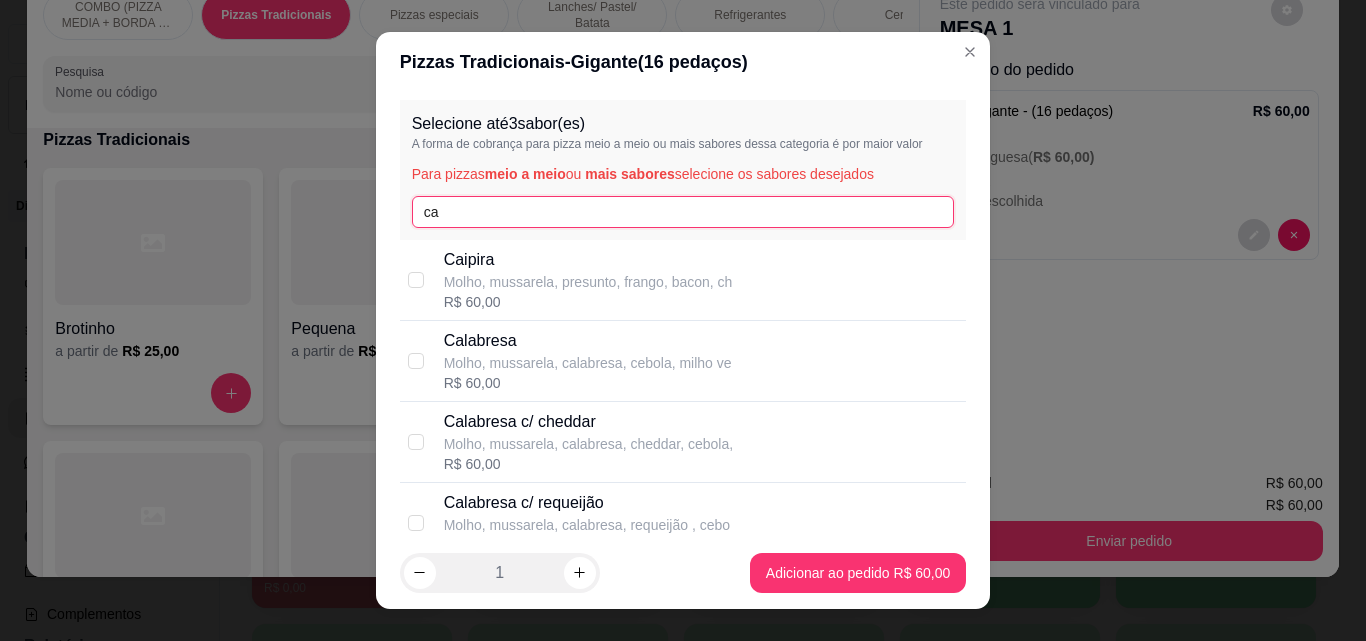 type on "ca" 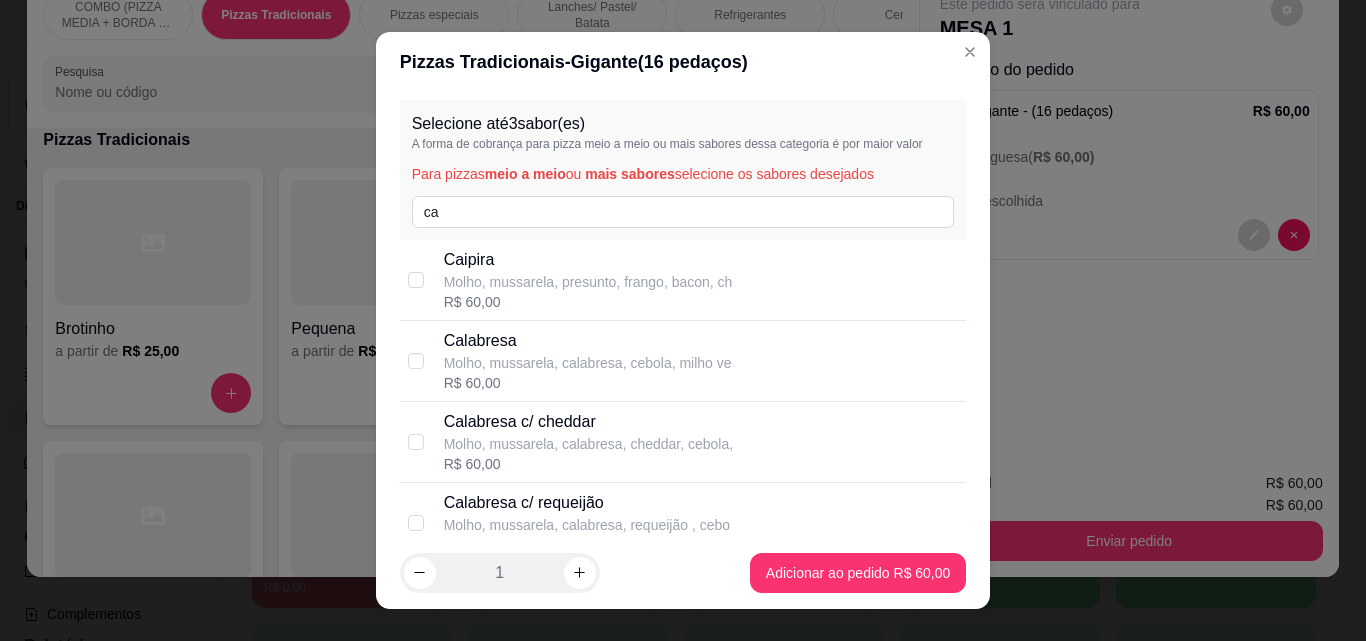 click on "Molho, mussarela, calabresa, cebola, milho ve" at bounding box center (588, 363) 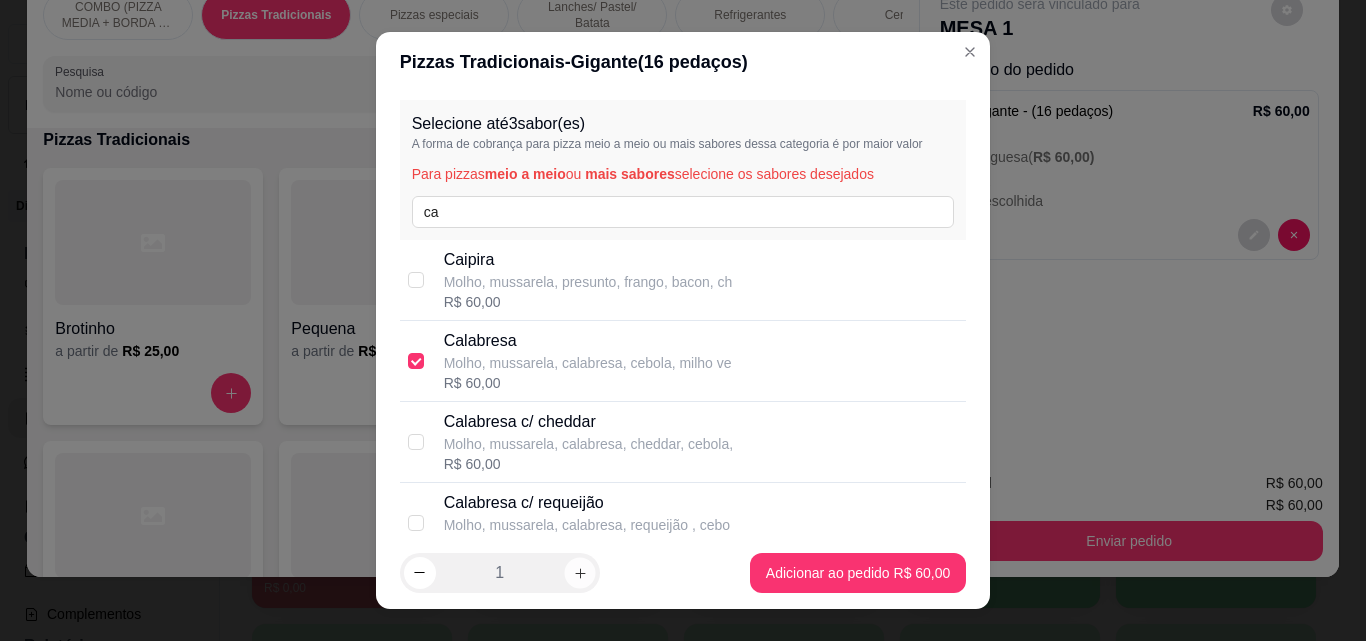 click at bounding box center (579, 572) 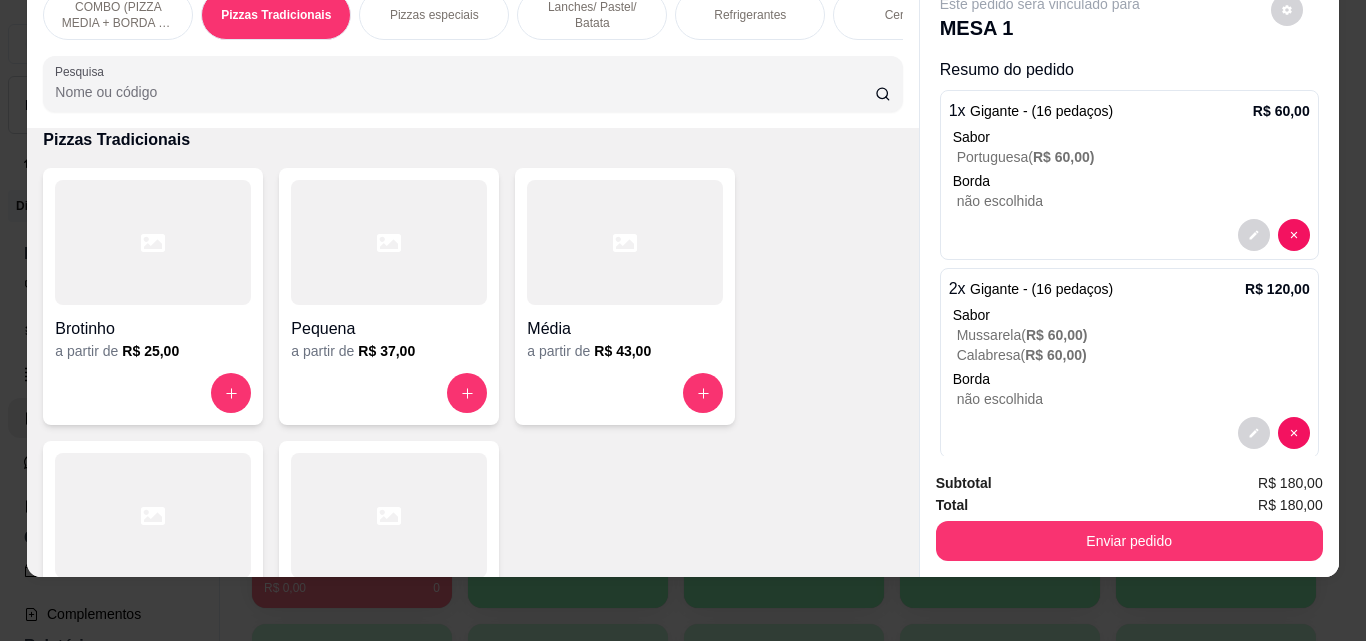 click at bounding box center [389, 515] 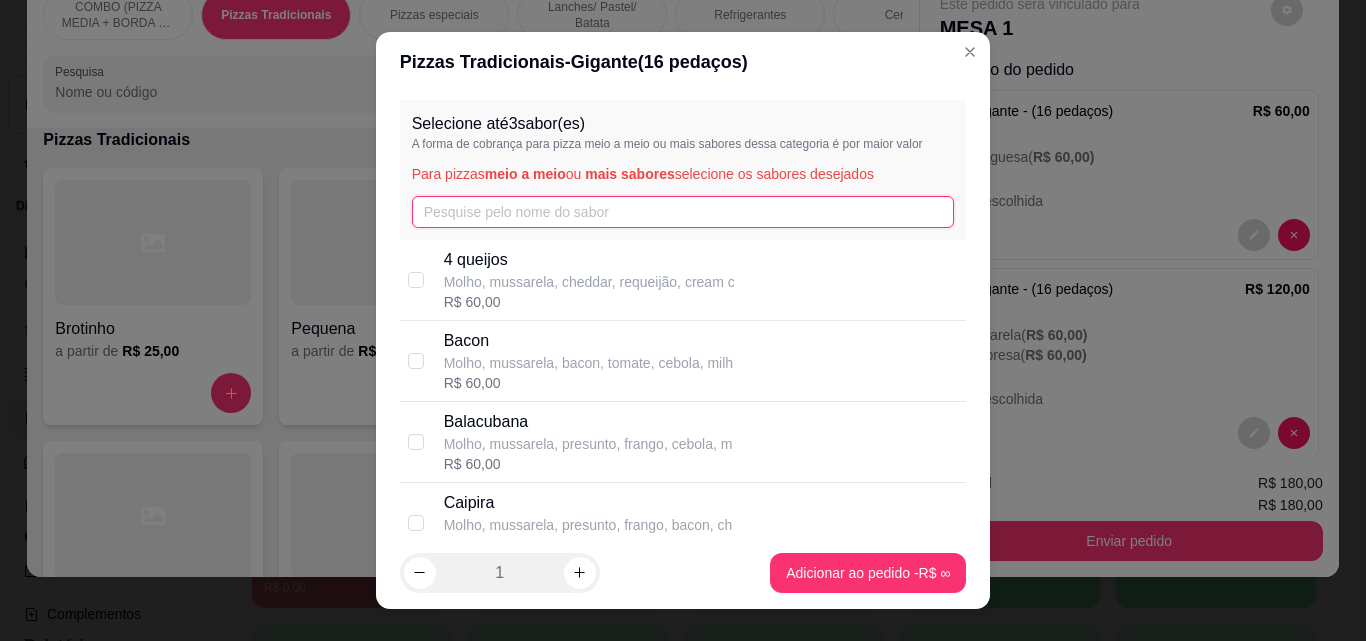 click at bounding box center [683, 212] 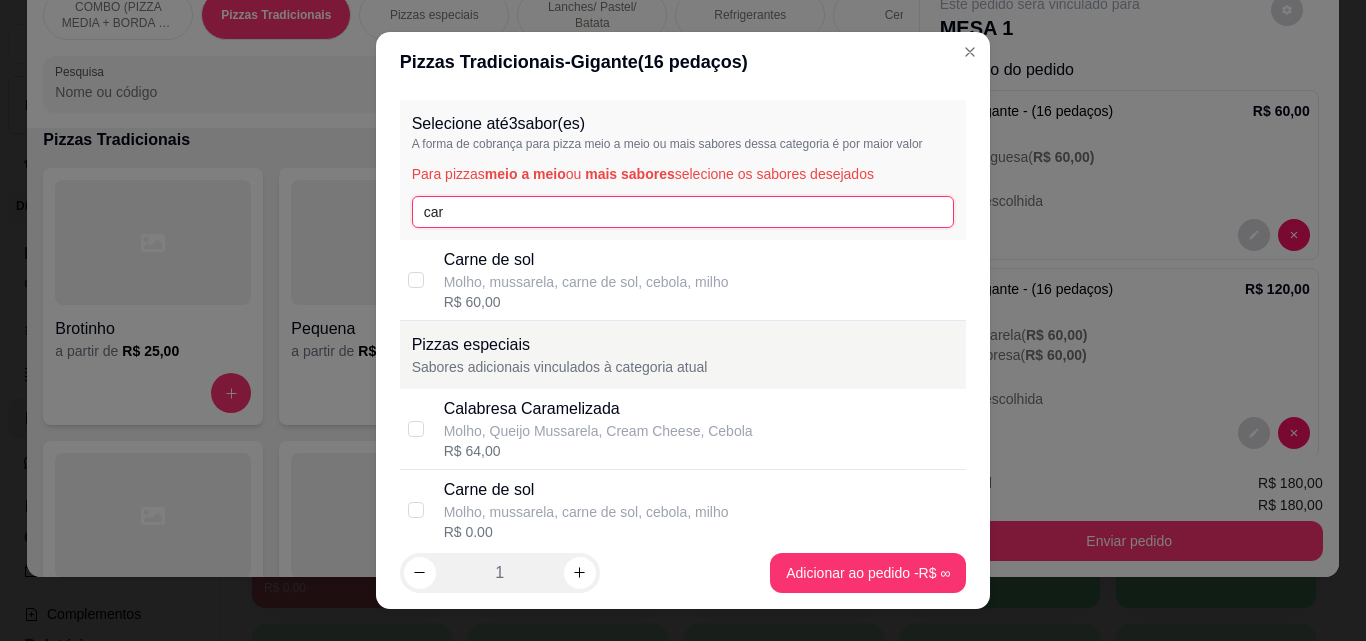type on "car" 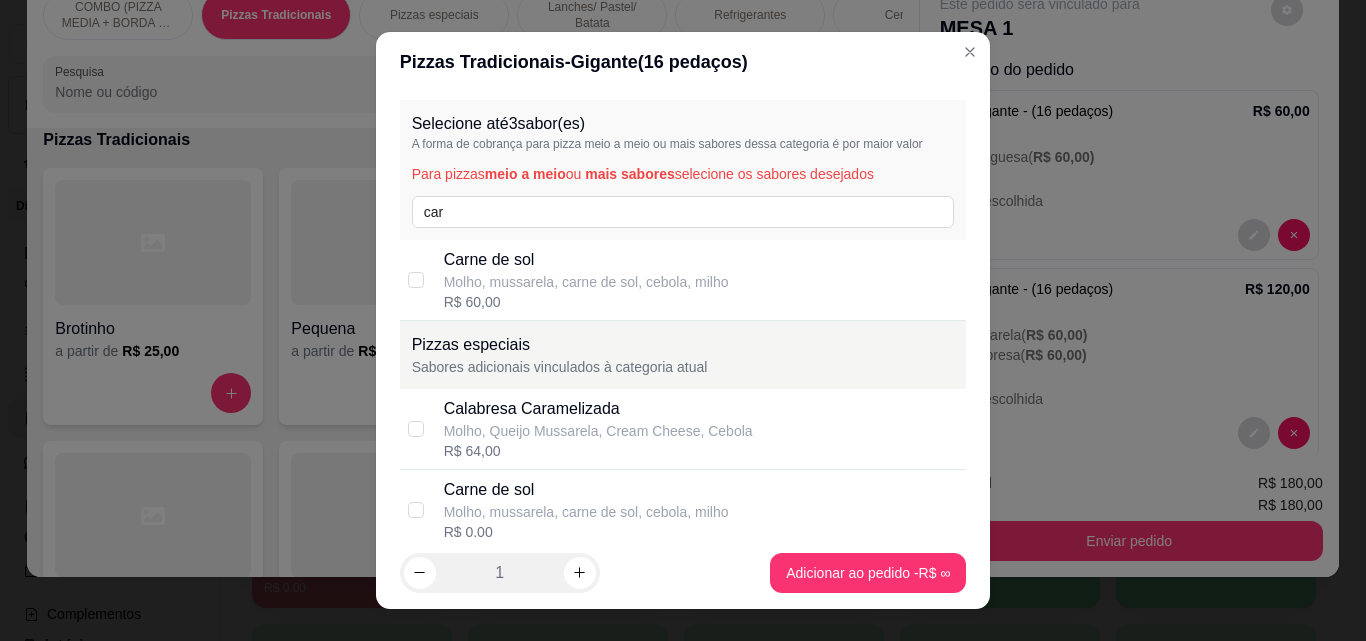 click on "R$ 60,00" at bounding box center [586, 302] 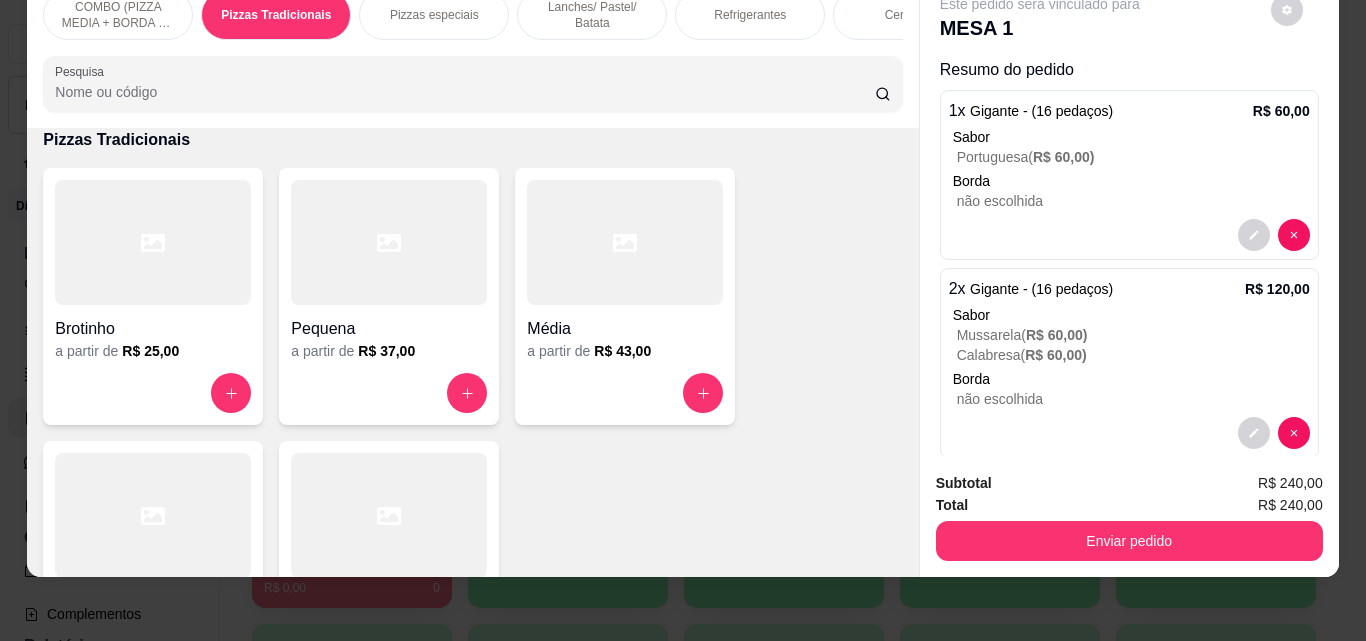 click at bounding box center (389, 515) 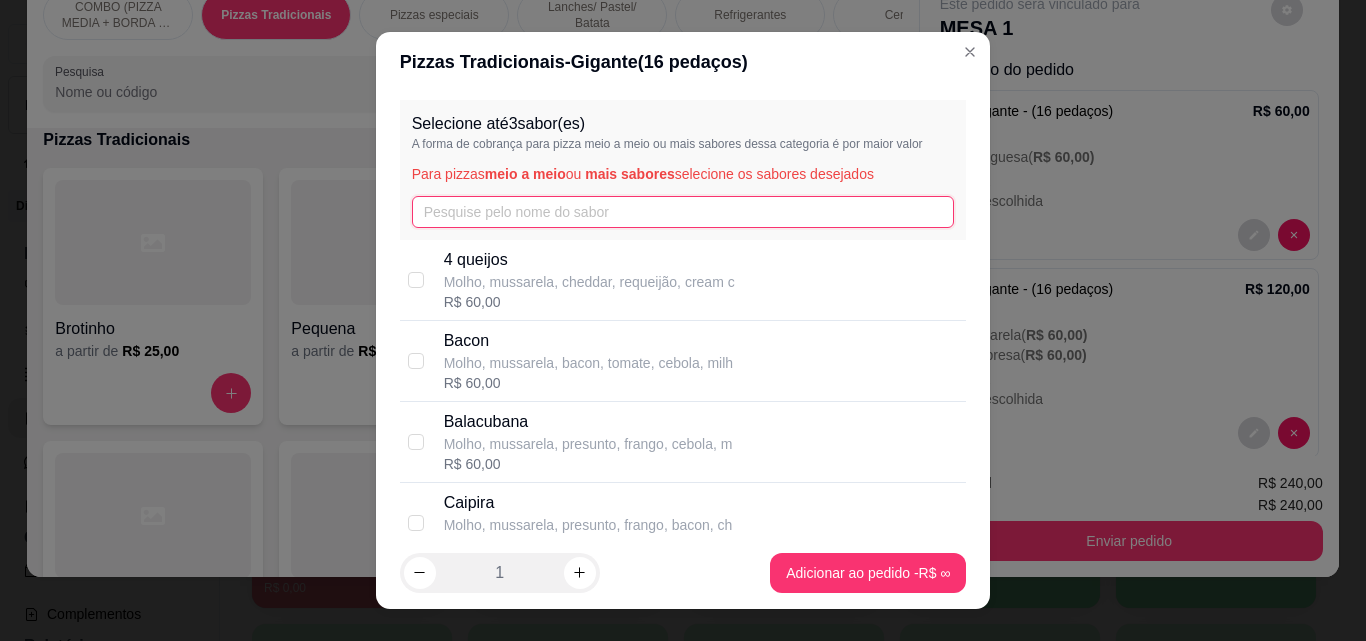 click at bounding box center [683, 212] 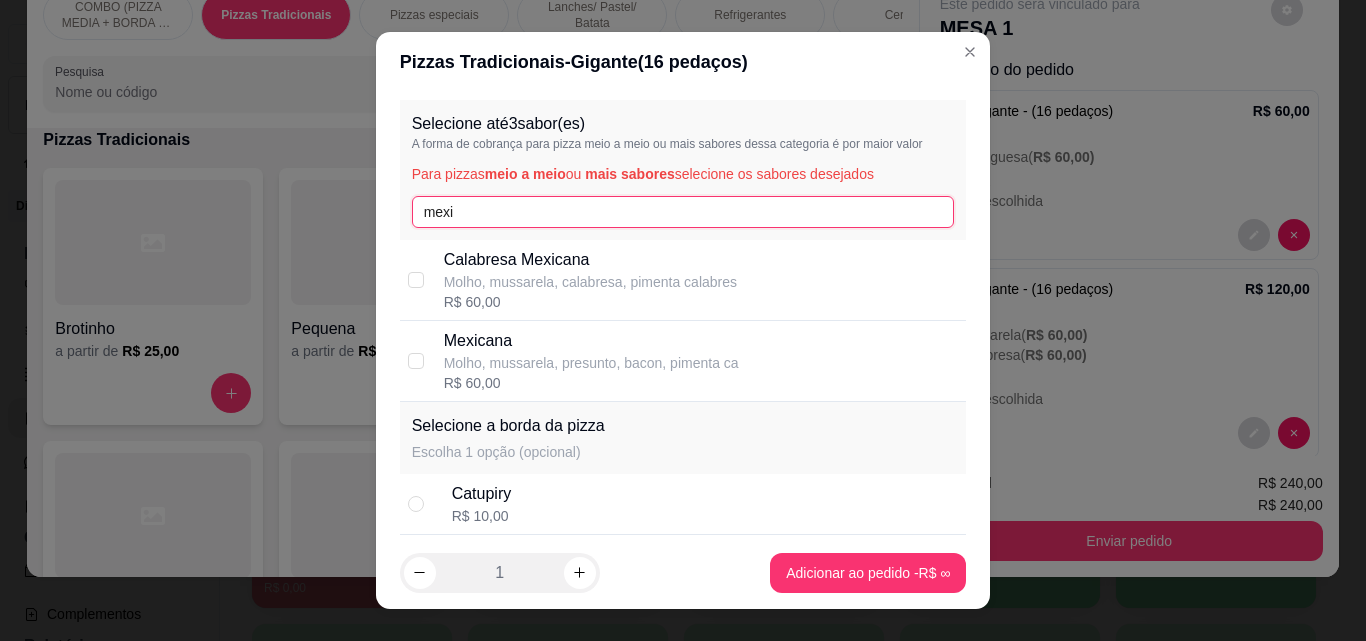 type on "mexi" 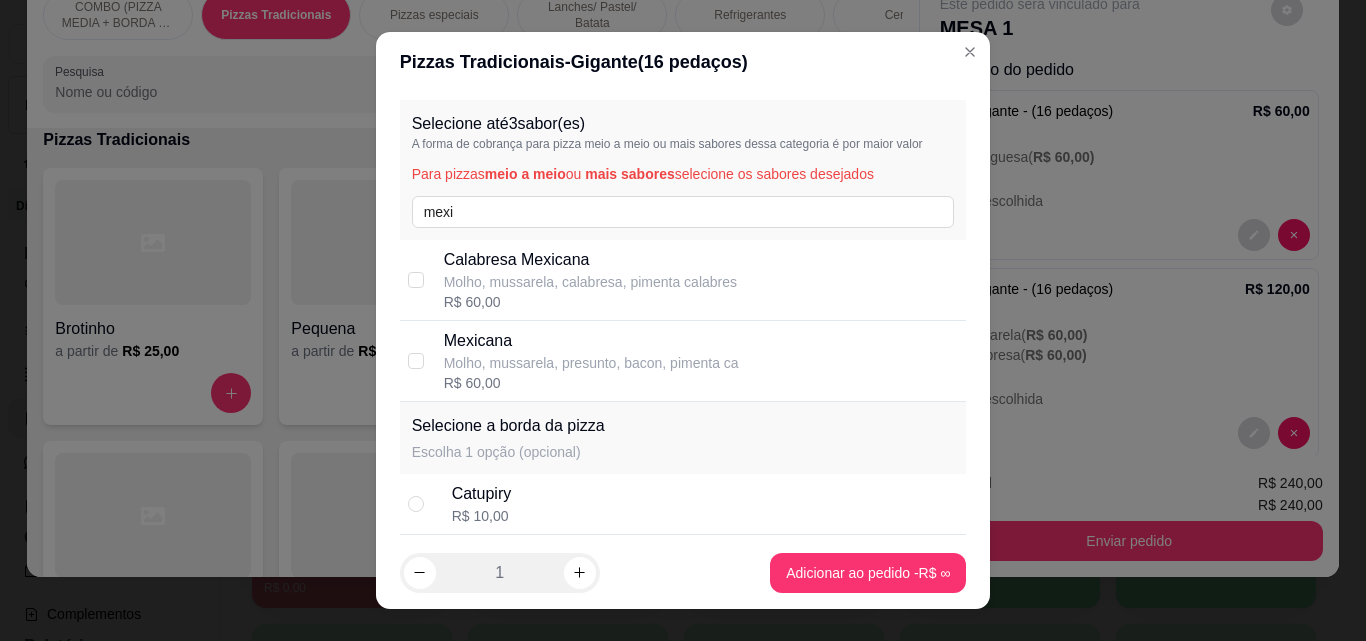 click on "Mexicana" at bounding box center [591, 341] 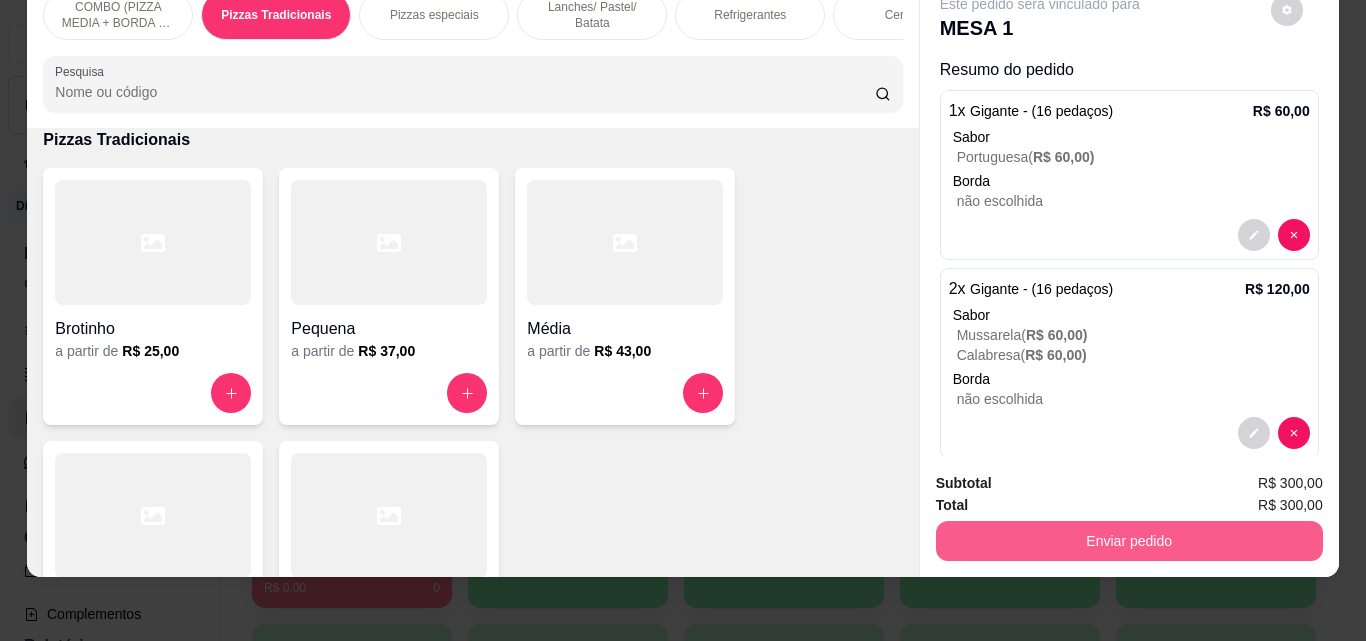 click on "Enviar pedido" at bounding box center (1129, 541) 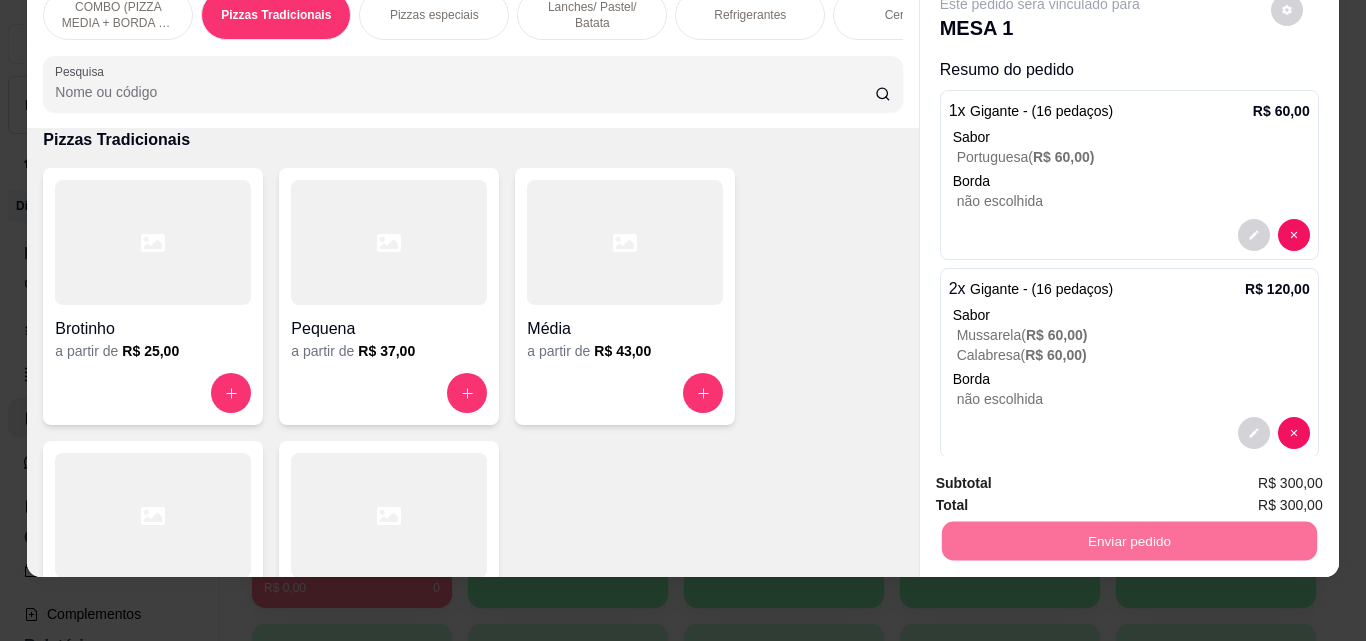 click on "Não registrar e enviar pedido" at bounding box center [1063, 476] 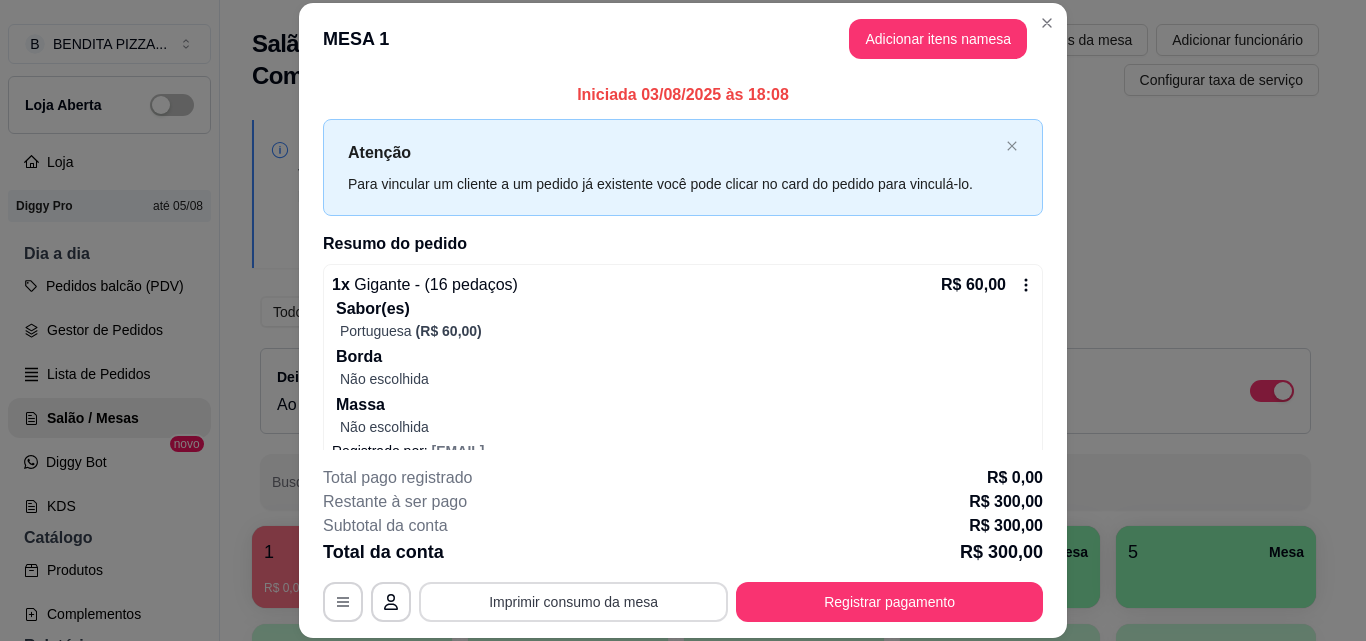 click on "Imprimir consumo da mesa" at bounding box center [573, 602] 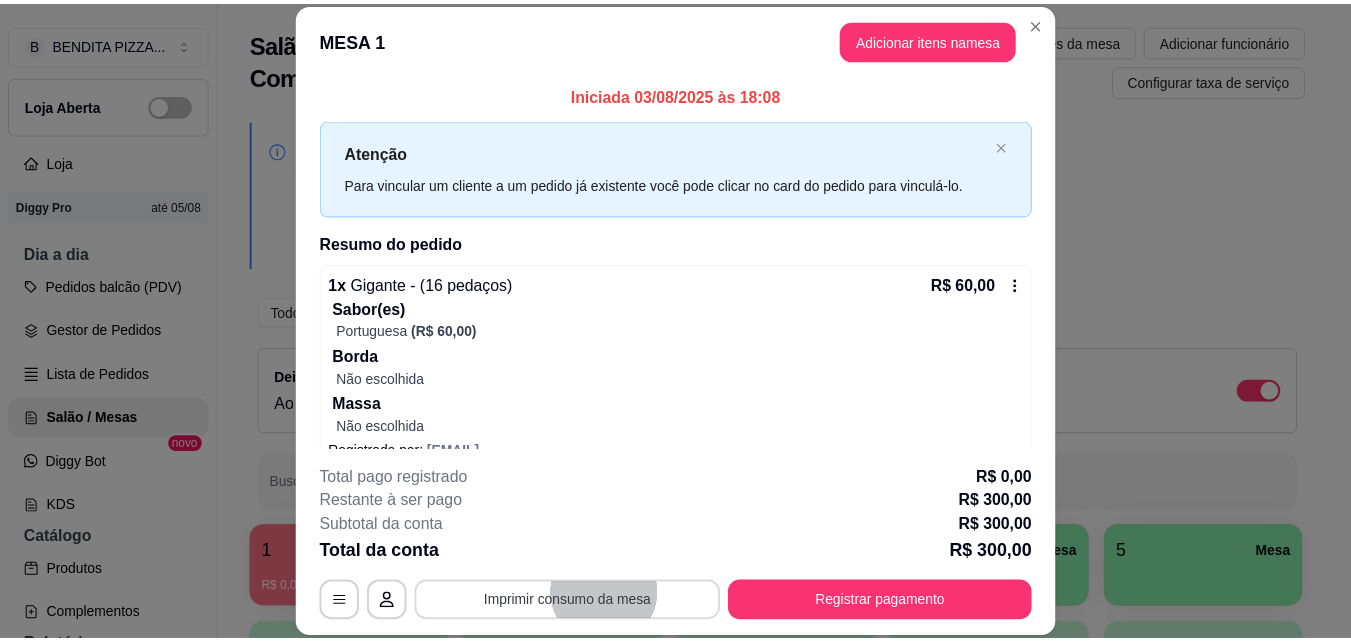 scroll, scrollTop: 0, scrollLeft: 0, axis: both 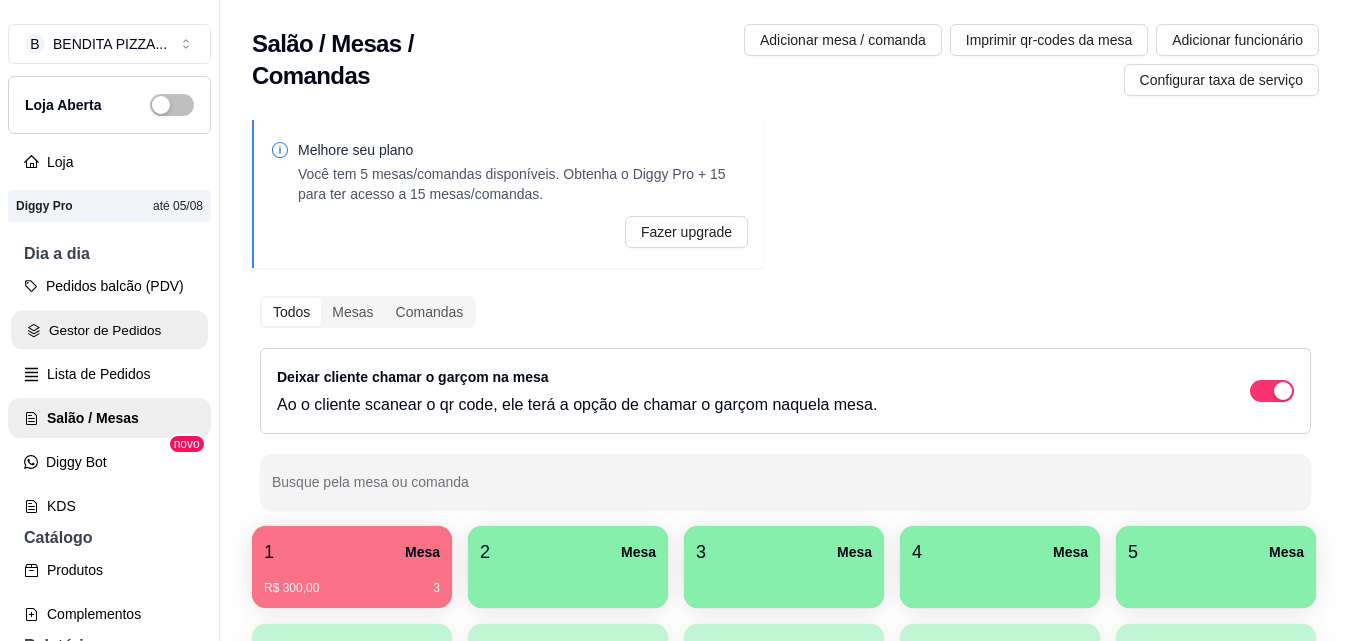 click on "Gestor de Pedidos" at bounding box center (109, 330) 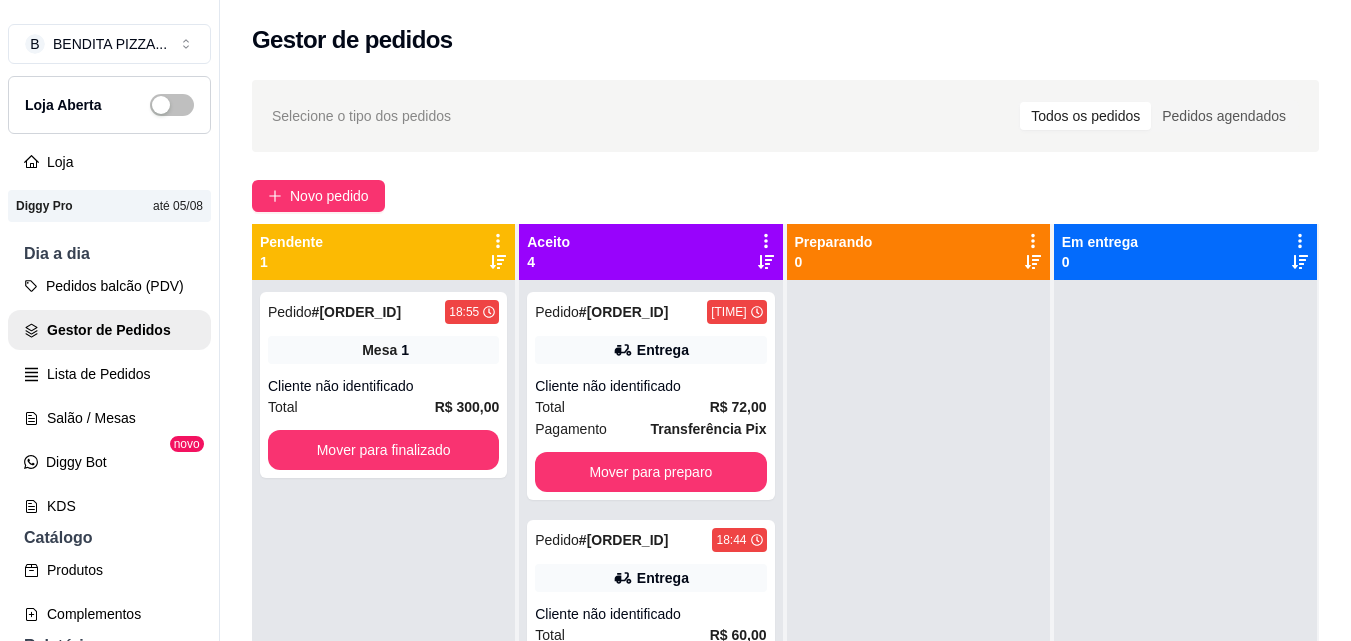 click on "Pedido  # [ORDER_ID] [TIME] Mesa 1 Cliente não identificado Total R$ 300,00 Mover para finalizado Aceito 4 Pedido  # [ORDER_ID] [TIME] Entrega Cliente não identificado Total R$ 72,00 Pagamento Transferência Pix Mover para preparo Pedido  # [ORDER_ID] [TIME] Entrega Cliente não identificado Total R$ 60,00 Pagamento Transferência Pix Mover para preparo Pedido  # [ORDER_ID] [TIME] Entrega Cliente não identificado Total R$ 48,00 Pagamento Dinheiro Mover para preparo Pedido  # [ORDER_ID] [TIME] Entrega Cliente não identificado Total R$ 48,00 Pagamento Transferência Pix Mover para preparo Preparando 0 Em entrega 0" at bounding box center [785, 478] 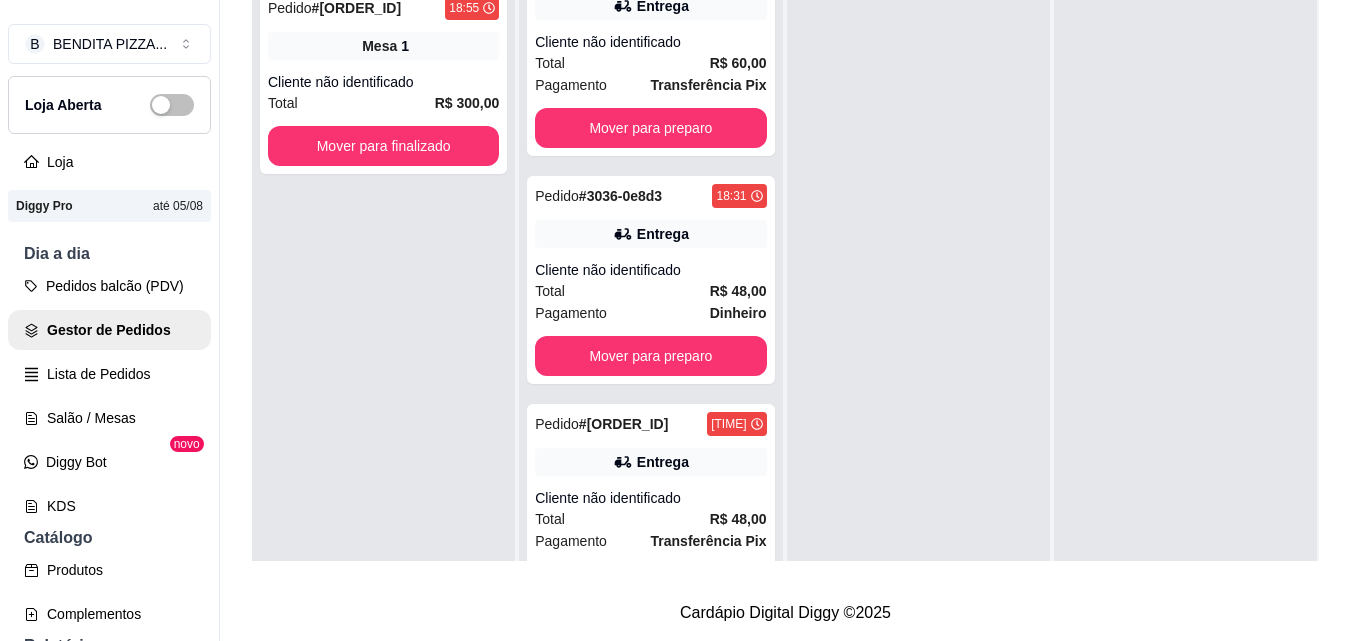 scroll, scrollTop: 291, scrollLeft: 0, axis: vertical 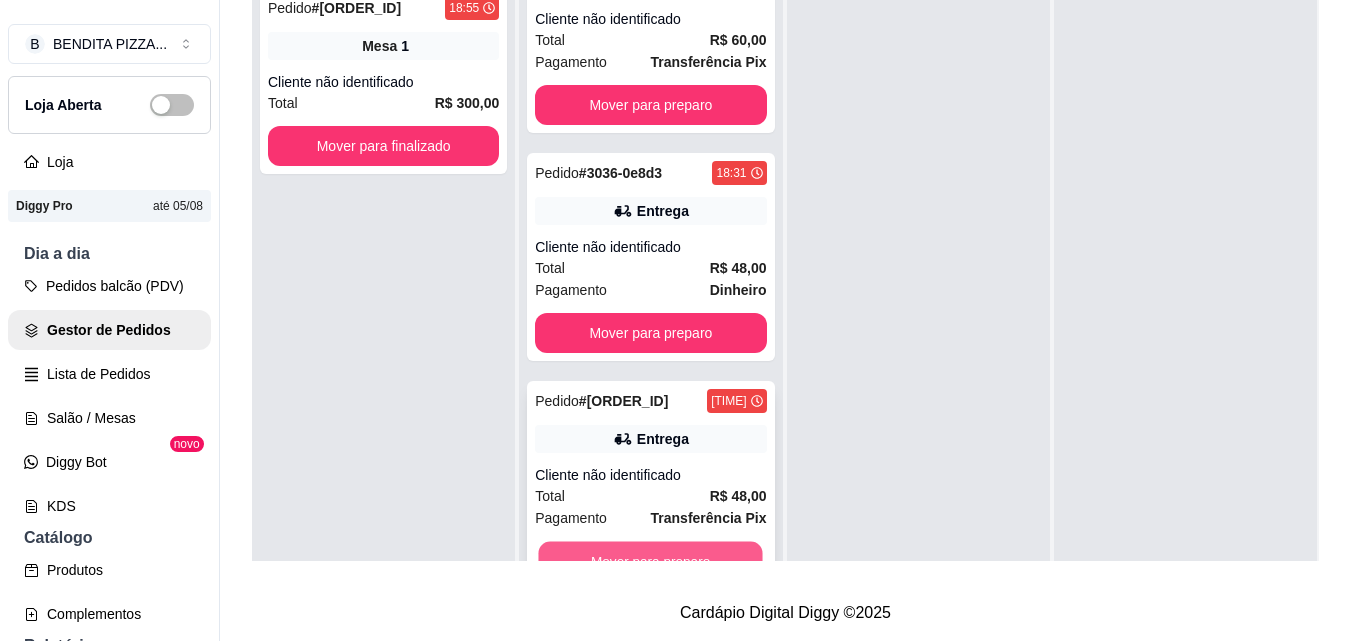 click on "Mover para preparo" at bounding box center [651, 561] 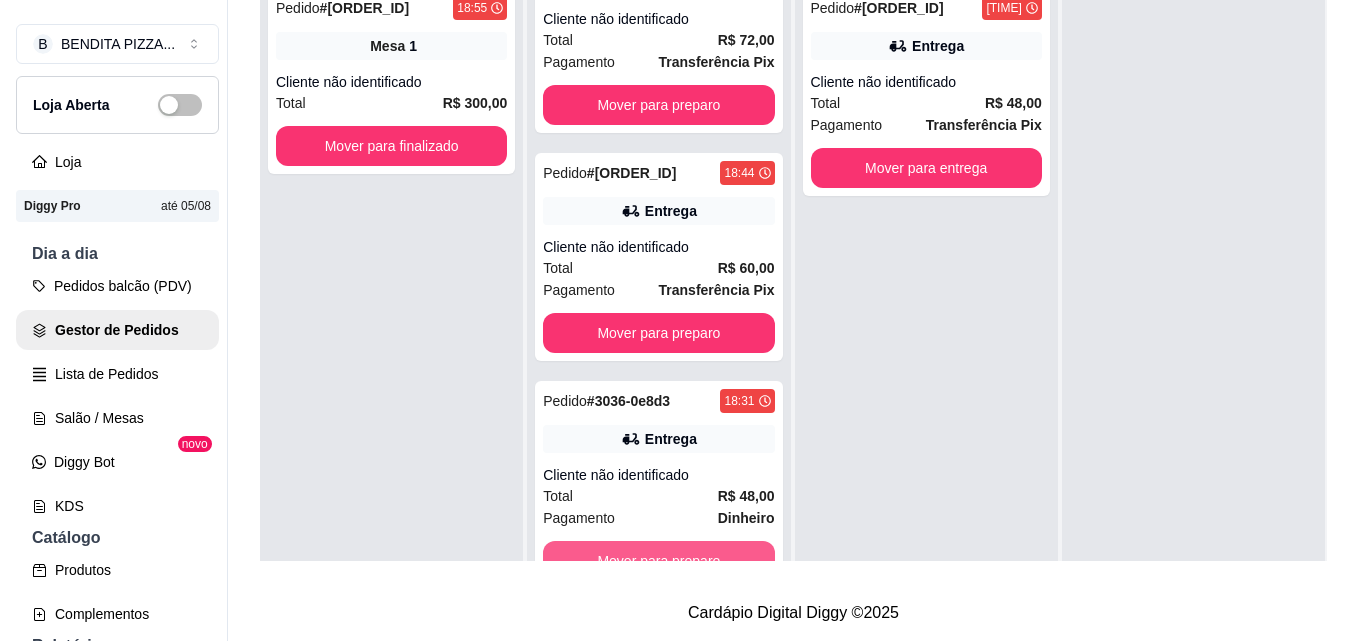scroll, scrollTop: 63, scrollLeft: 0, axis: vertical 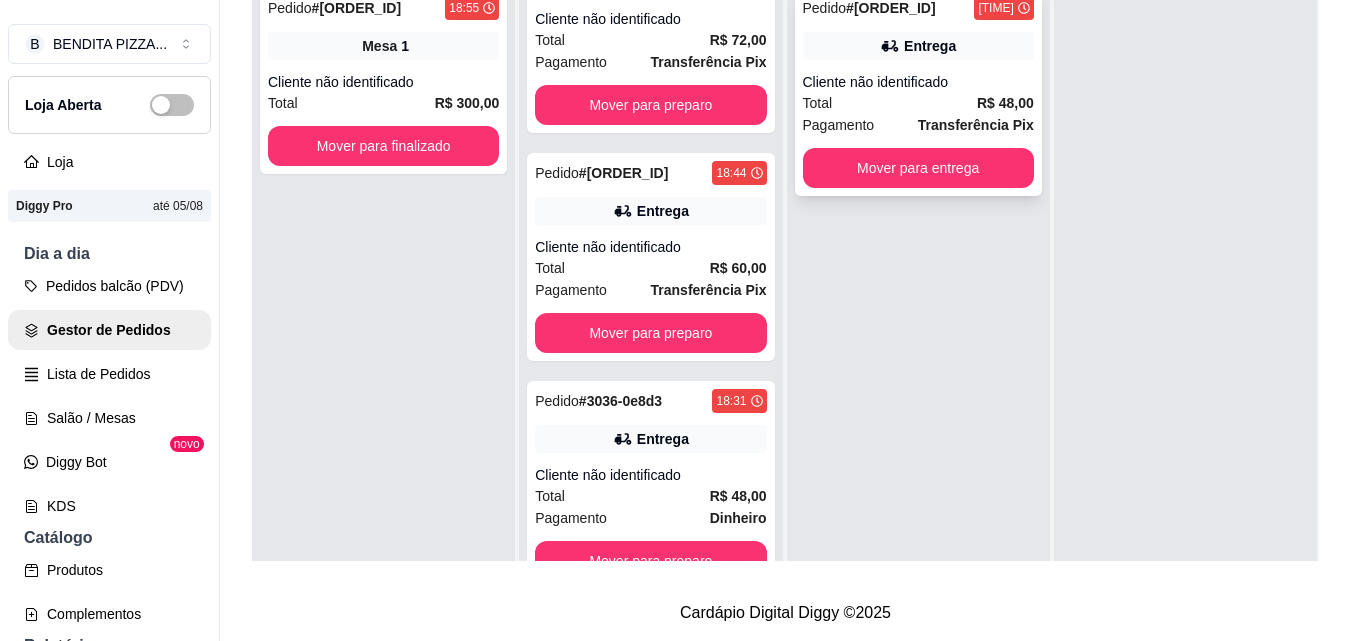 click on "Pagamento" at bounding box center [839, 125] 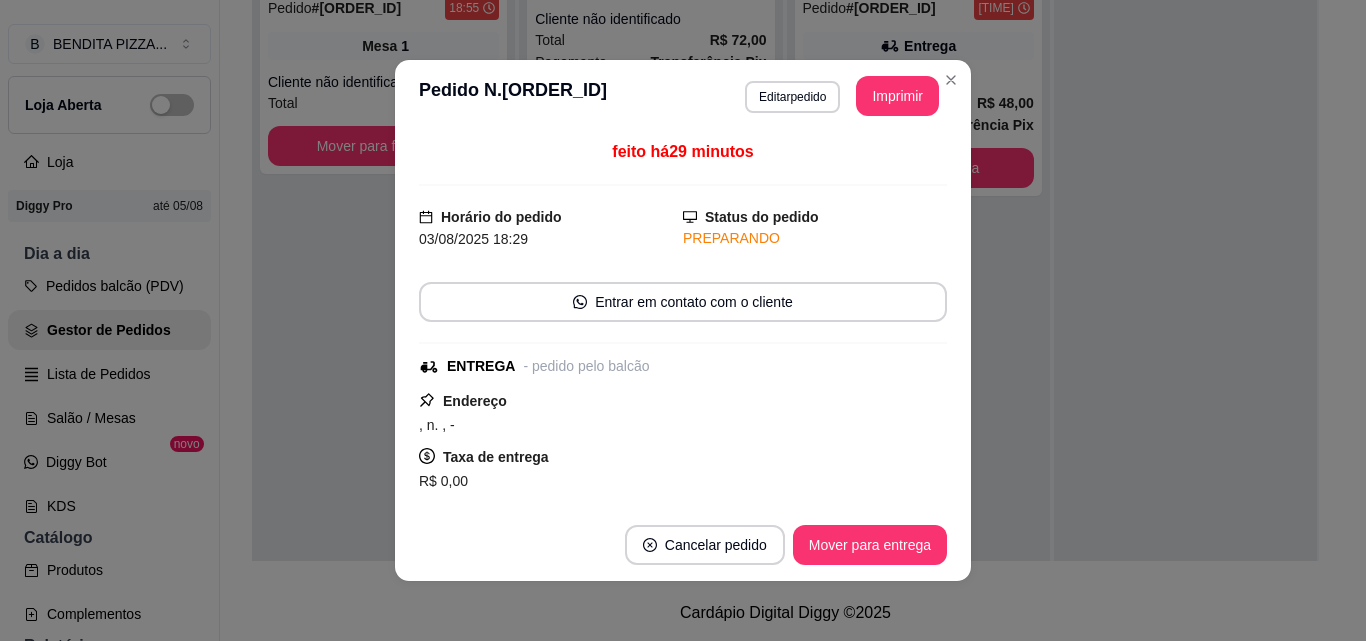 scroll, scrollTop: 316, scrollLeft: 0, axis: vertical 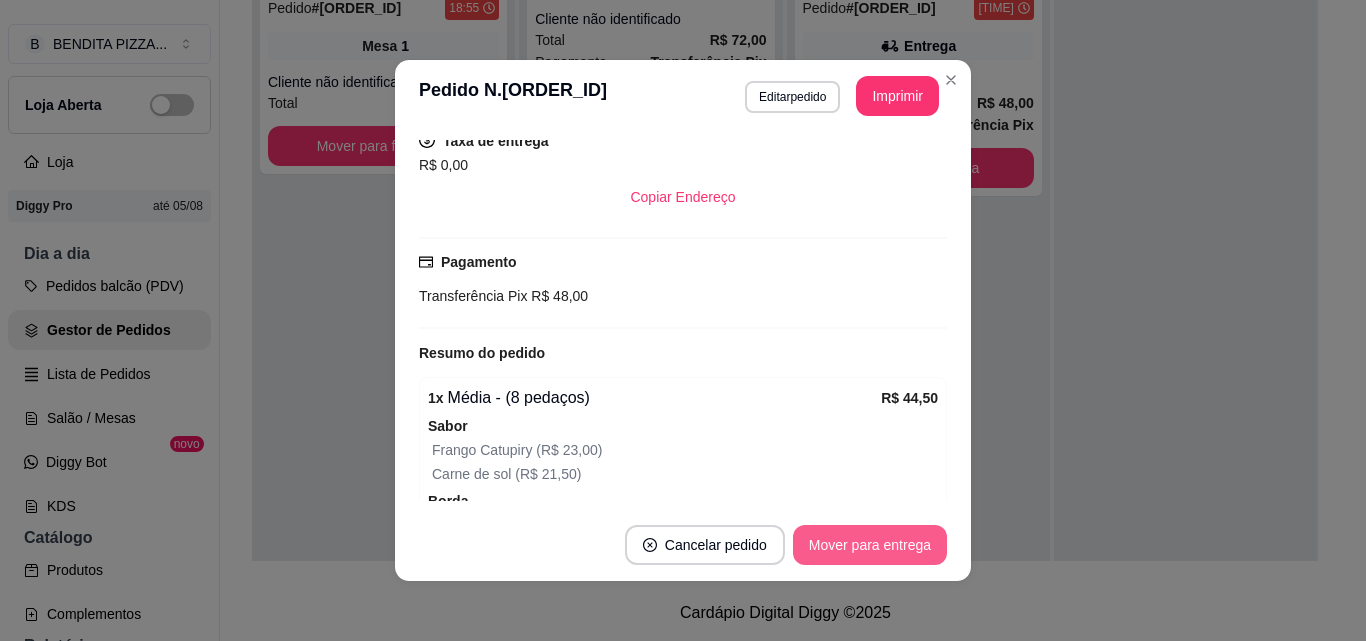 click on "Mover para entrega" at bounding box center [870, 545] 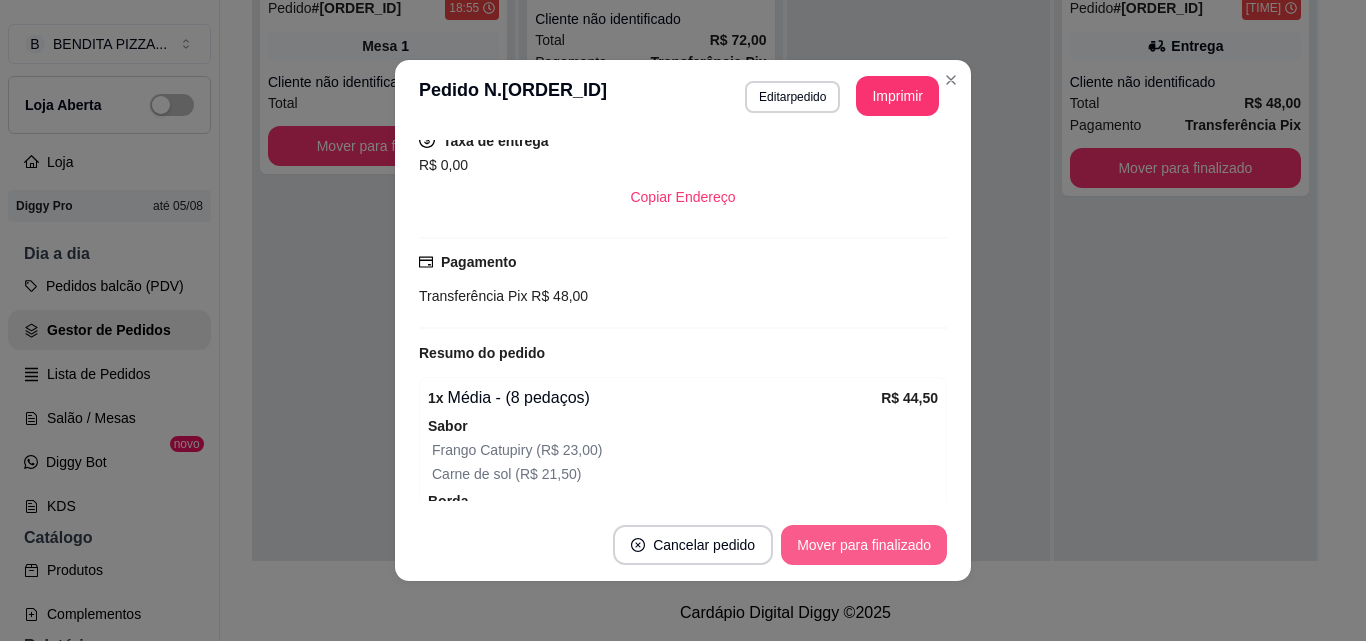 click on "Mover para finalizado" at bounding box center [864, 545] 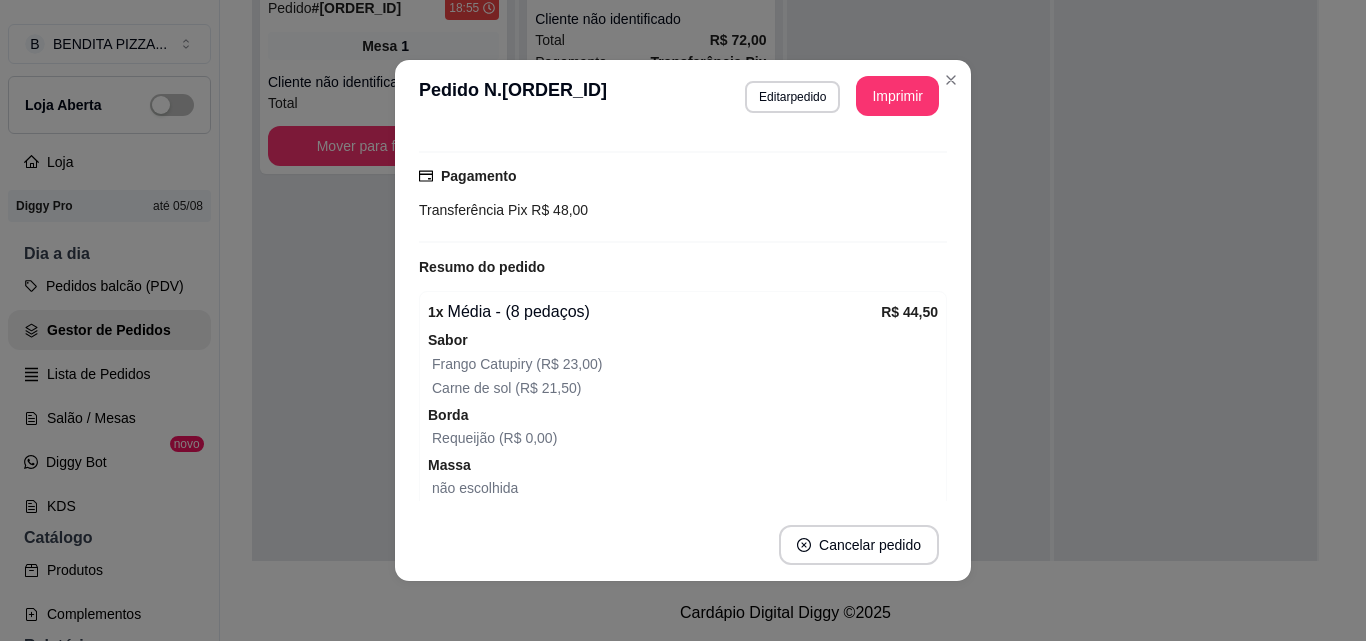 scroll, scrollTop: 230, scrollLeft: 0, axis: vertical 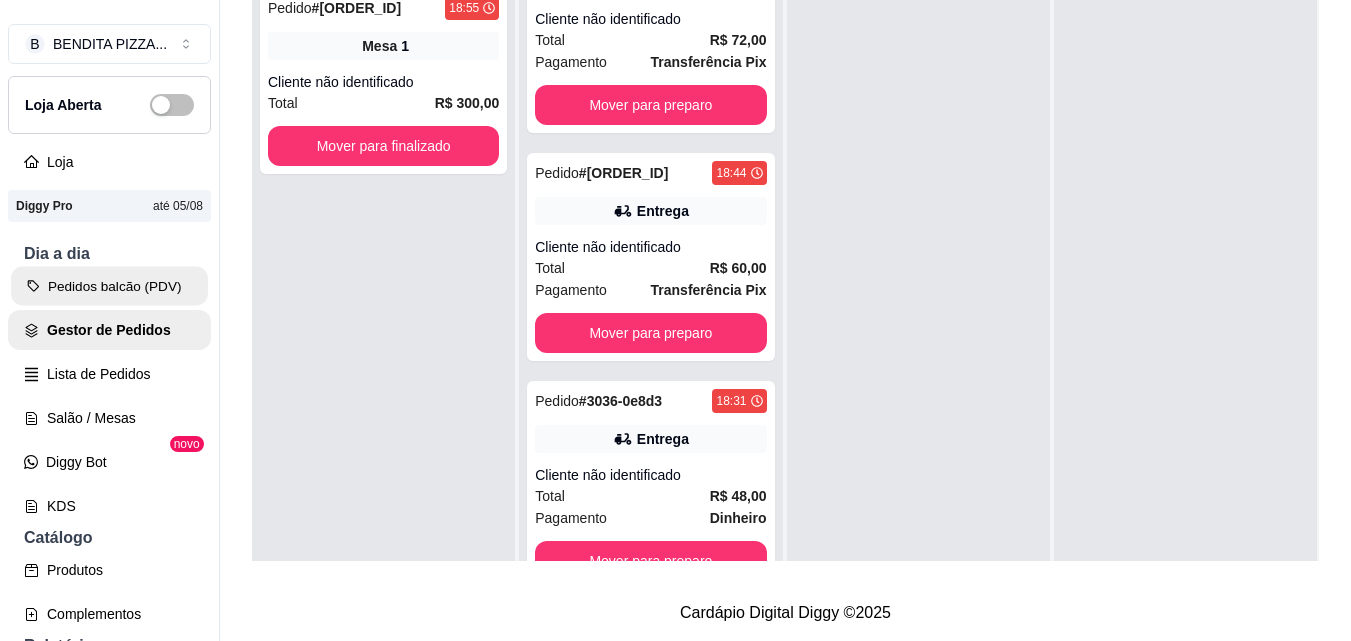 click on "Pedidos balcão (PDV)" at bounding box center [109, 286] 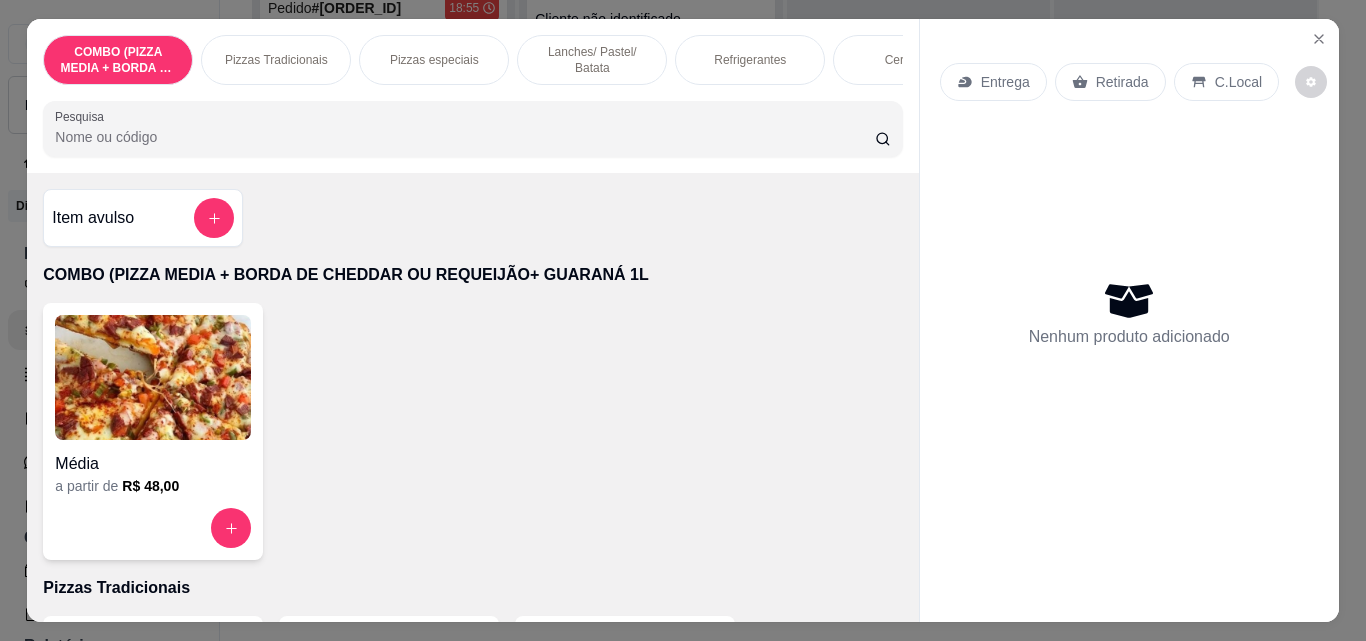 click on "Lanches/ Pastel/ Batata" at bounding box center (592, 60) 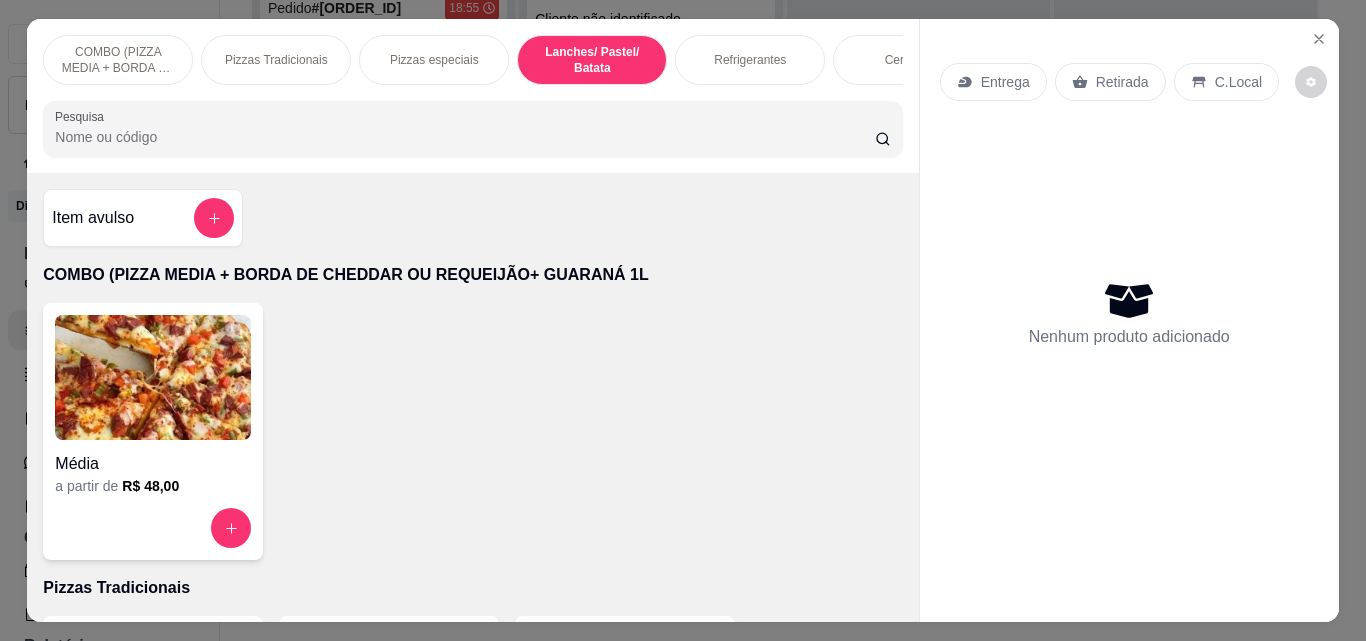 scroll, scrollTop: 1575, scrollLeft: 0, axis: vertical 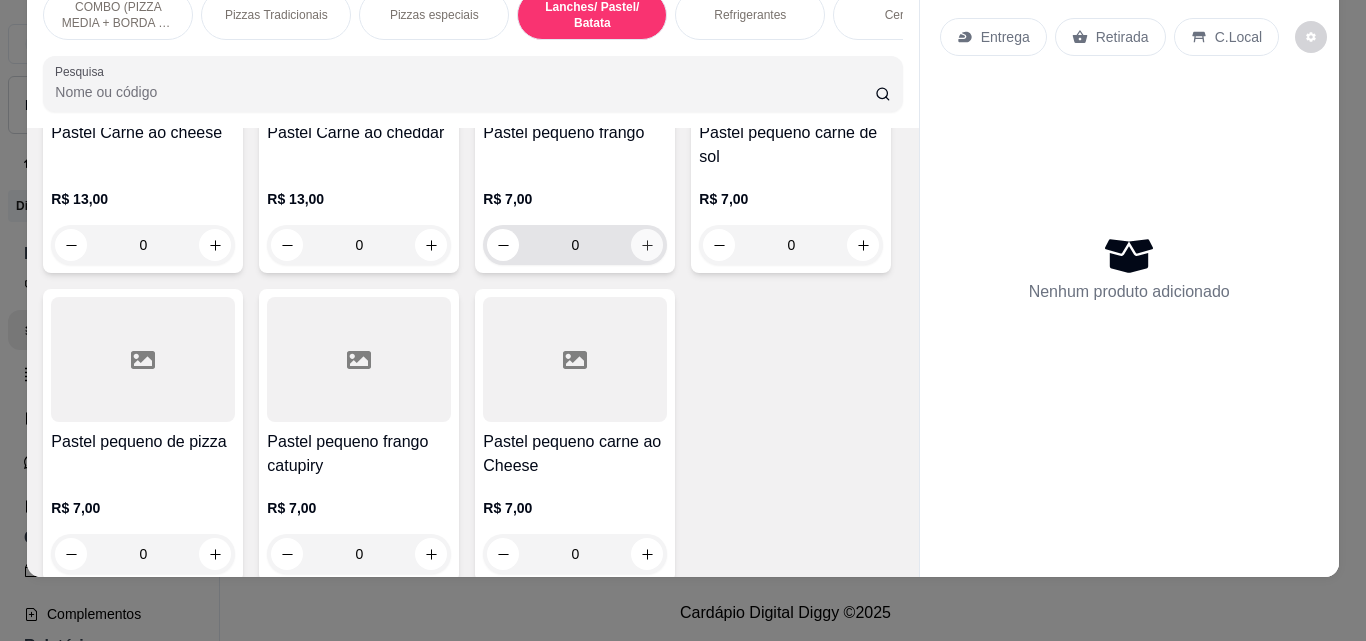 click 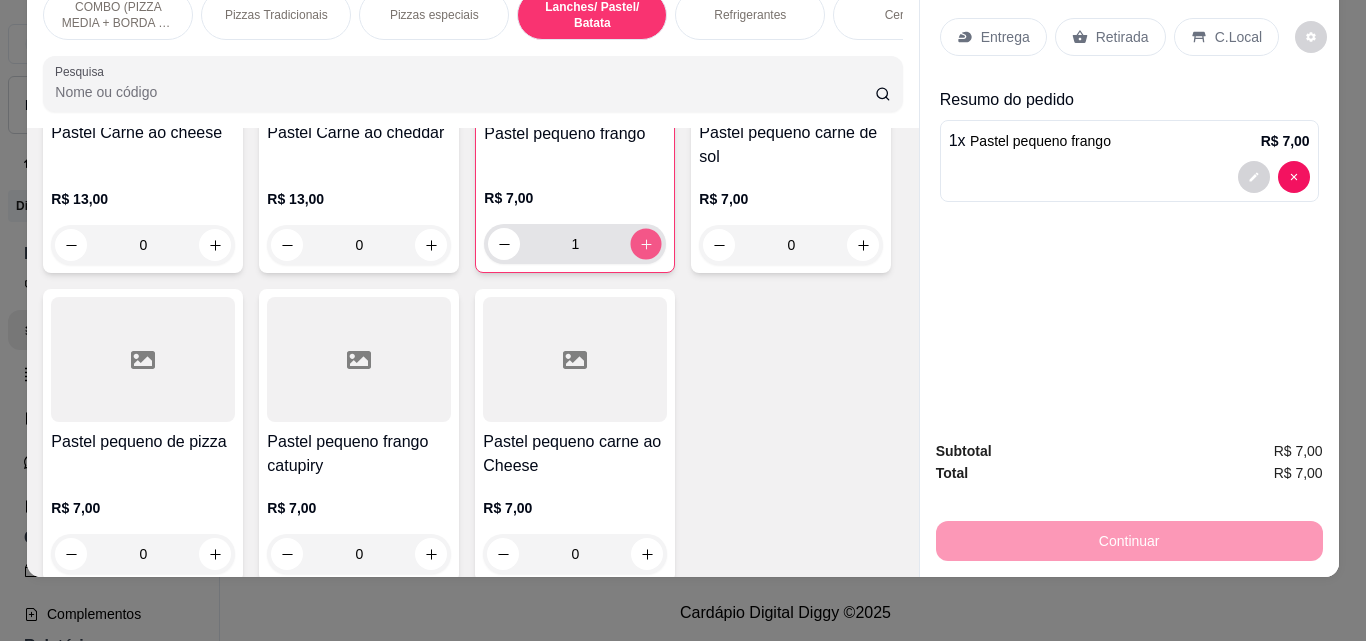 click 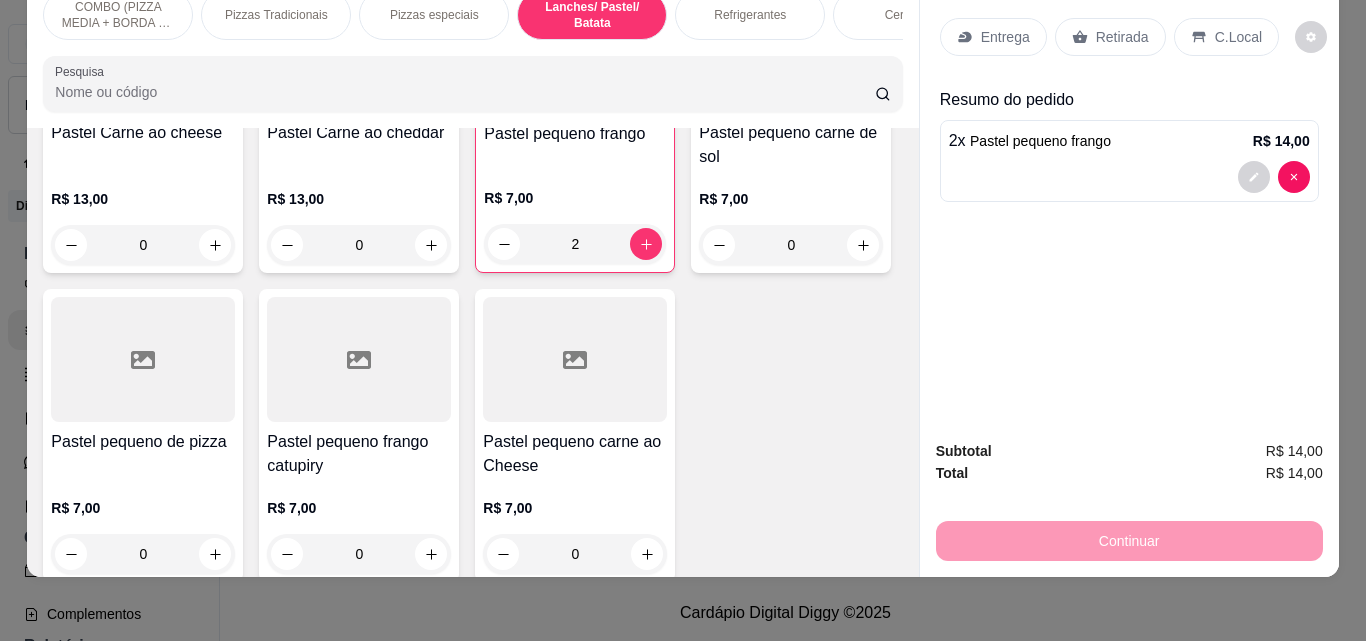 click on "Refrigerantes" at bounding box center [750, 15] 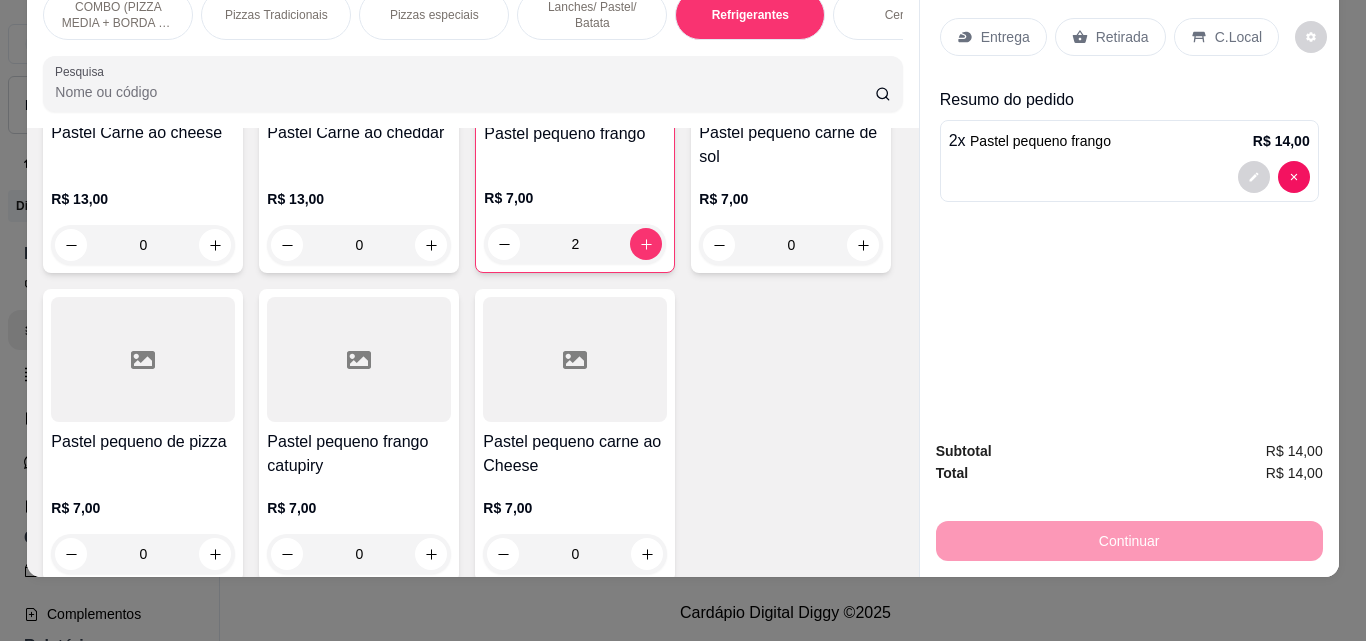 scroll, scrollTop: 3088, scrollLeft: 0, axis: vertical 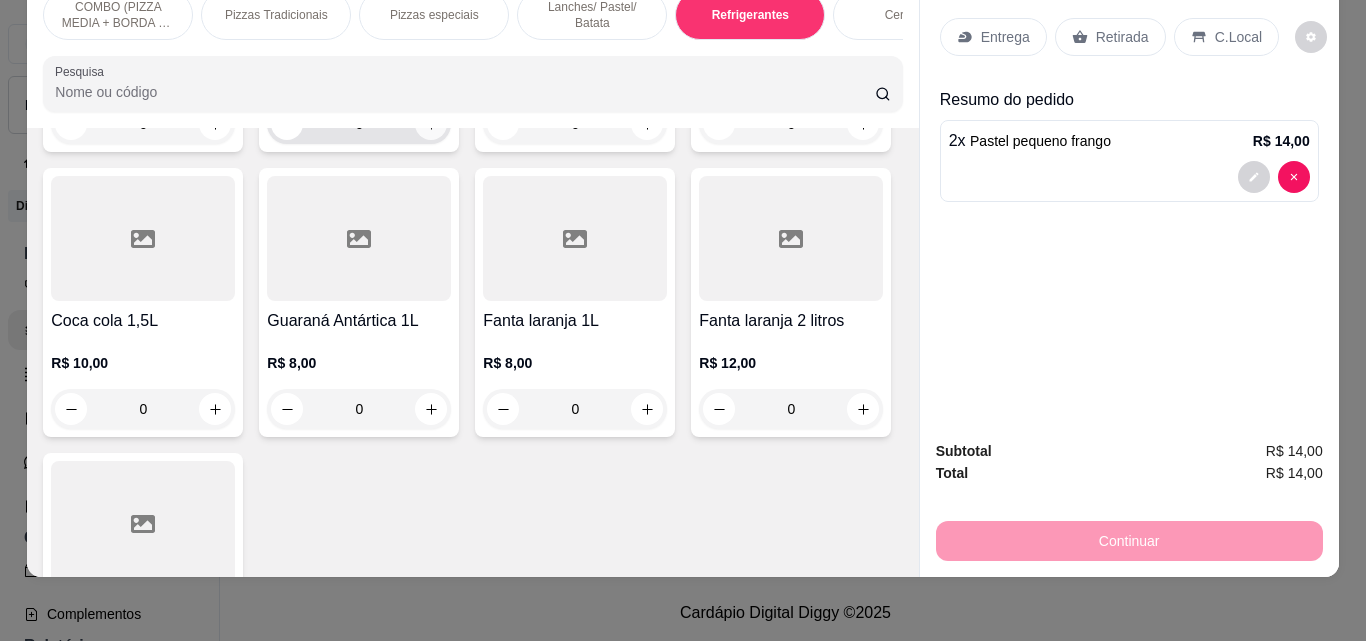 click 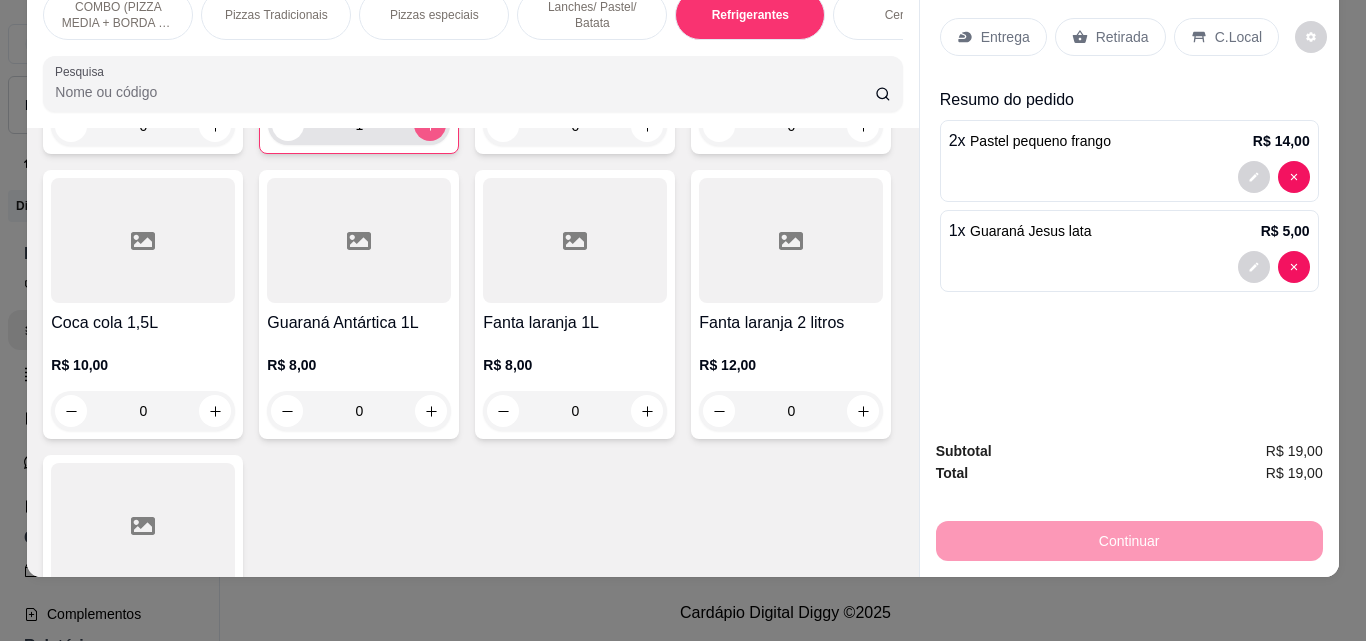 type on "1" 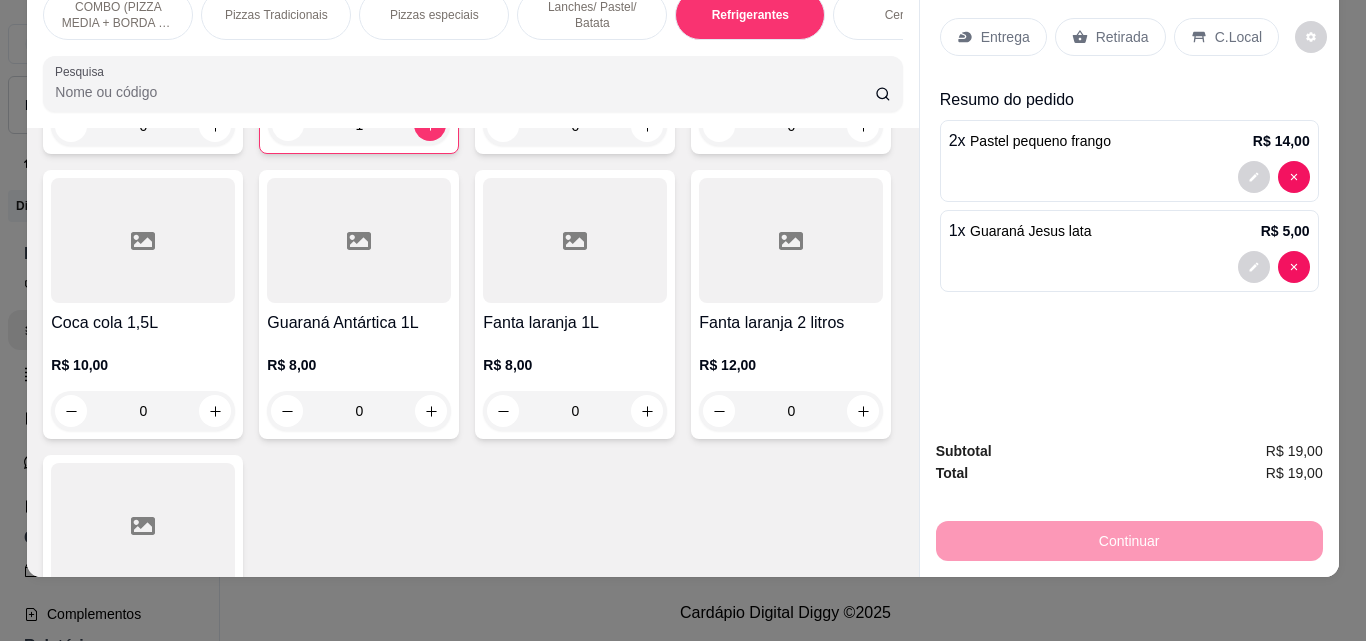 click on "Entrega" at bounding box center [993, 37] 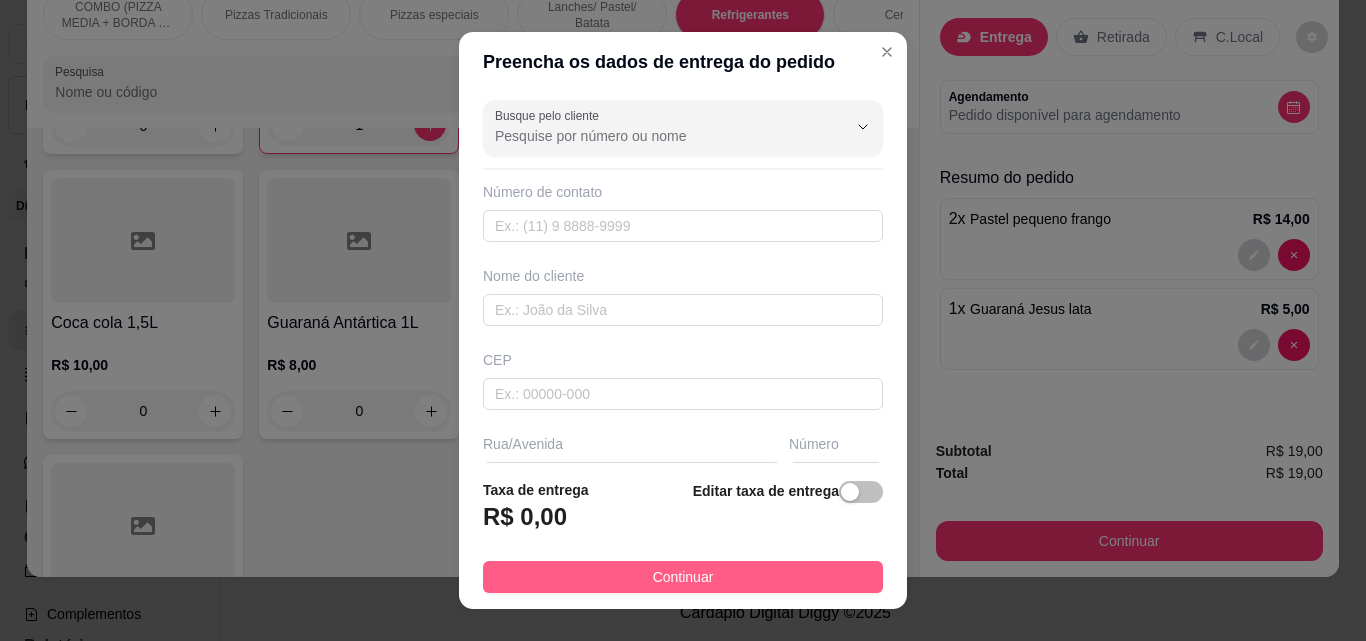 click on "Continuar" at bounding box center (683, 577) 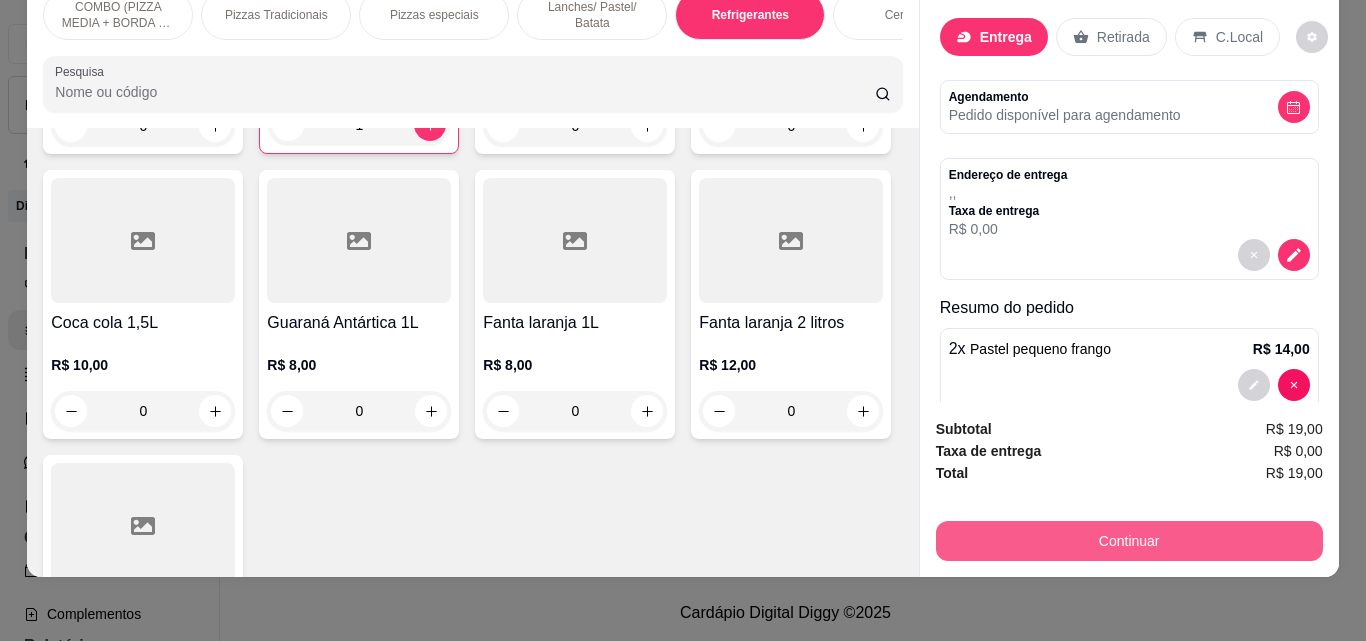 click on "Continuar" at bounding box center (1129, 541) 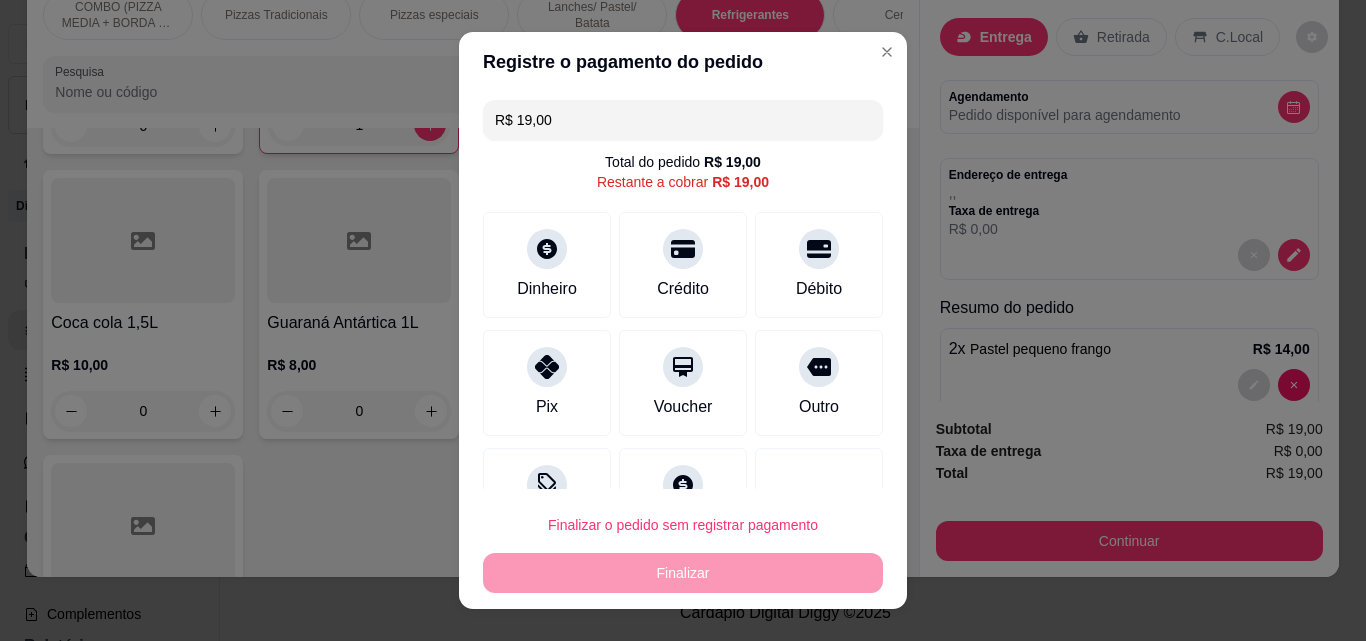 click on "R$ 19,00 Total do pedido   R$ 19,00 Restante a cobrar   R$ 19,00 Dinheiro Crédito Débito Pix Voucher Outro Desconto Fiado" at bounding box center (683, 290) 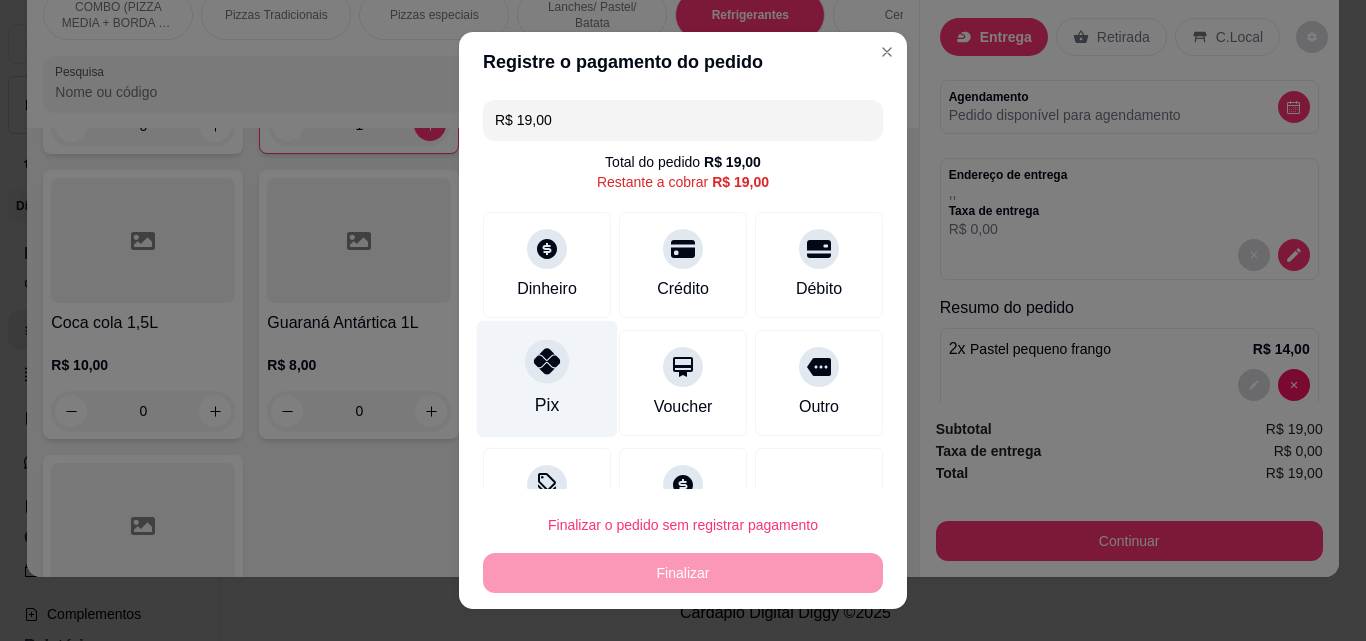 click on "Pix" at bounding box center [547, 379] 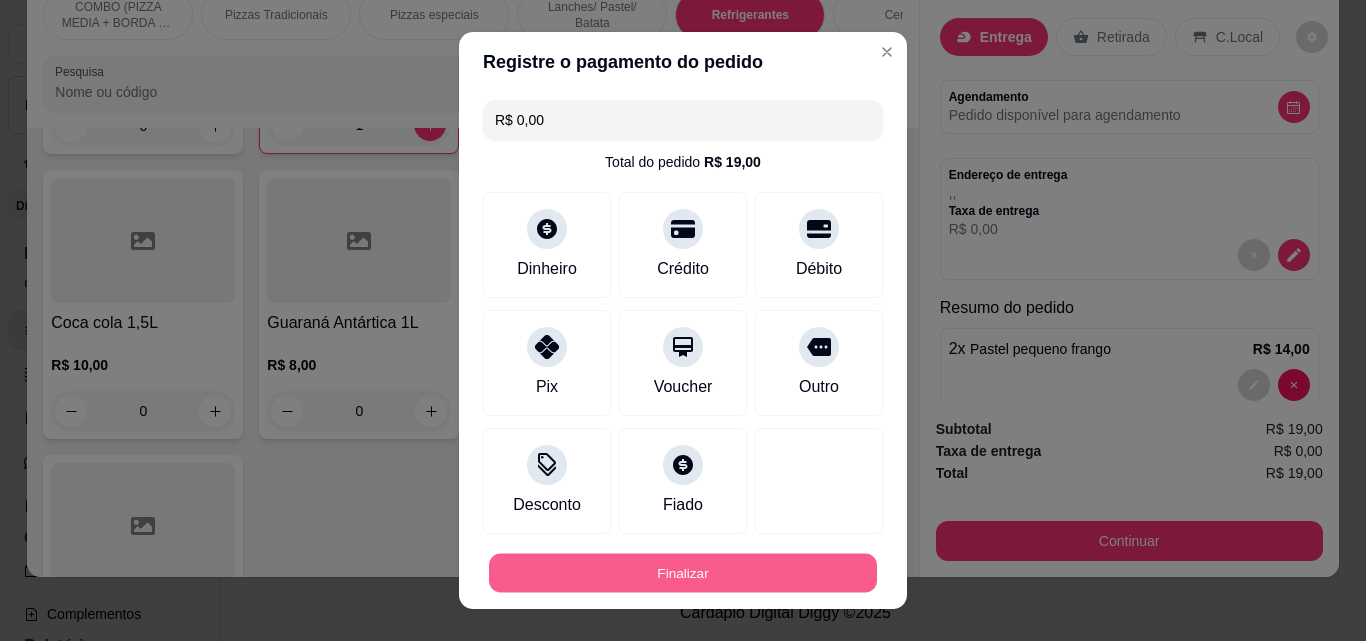 click on "Finalizar" at bounding box center (683, 573) 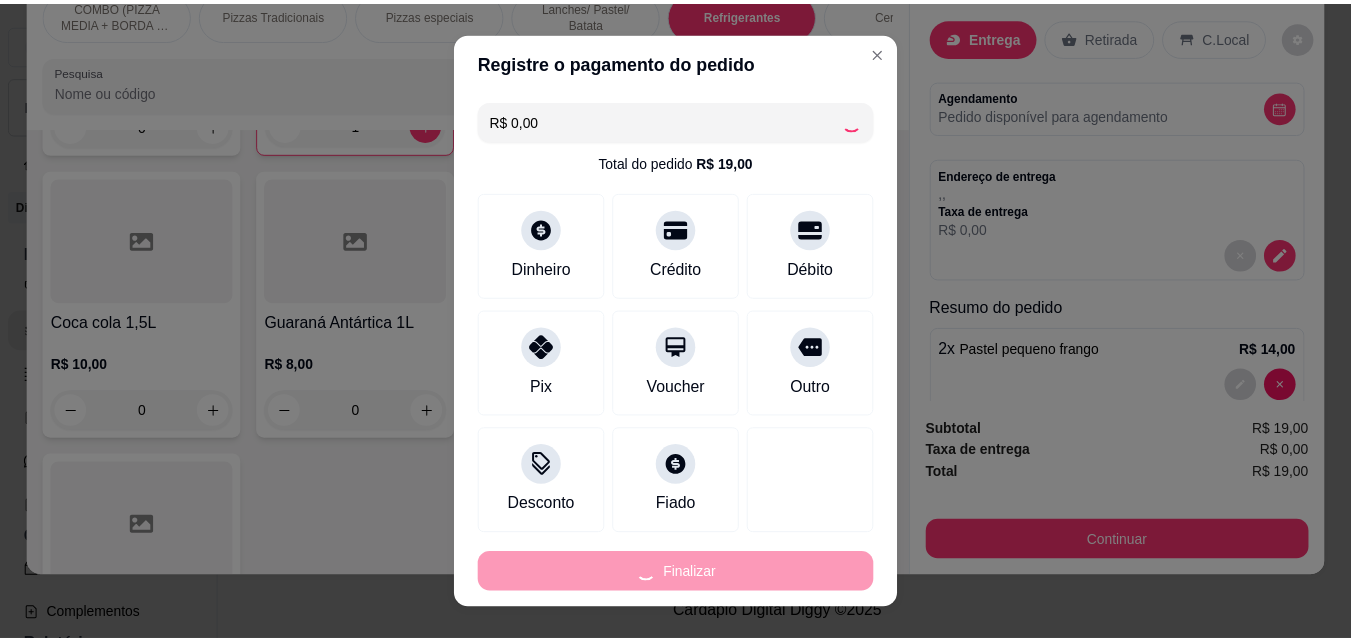scroll, scrollTop: 291, scrollLeft: 0, axis: vertical 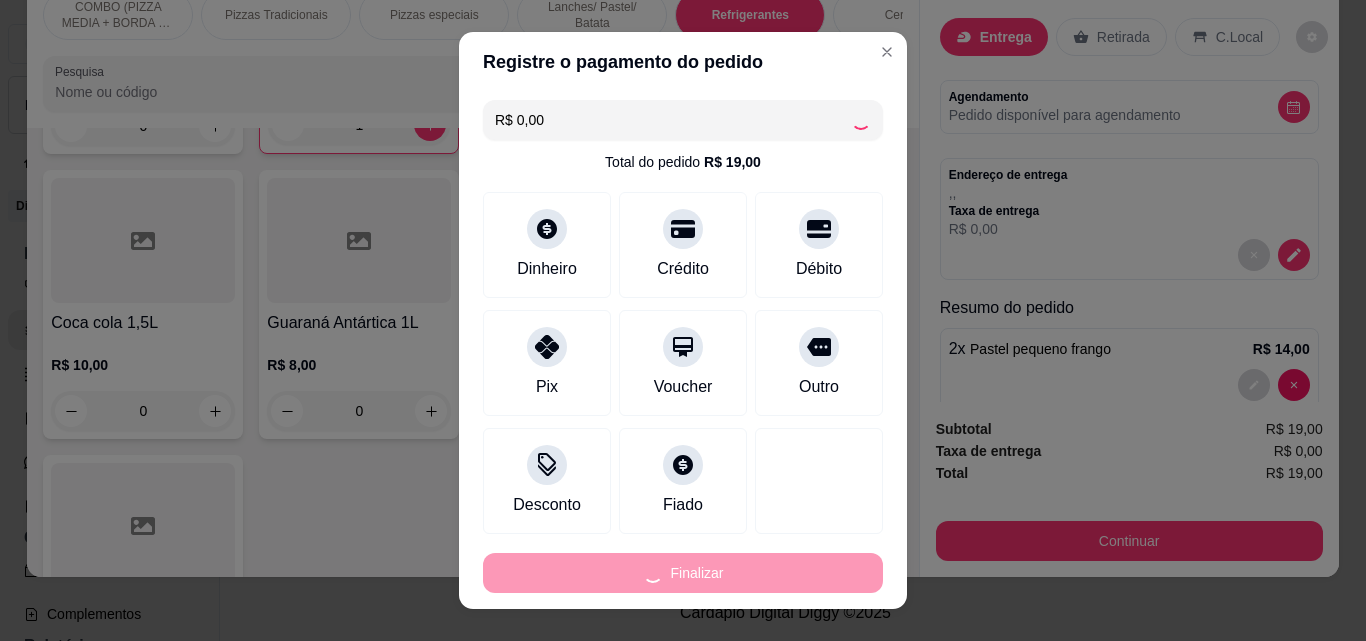 type on "0" 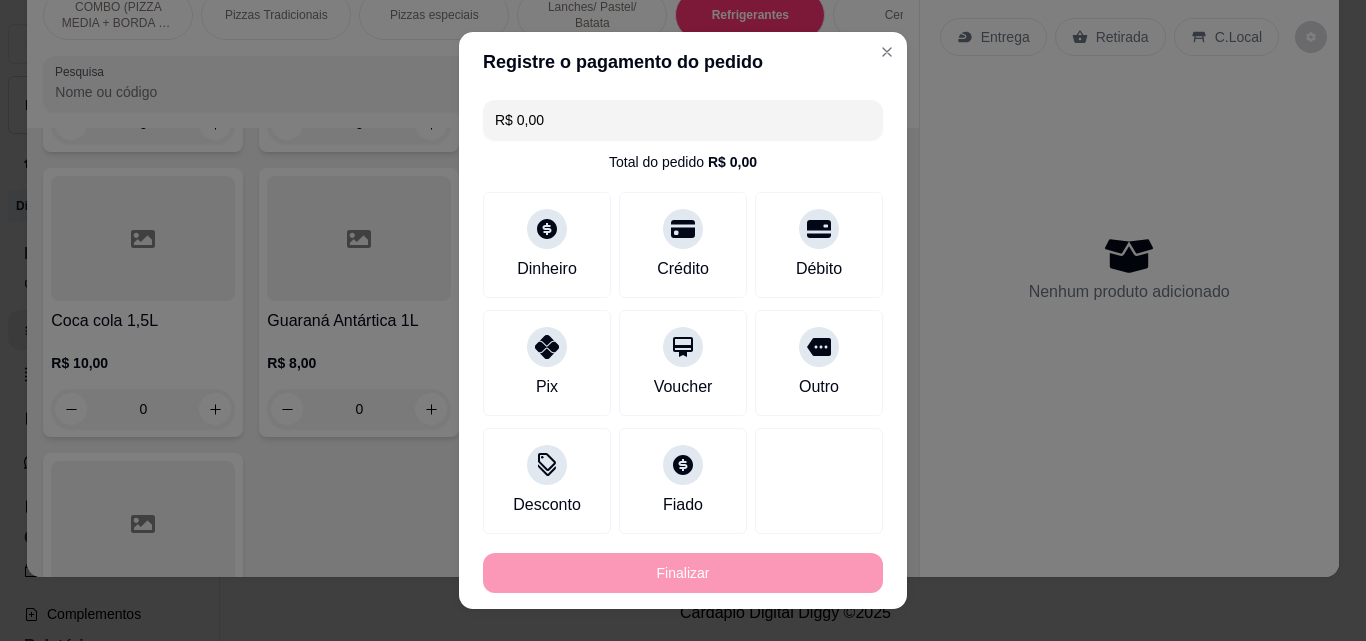 type on "-R$ 19,00" 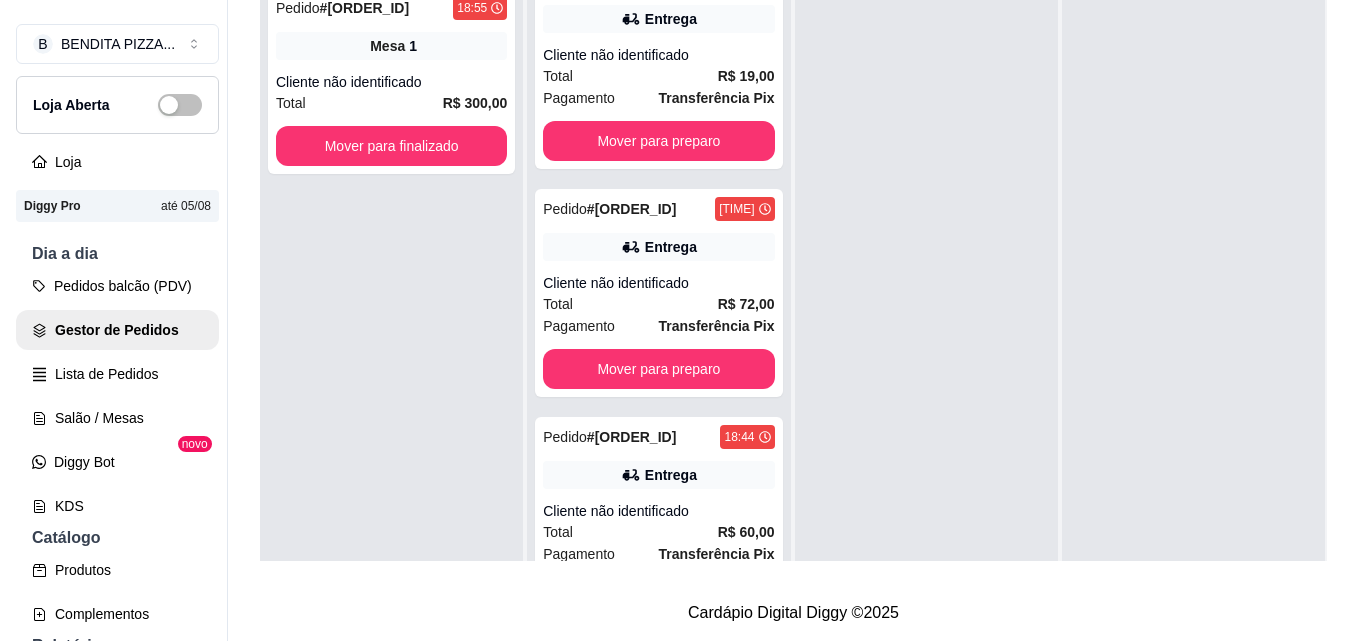 scroll, scrollTop: 0, scrollLeft: 0, axis: both 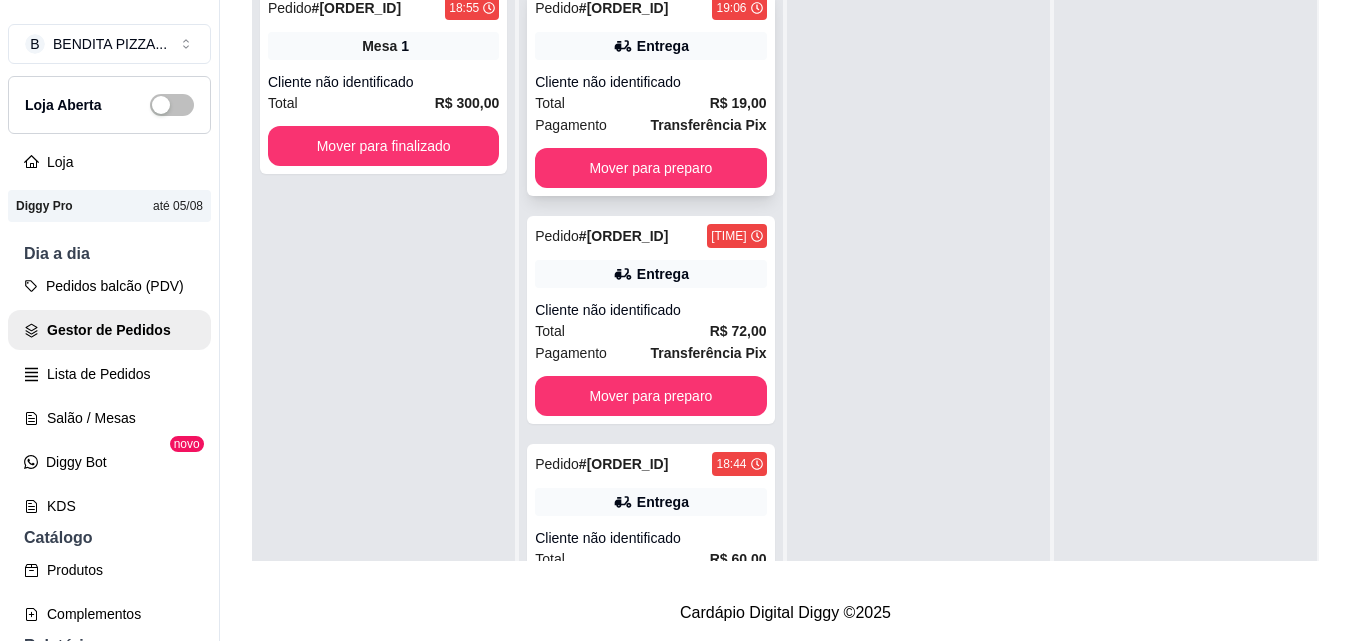 click on "R$ 19,00" at bounding box center [738, 103] 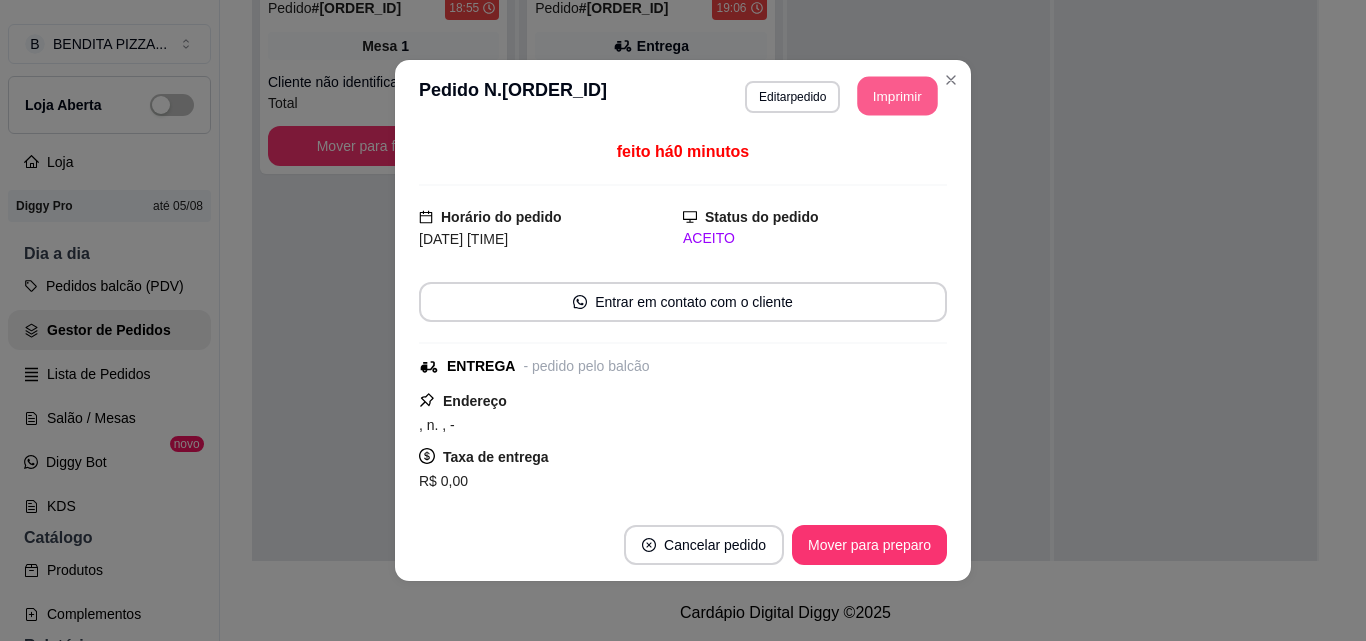 click on "Imprimir" at bounding box center (898, 96) 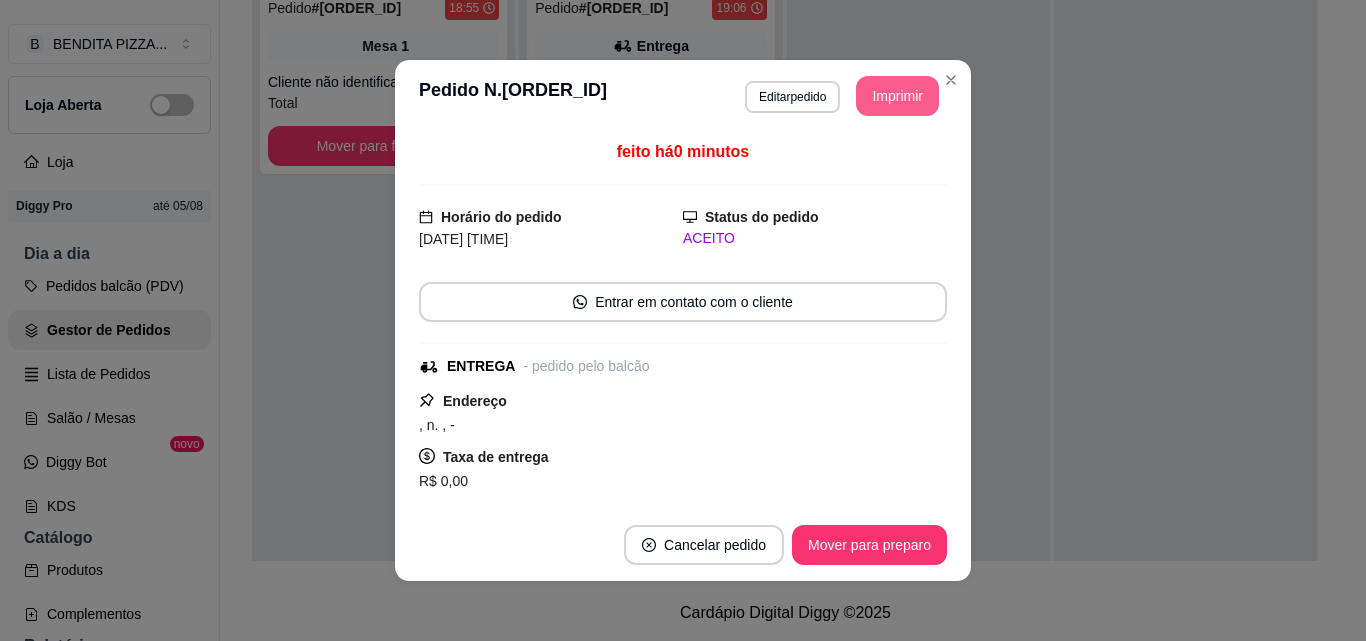 scroll, scrollTop: 0, scrollLeft: 0, axis: both 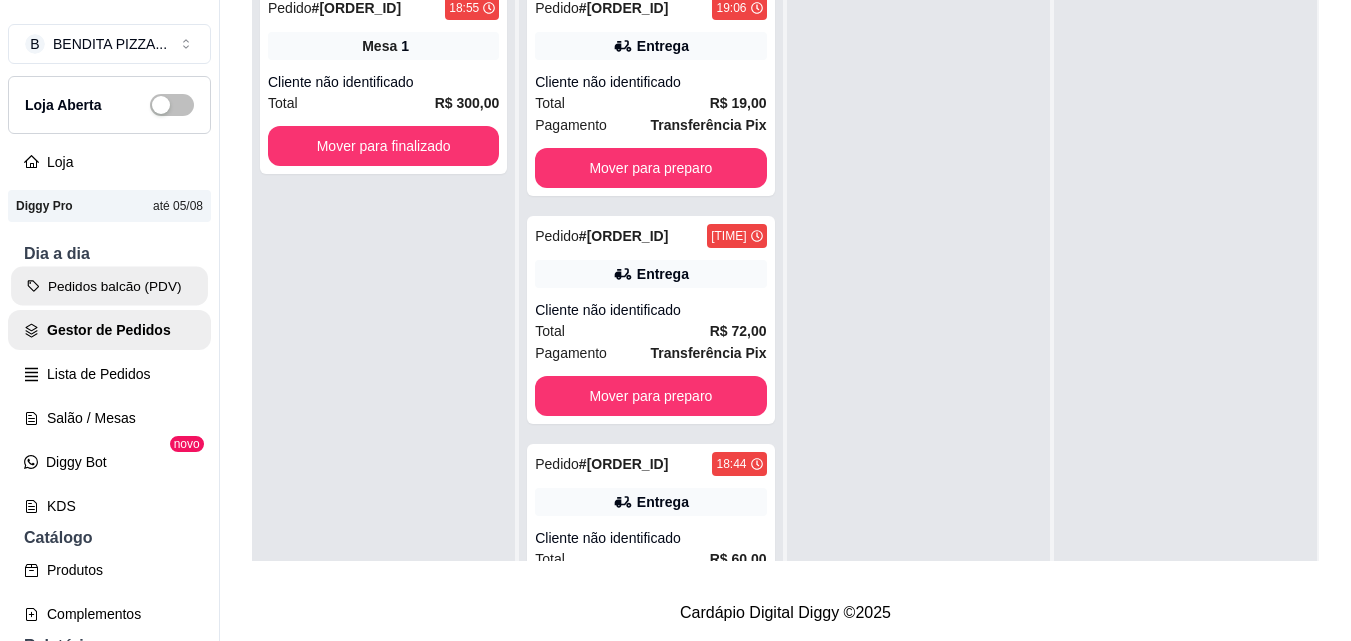 click on "Pedidos balcão (PDV)" at bounding box center (109, 286) 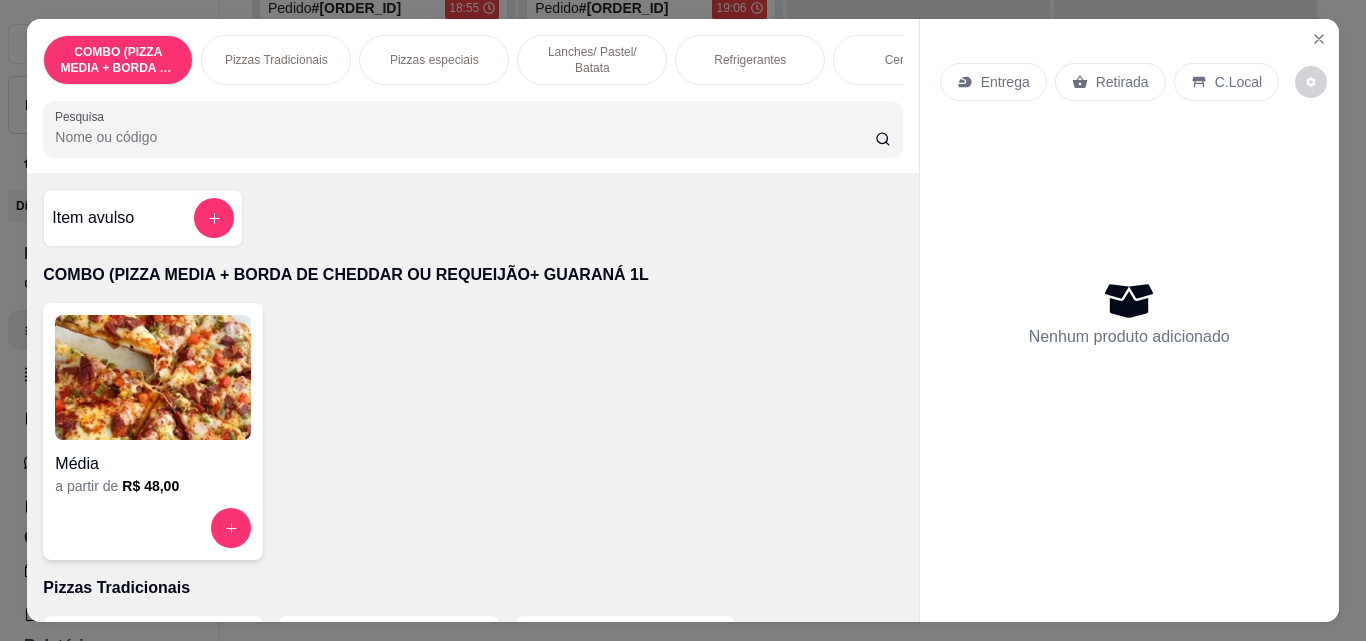 click on "Pizzas Tradicionais" at bounding box center [276, 60] 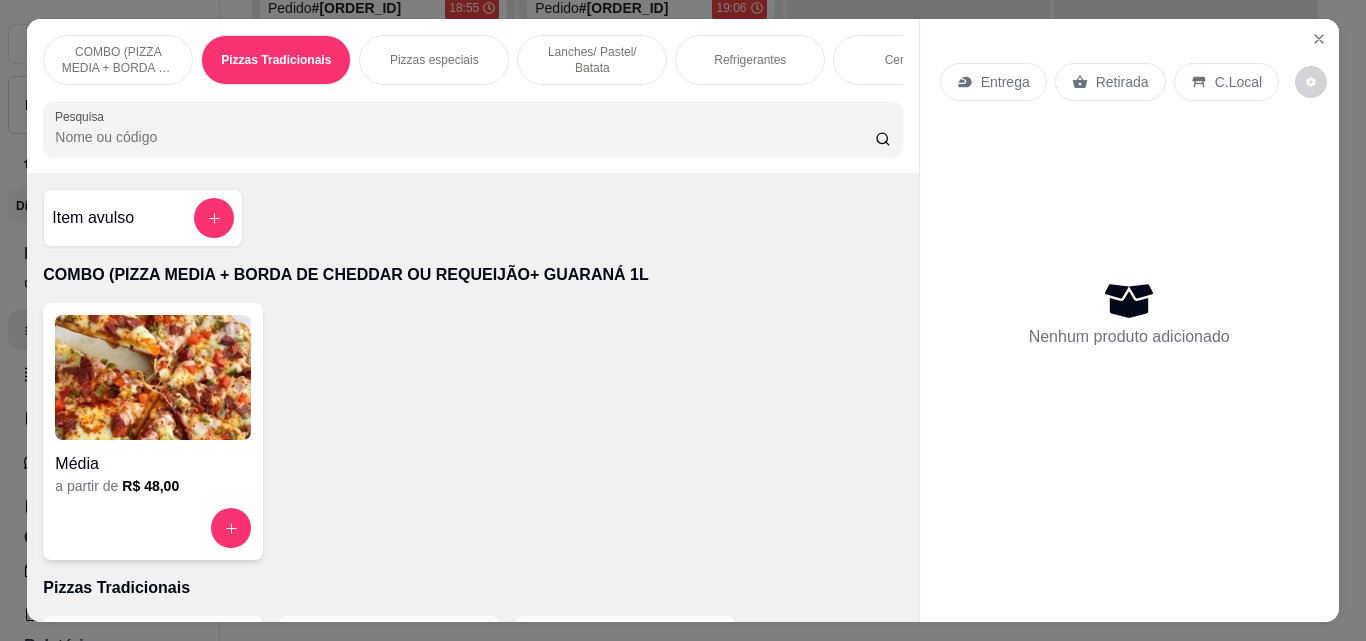 scroll, scrollTop: 403, scrollLeft: 0, axis: vertical 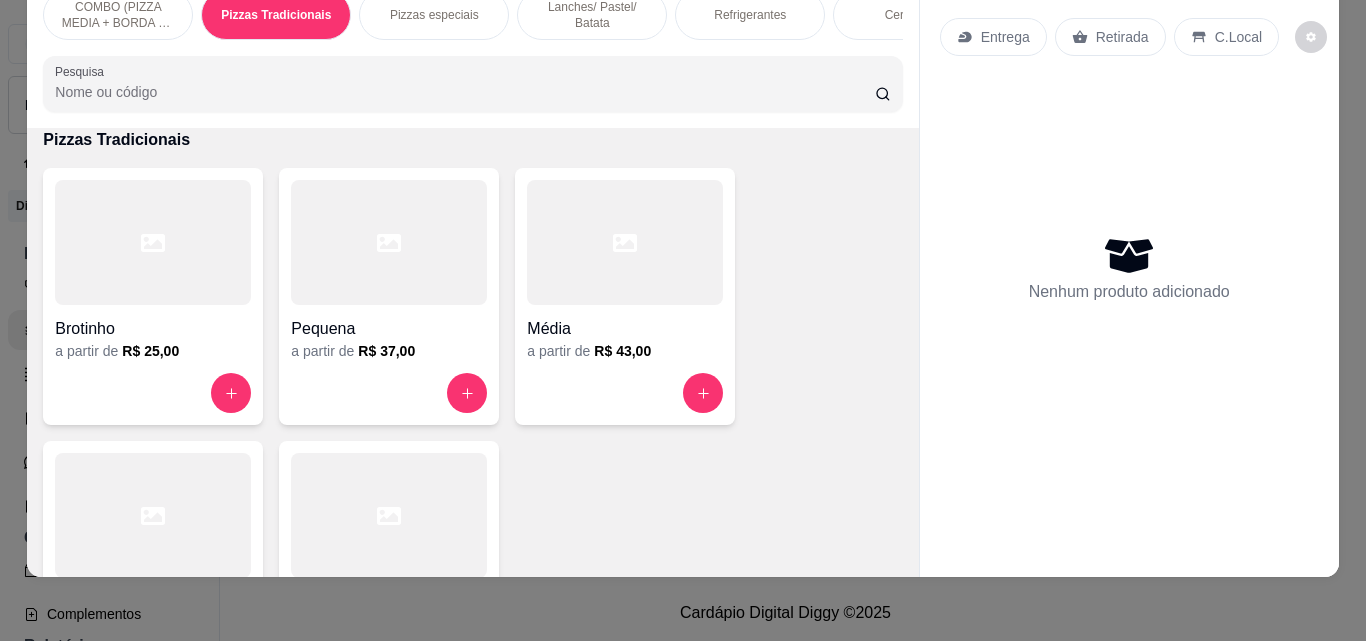 click at bounding box center [153, 515] 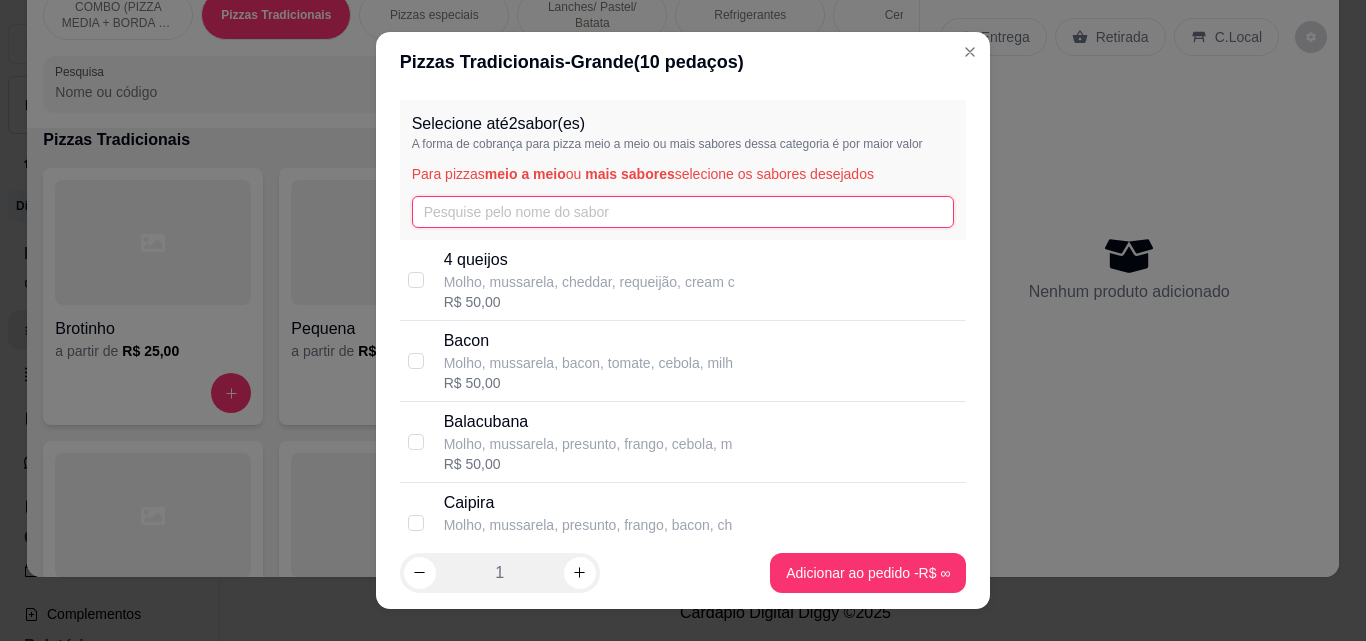 click at bounding box center (683, 212) 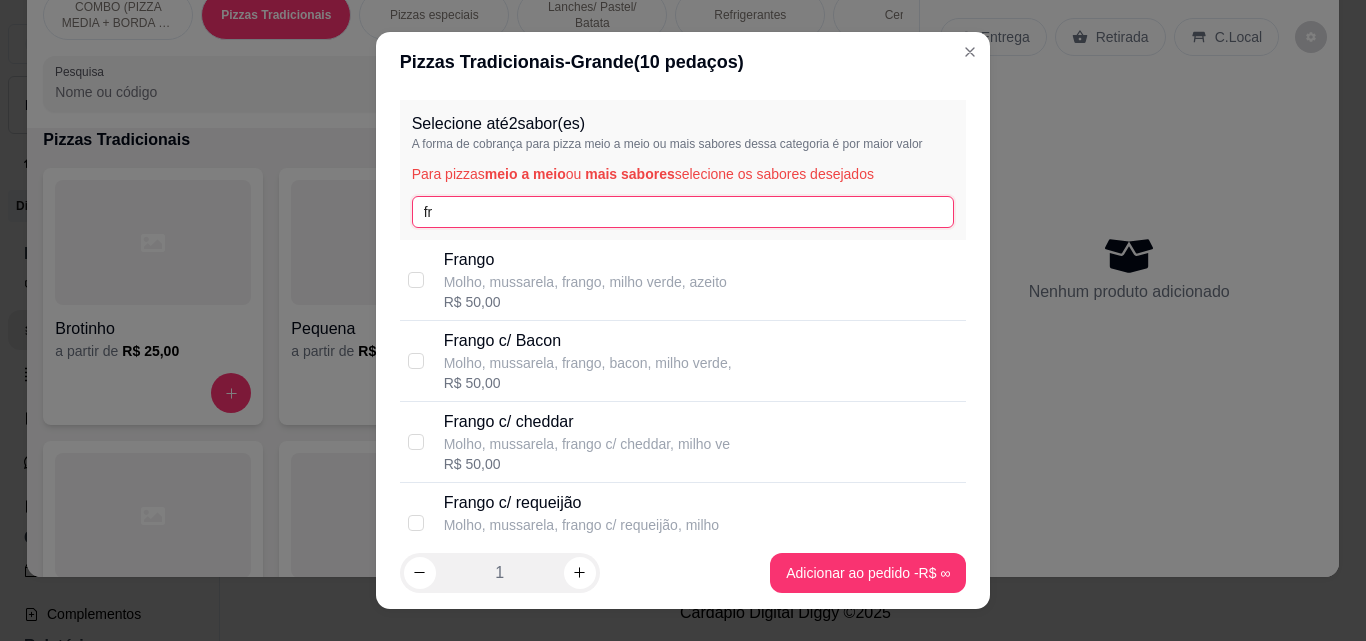 type on "fr" 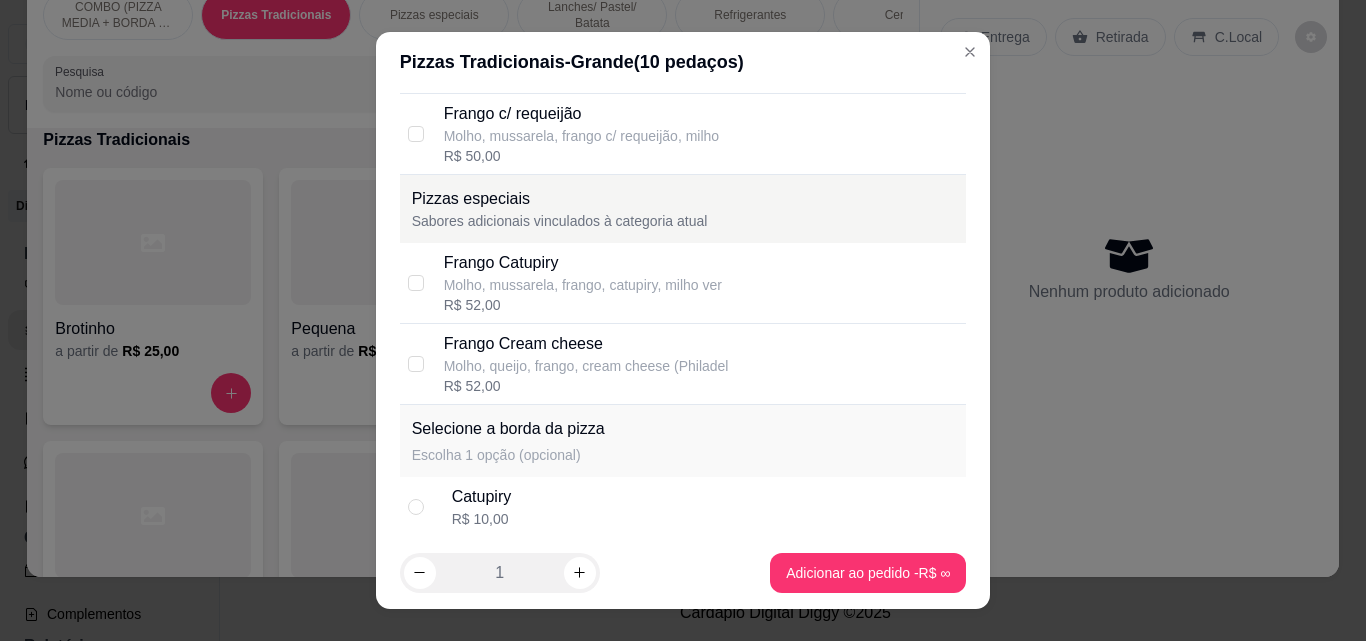 scroll, scrollTop: 661, scrollLeft: 0, axis: vertical 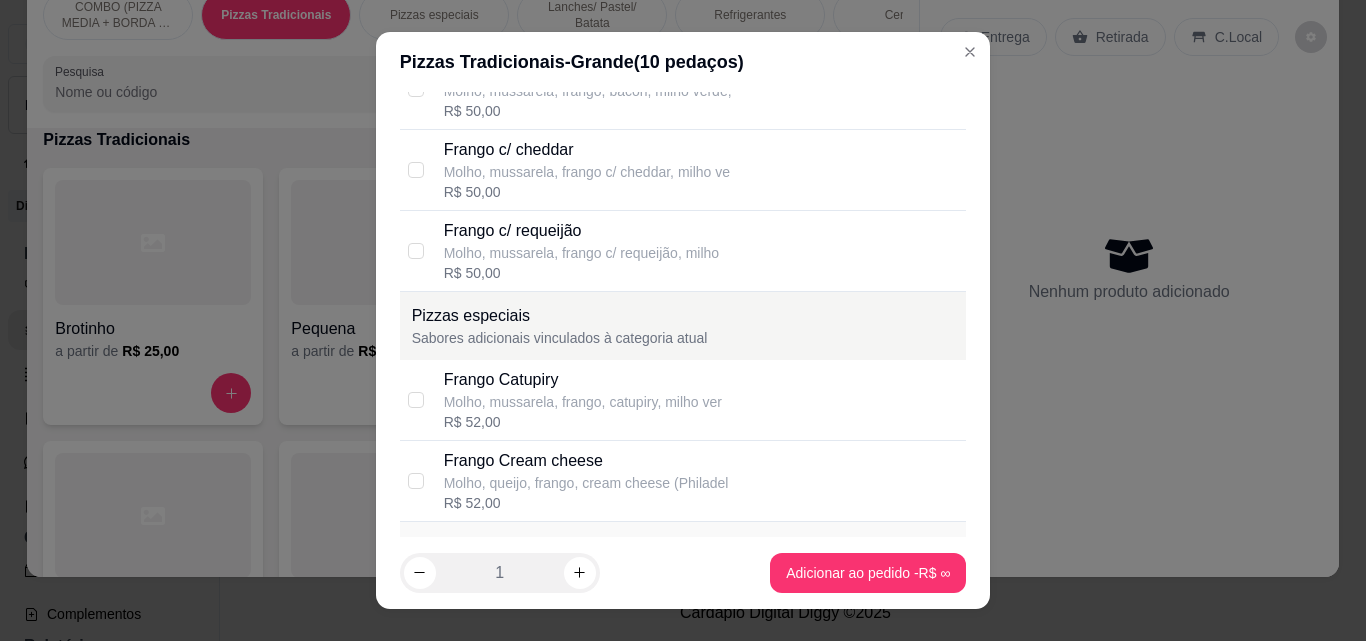 click on "R$ 52,00" at bounding box center [583, 422] 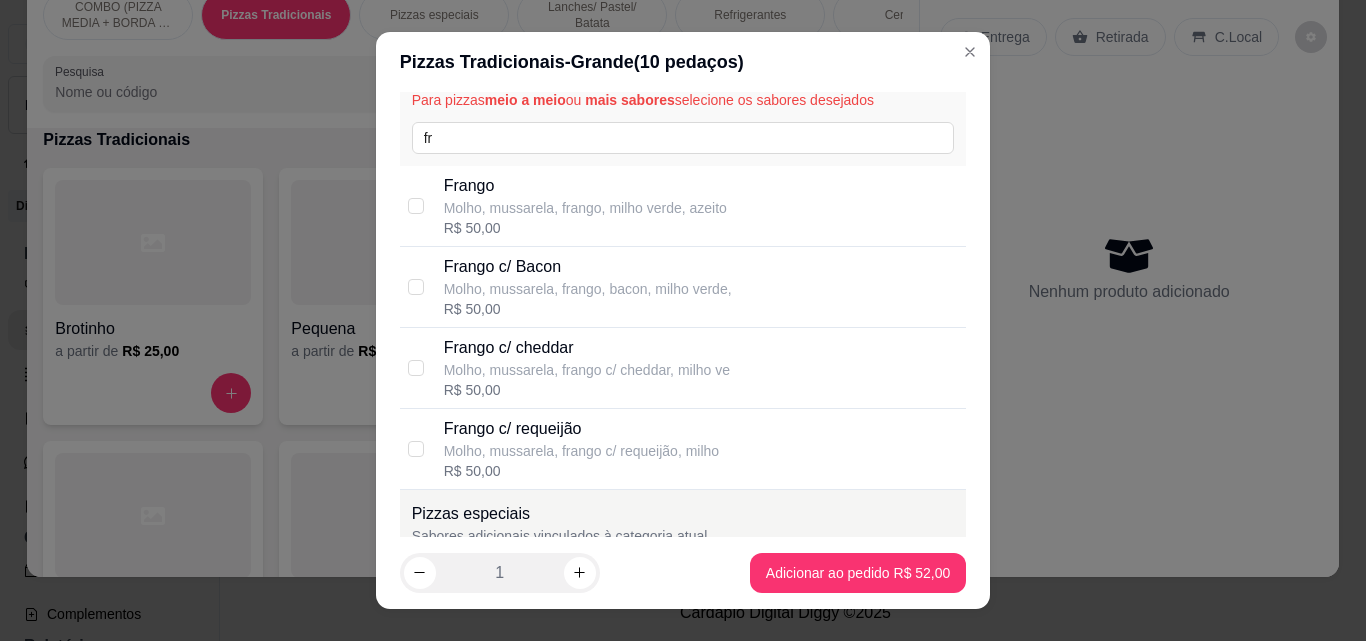 scroll, scrollTop: 11, scrollLeft: 0, axis: vertical 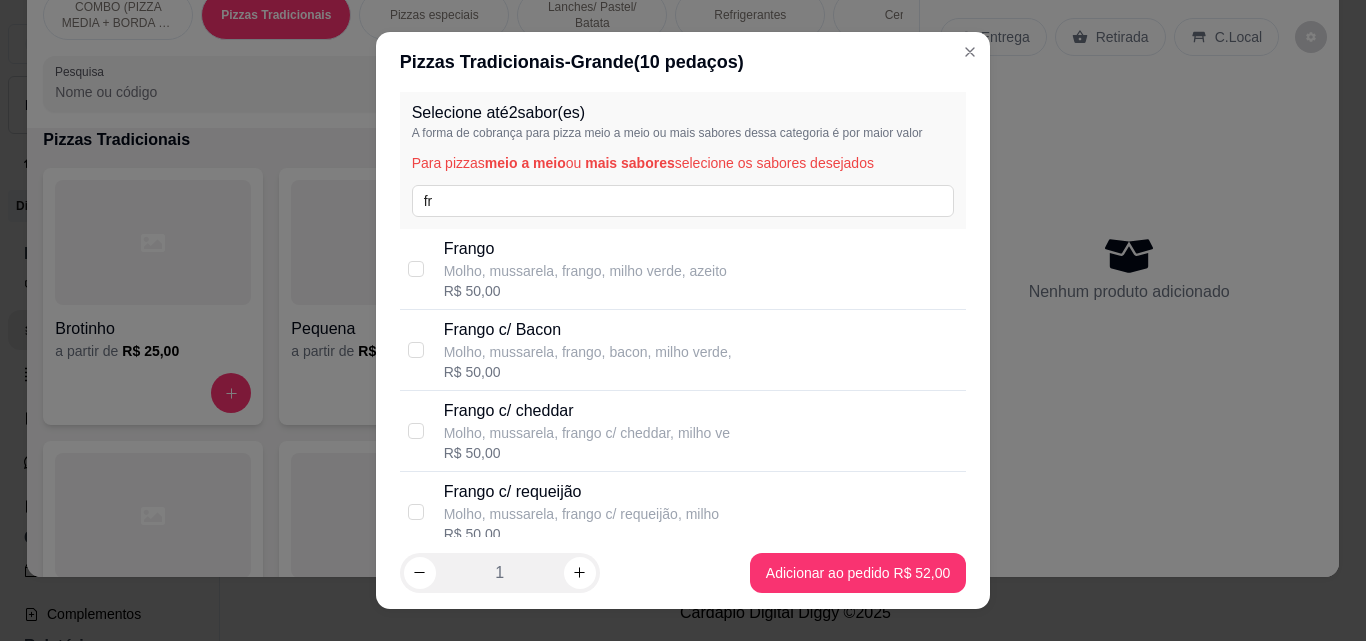 click on "Frango Molho, mussarela, frango, milho verde, azeito R$ 50,00" at bounding box center (683, 269) 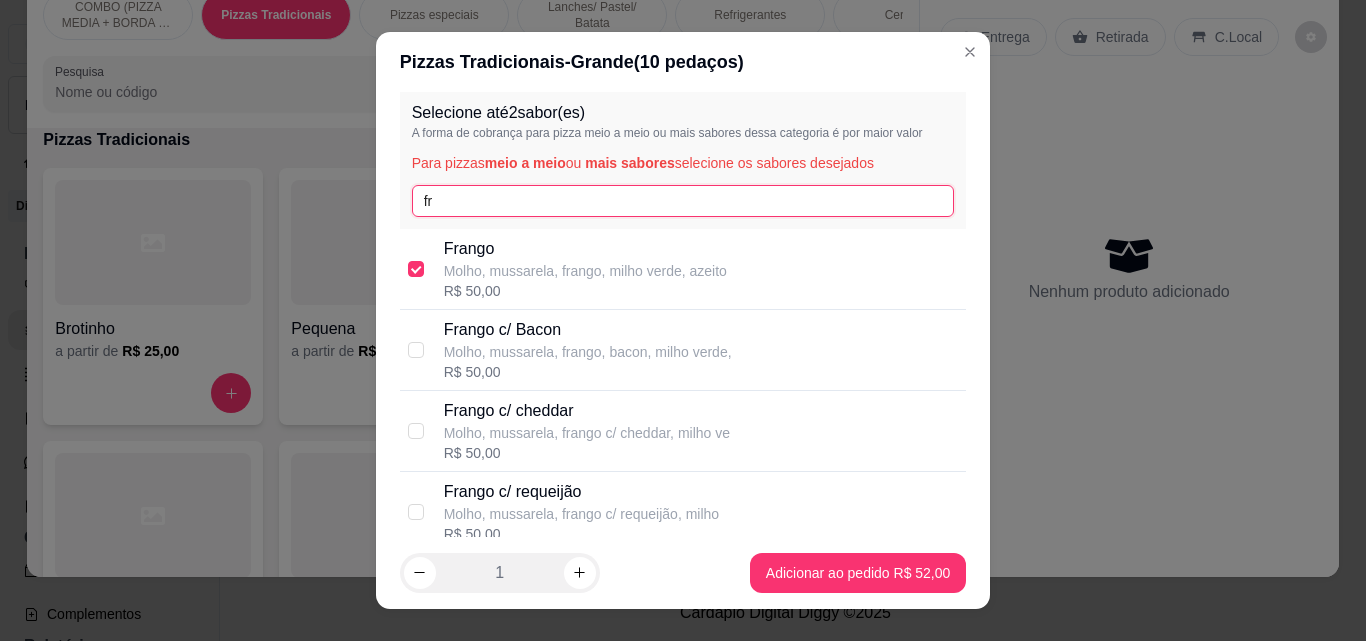 click on "fr" at bounding box center (683, 201) 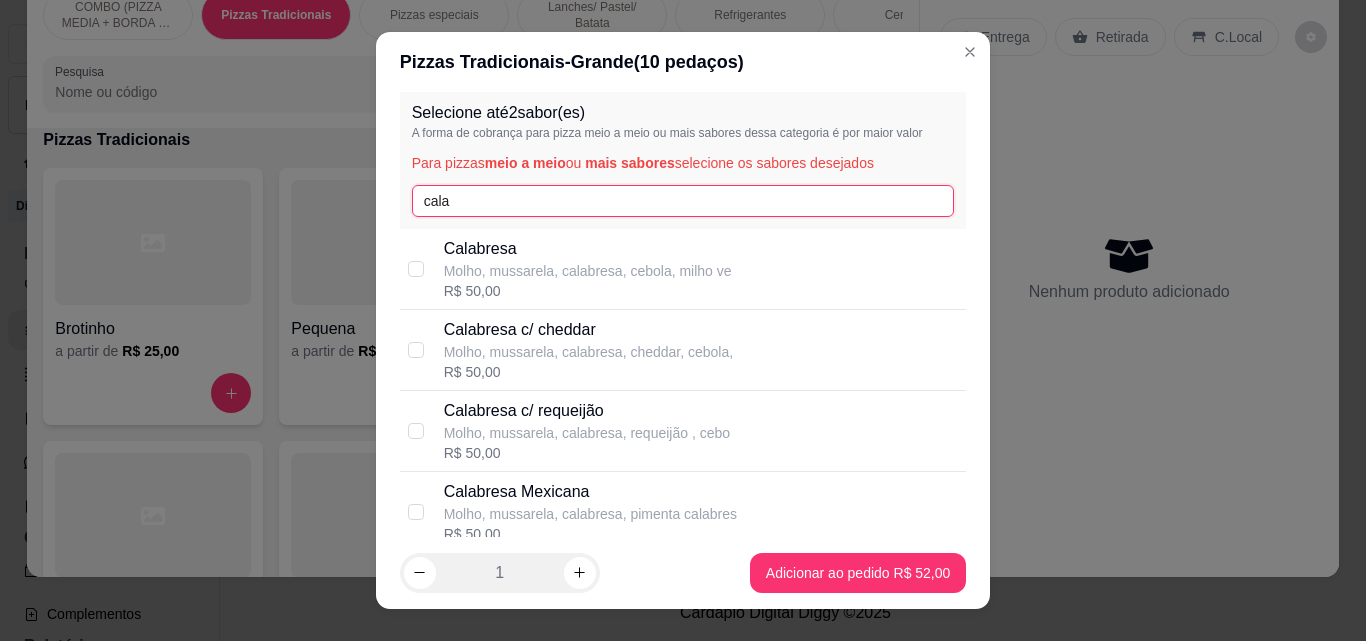 type on "cala" 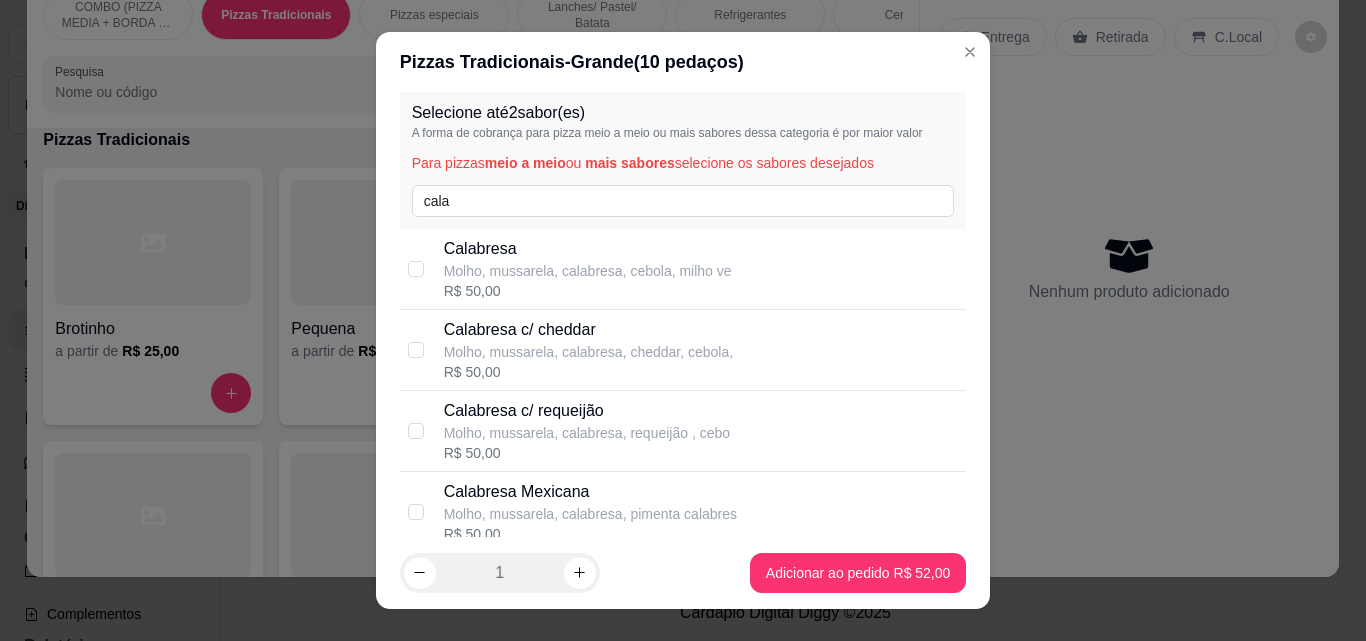 click on "Calabresa Molho, mussarela, calabresa, cebola, milho ve R$ 50,00" at bounding box center (701, 269) 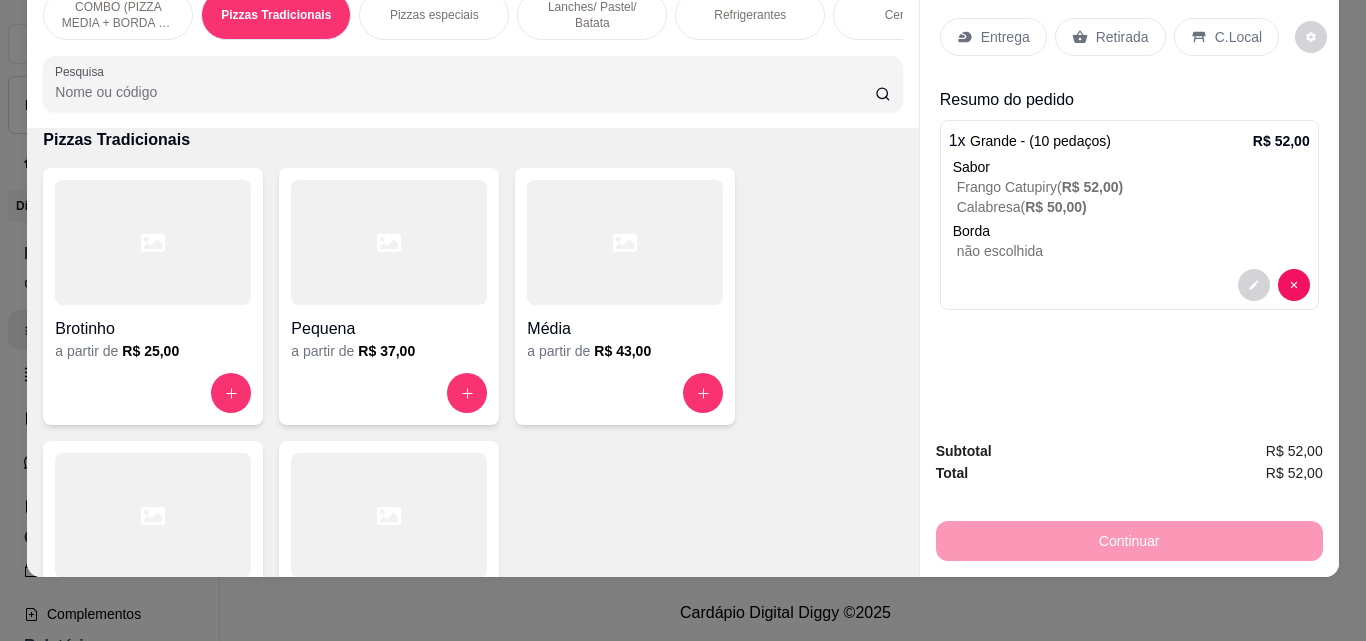 click on "Refrigerantes" at bounding box center (750, 15) 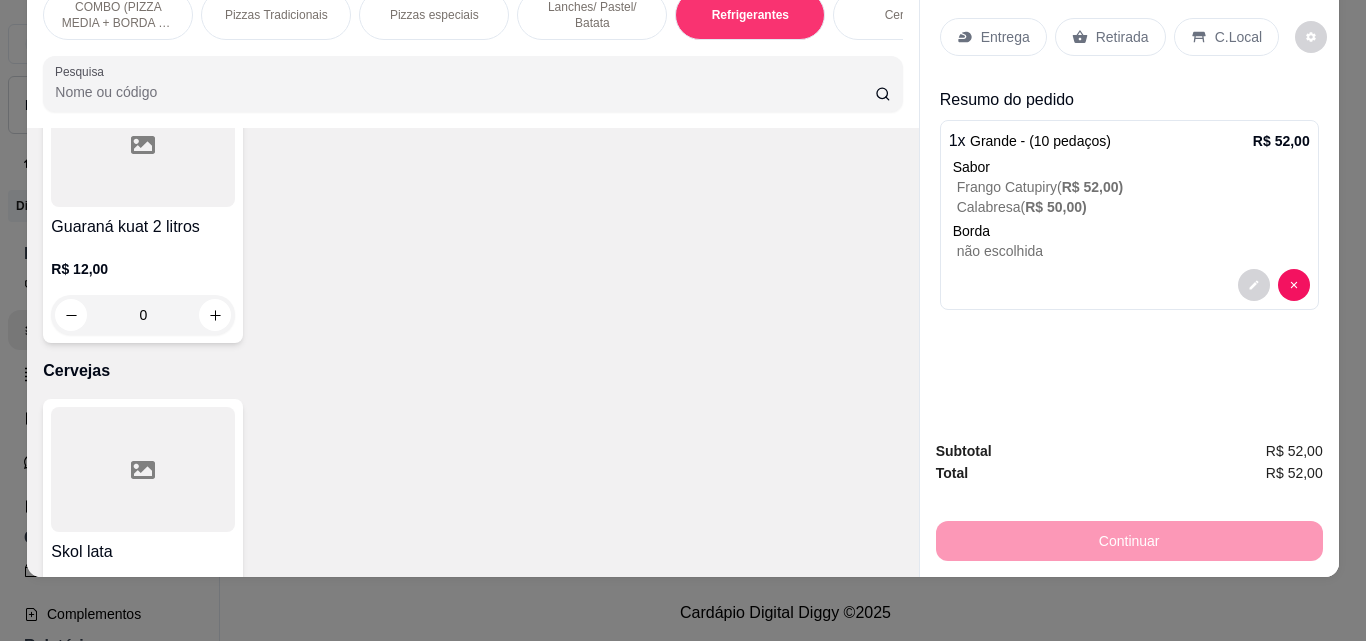 scroll, scrollTop: 3846, scrollLeft: 0, axis: vertical 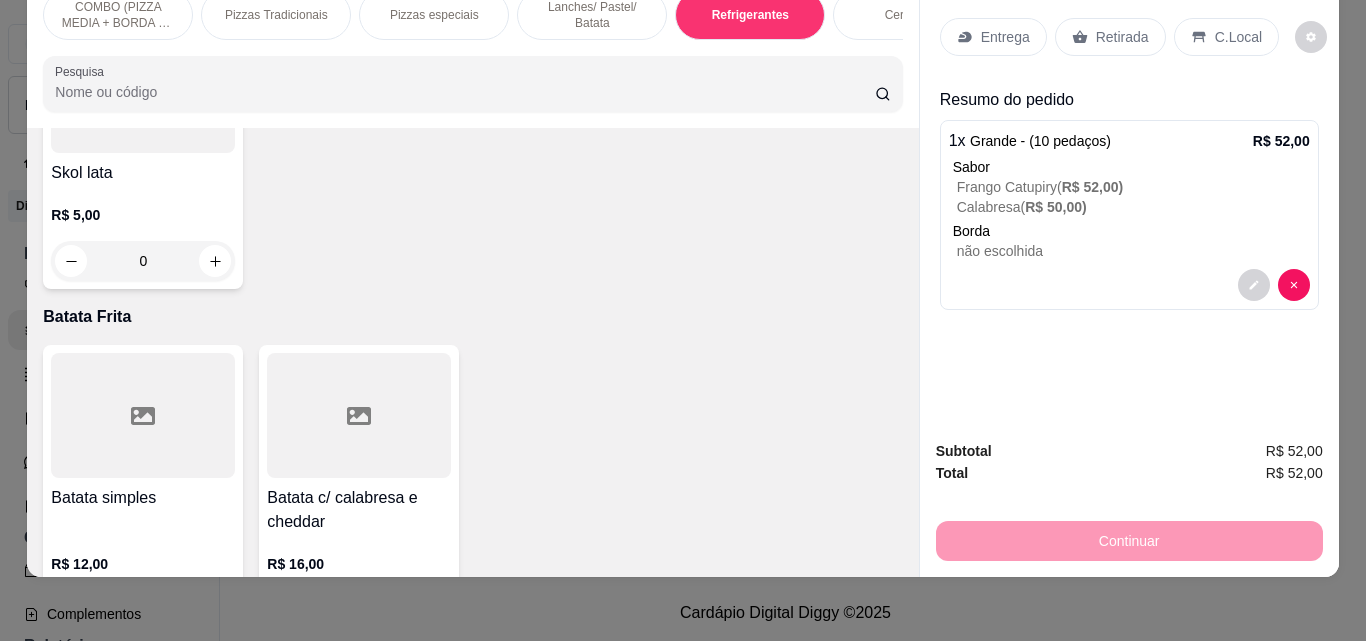 click 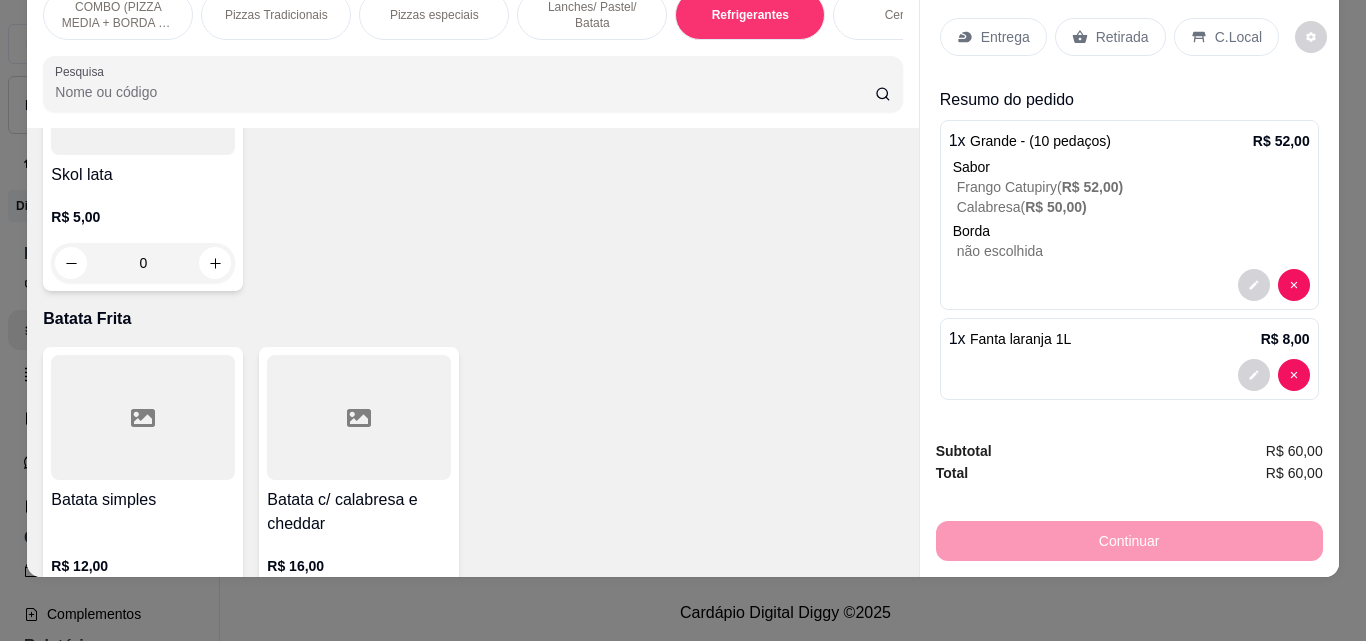 scroll, scrollTop: 3847, scrollLeft: 0, axis: vertical 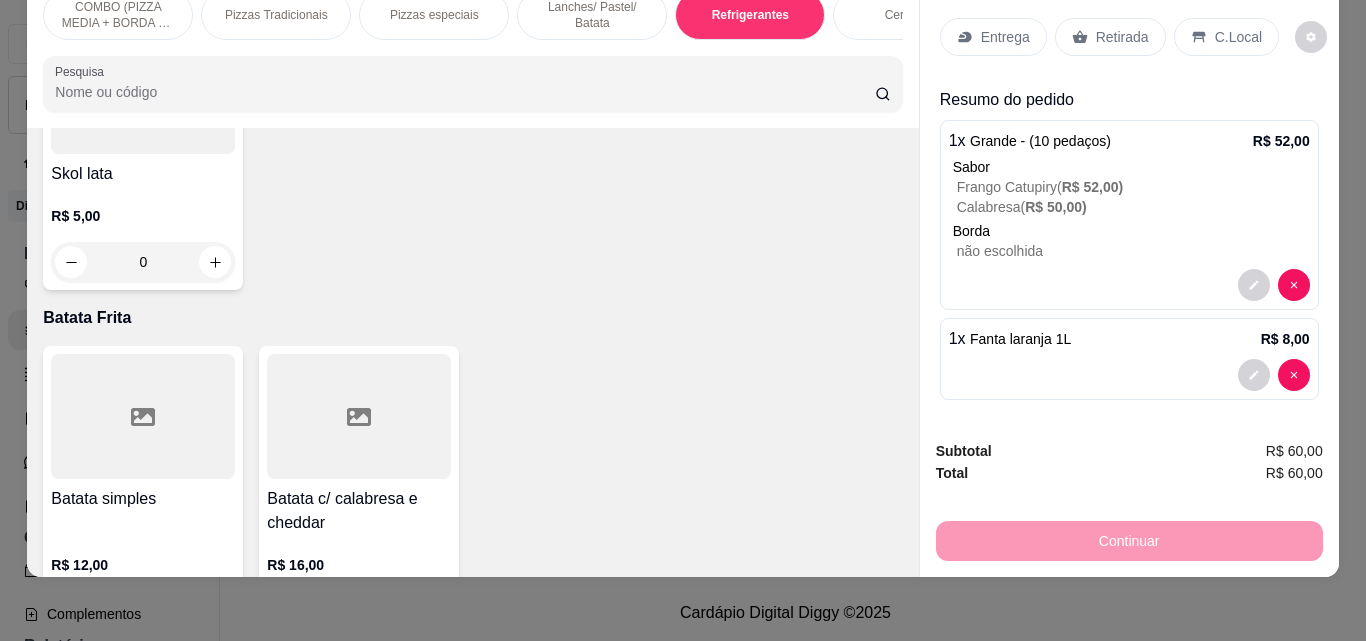 click on "1" at bounding box center (575, -349) 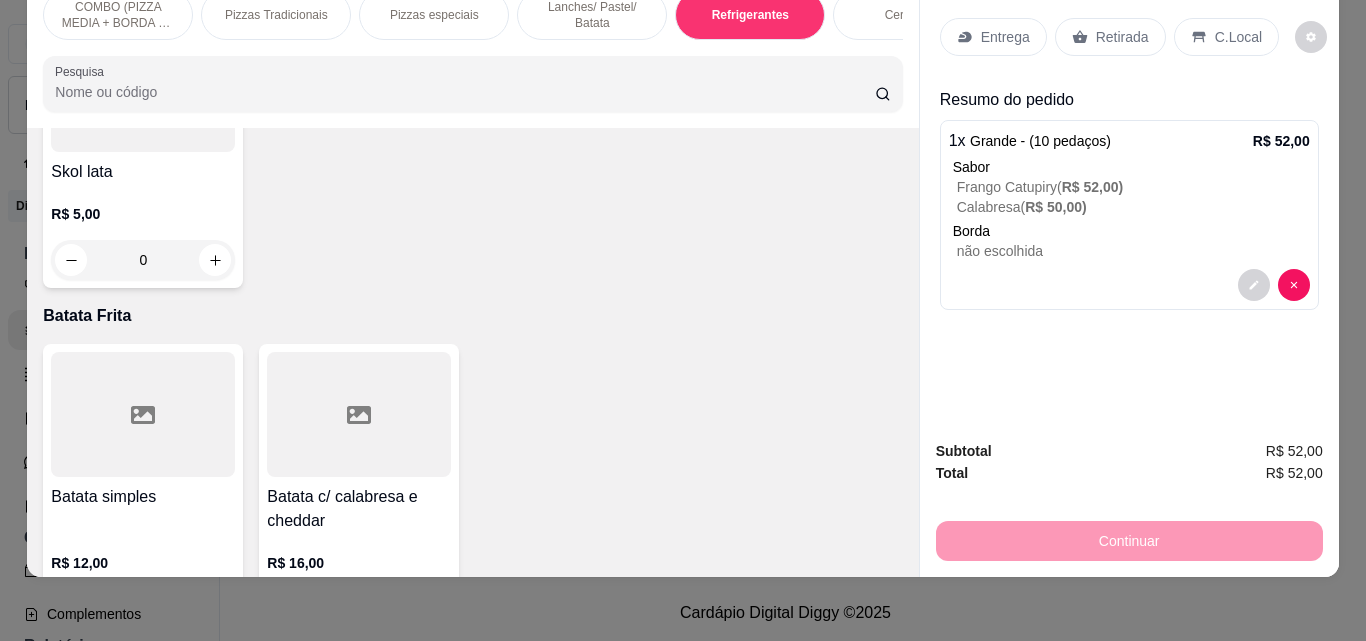 scroll, scrollTop: 3846, scrollLeft: 0, axis: vertical 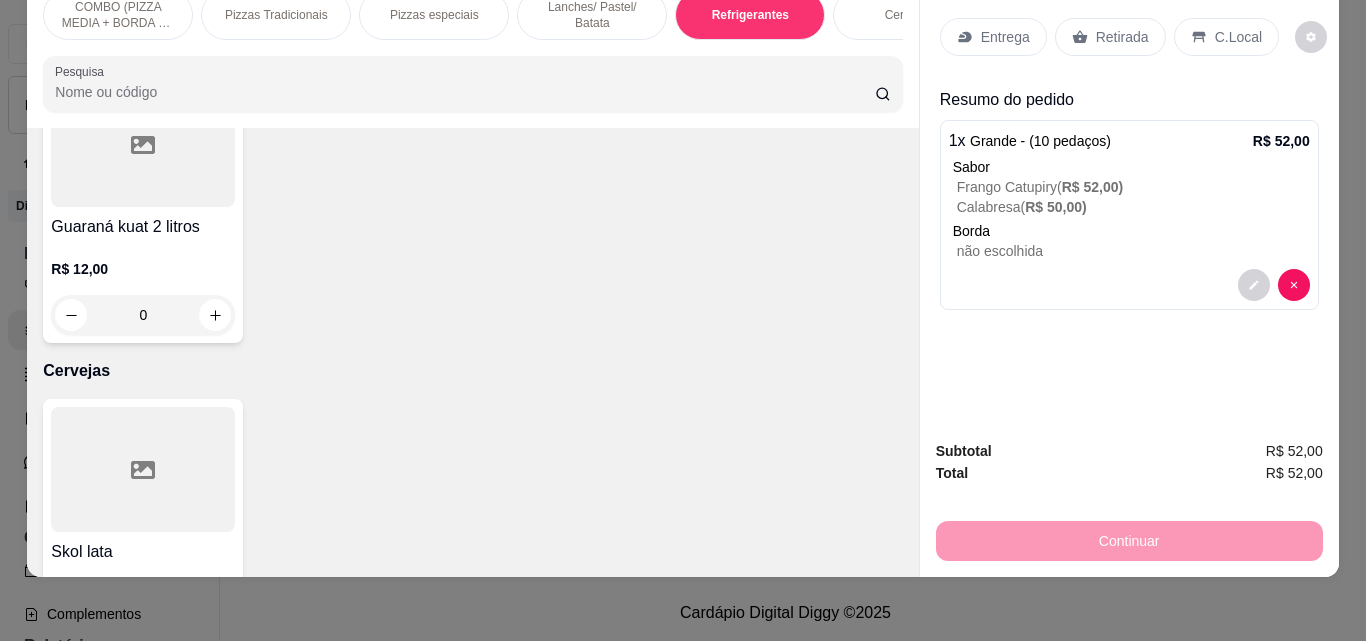 click at bounding box center [431, 30] 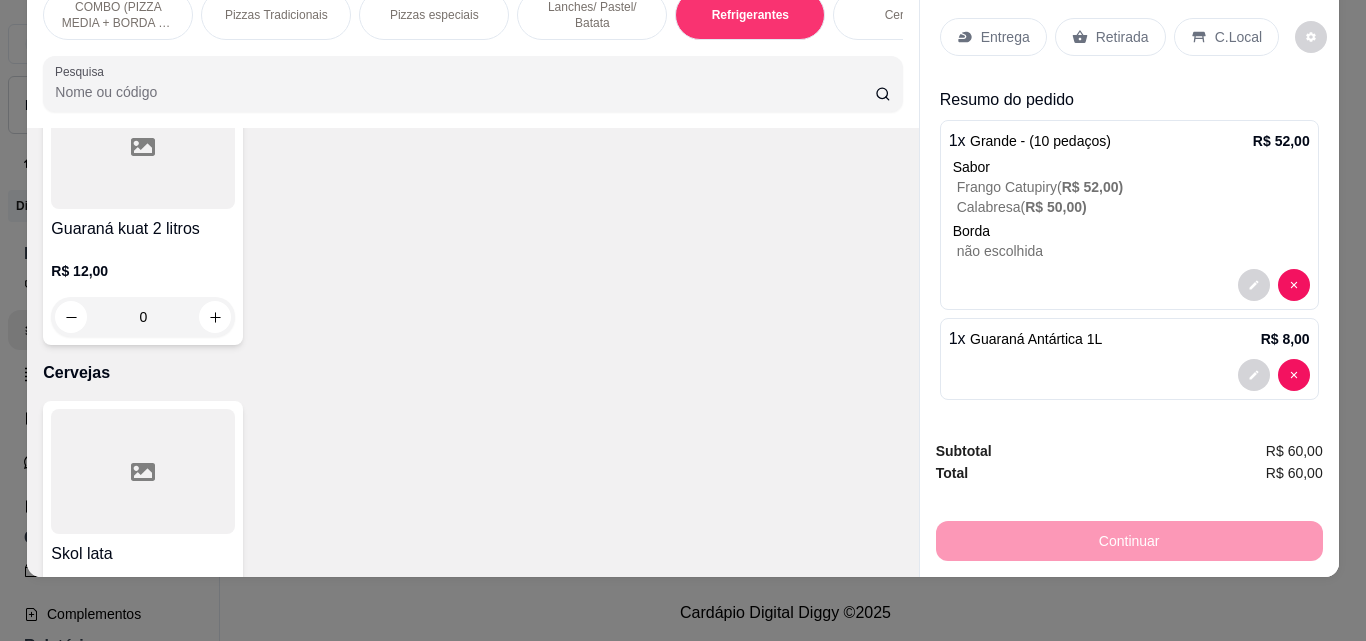 click 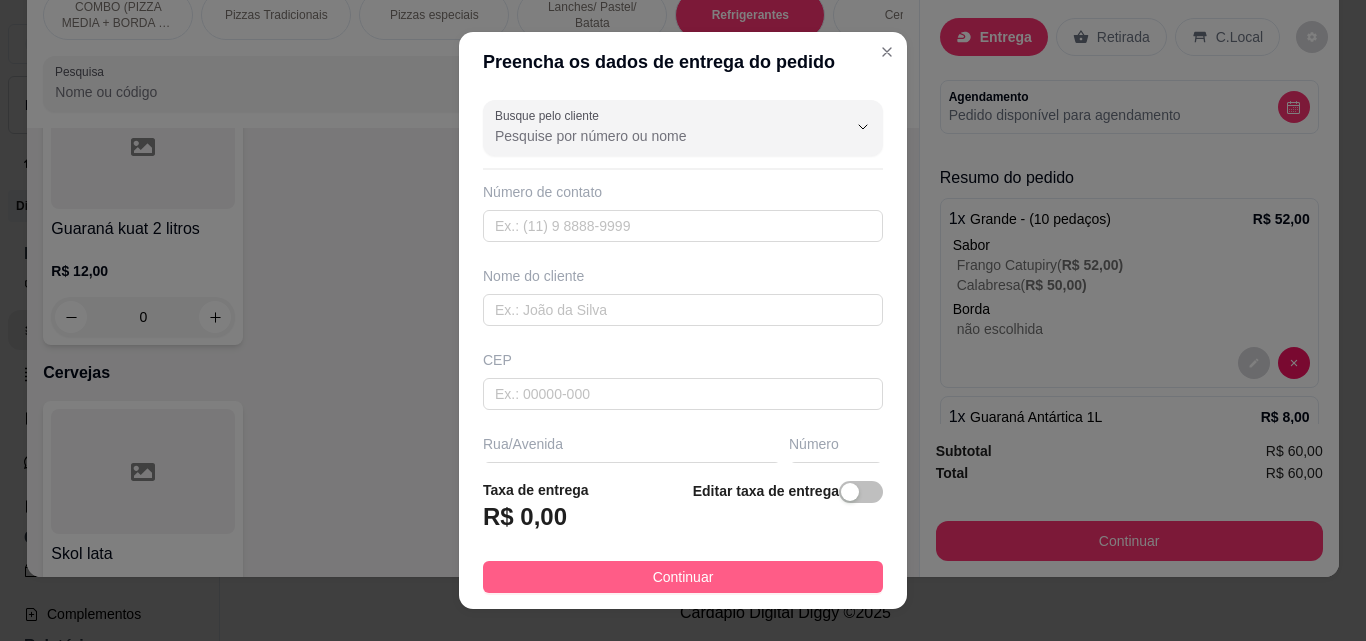 click on "Continuar" at bounding box center [683, 577] 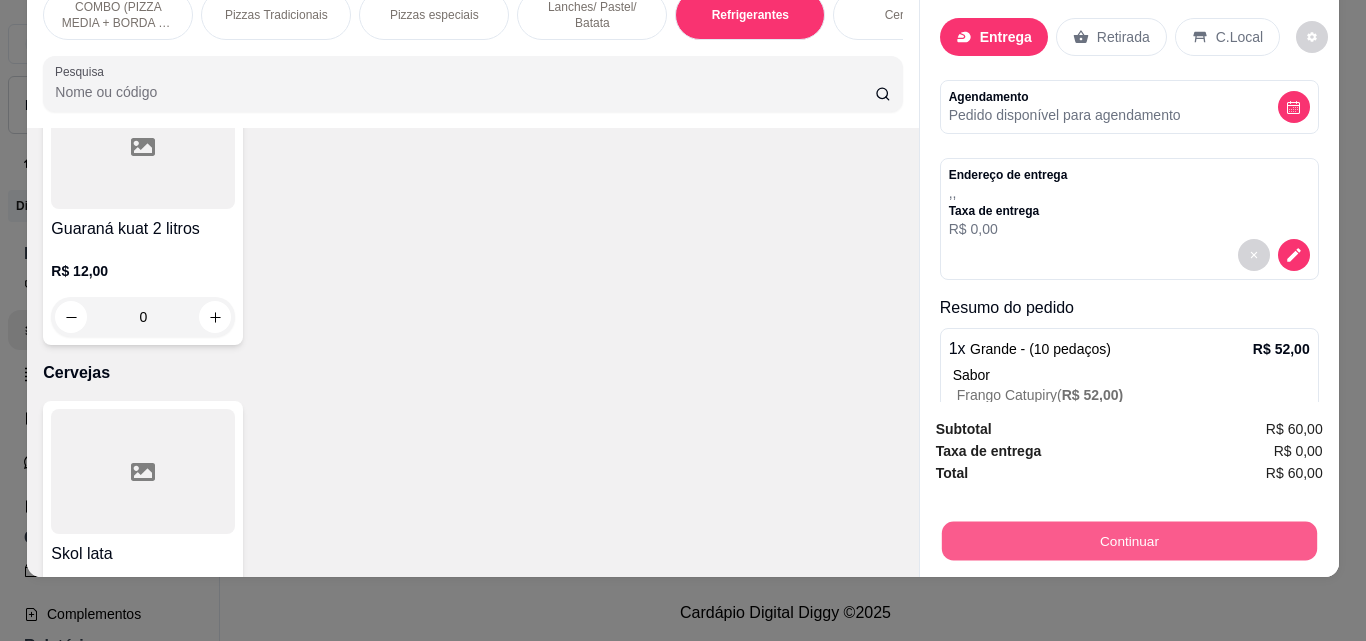 click on "Continuar" at bounding box center [1128, 540] 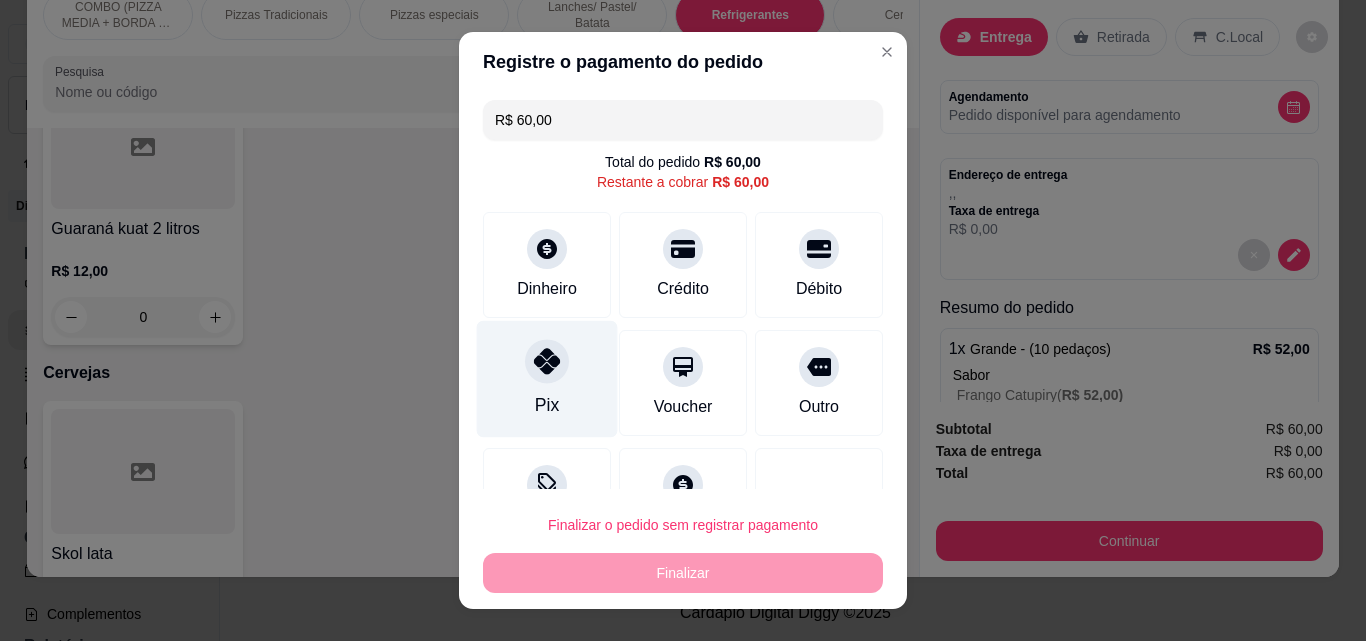 click on "Pix" at bounding box center (547, 379) 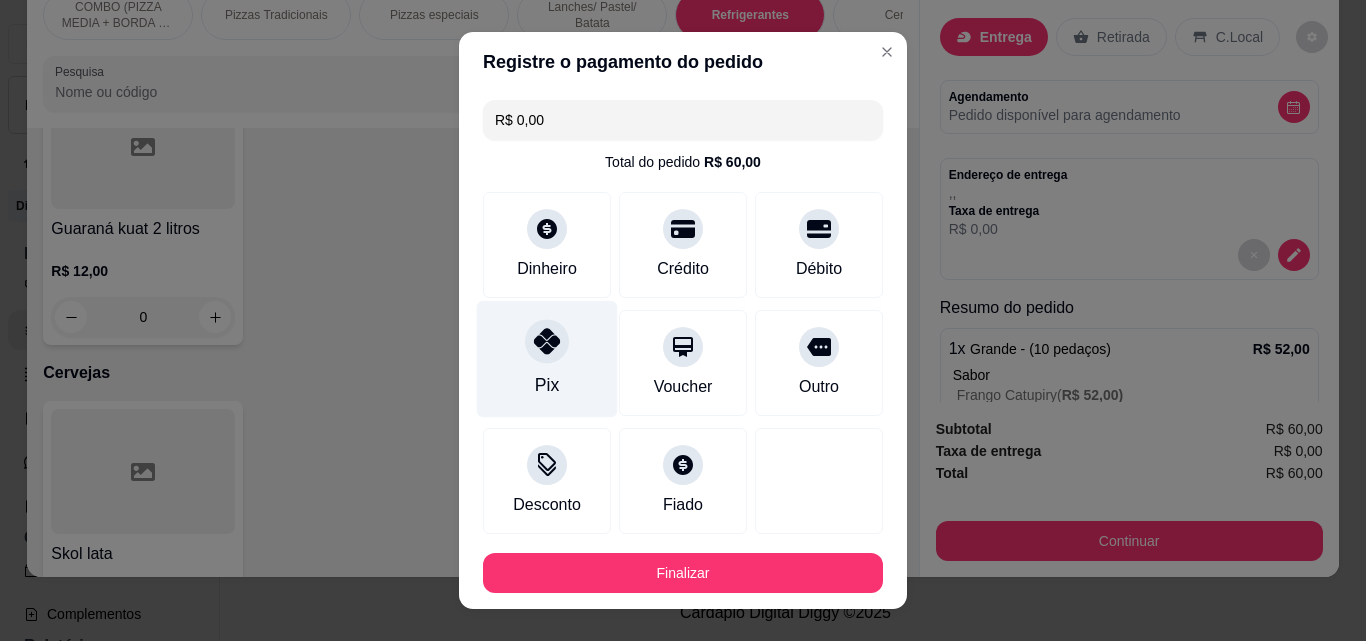 type on "R$ 0,00" 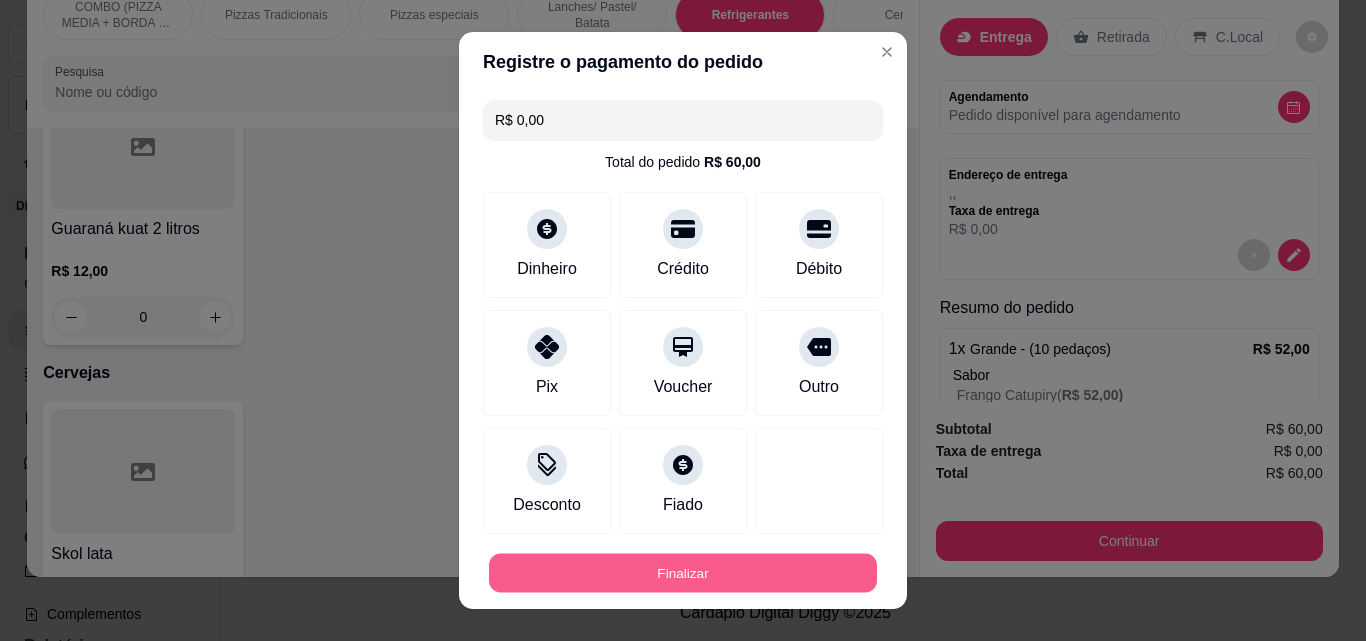 click on "Finalizar" at bounding box center [683, 573] 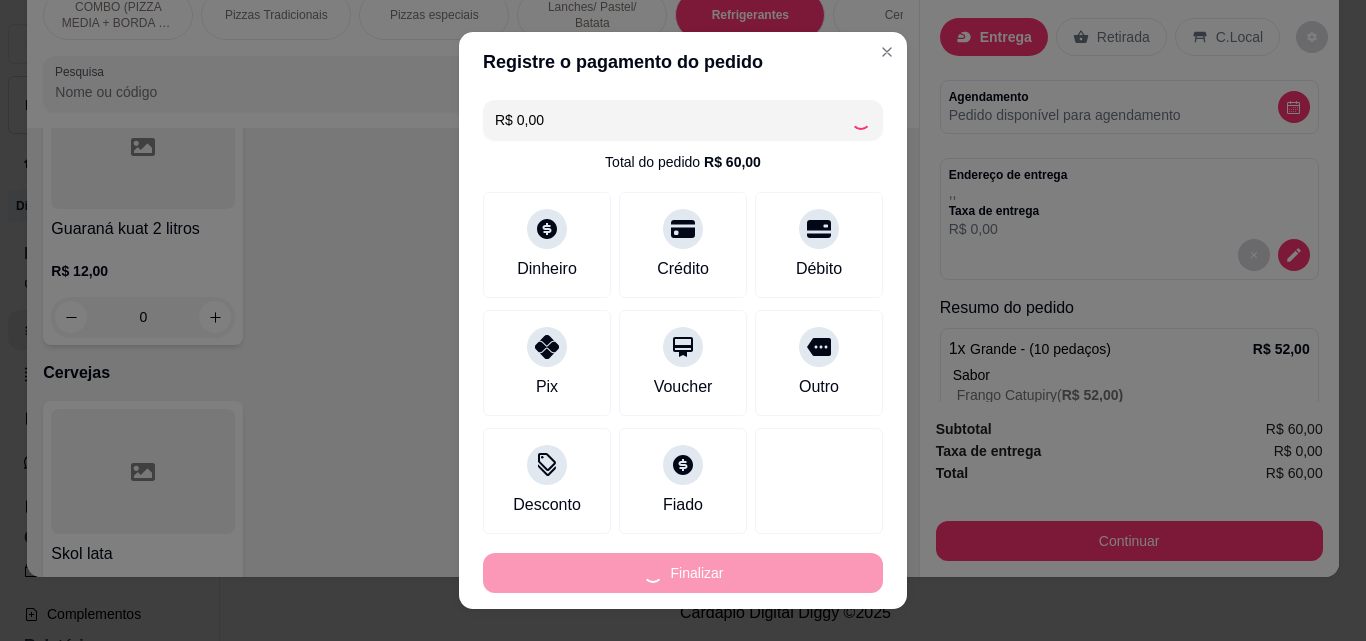 type on "0" 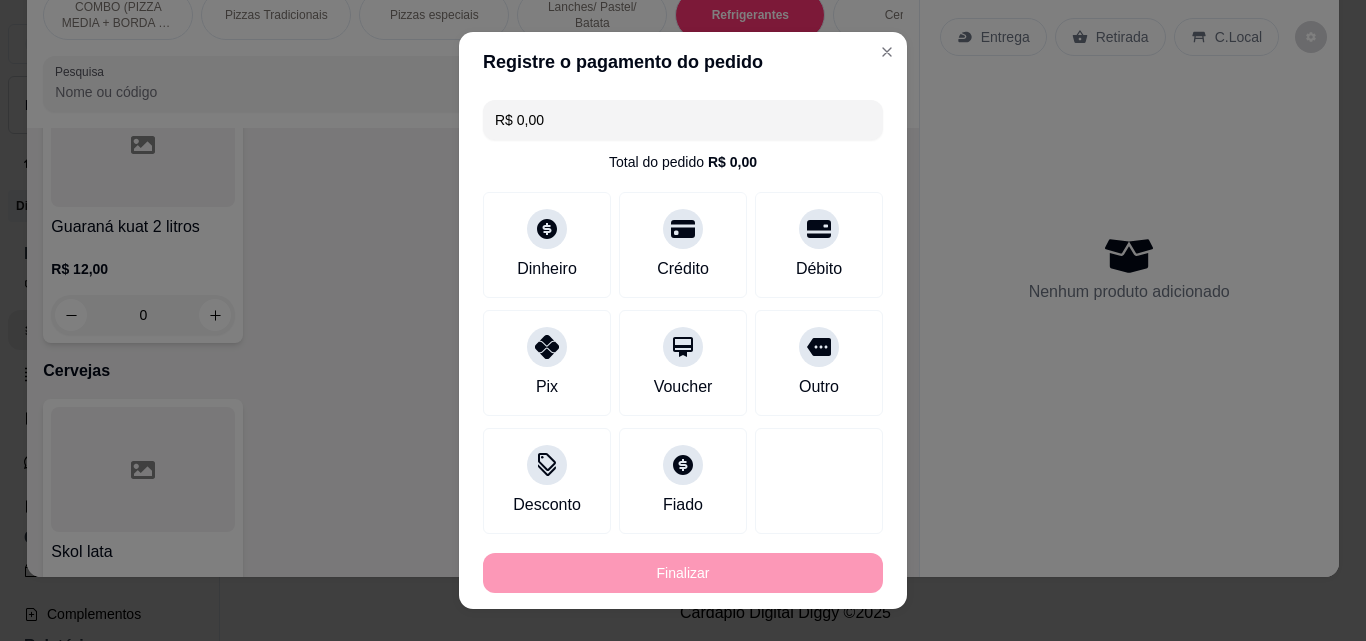 type on "-R$ 60,00" 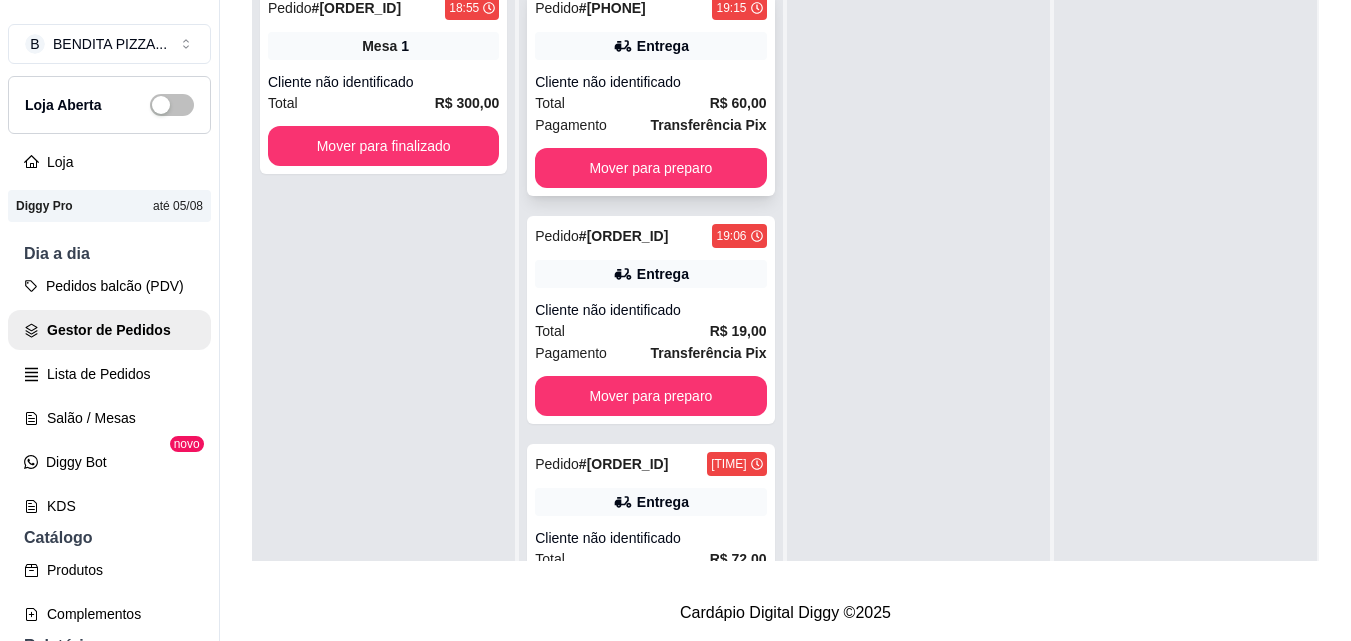 click on "Total R$ 60,00" at bounding box center (650, 103) 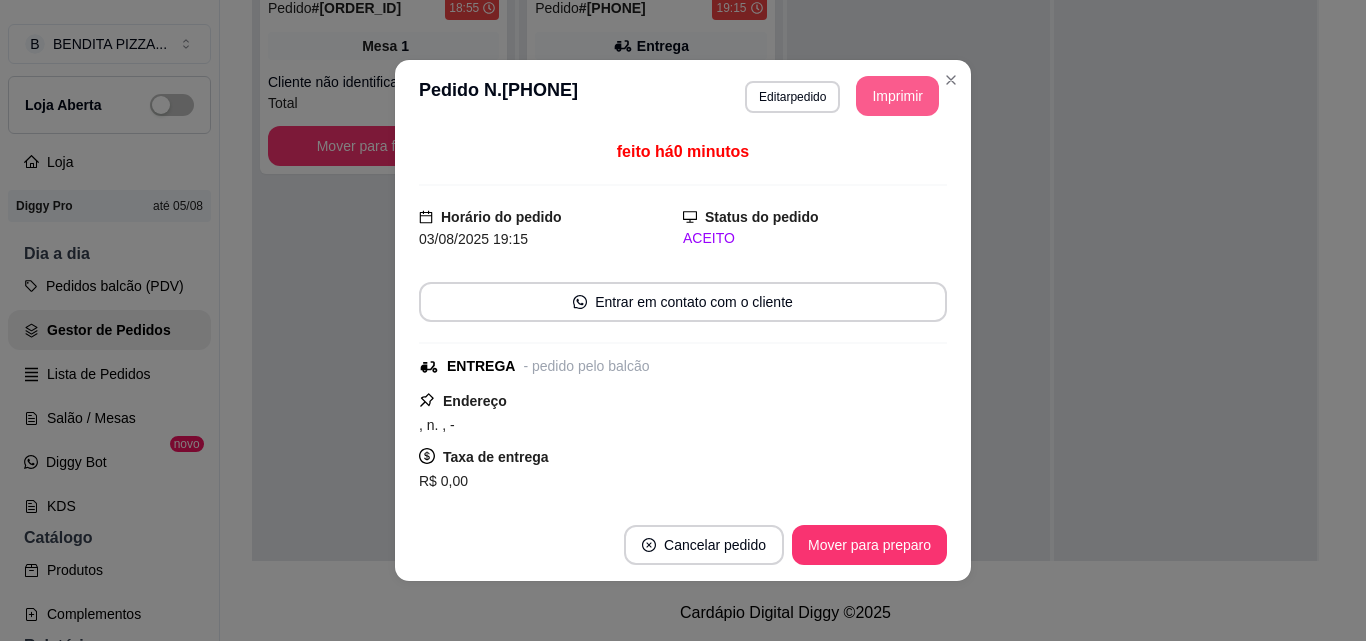 click on "Imprimir" at bounding box center (897, 96) 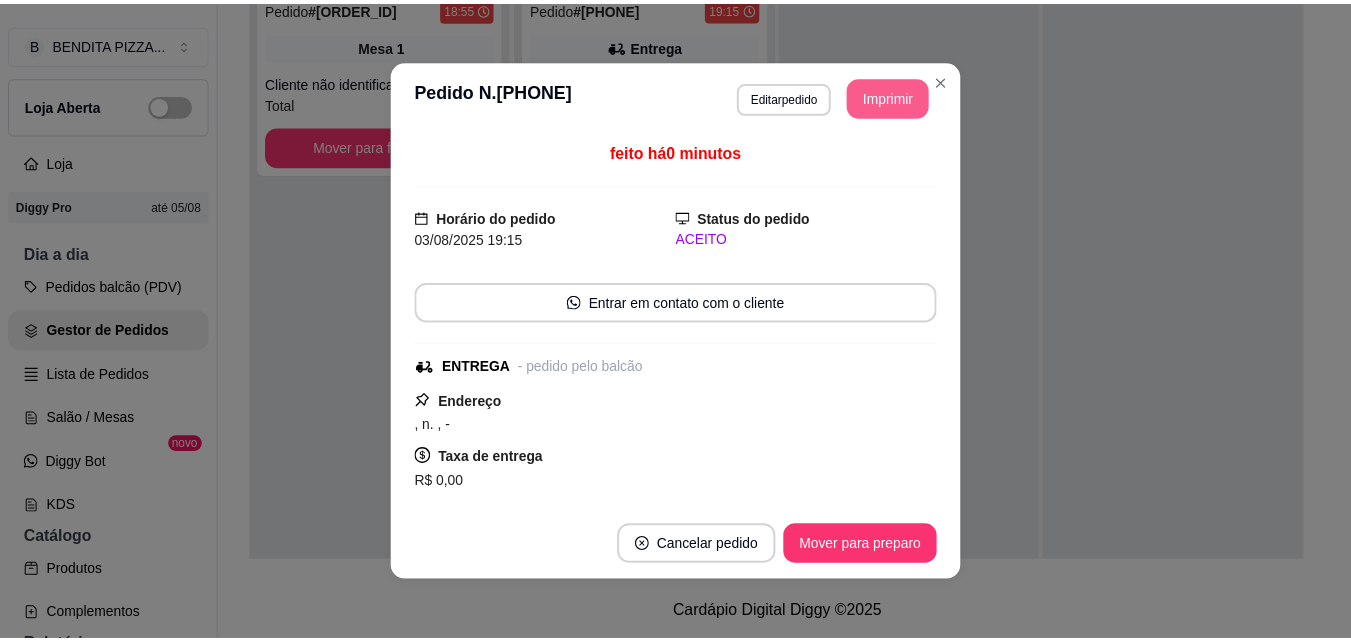 scroll, scrollTop: 0, scrollLeft: 0, axis: both 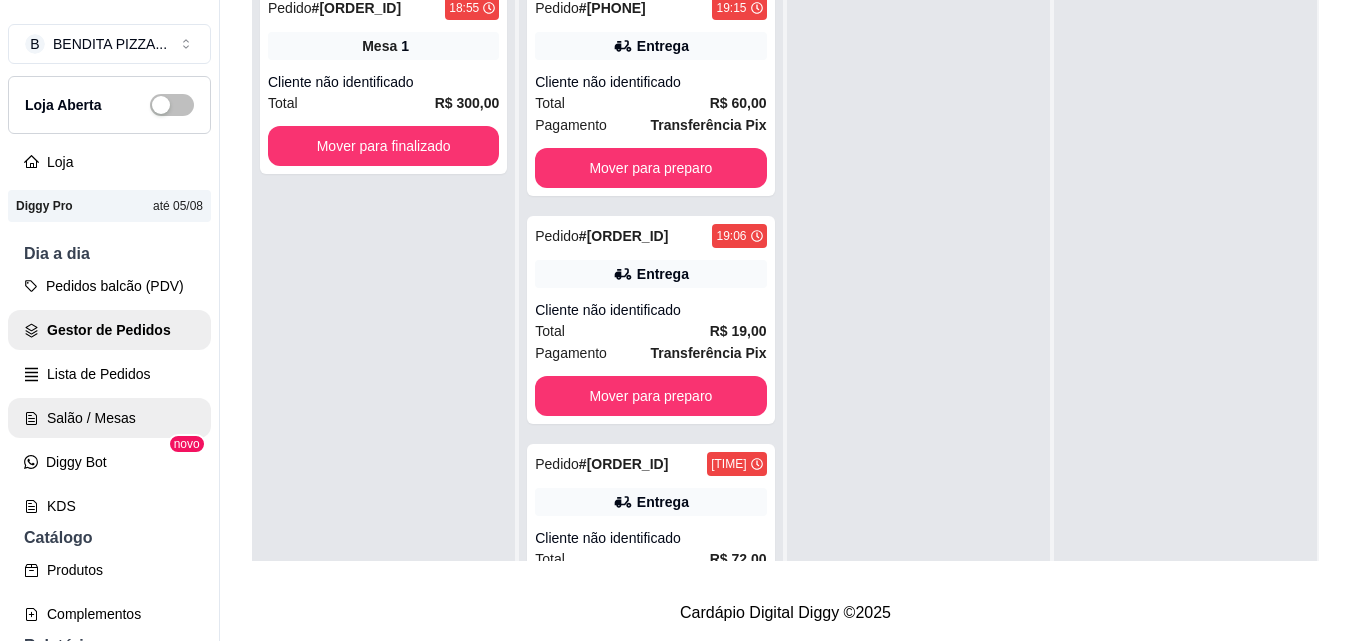 click on "Salão / Mesas" at bounding box center [109, 418] 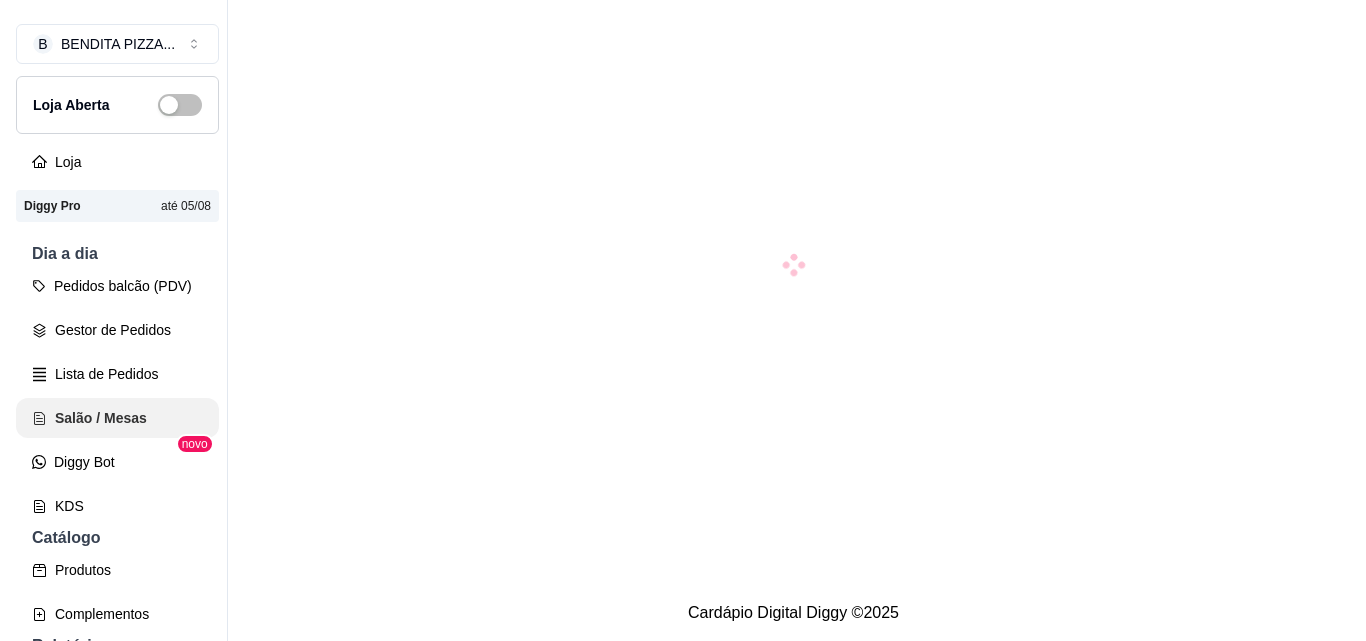 scroll, scrollTop: 0, scrollLeft: 0, axis: both 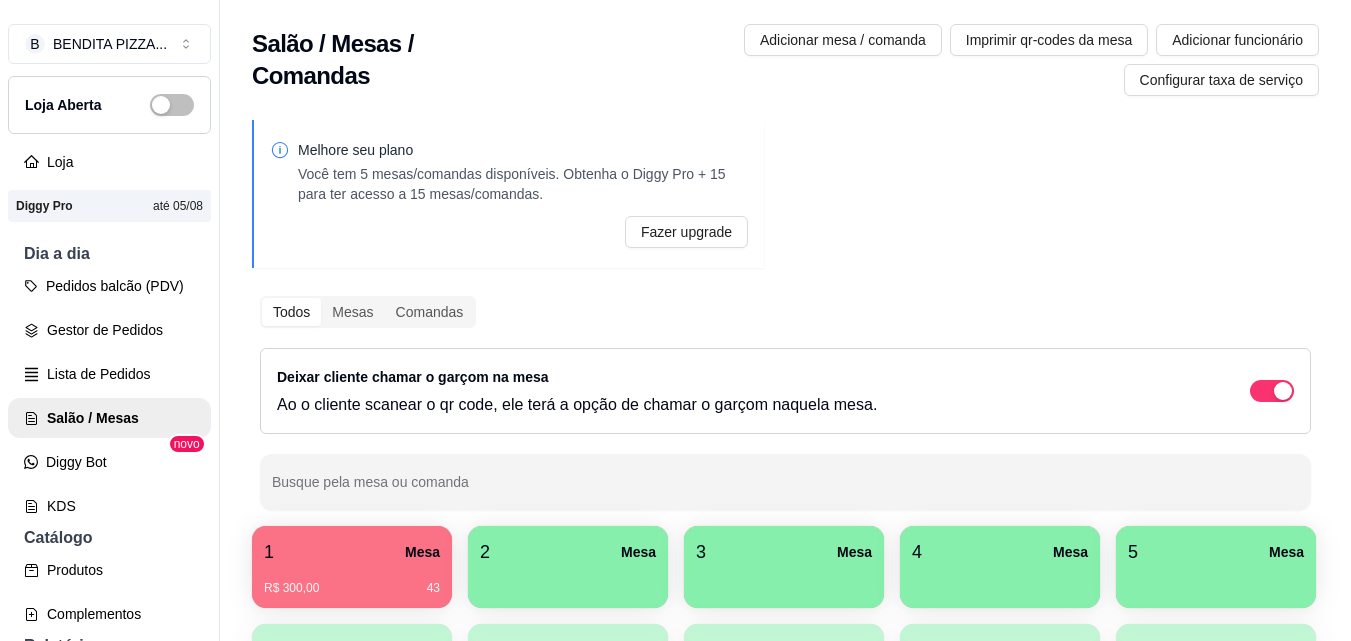 click on "R$ 300,00 [NUMBER]" at bounding box center (352, 581) 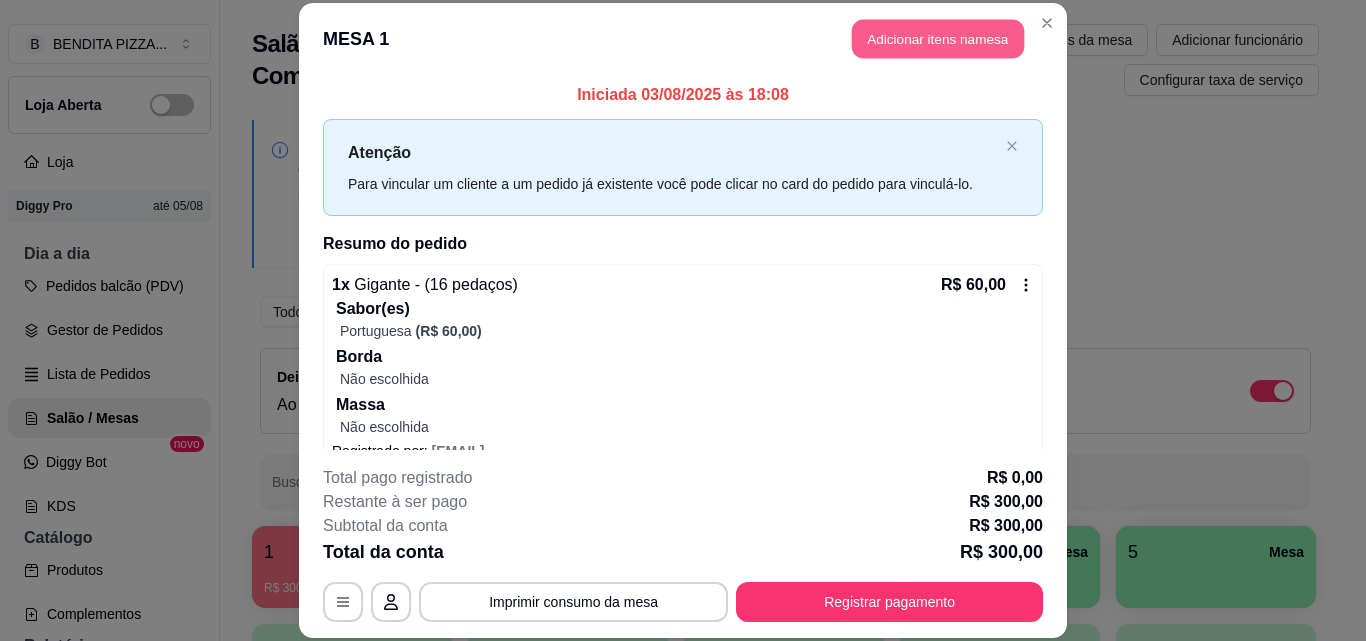 click on "Adicionar itens na  mesa" at bounding box center (938, 39) 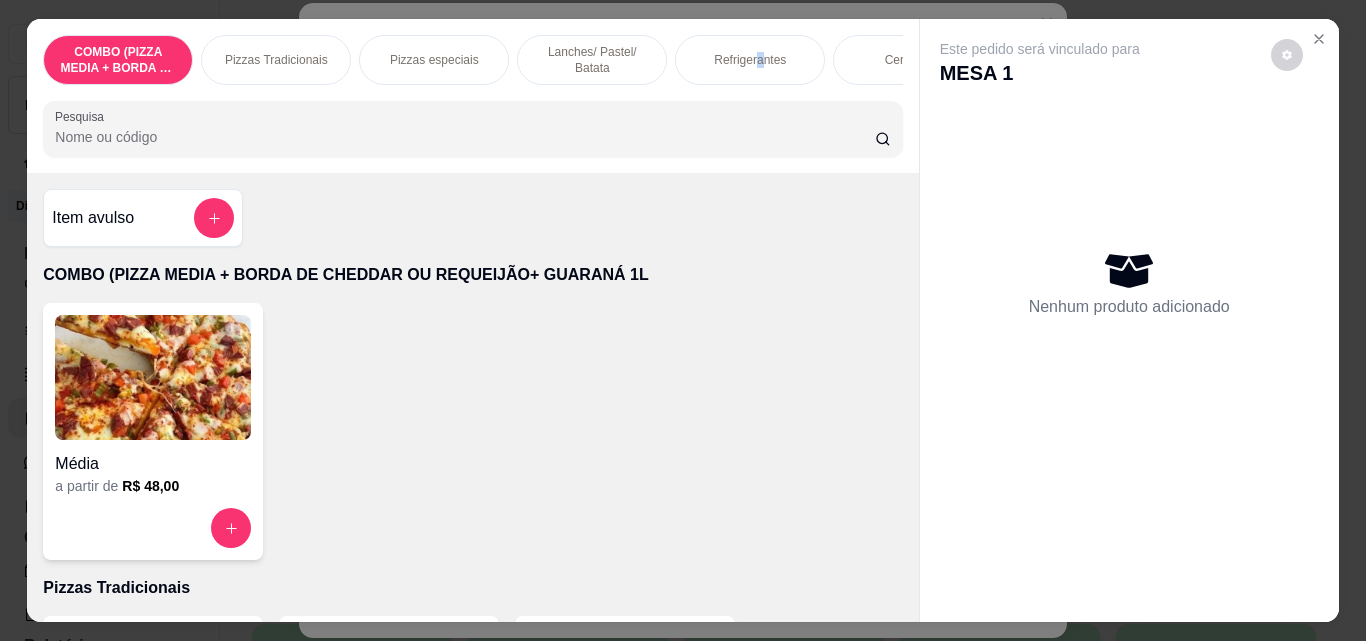 click on "Refrigerantes" at bounding box center [750, 60] 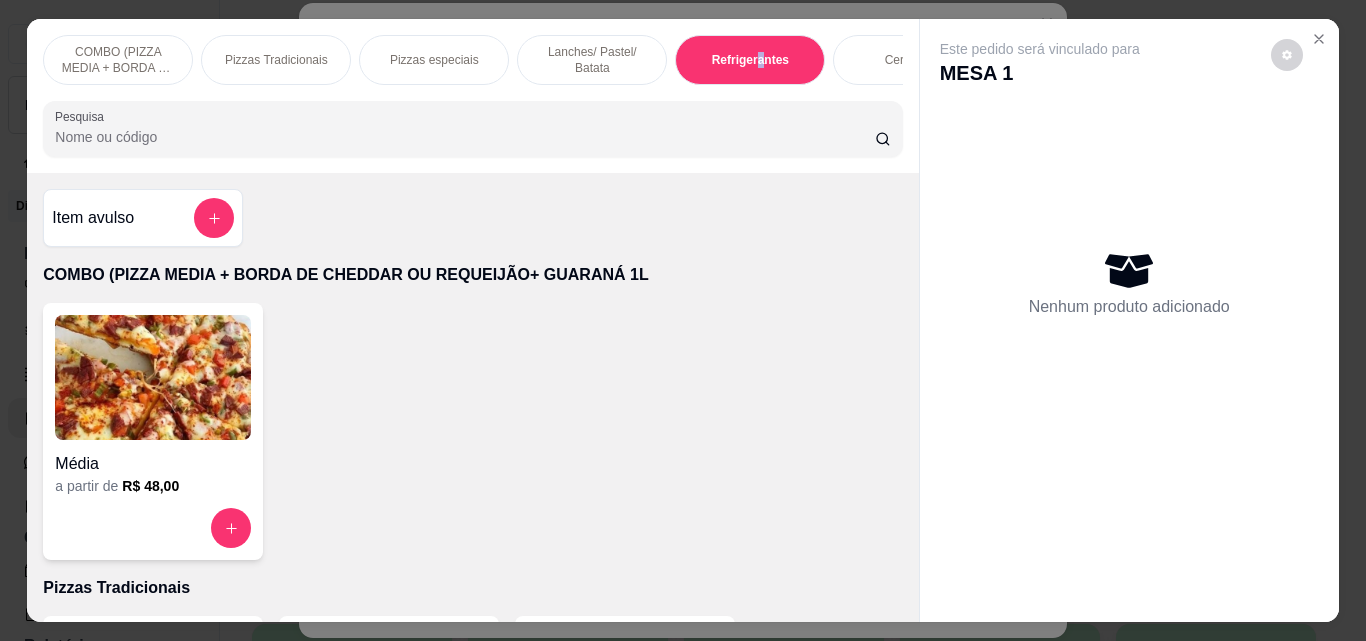 scroll, scrollTop: 3088, scrollLeft: 0, axis: vertical 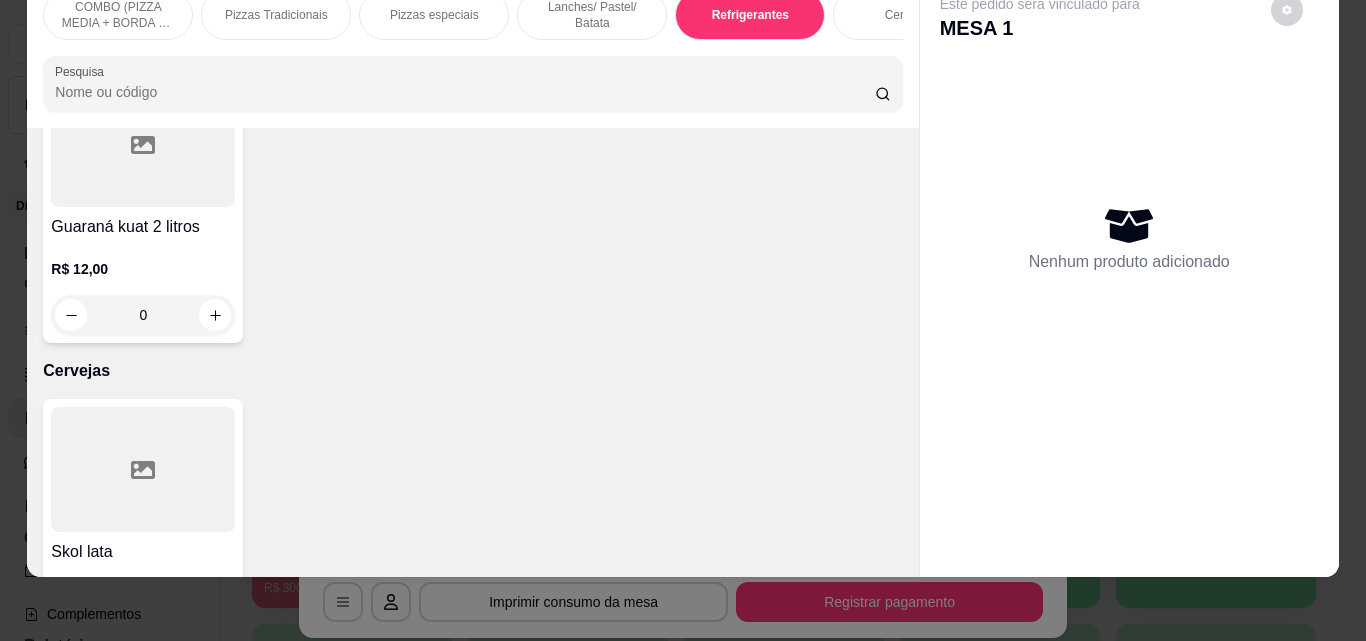 click on "Item avulso COMBO (PIZZA MEDIA + BORDA DE CHEDDAR OU REQUEIJÃO+ GUARANÁ 1L  Média  a partir de     R$ 48,00 Pizzas Tradicionais  Brotinho a partir de     R$ 25,00 Pequena  a partir de     R$ 37,00 Média  a partir de     R$ 43,00 Grande a partir de     R$ 50,00 Gigante  a partir de     R$ 60,00 Pizzas especiais  Brotinho a partir de     R$ 28,00 Pequena a partir de     R$ 40,00 Média a partir de     R$ 46,00 Grande a partir de     R$ 52,00 Gigante a partir de     R$ 64,00 Lanches/ Pastel/ Batata Pastel Mussarela    R$ 13,00 0 Pastel Frango    R$ 13,00 0 Pastel Napolitano   R$ 13,00 0 Pastel Frango c/ cheddar    R$ 13,00 0 Pastel Frango Catupiry    R$ 13,00 0 Pastel Frango c/ bacon    R$ 13,00 0 Pastel Pizza   R$ 13,00 0 Pastel Carne de sol    R$ 13,00 0 Pastel Carne ao cheese   R$ 13,00 0 Pastel Carne ao cheddar    R$ 13,00 0 Pastel pequeno frango    R$ 7,00 0 Pastel pequeno carne de sol   R$ 7,00 0 Pastel pequeno de pizza   R$ 7,00 0 Pastel pequeno frango catupiry   R$ 7,00 0   0" at bounding box center (472, 352) 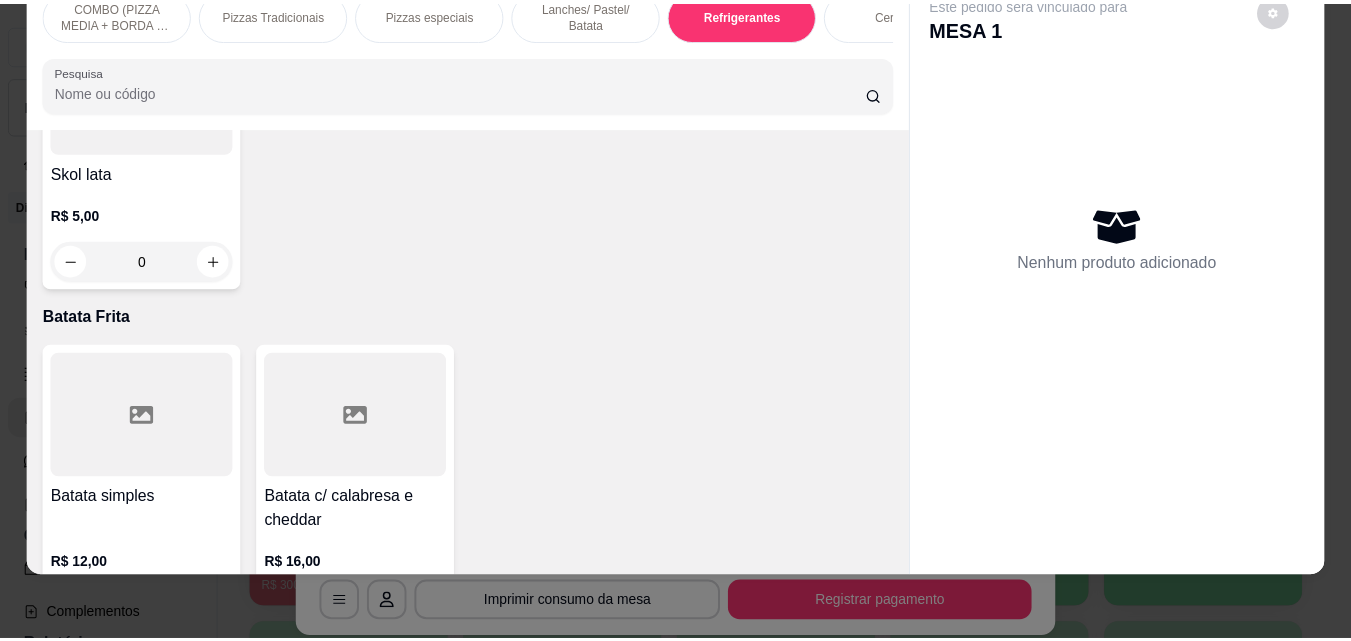 scroll, scrollTop: 3467, scrollLeft: 0, axis: vertical 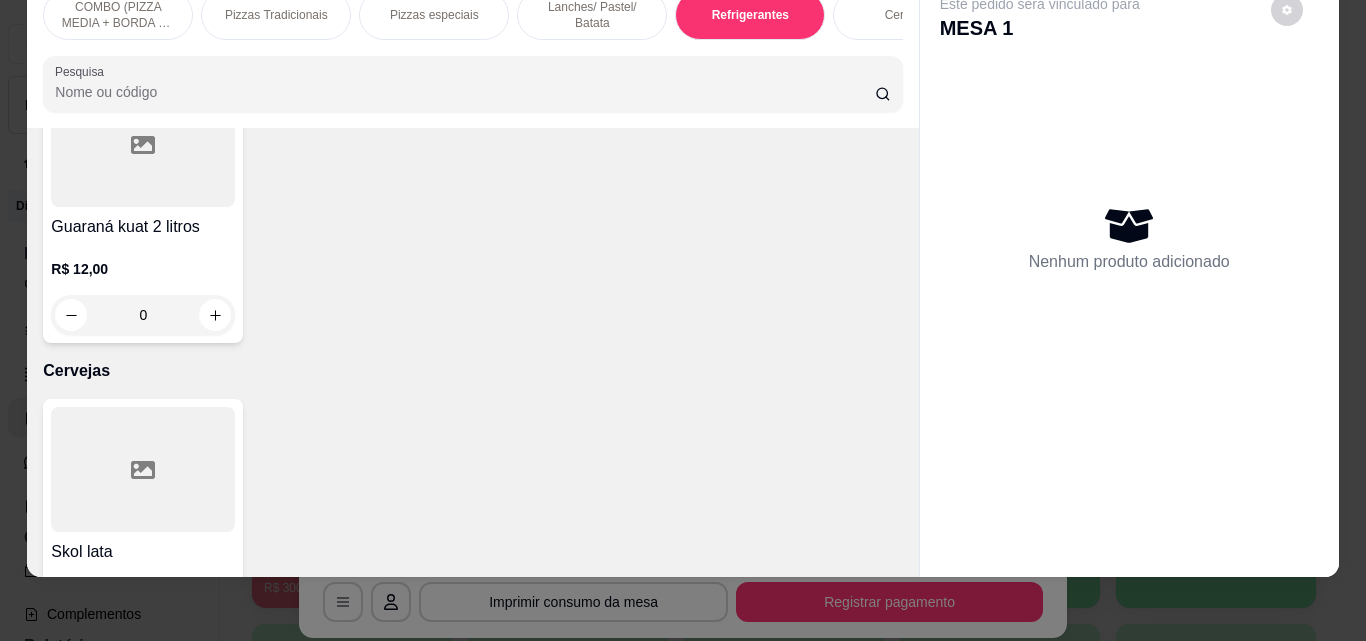 click 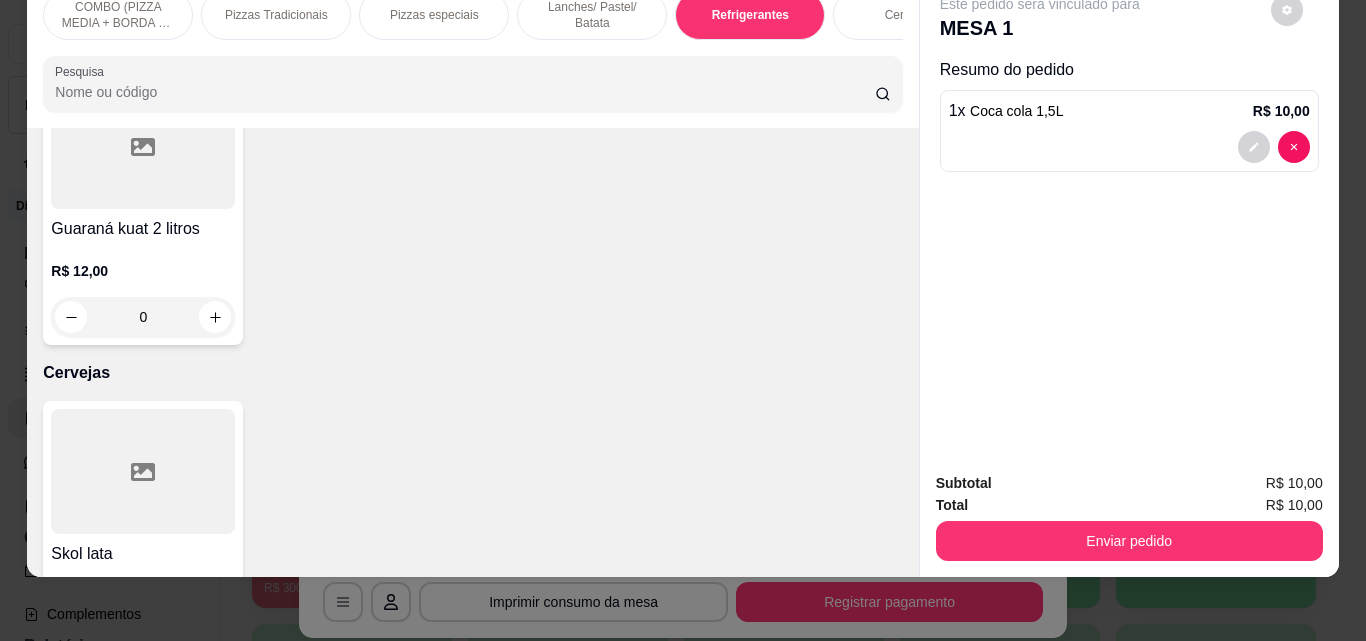 click 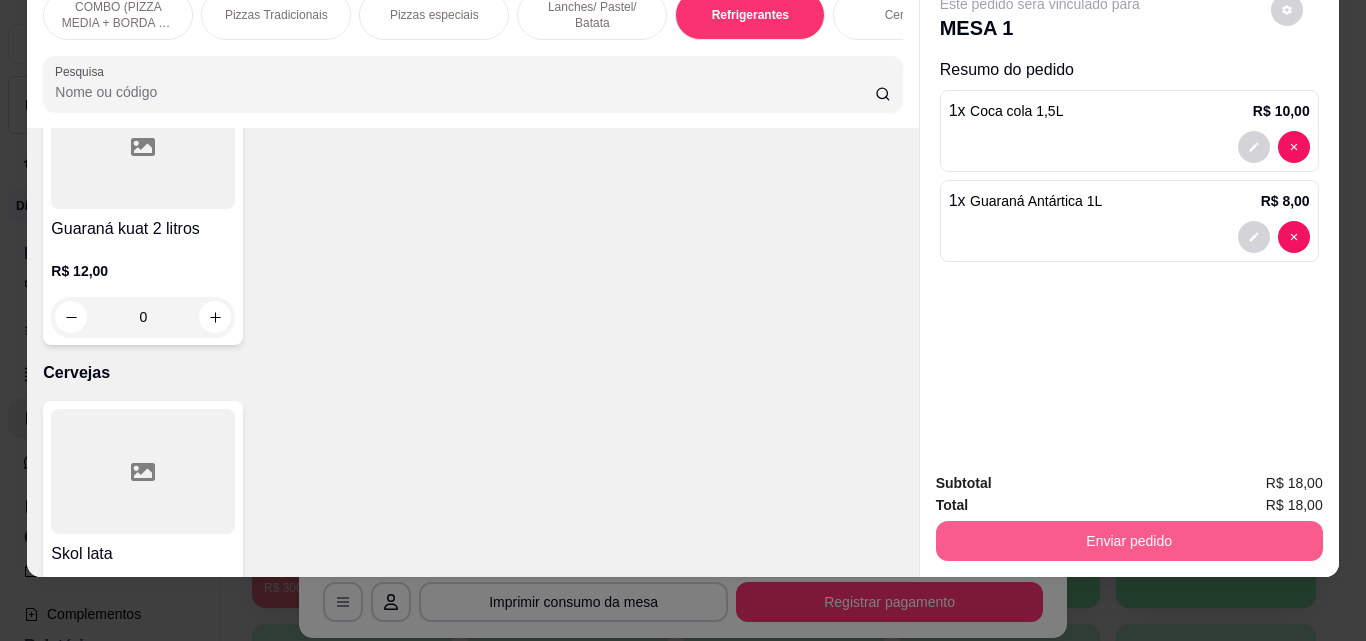 click on "Enviar pedido" at bounding box center (1129, 541) 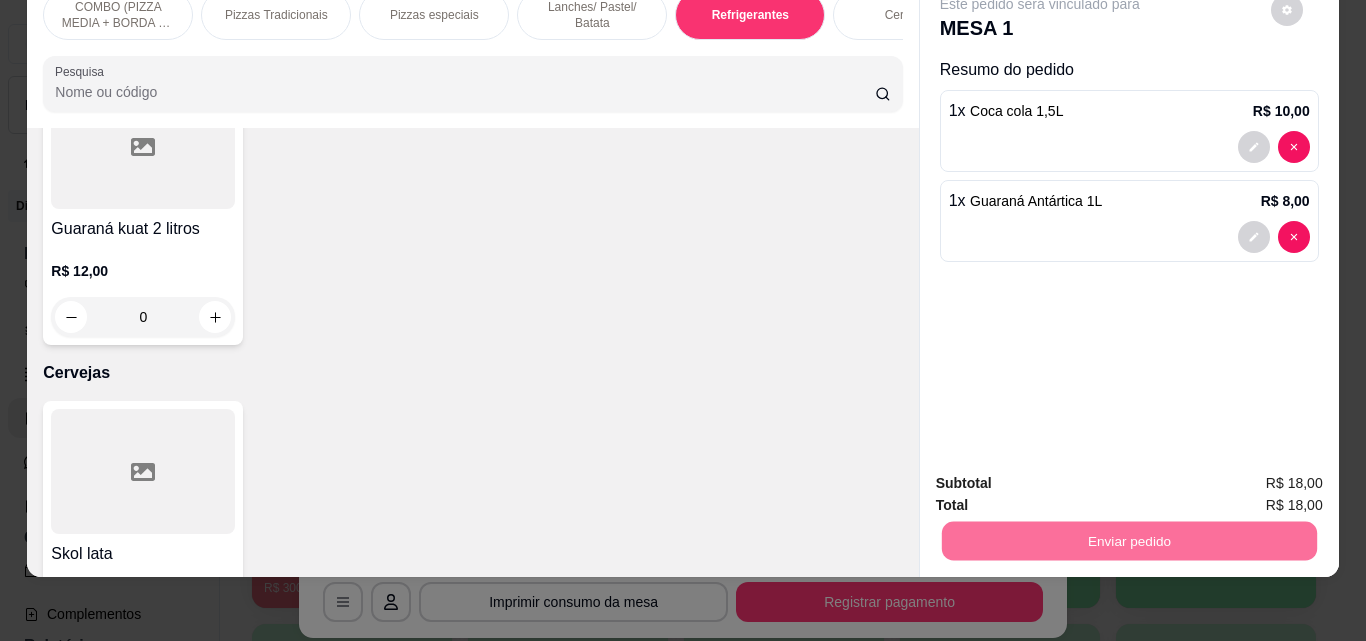 click on "Não registrar e enviar pedido" at bounding box center (1063, 476) 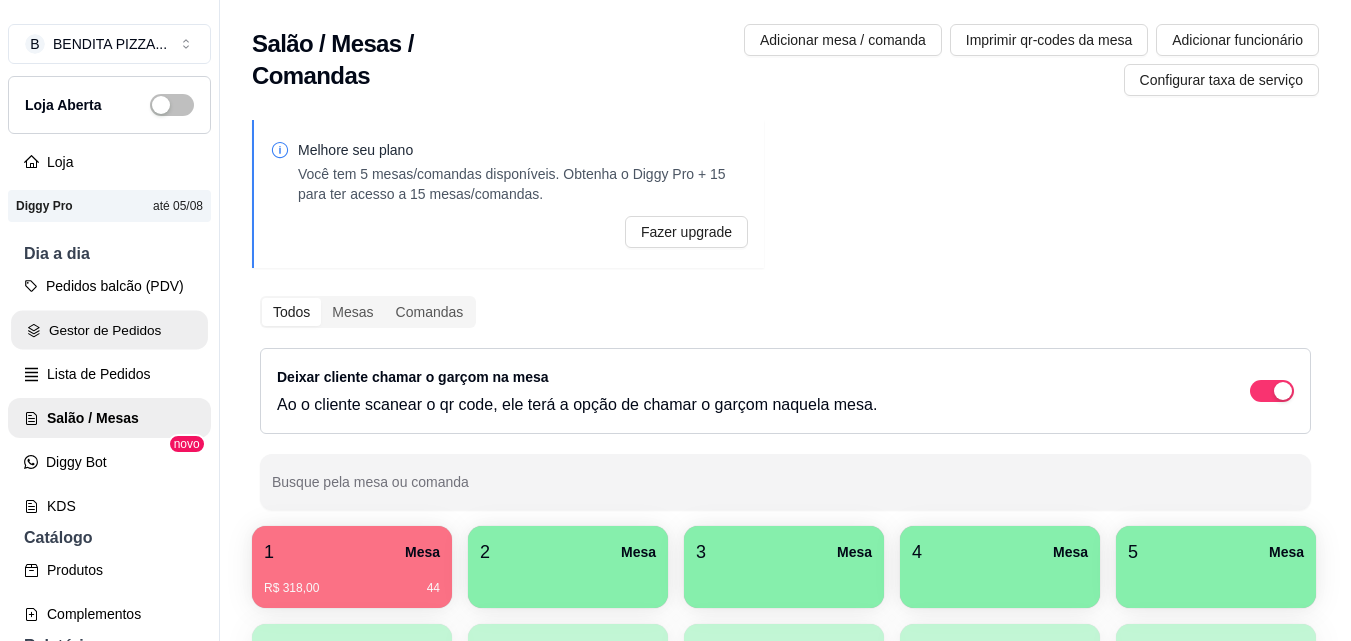 click on "Gestor de Pedidos" at bounding box center (109, 330) 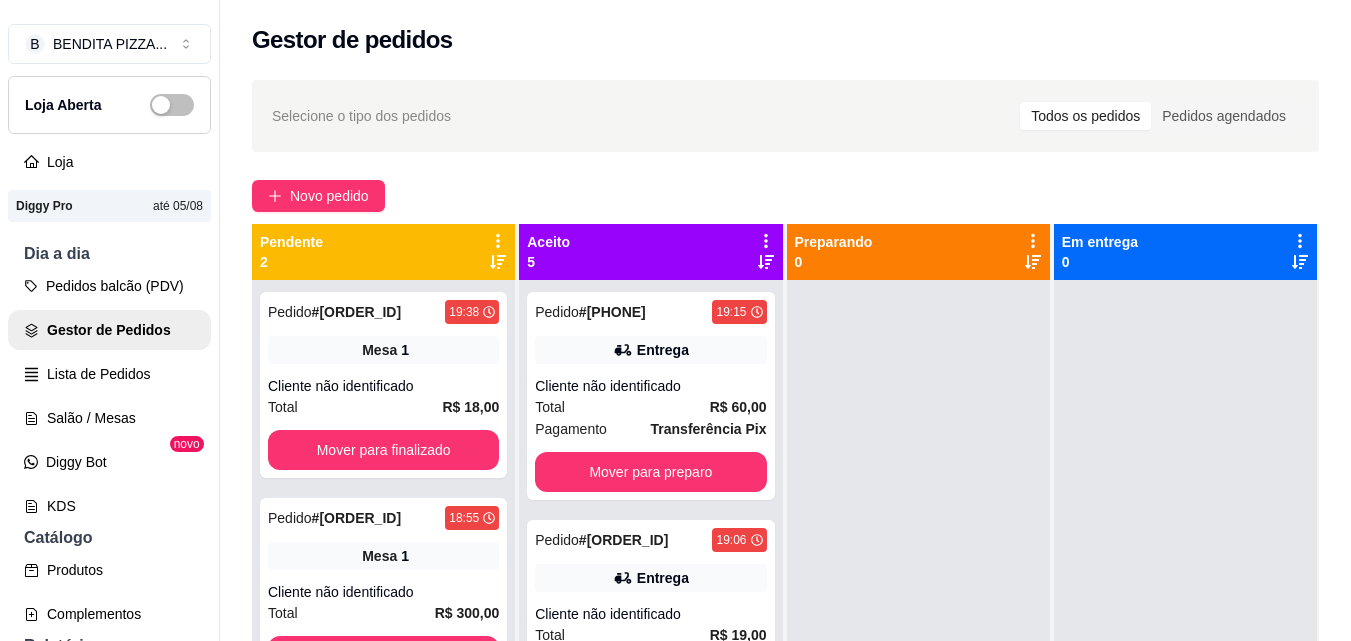 click on "Pedido  # [ORDER_ID] [TIME] Mesa 1 Cliente não identificado Total R$ 18,00 Mover para finalizado Pedido  # [ORDER_ID] [TIME] Mesa 1 Cliente não identificado Total R$ 300,00 Mover para finalizado Aceito 5 Pedido  # [ORDER_ID] [TIME] Entrega Cliente não identificado Total R$ 60,00 Pagamento Transferência Pix Mover para preparo Pedido  # [ORDER_ID] [TIME] Entrega Cliente não identificado Total R$ 19,00 Pagamento Transferência Pix Mover para preparo Pedido  # [ORDER_ID] [TIME] Entrega Cliente não identificado Total R$ 72,00 Pagamento Transferência Pix Mover para preparo Pedido  # [ORDER_ID] [TIME] Entrega Cliente não identificado Total R$ 60,00 Pagamento Transferência Pix Mover para preparo Pedido  # [ORDER_ID] [TIME] Entrega Cliente não identificado Total R$ 48,00 Pagamento Dinheiro Mover para preparo Preparando 0 Em entrega 0" at bounding box center (785, 478) 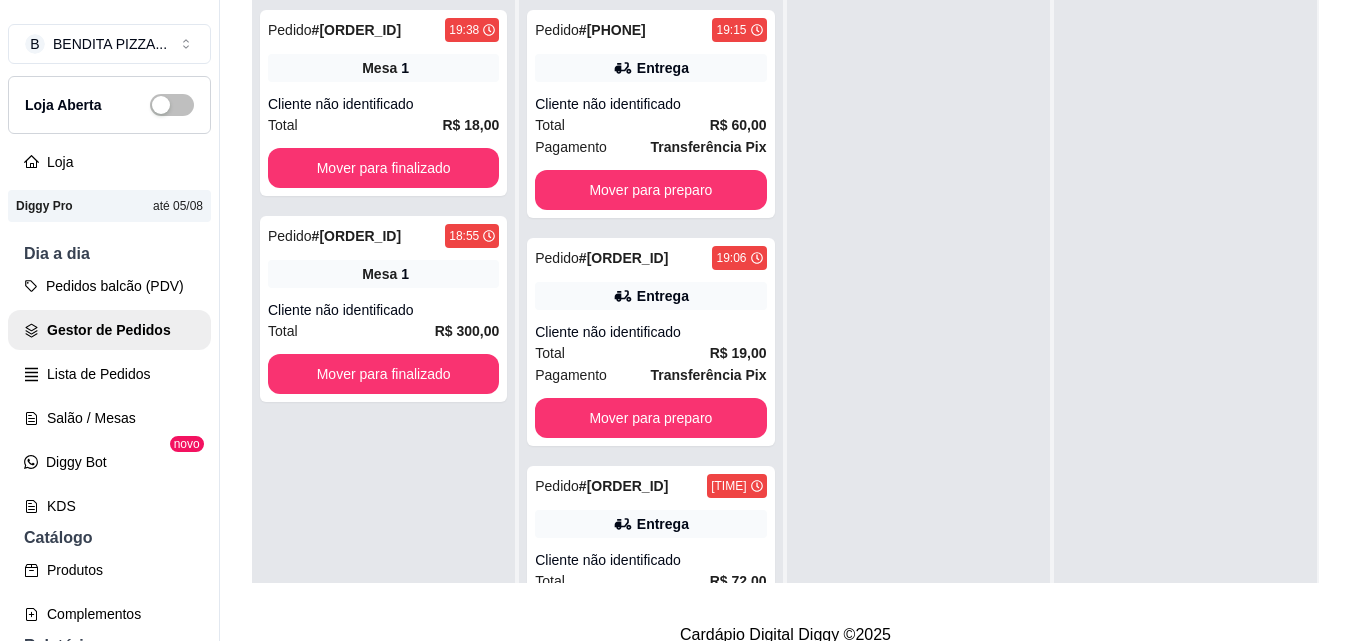 scroll, scrollTop: 319, scrollLeft: 0, axis: vertical 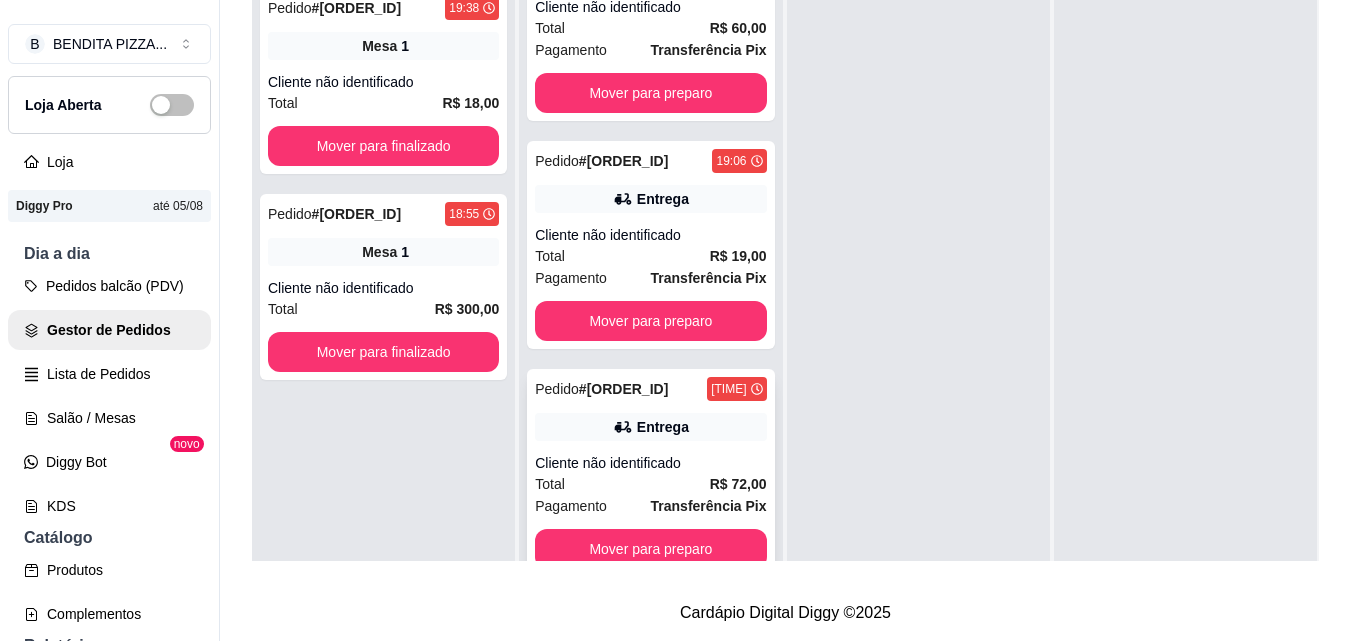 click on "Total R$ 72,00" at bounding box center [650, 484] 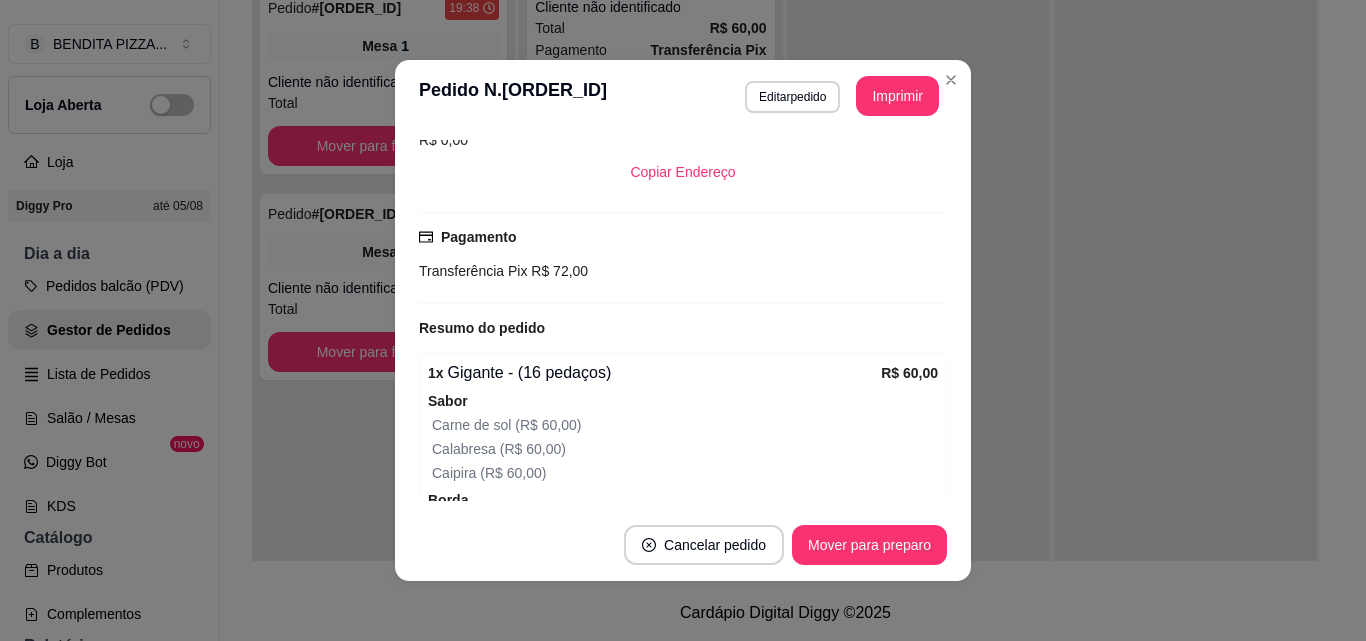 scroll, scrollTop: 347, scrollLeft: 0, axis: vertical 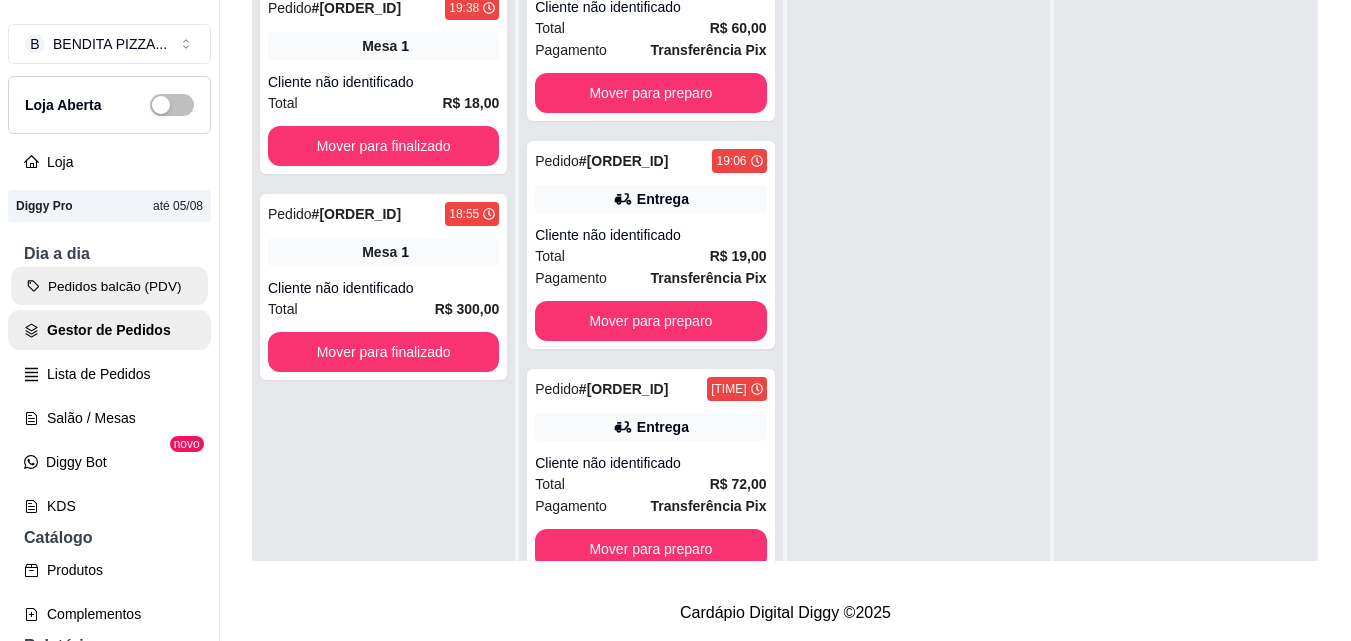 click on "Pedidos balcão (PDV)" at bounding box center [109, 286] 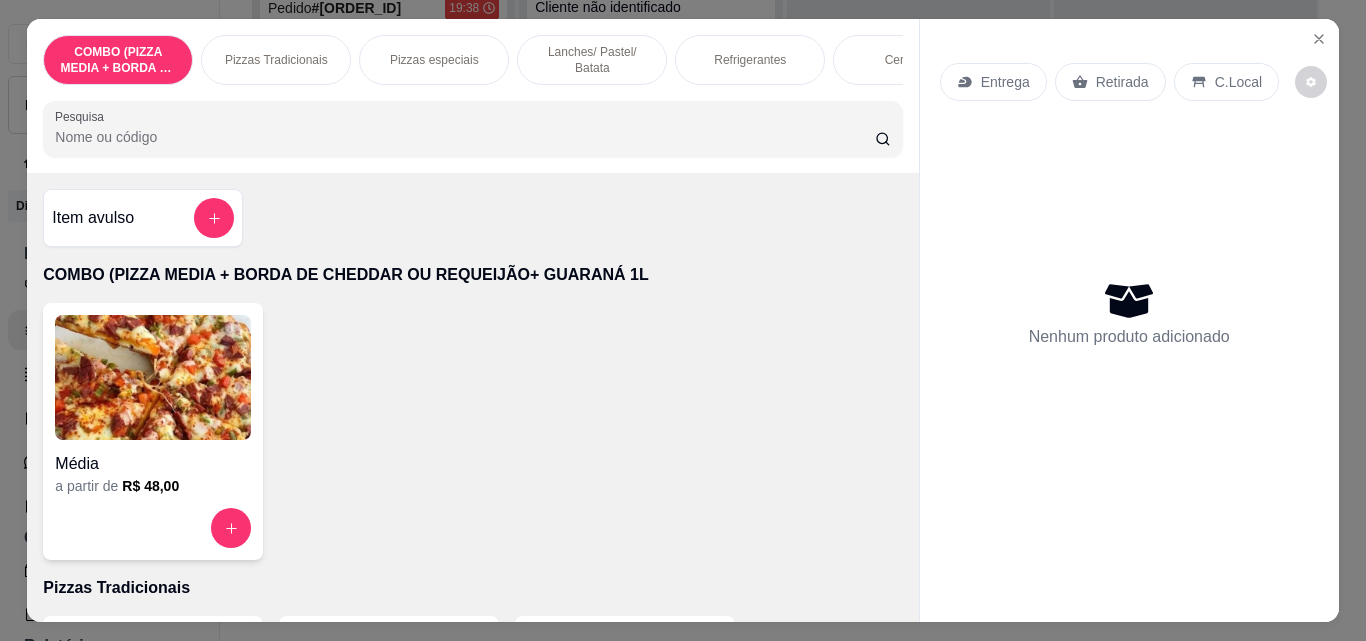 scroll, scrollTop: 758, scrollLeft: 0, axis: vertical 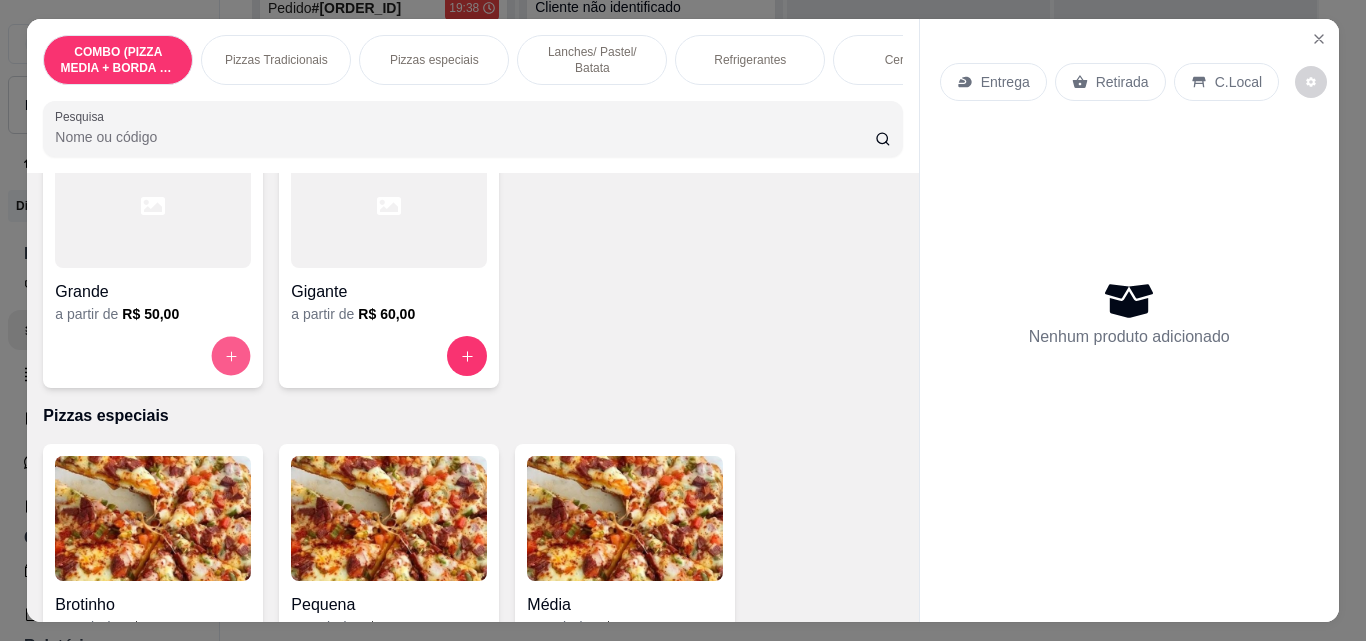 click 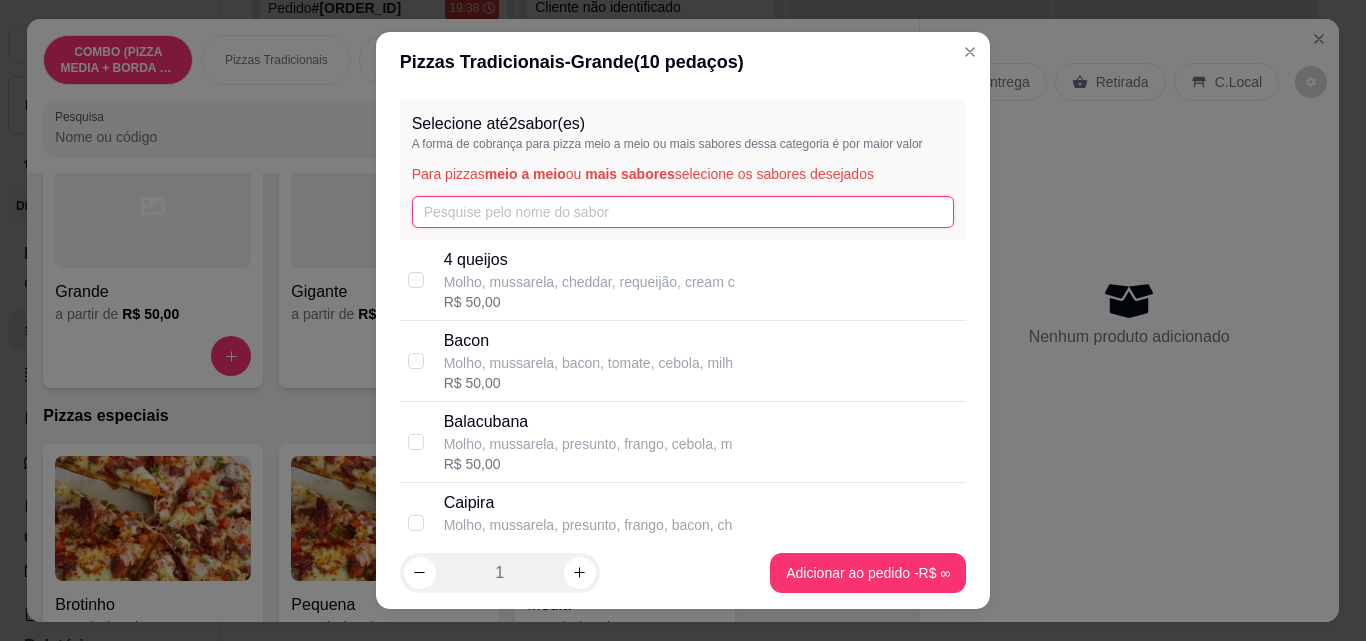 click at bounding box center (683, 212) 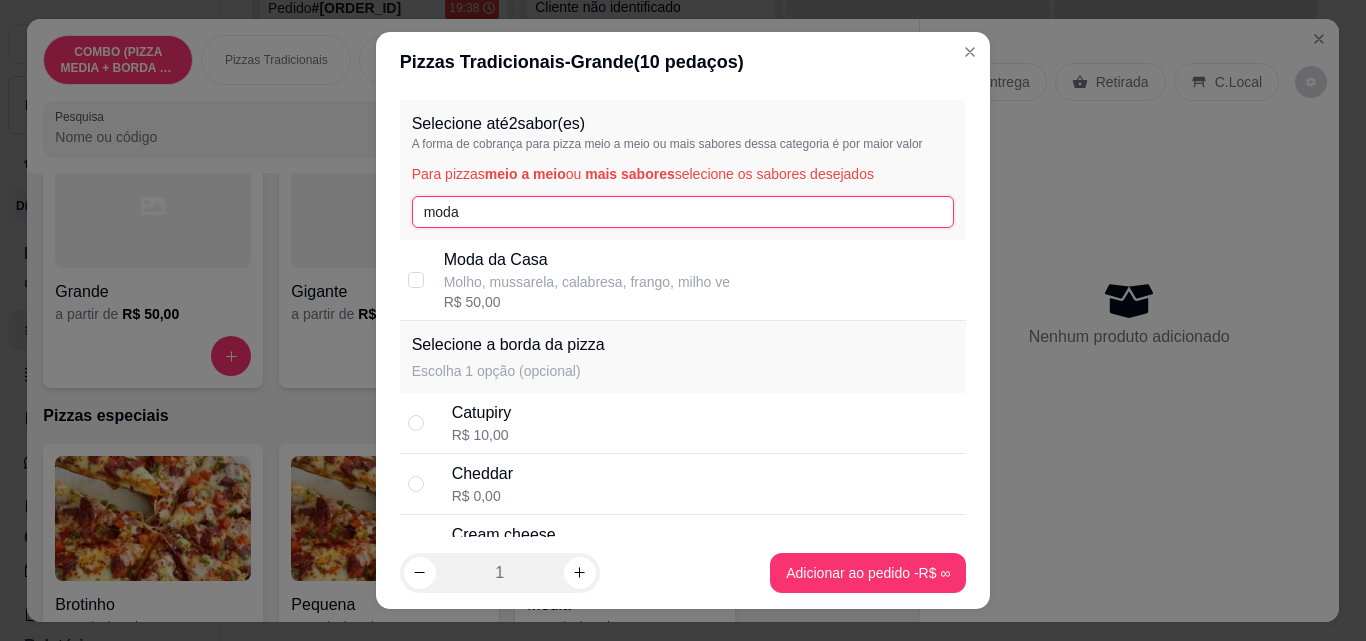 type on "moda" 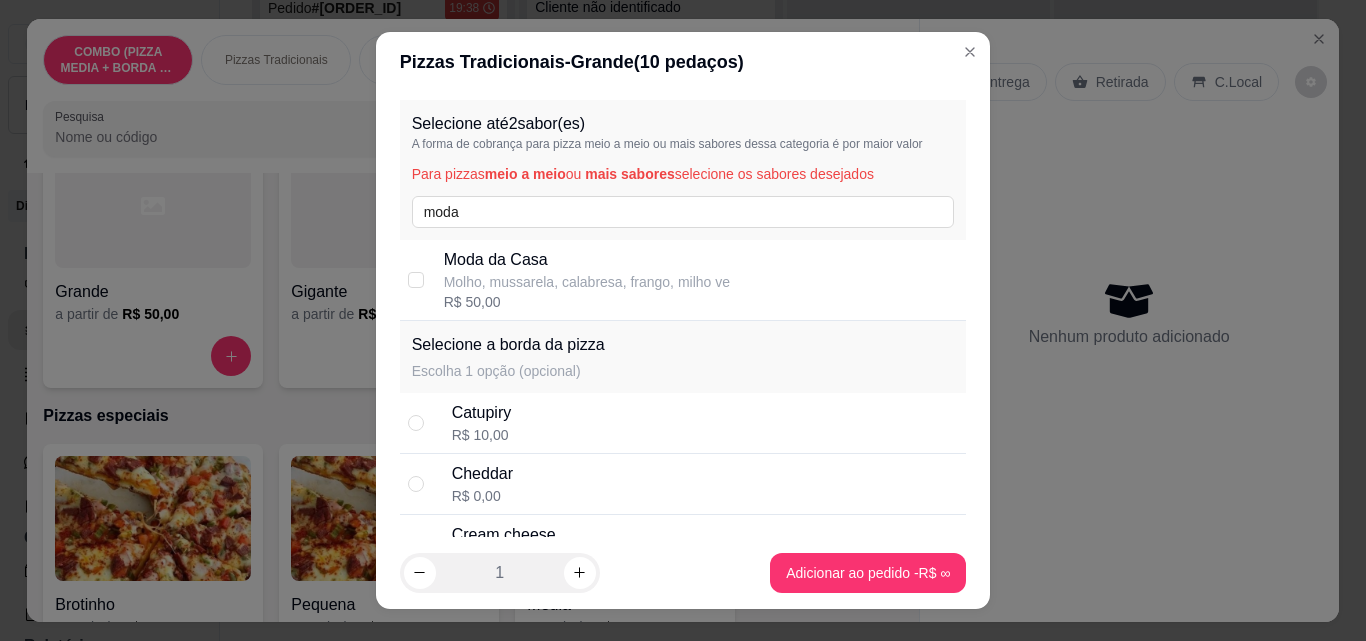 click on "Moda da Casa Molho, mussarela, calabresa, frango, milho ve R$ 50,00" at bounding box center [701, 280] 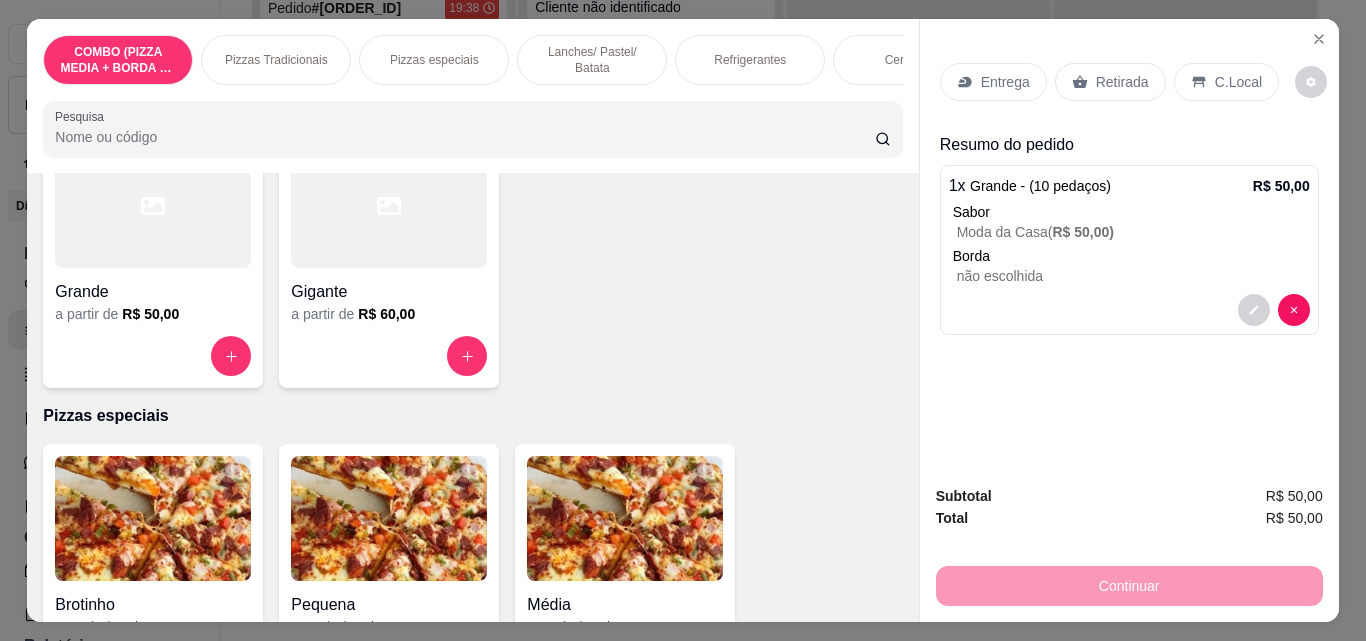 click on "Entrega" at bounding box center [993, 82] 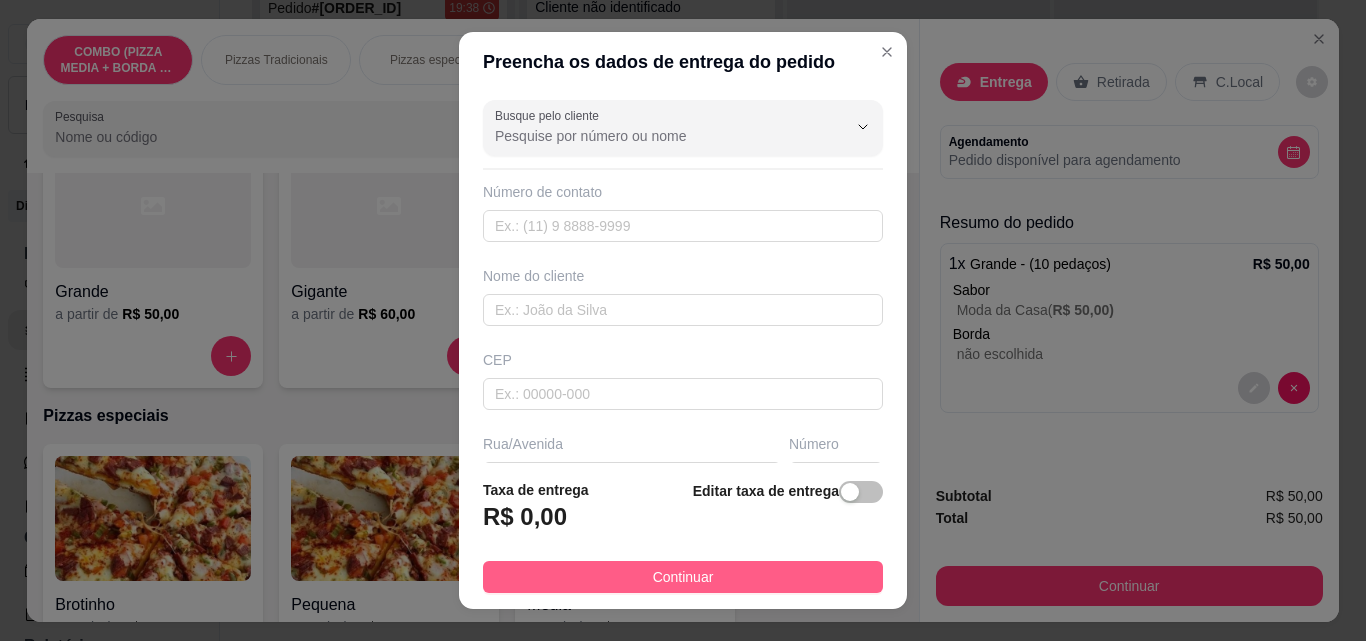 click on "Continuar" at bounding box center [683, 577] 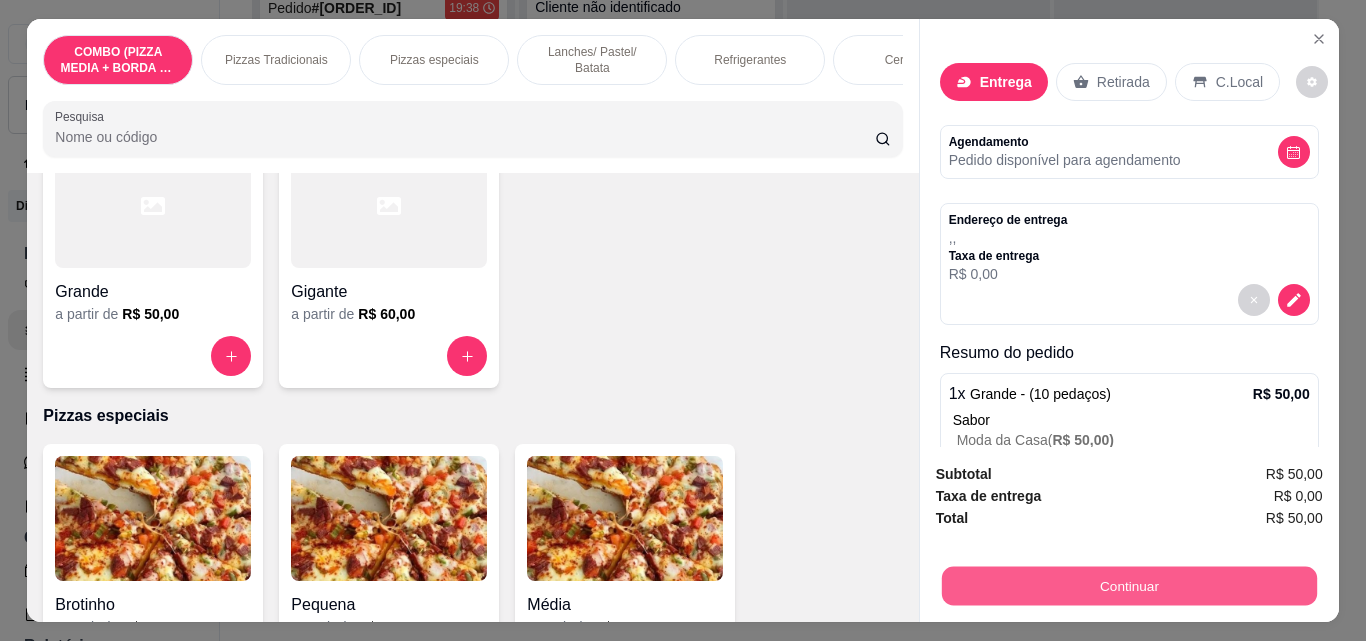 click on "Continuar" at bounding box center (1128, 585) 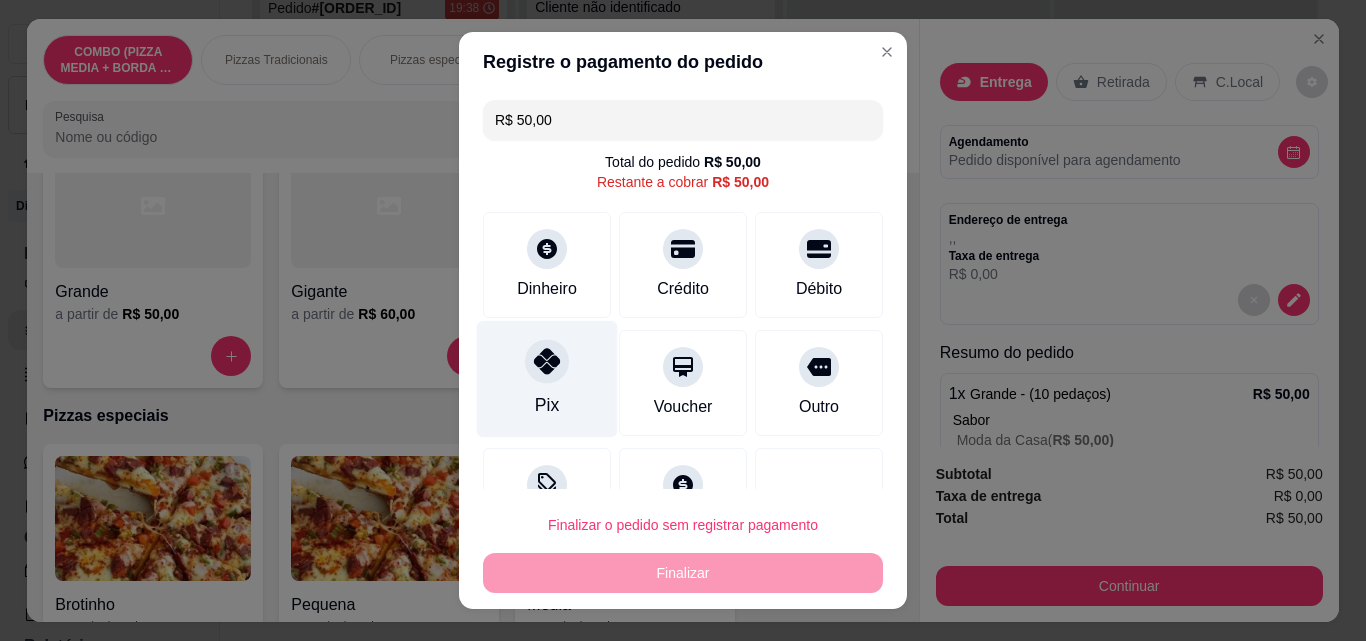 click on "Pix" at bounding box center (547, 379) 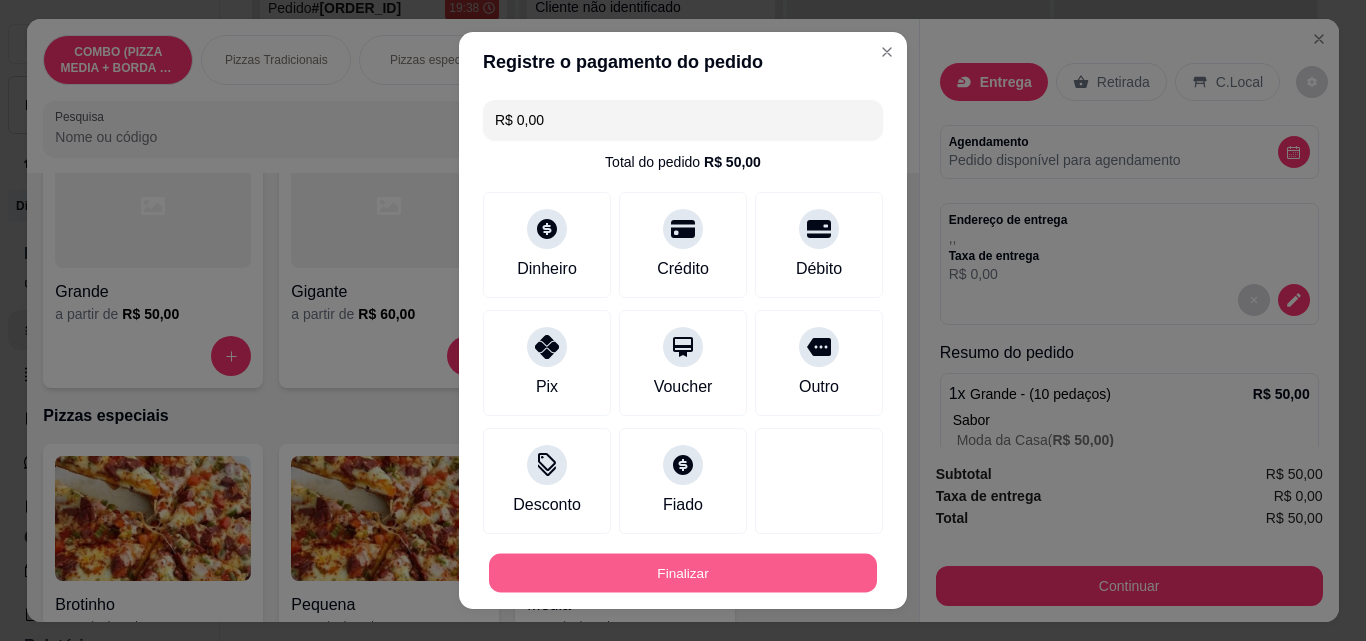 click on "Finalizar" at bounding box center [683, 573] 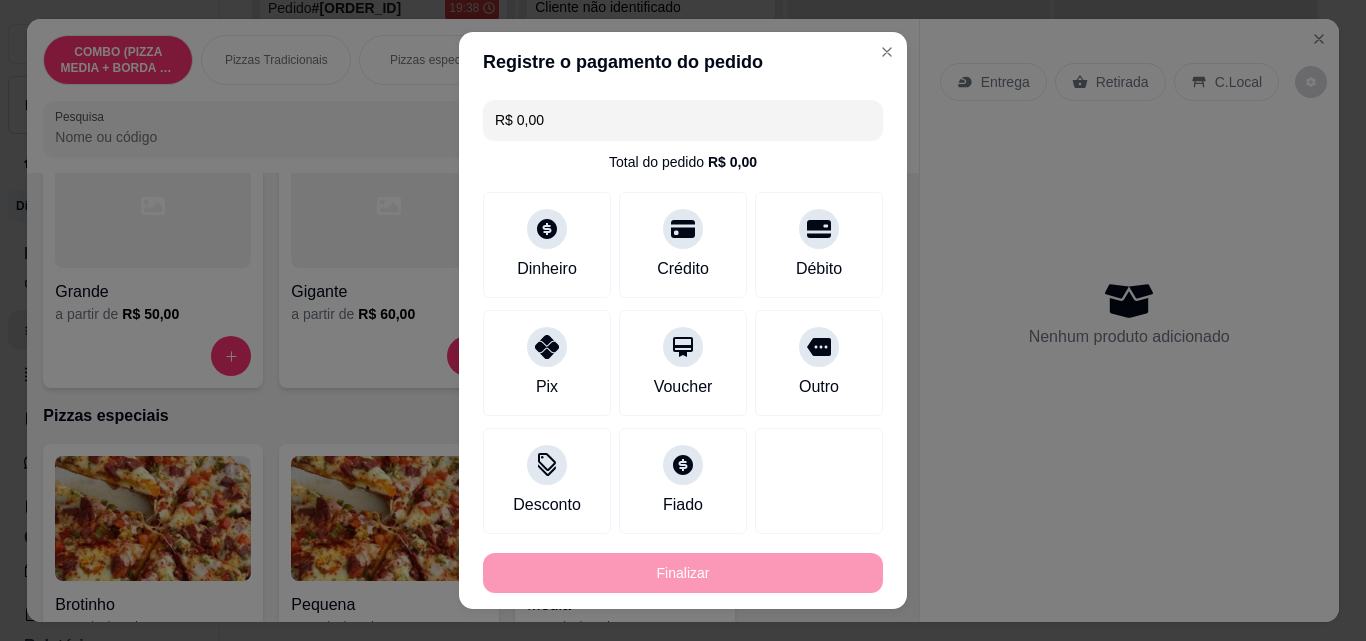 type on "-R$ 50,00" 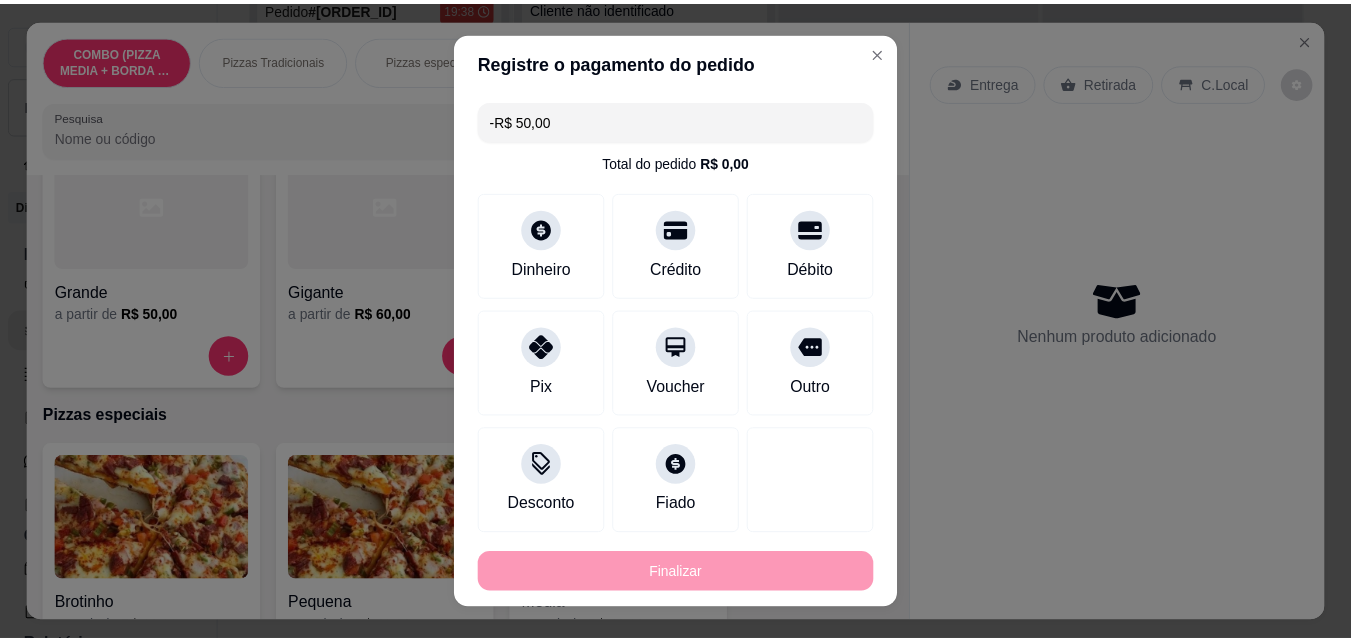 scroll, scrollTop: 303, scrollLeft: 0, axis: vertical 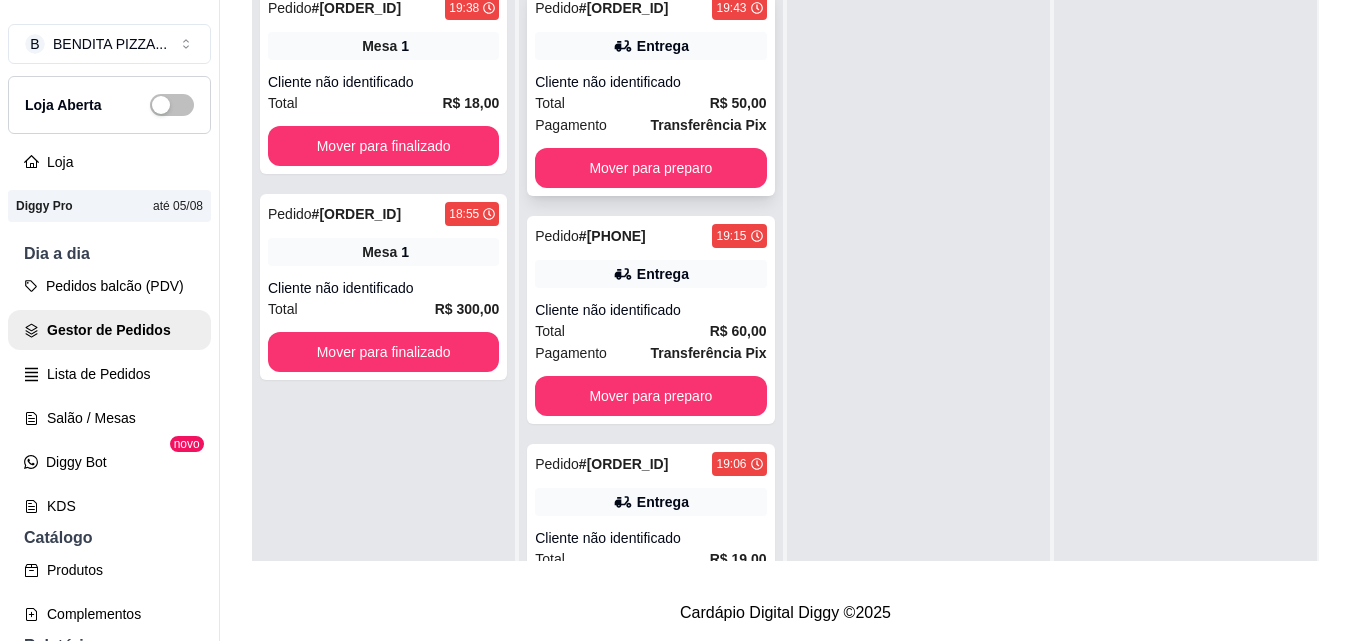 click on "Cliente não identificado" at bounding box center (650, 82) 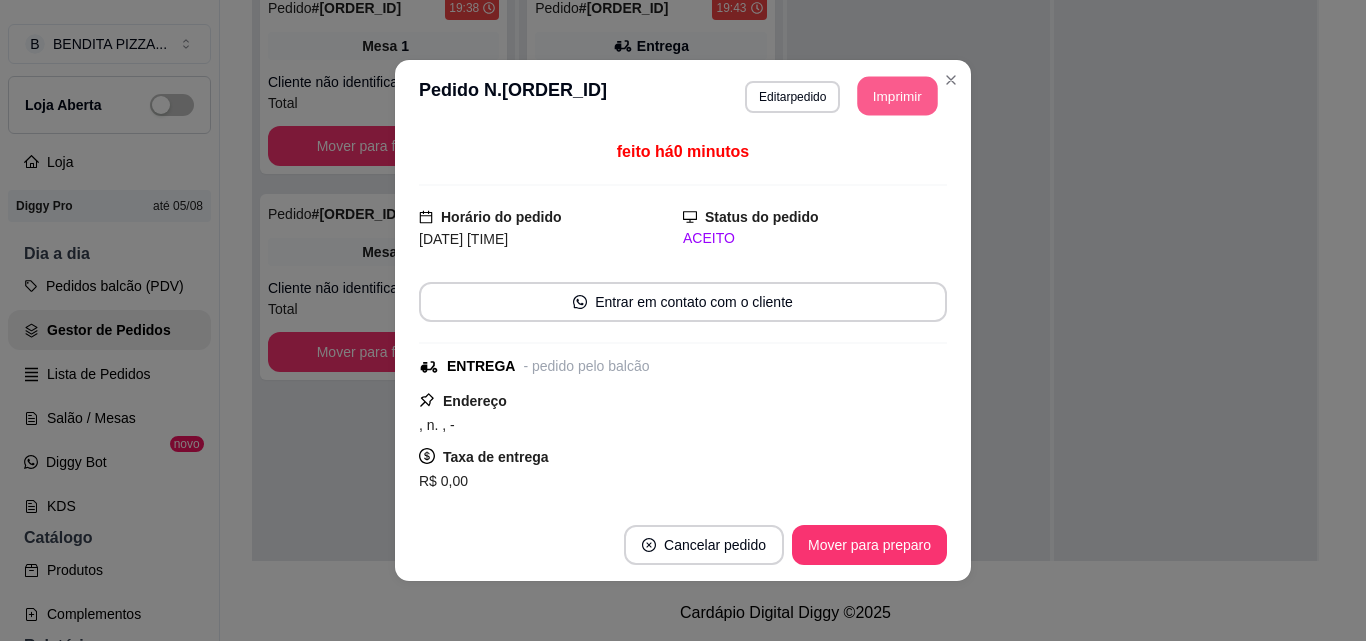 click on "Imprimir" at bounding box center [898, 96] 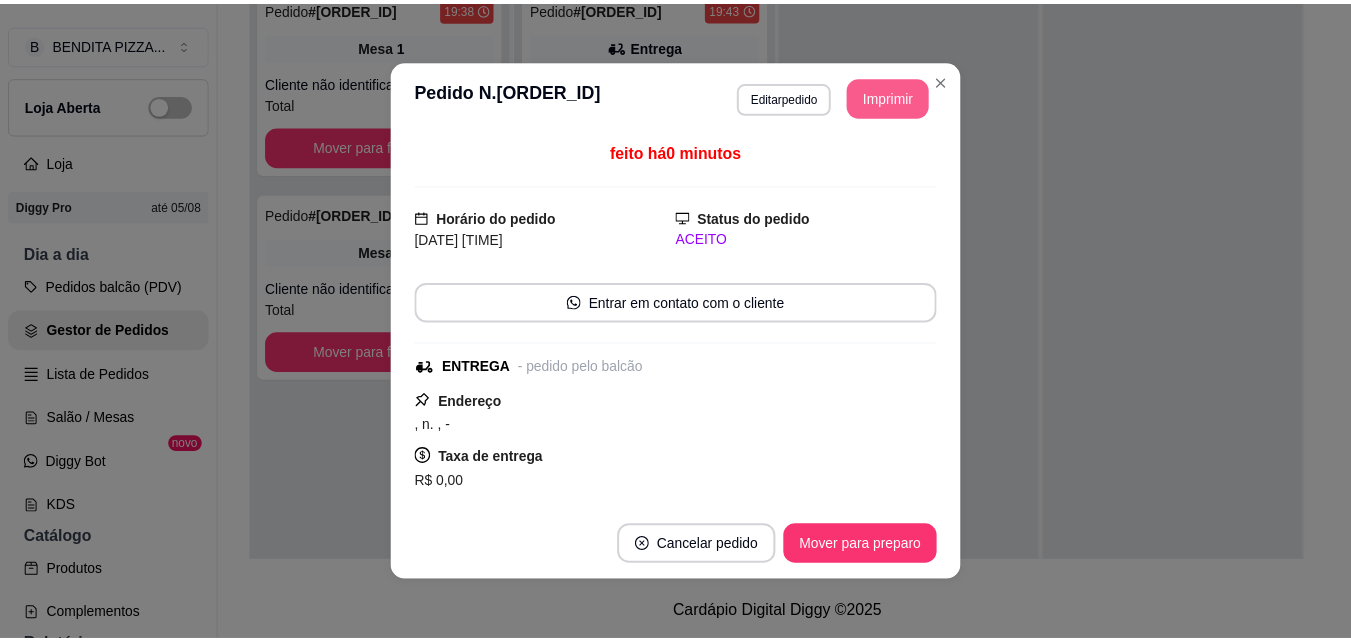 scroll, scrollTop: 0, scrollLeft: 0, axis: both 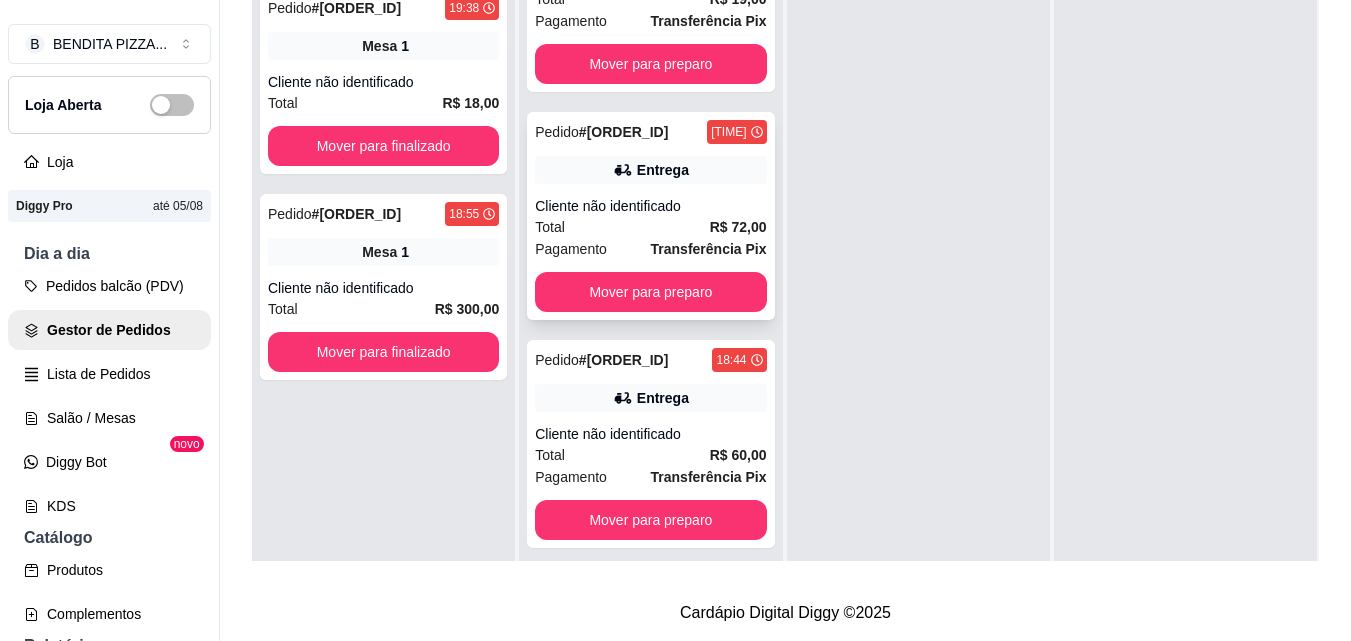 click on "R$ 72,00" at bounding box center (738, 227) 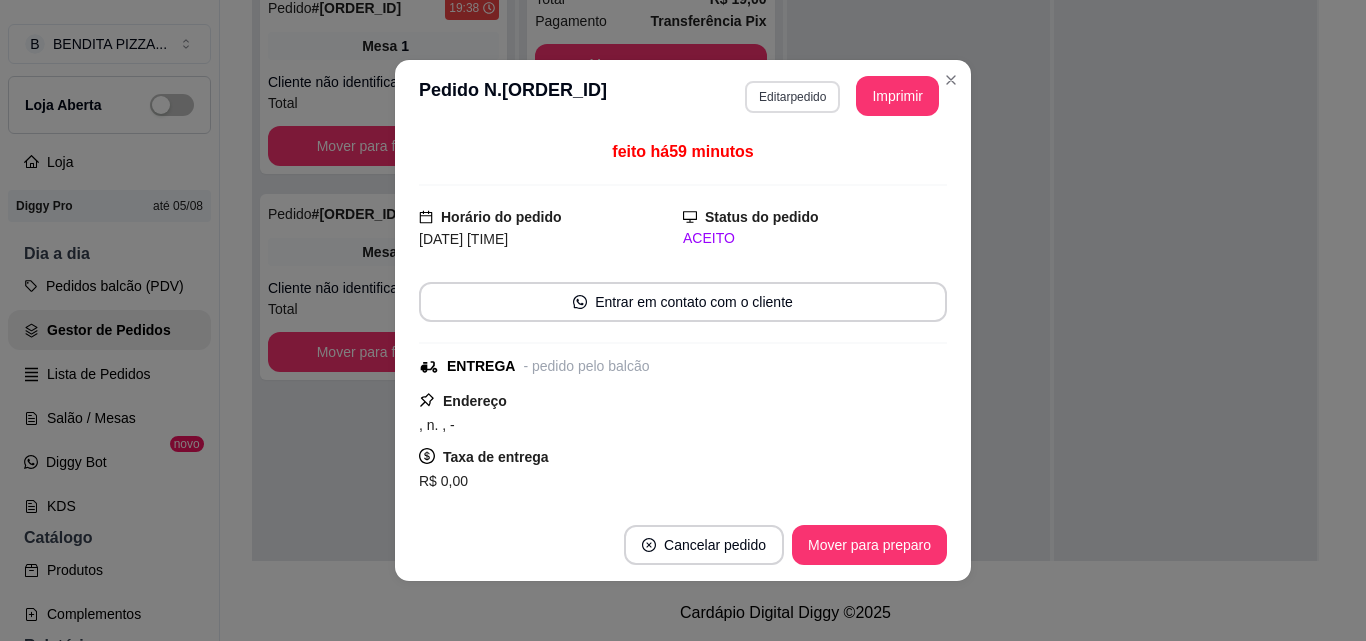 click on "Editar  pedido" at bounding box center (792, 97) 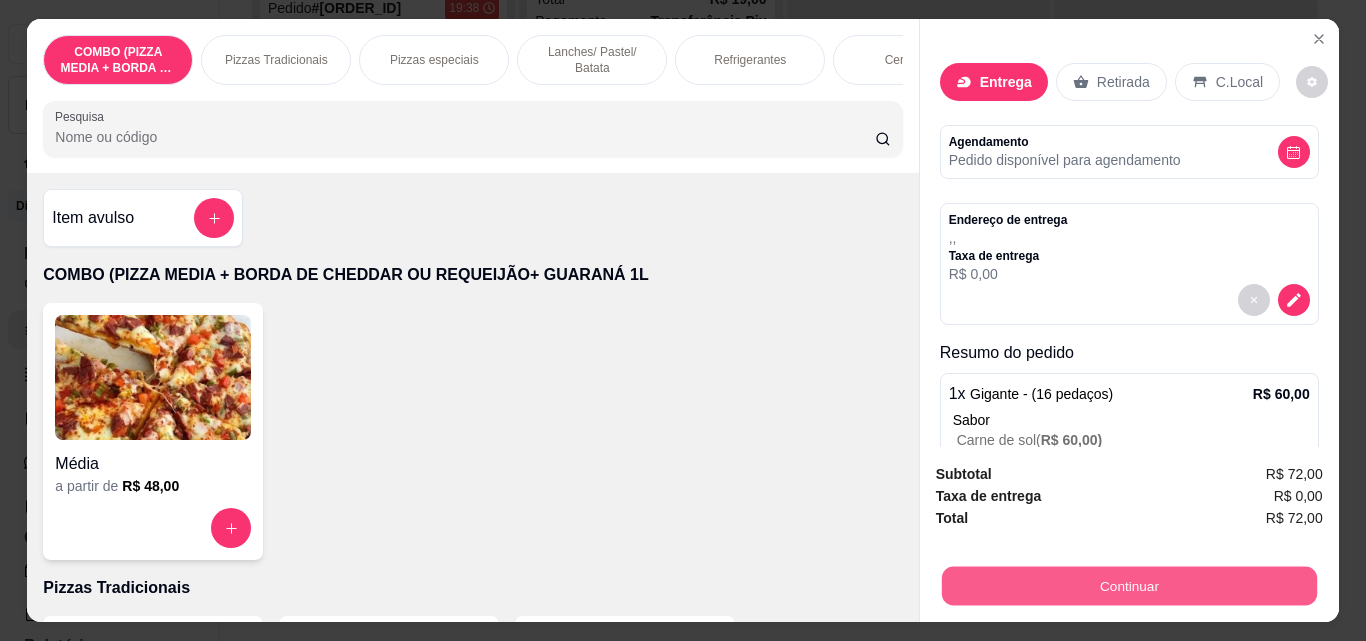 click on "Continuar" at bounding box center [1128, 585] 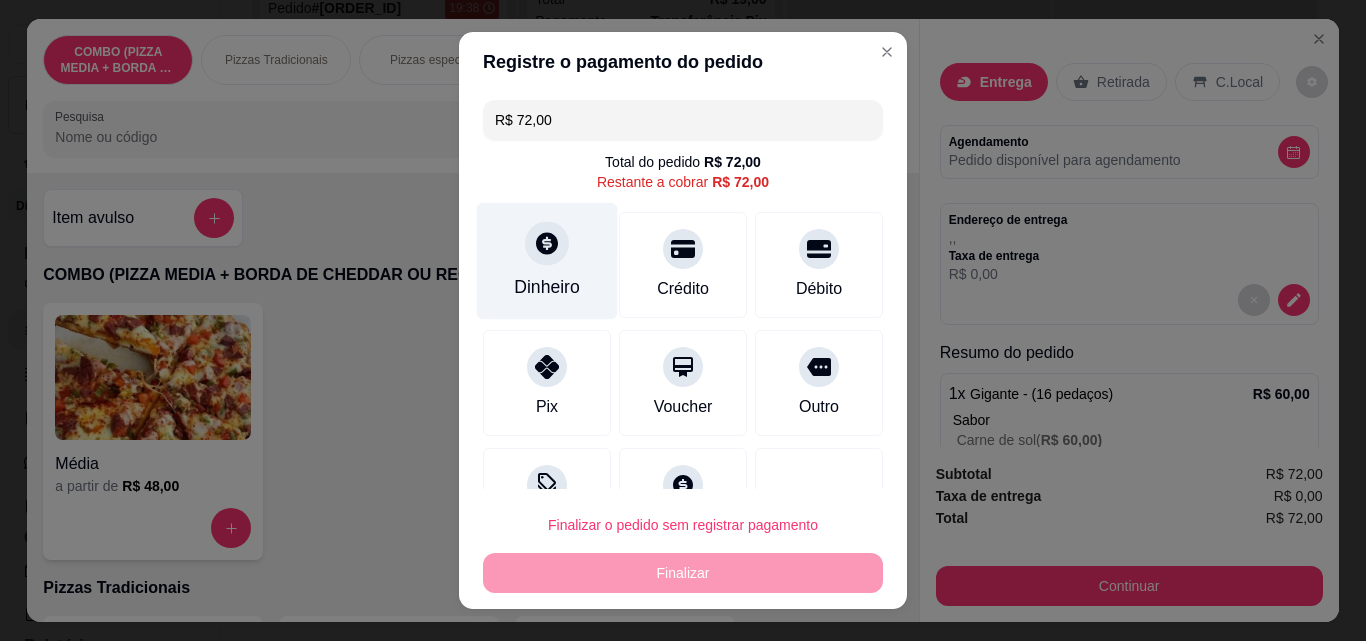 click on "Dinheiro" at bounding box center [547, 261] 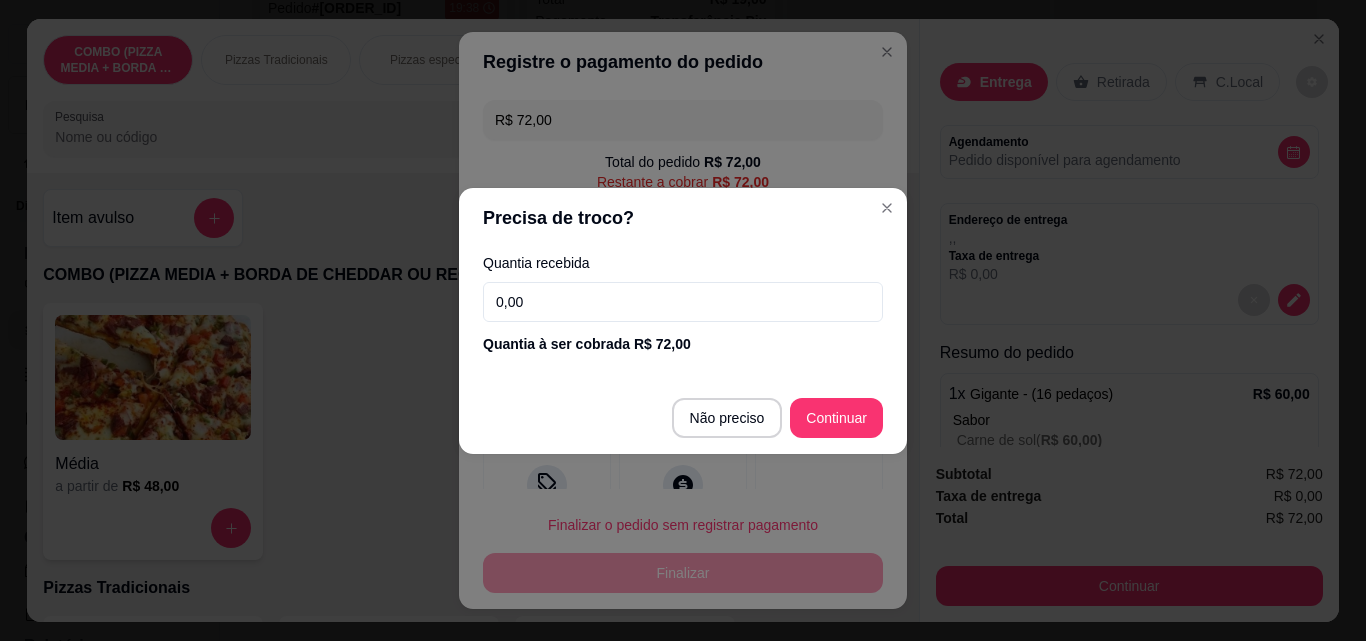click on "0,00" at bounding box center [683, 302] 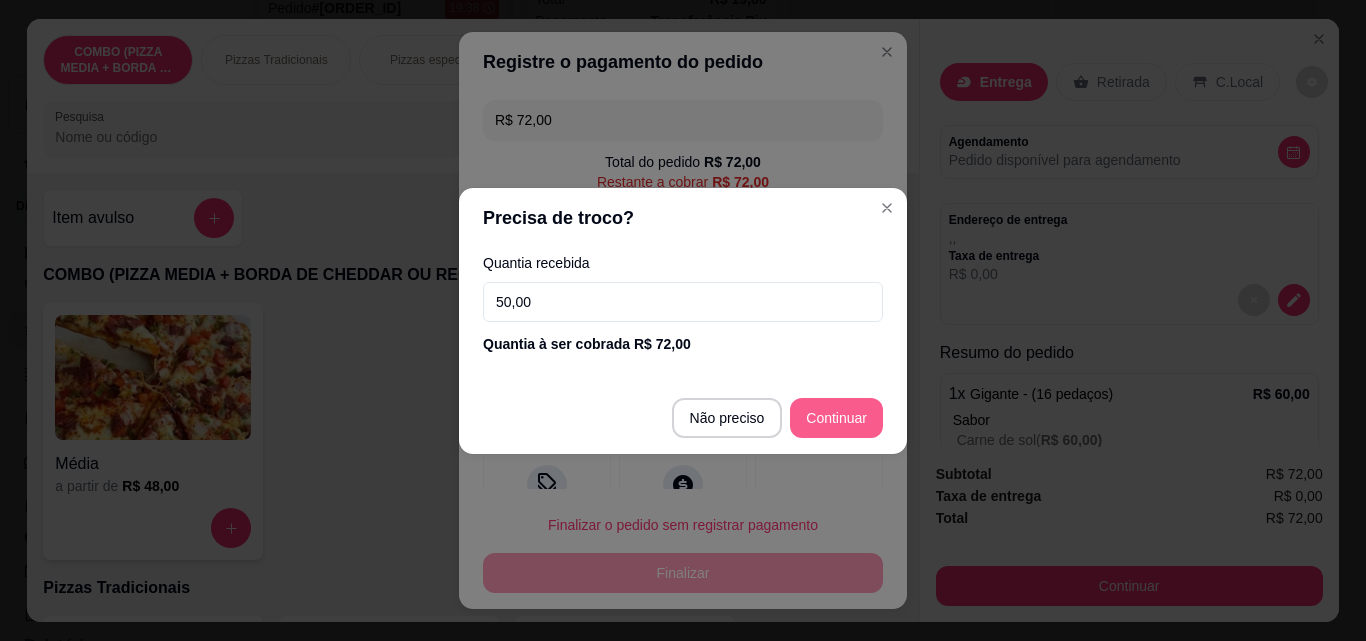 type on "50,00" 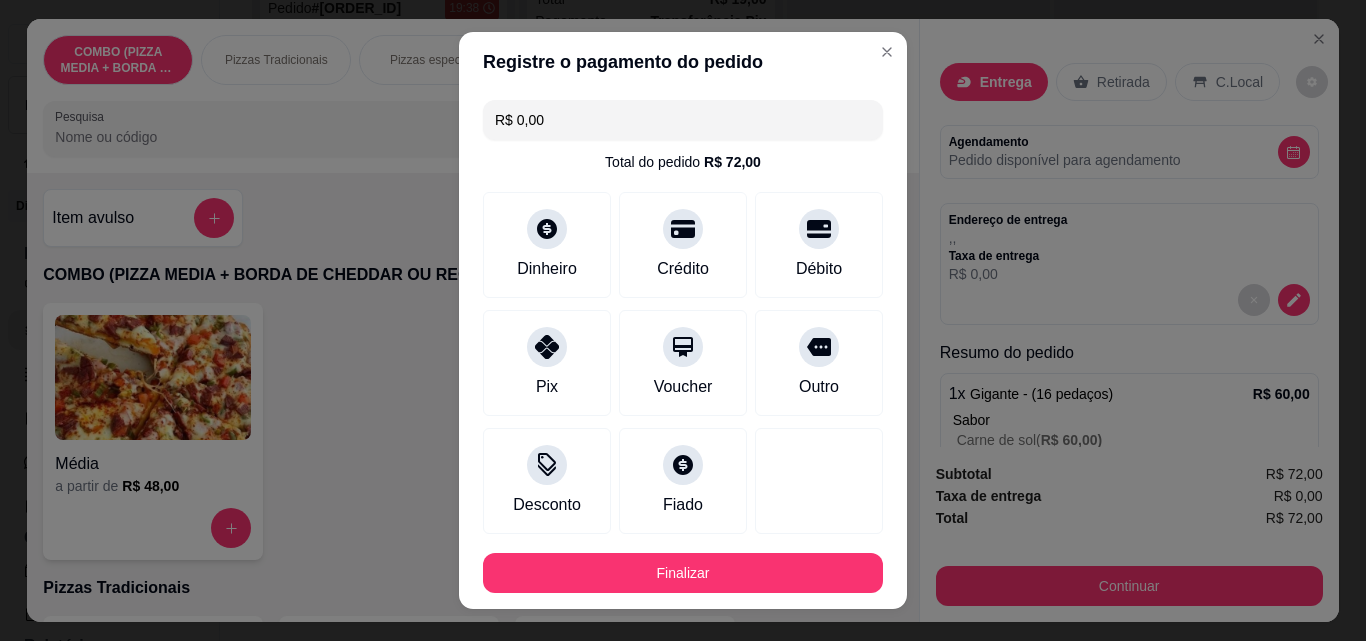 click on "R$ 0,00 Total do pedido   R$ 72,00 Dinheiro Crédito Débito Pix Voucher Outro Desconto Fiado Pagamento registrados Dinheiro R$ 72,00" at bounding box center (683, 314) 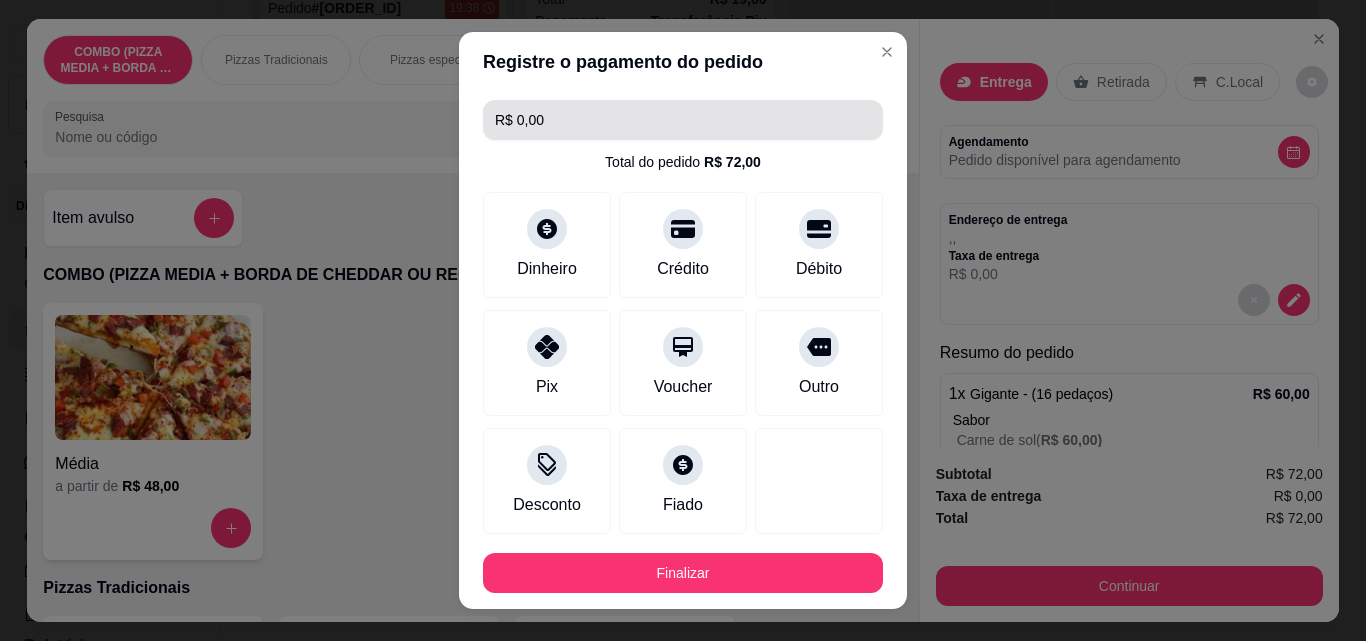 click on "R$ 0,00" at bounding box center [683, 120] 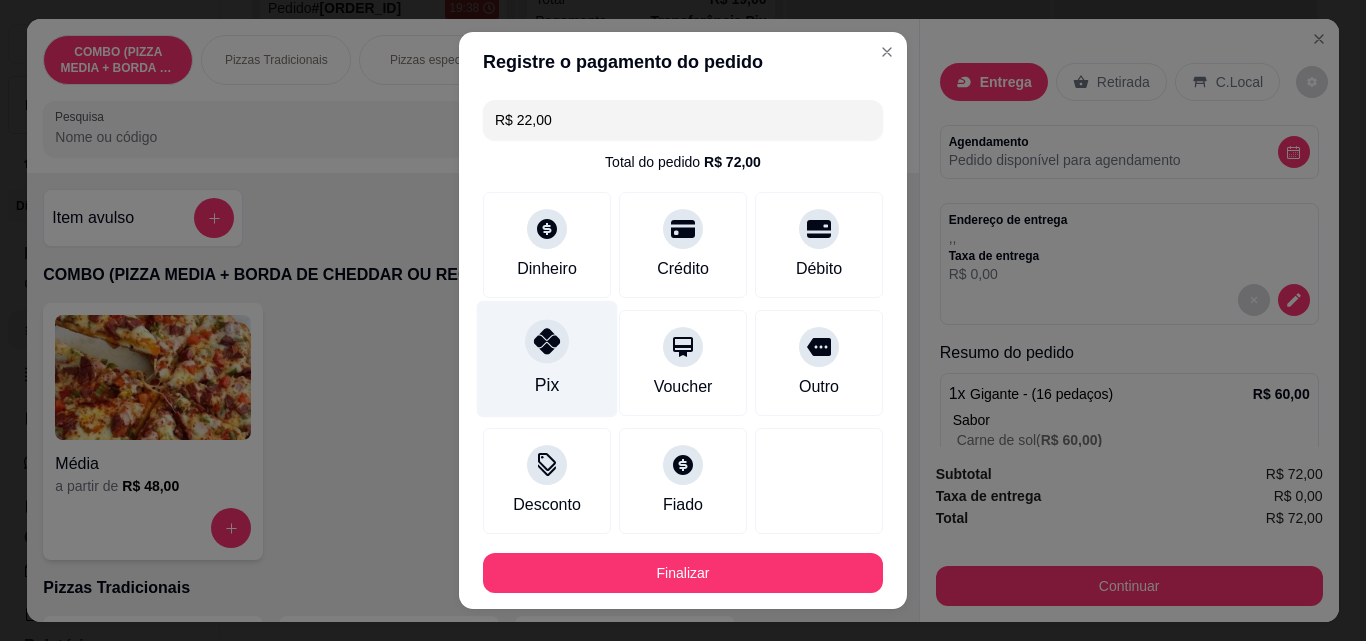 type on "R$ 22,00" 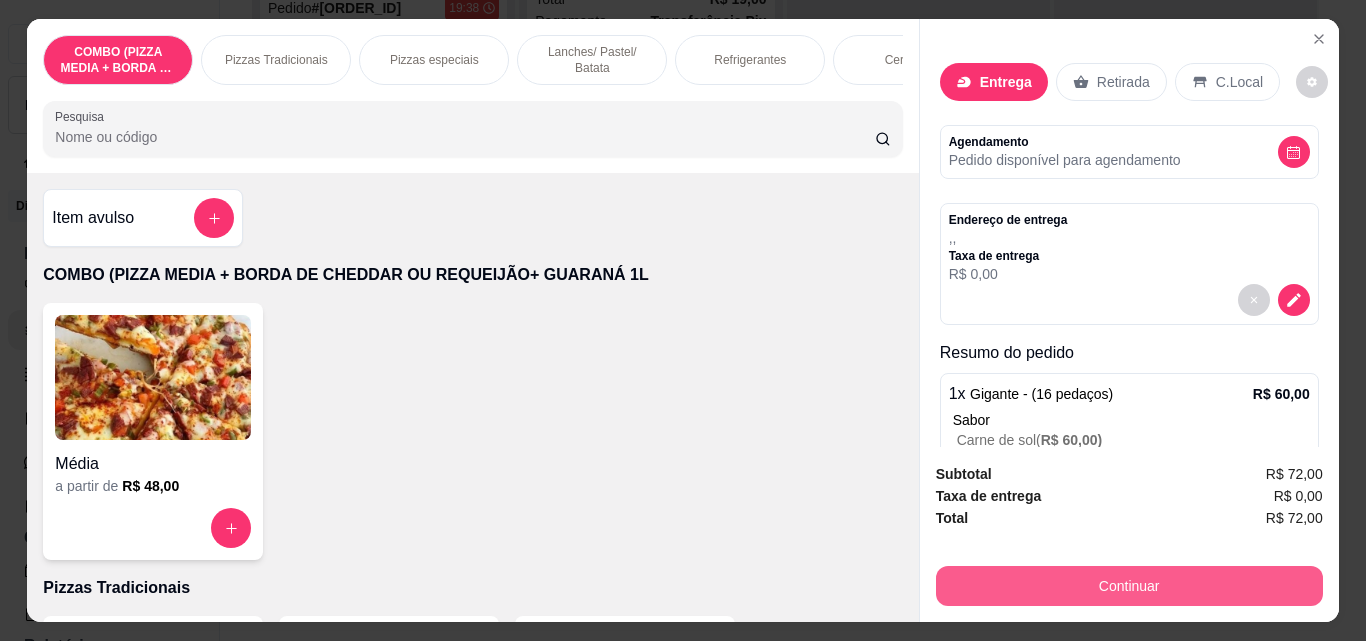 click on "Continuar" at bounding box center (1129, 586) 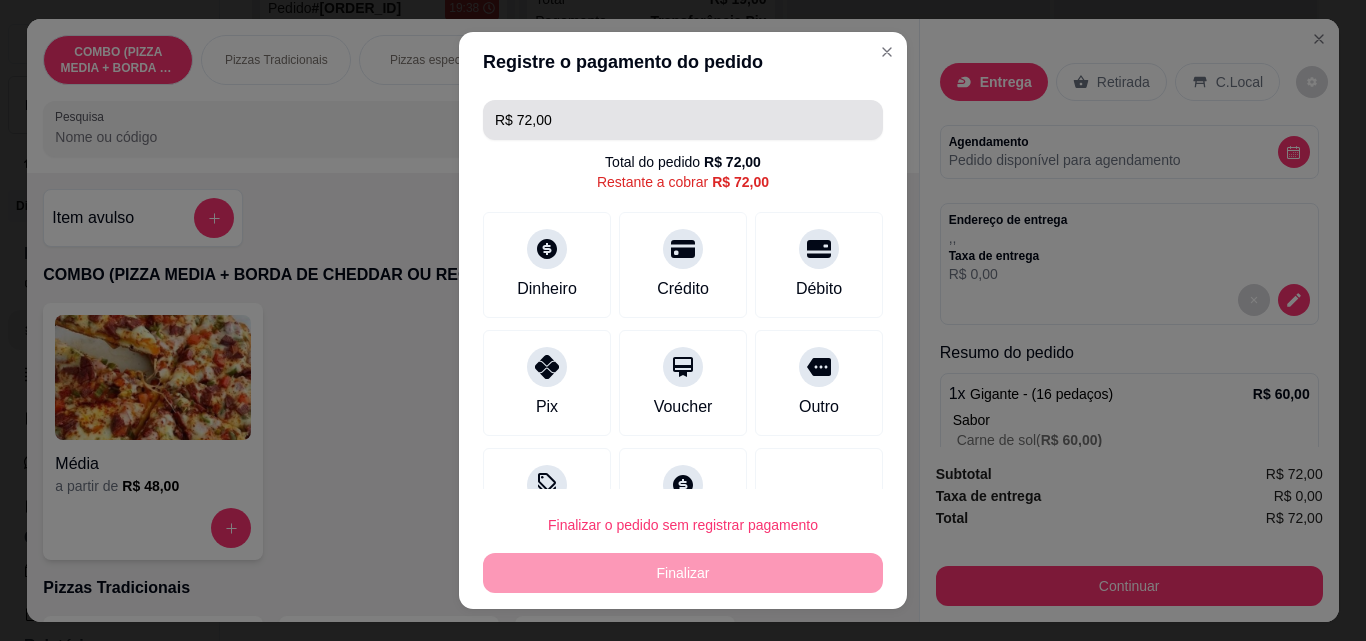 click on "R$ 72,00" at bounding box center (683, 120) 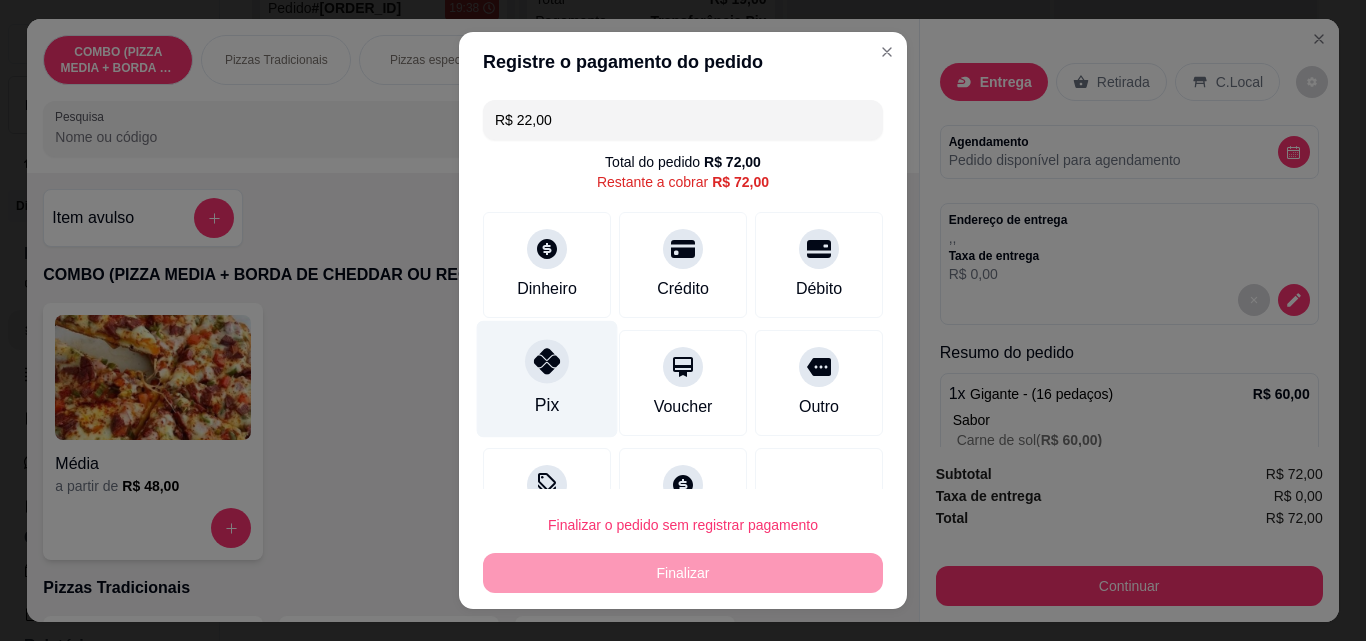 click on "Pix" at bounding box center [547, 379] 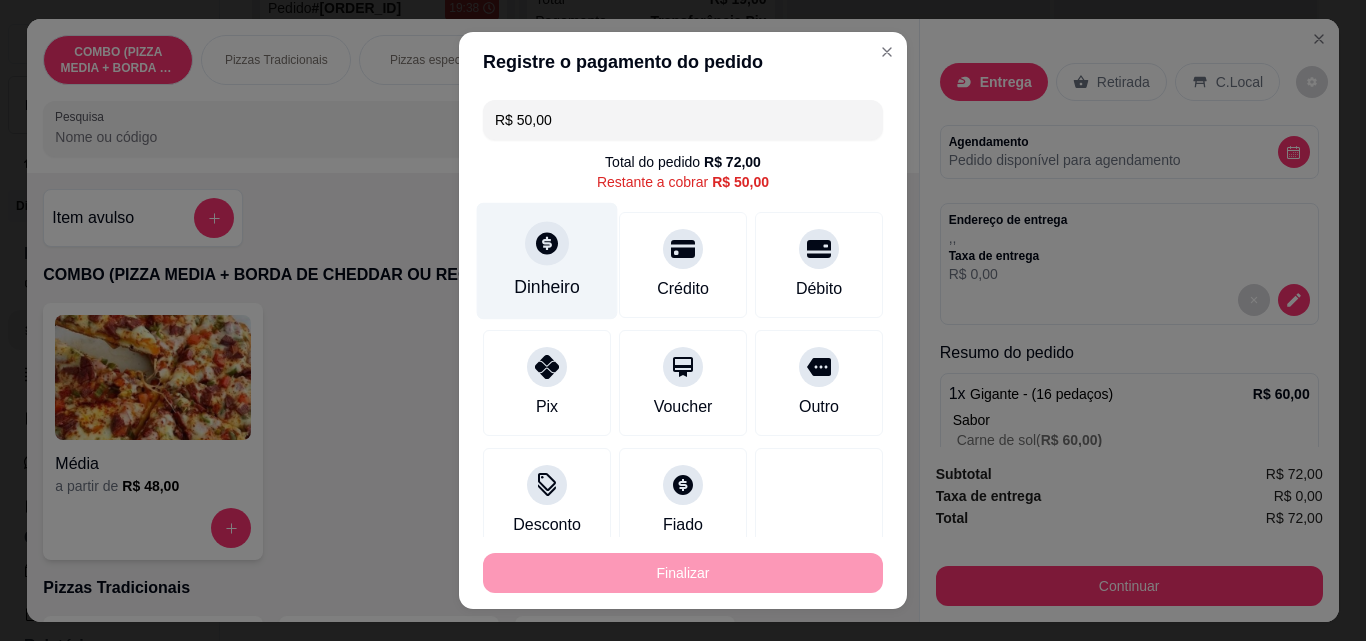 click on "Dinheiro" at bounding box center (547, 261) 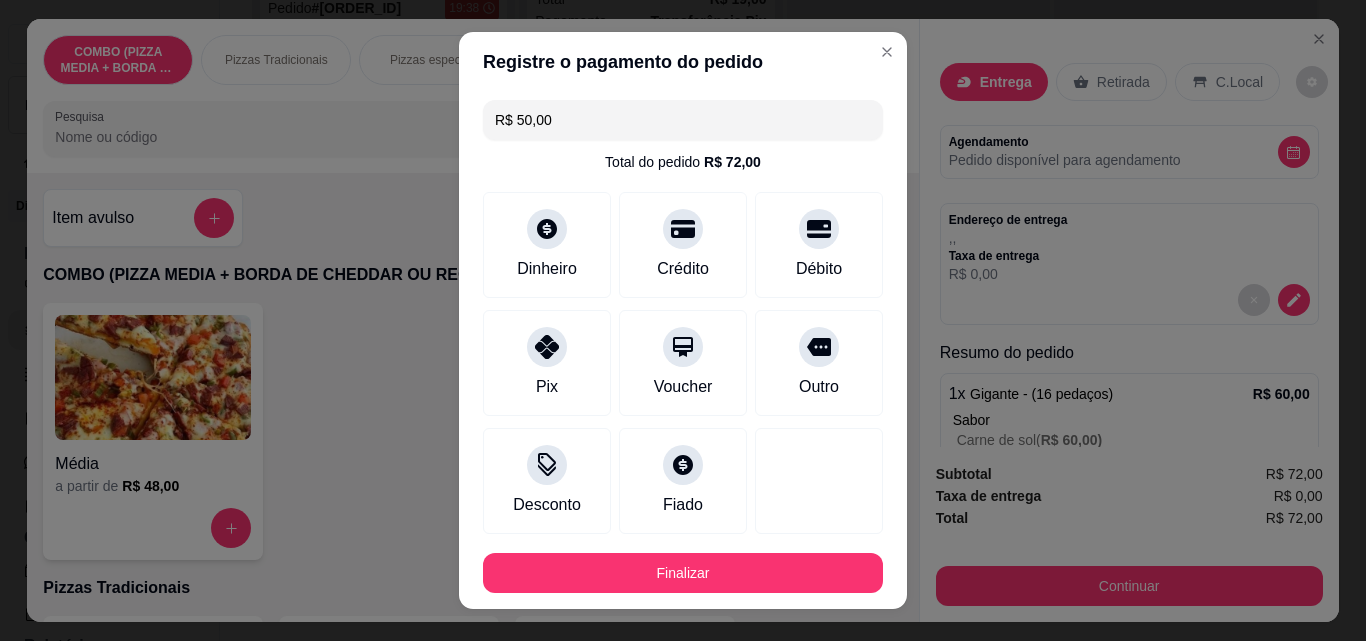 type on "R$ 0,00" 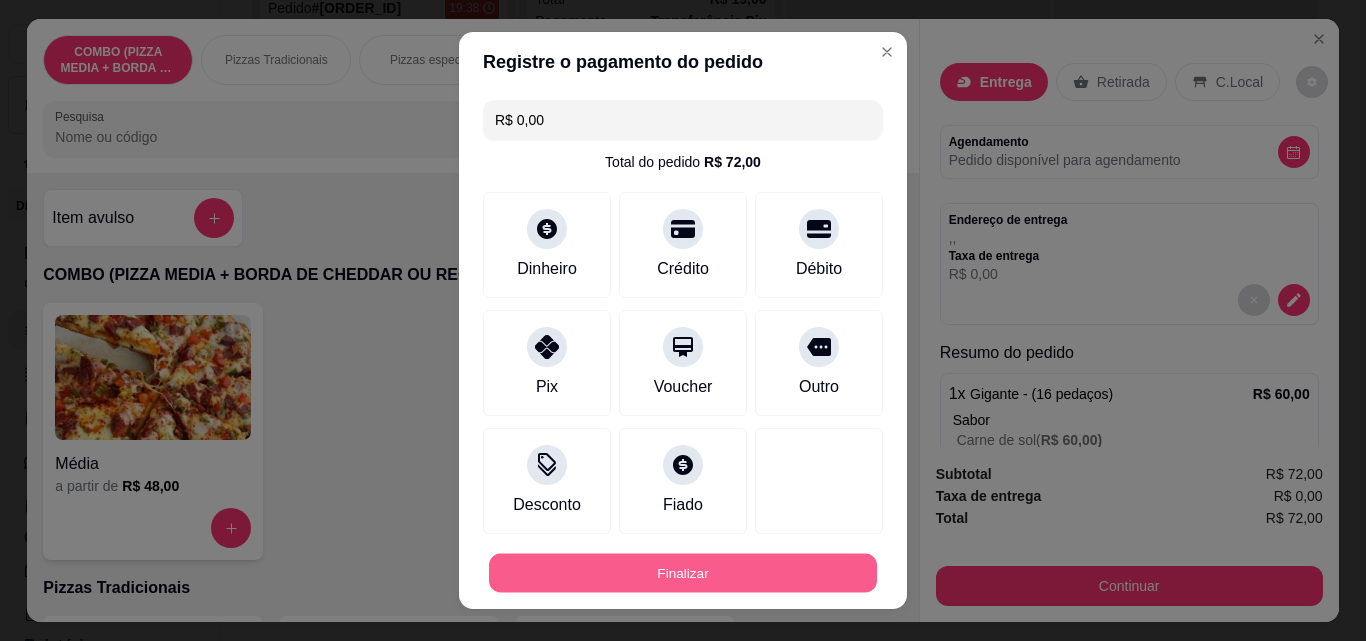 click on "Finalizar" at bounding box center [683, 573] 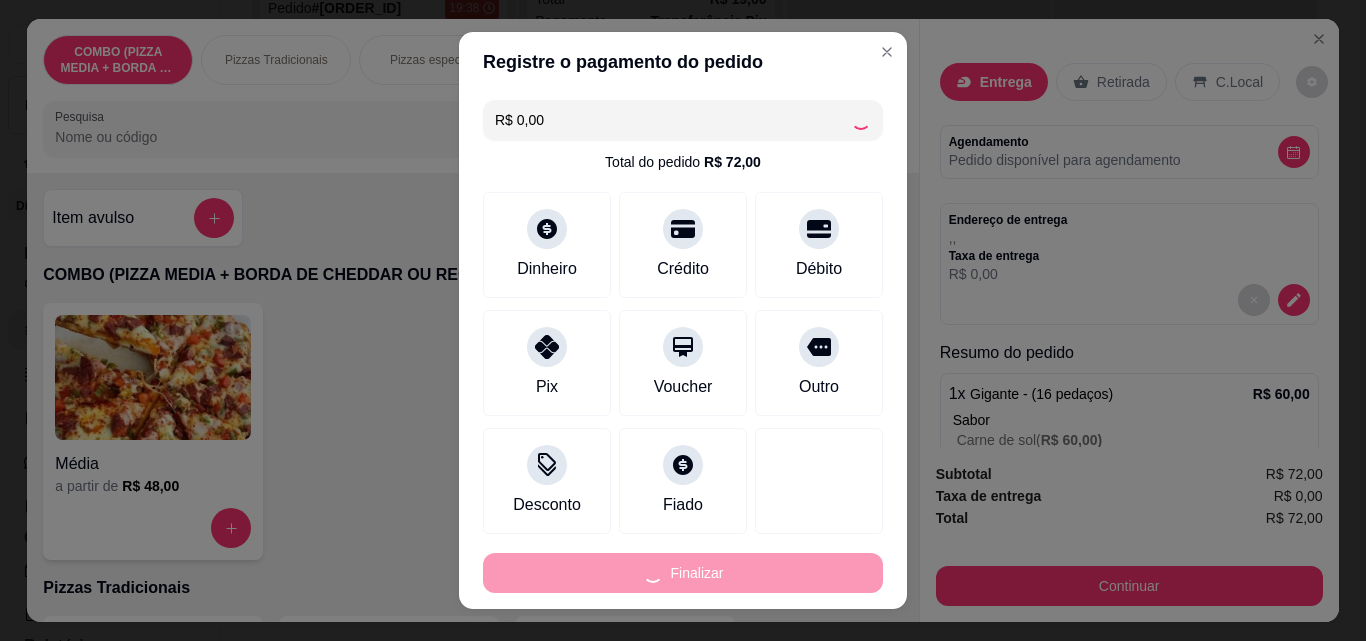 type on "0" 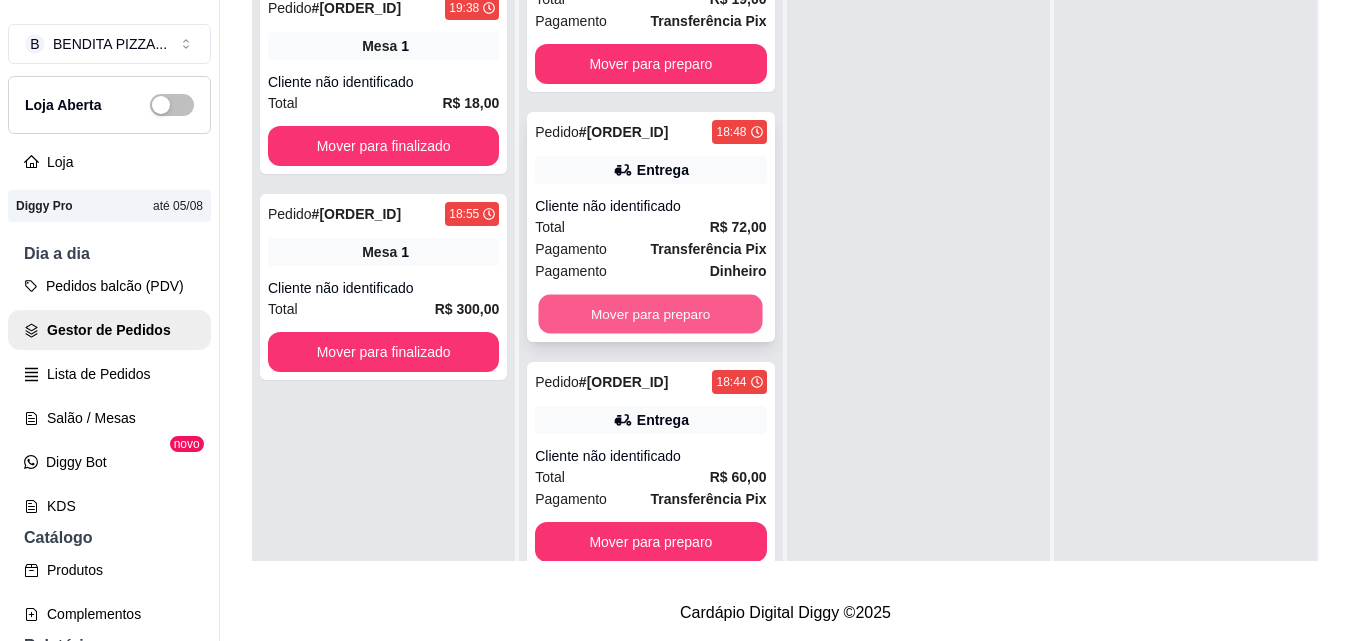click on "Mover para preparo" at bounding box center (651, 314) 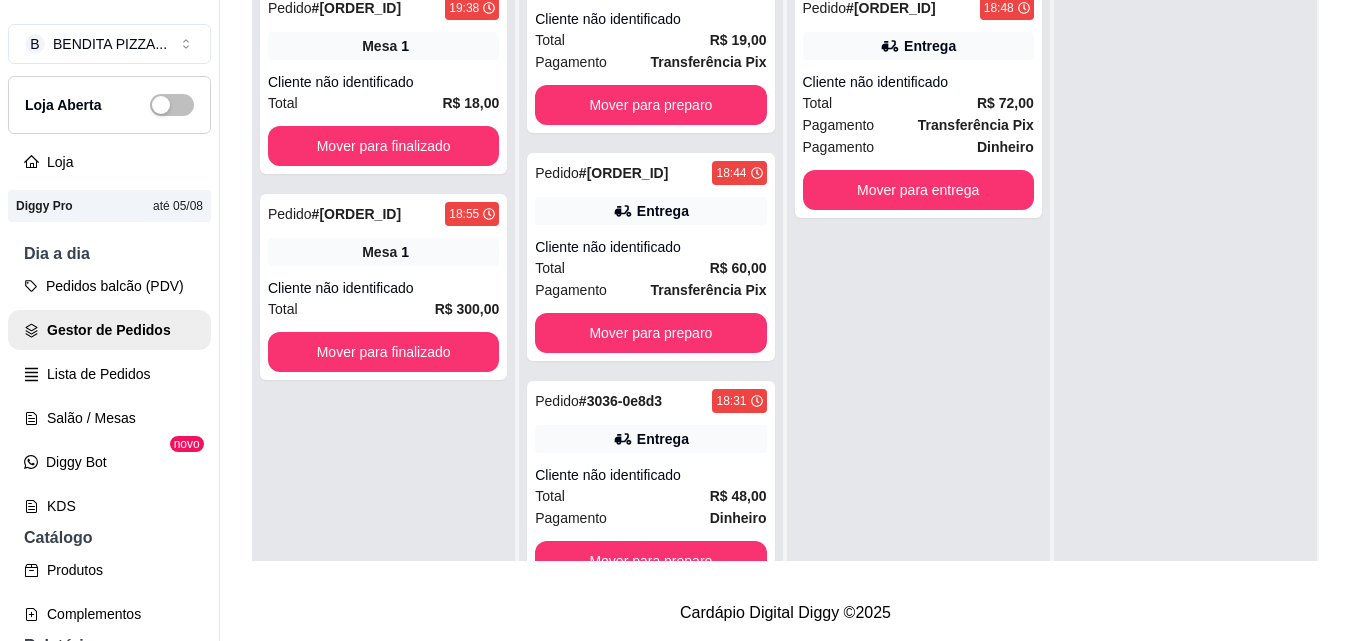 scroll, scrollTop: 519, scrollLeft: 0, axis: vertical 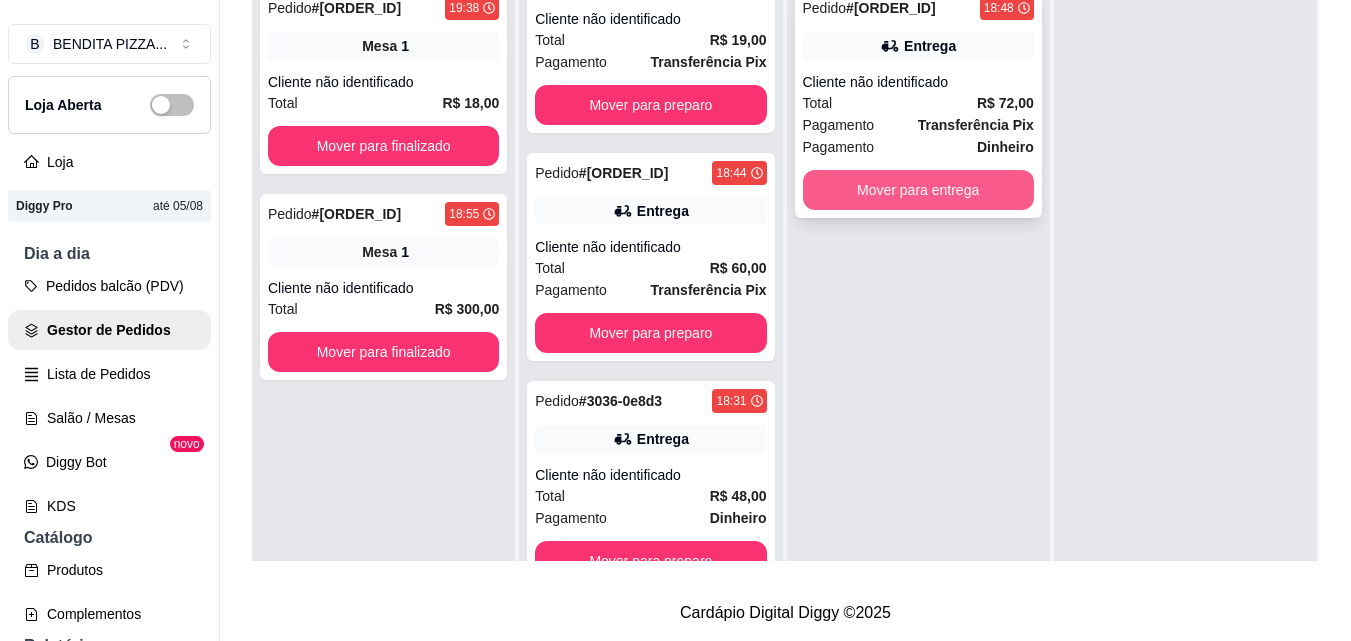 click on "Mover para entrega" at bounding box center (918, 190) 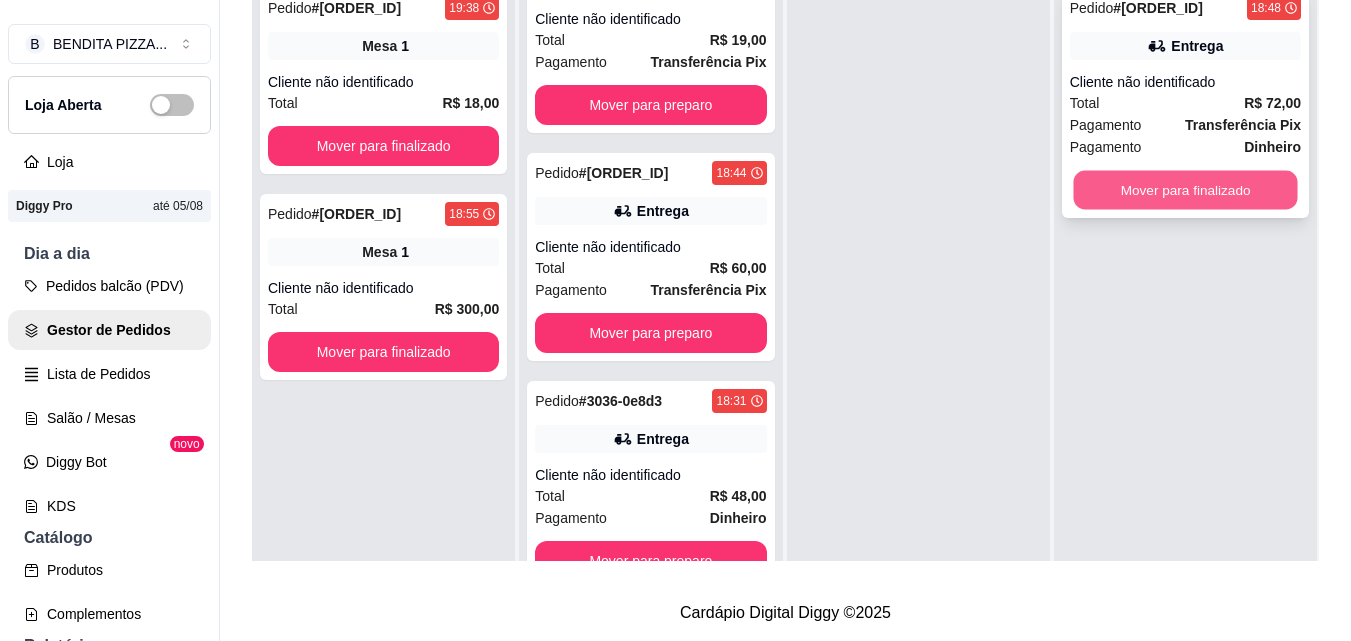 click on "Mover para finalizado" at bounding box center [1185, 190] 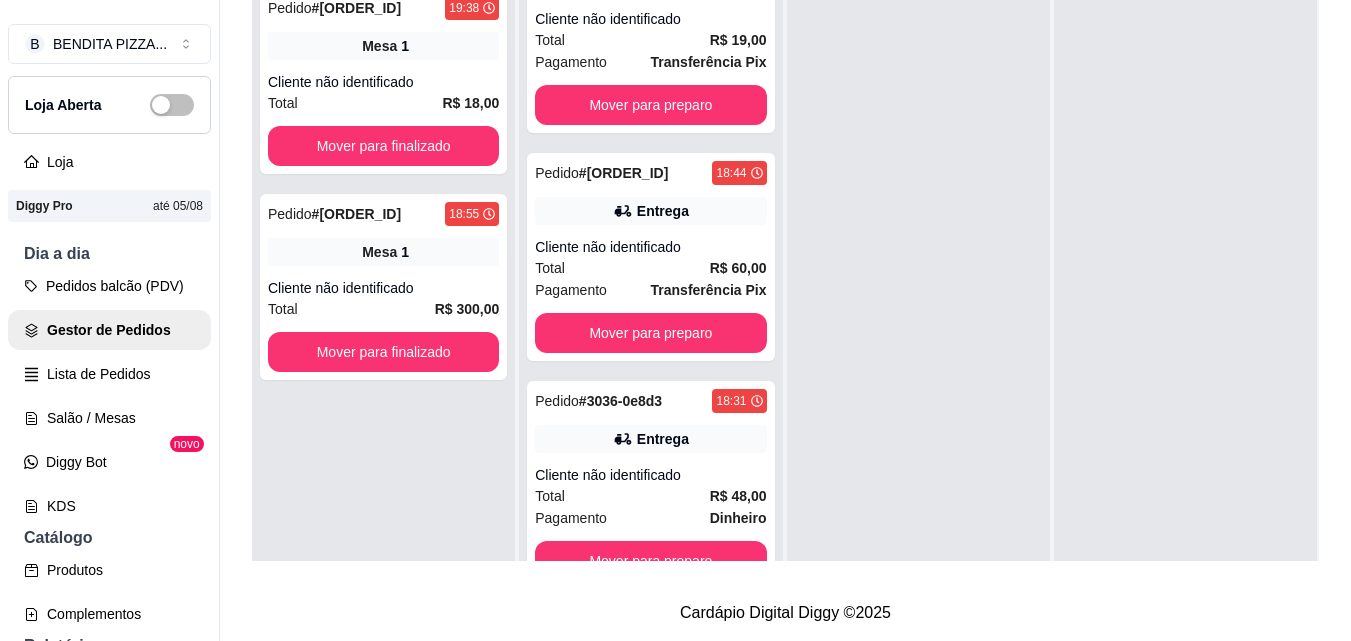 scroll, scrollTop: 56, scrollLeft: 0, axis: vertical 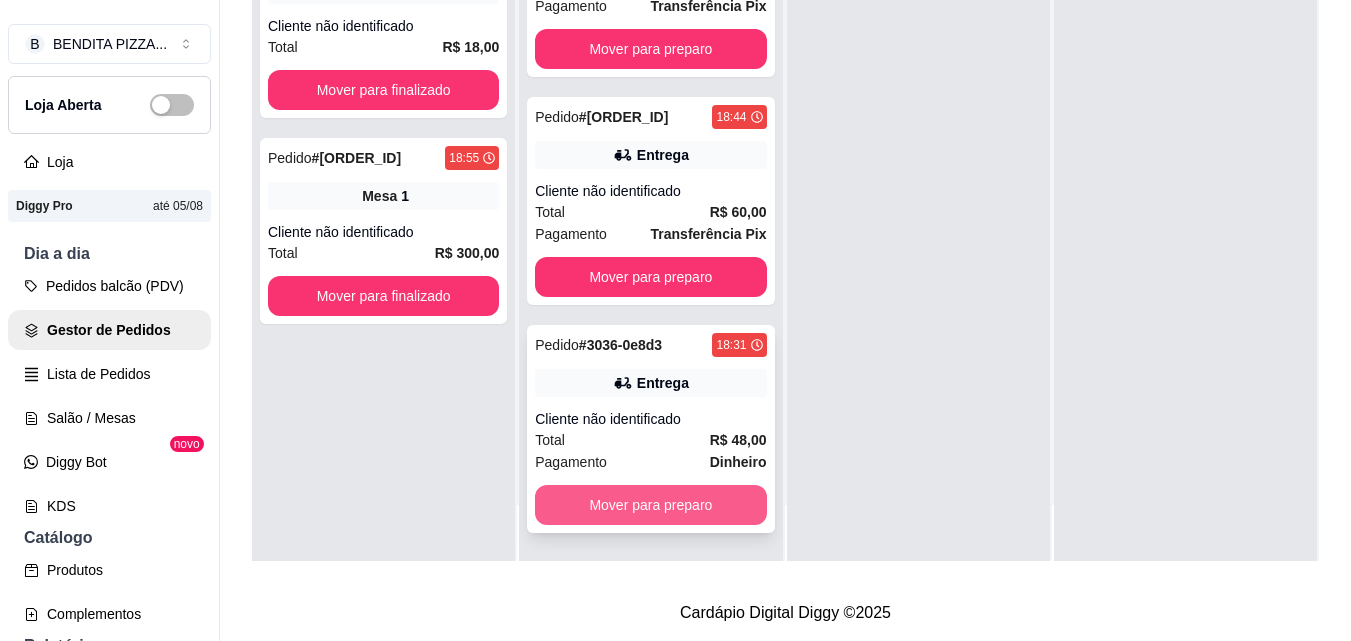 click on "Mover para preparo" at bounding box center (650, 505) 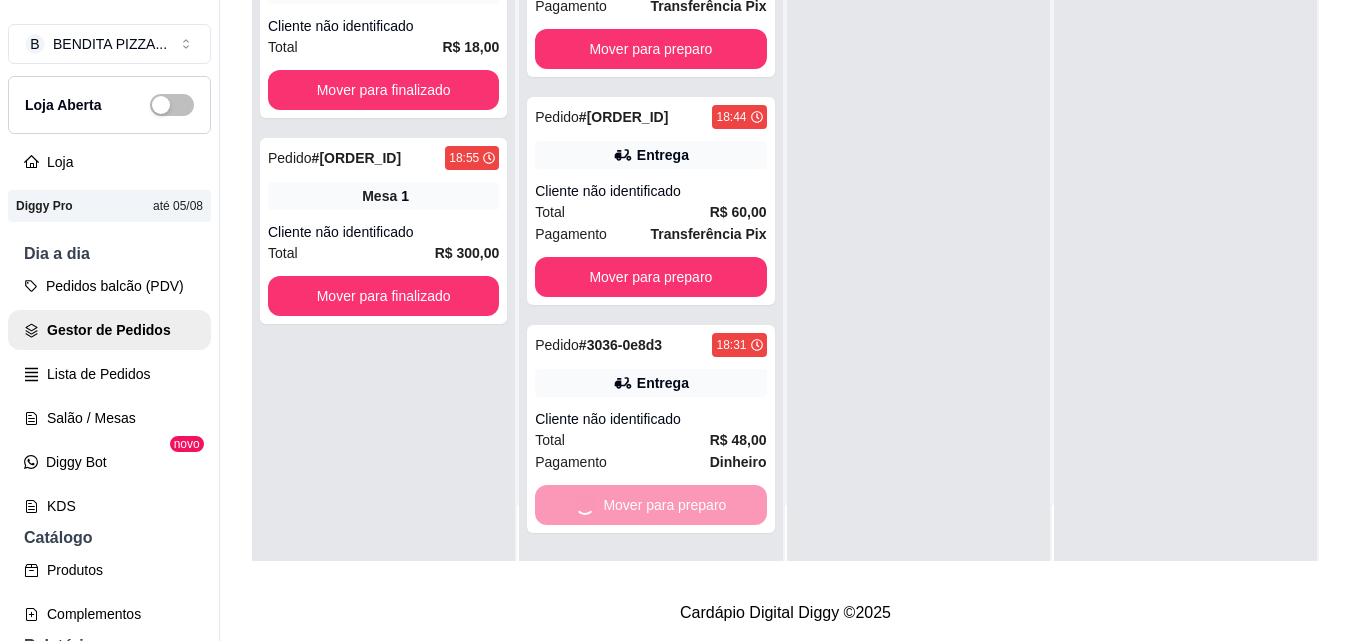 scroll, scrollTop: 291, scrollLeft: 0, axis: vertical 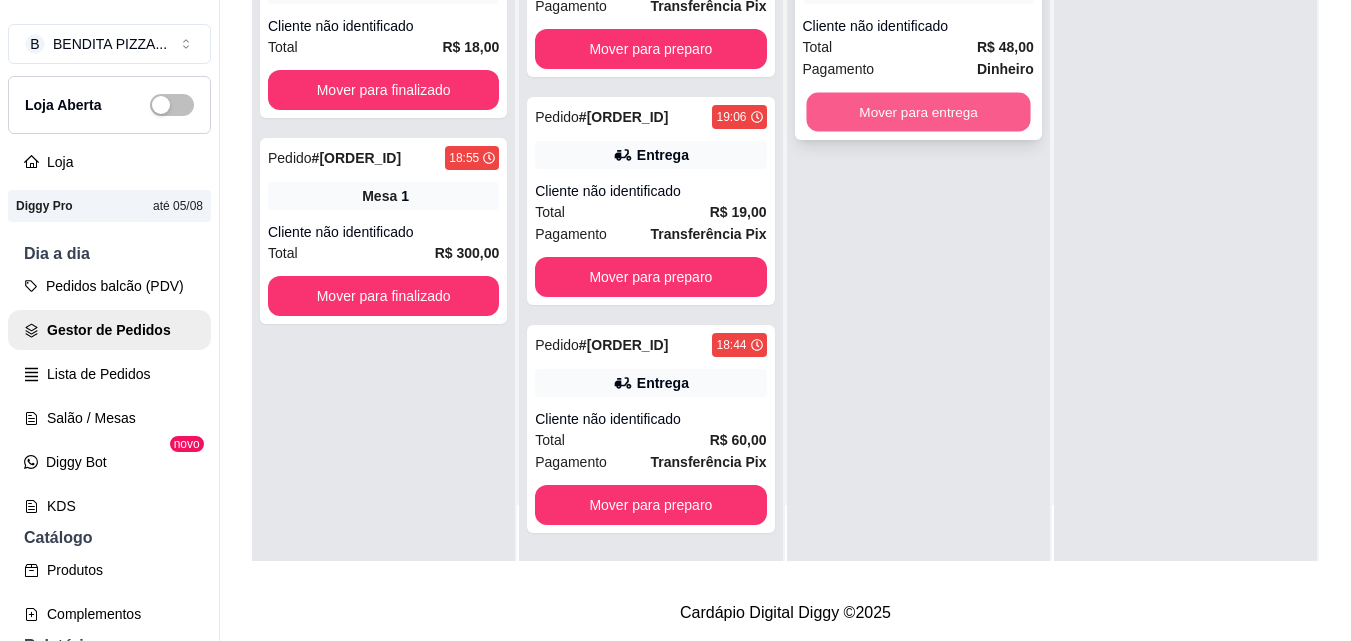 click on "Mover para entrega" at bounding box center (918, 112) 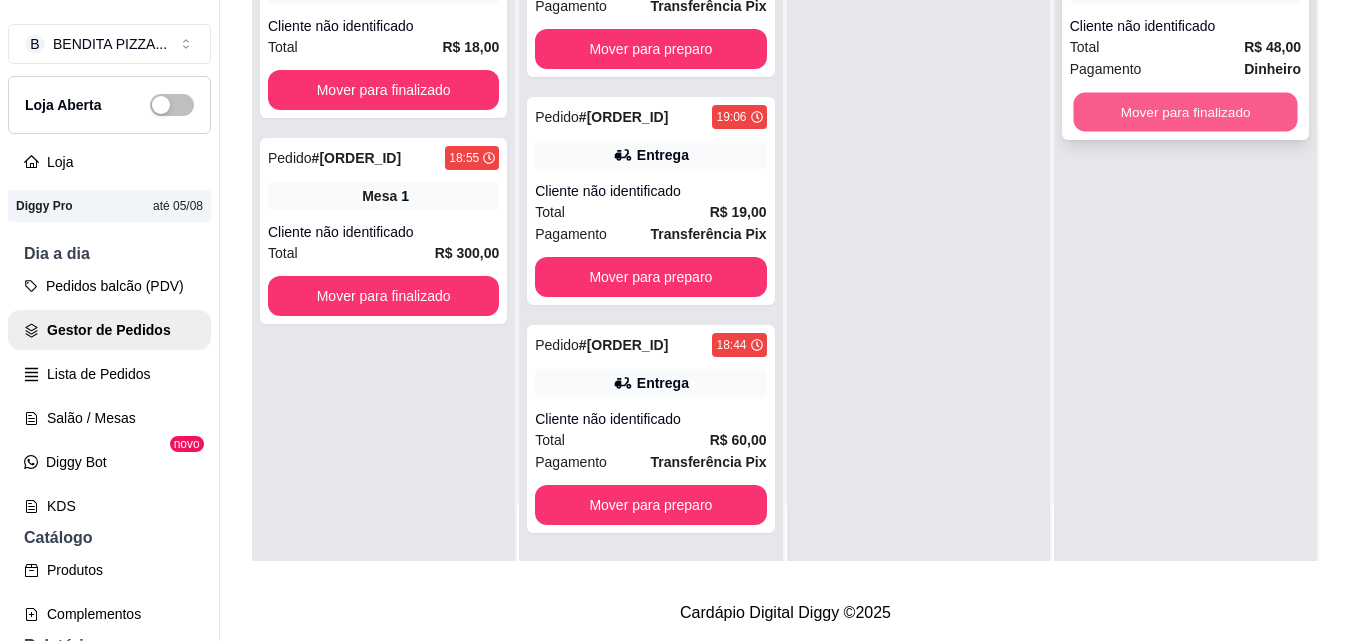 click on "Mover para finalizado" at bounding box center [1185, 112] 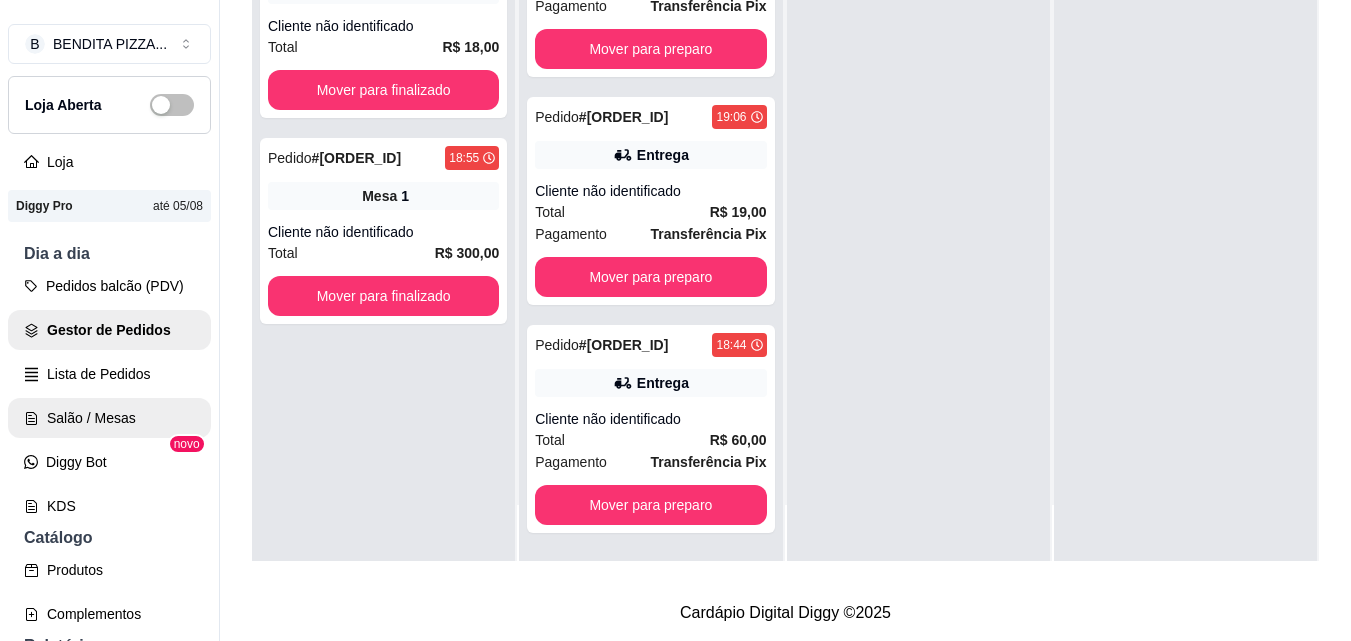 click on "Salão / Mesas" at bounding box center [109, 418] 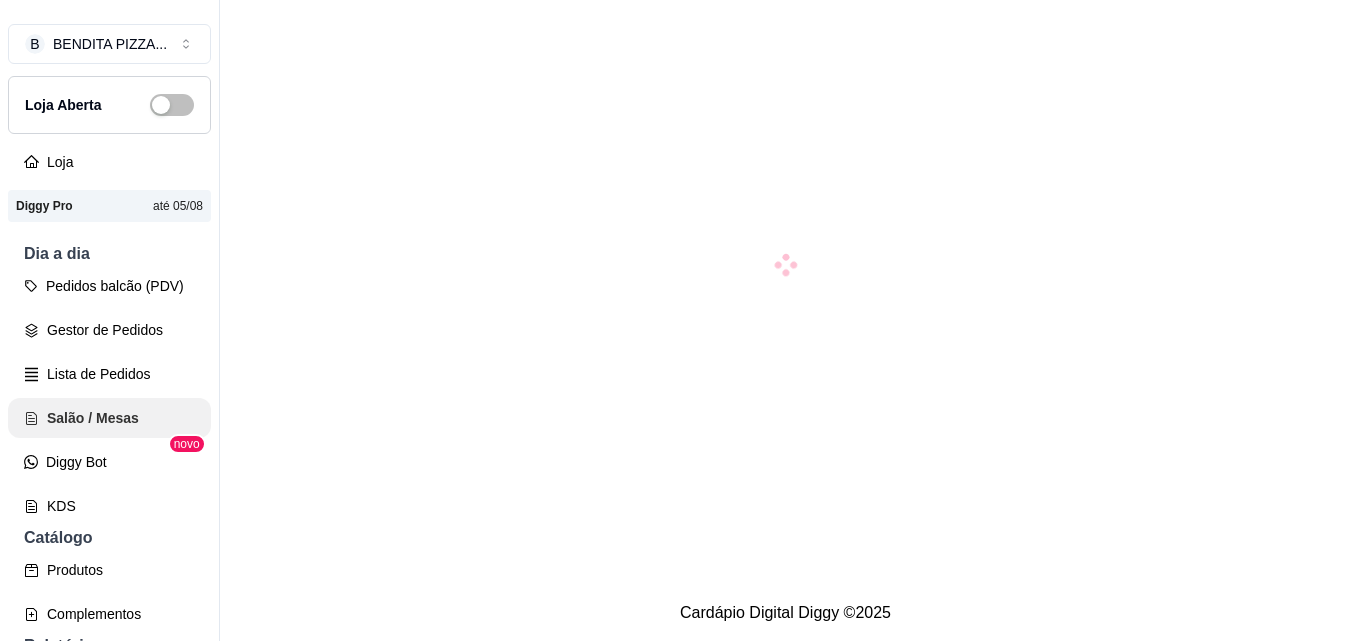 scroll, scrollTop: 0, scrollLeft: 0, axis: both 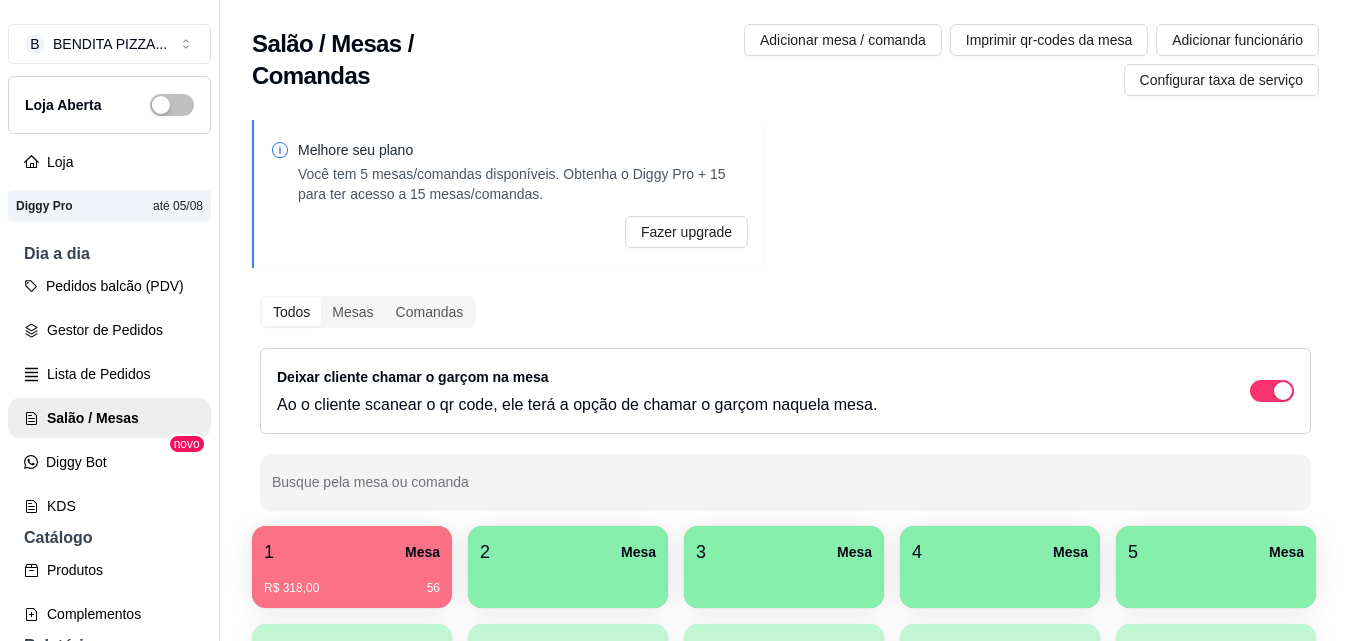 click on "R$ 318,00 [NUMBER]" at bounding box center (352, 588) 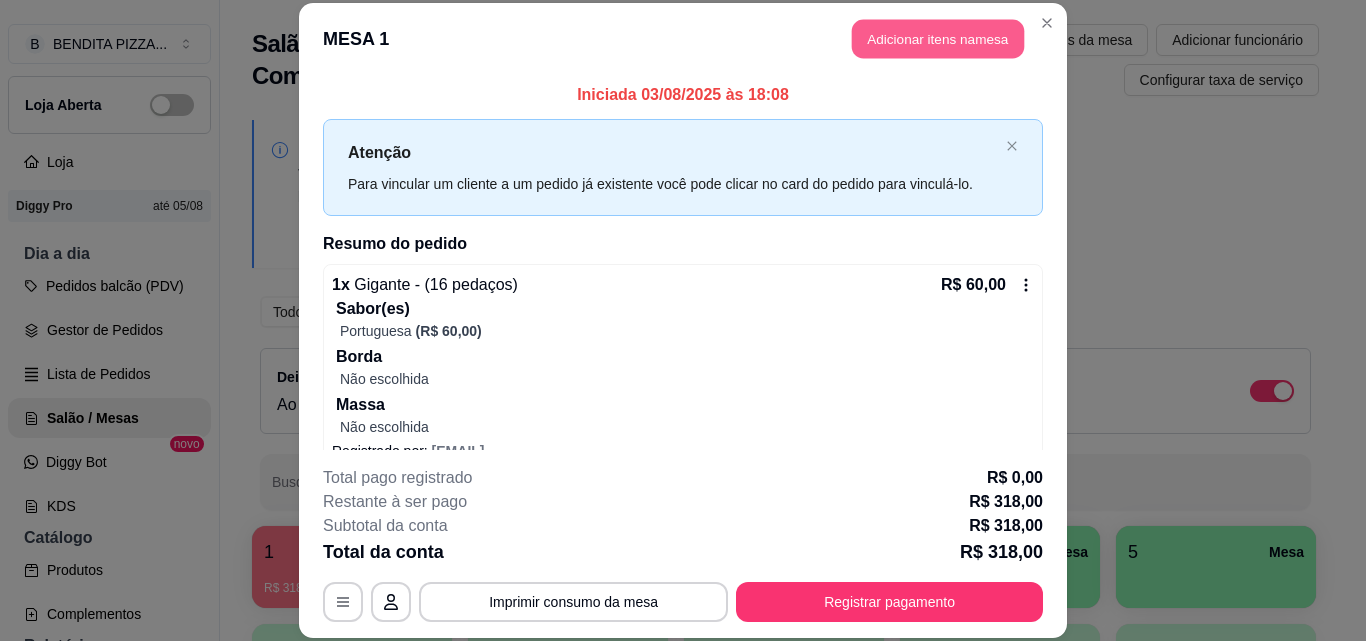 click on "Adicionar itens na  mesa" at bounding box center (938, 39) 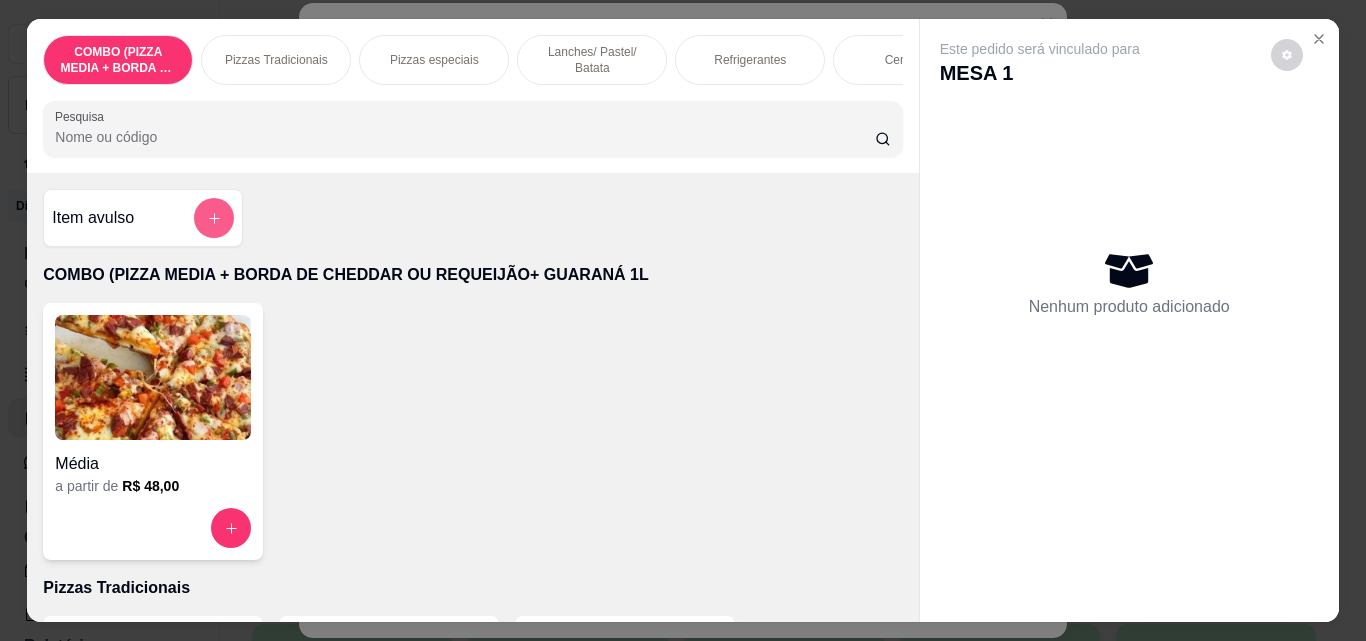 click at bounding box center (214, 218) 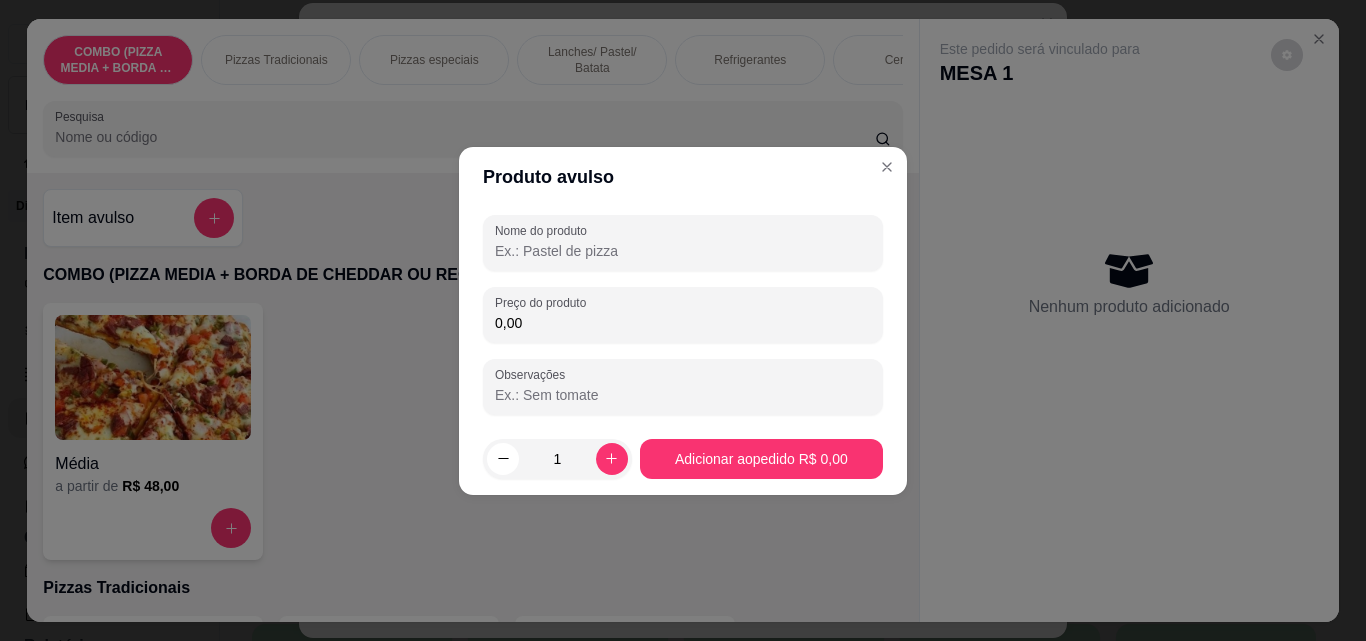 click on "Nome do produto" at bounding box center (683, 251) 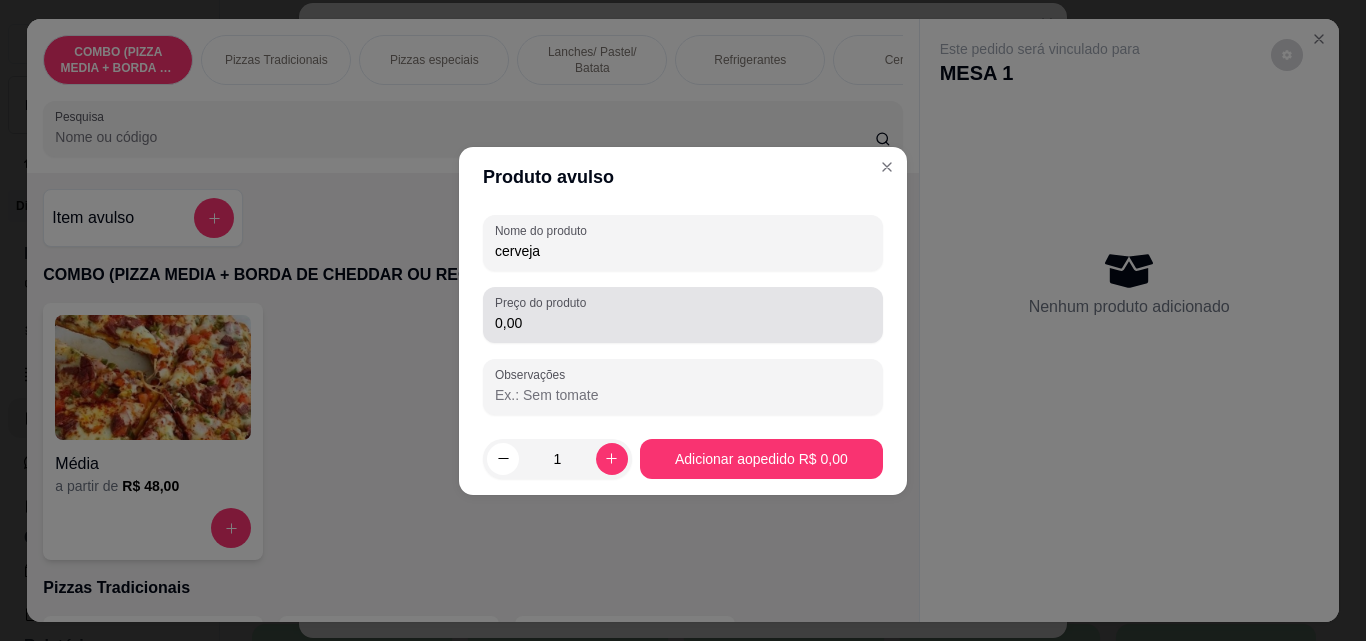 type on "cerveja" 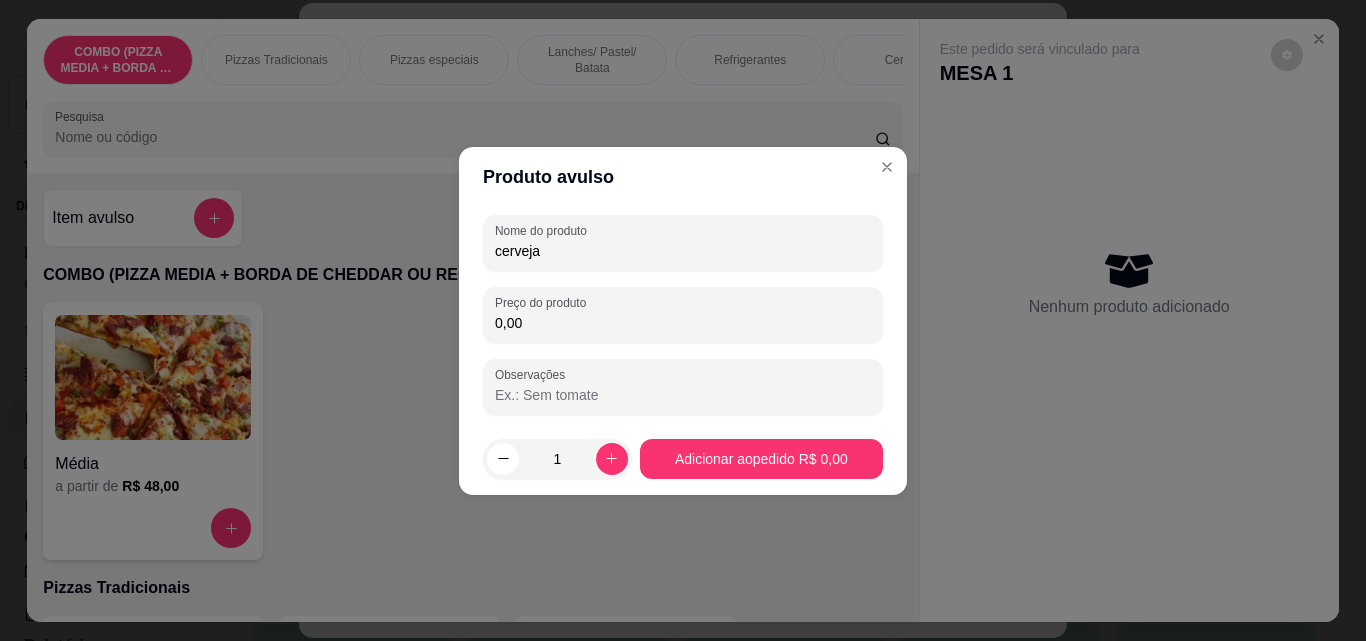 click on "0,00" at bounding box center (683, 323) 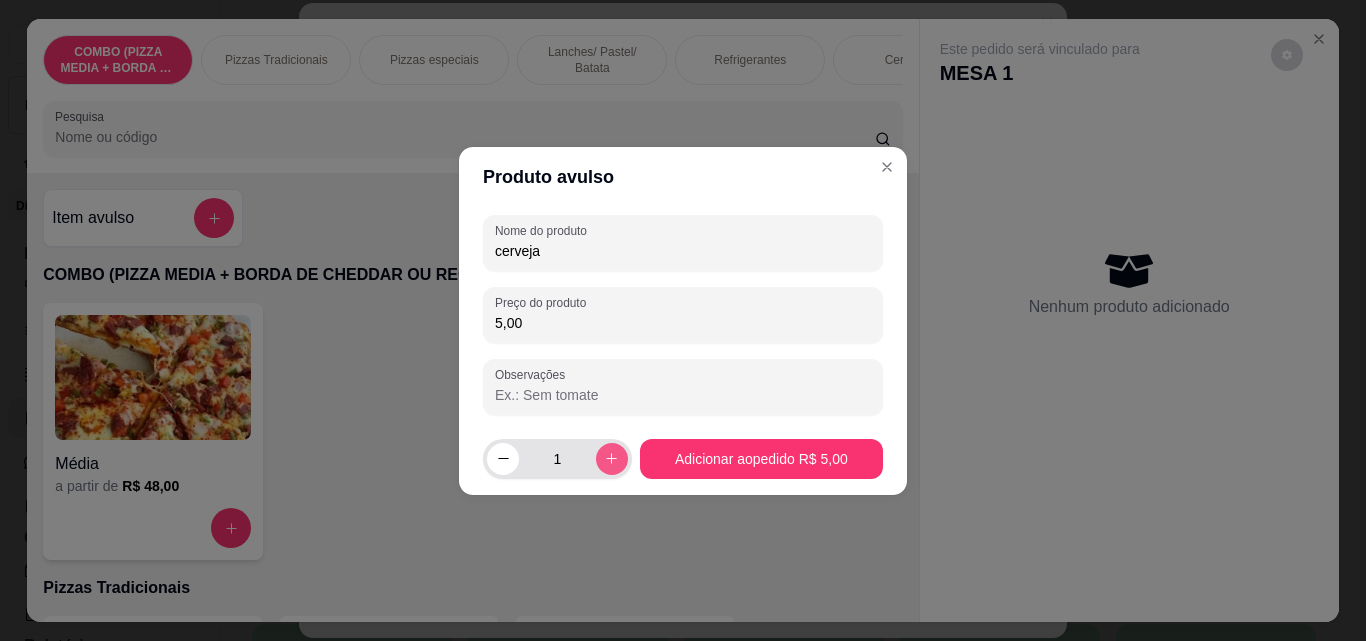 type on "5,00" 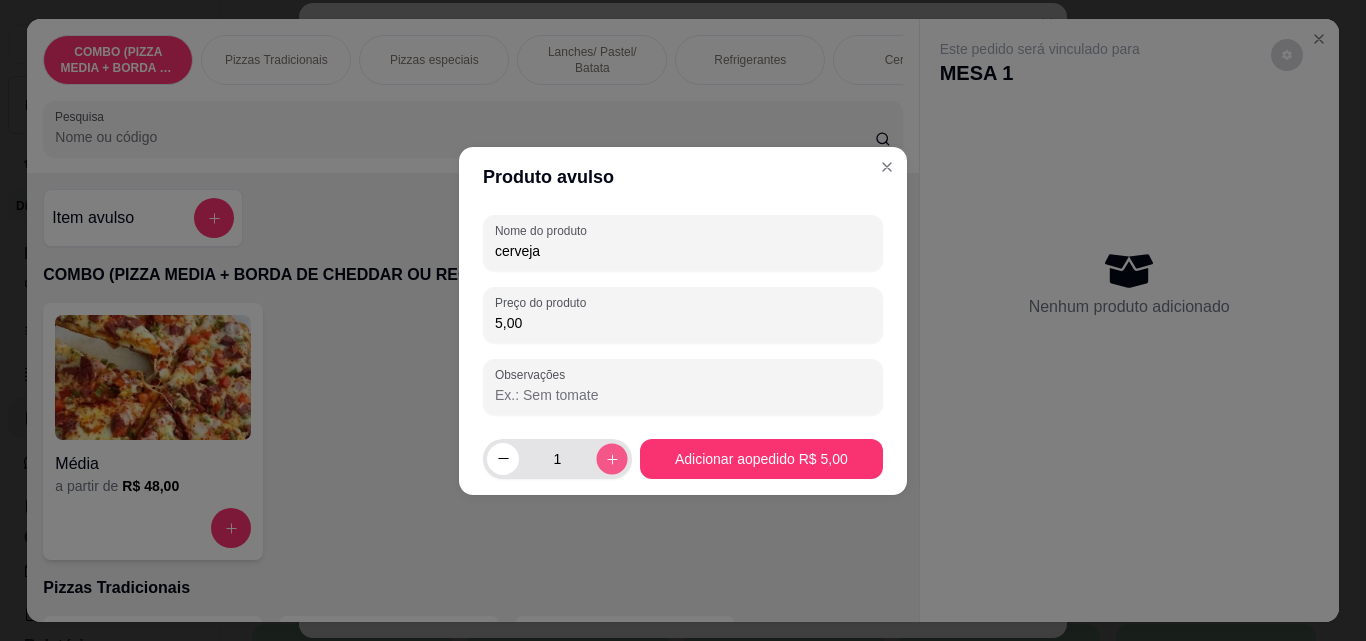 click 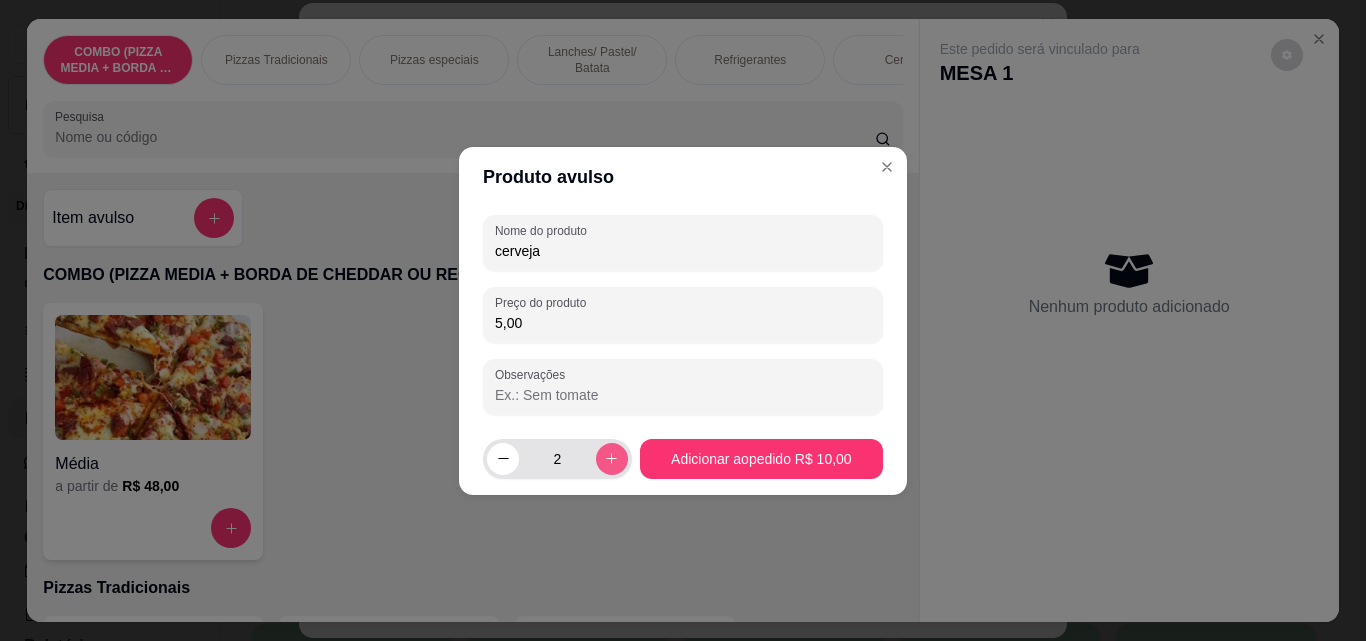 click 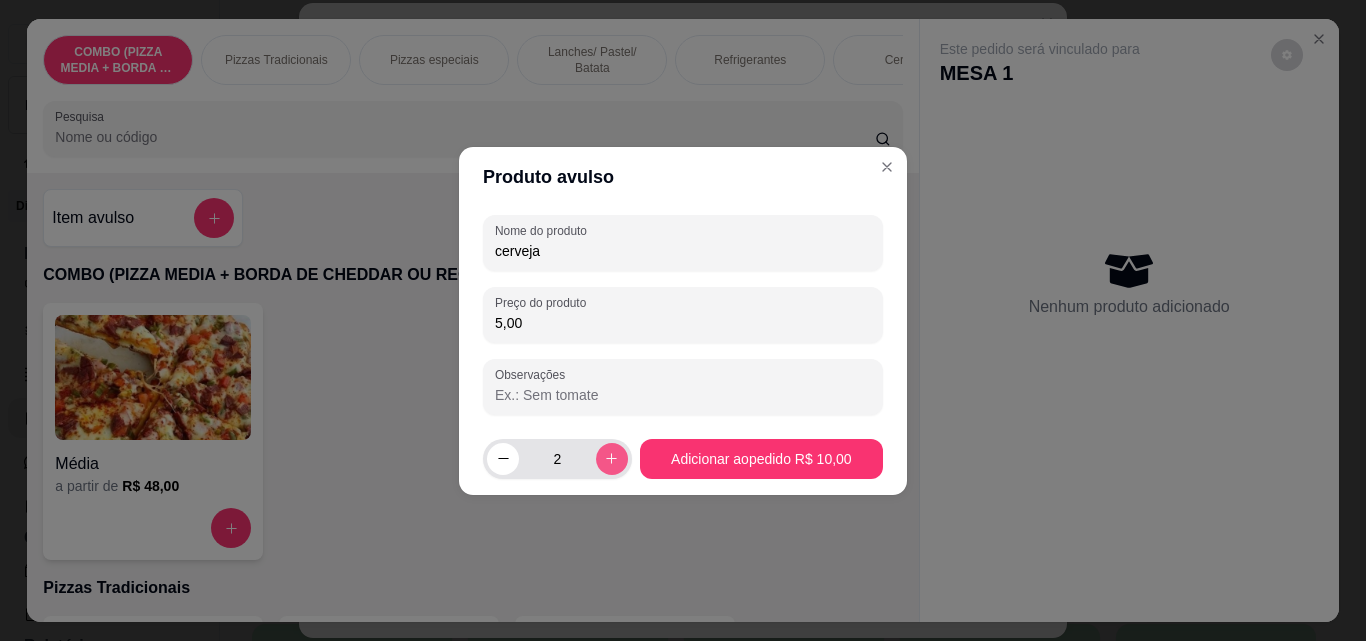 type on "3" 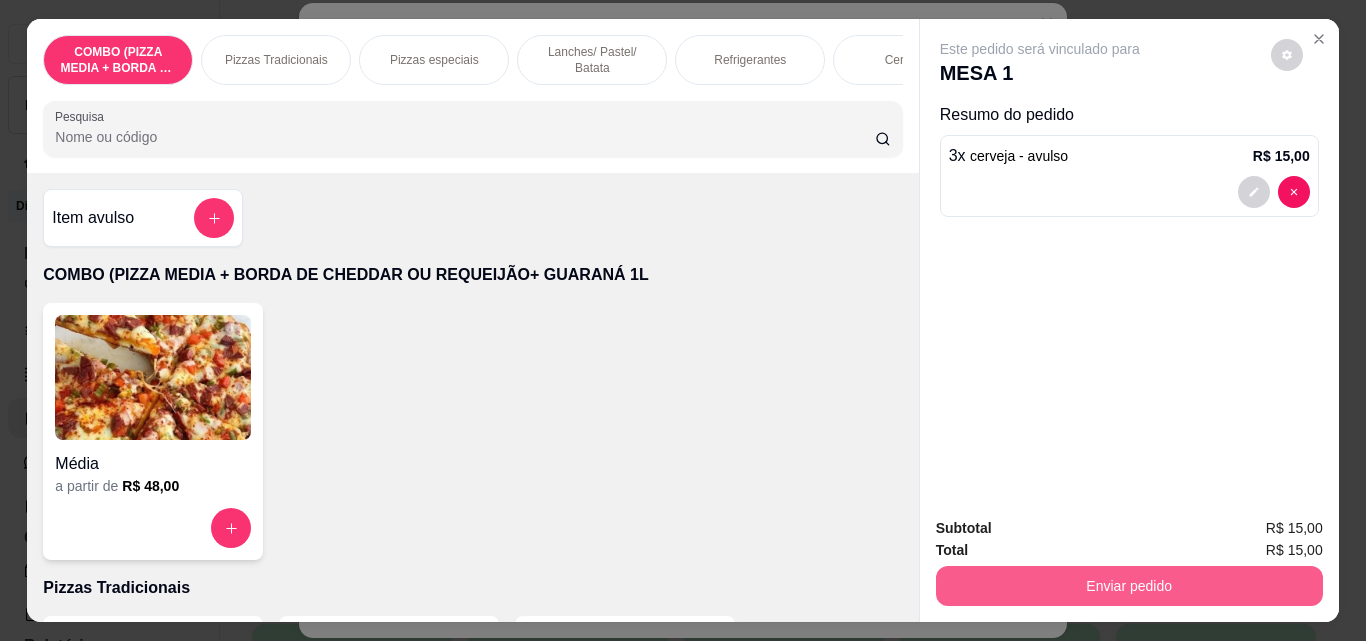 click on "Enviar pedido" at bounding box center (1129, 586) 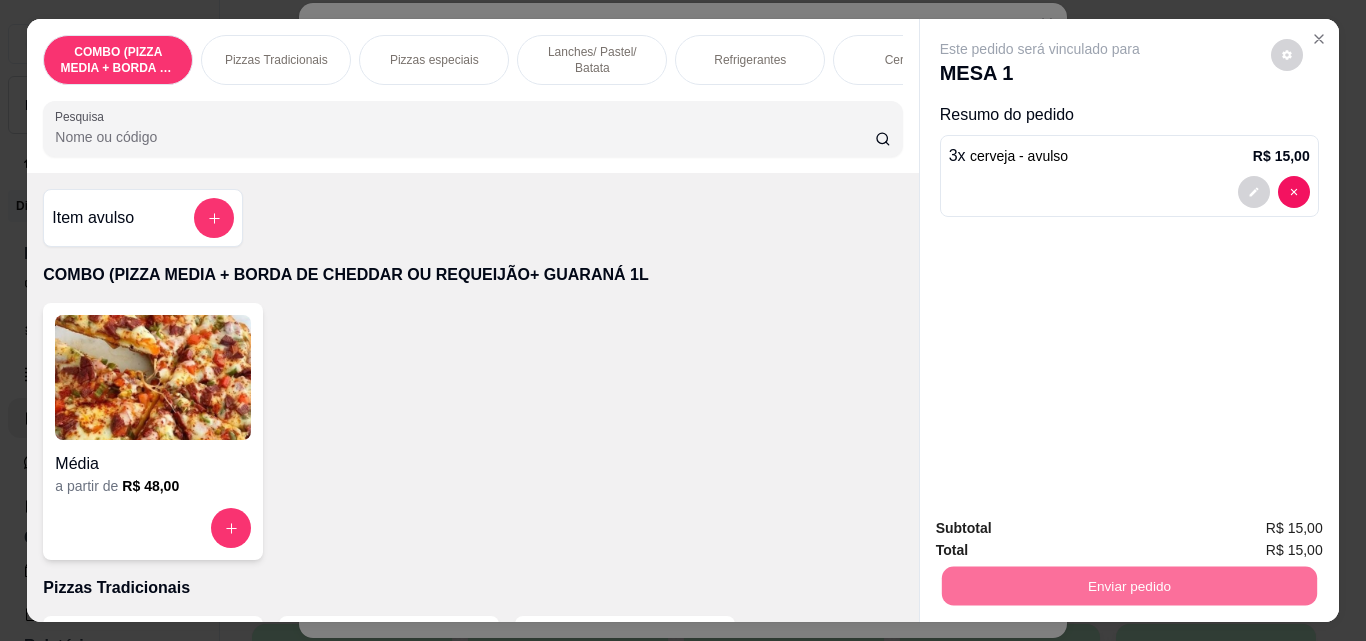 click on "Não registrar e enviar pedido" at bounding box center (1063, 529) 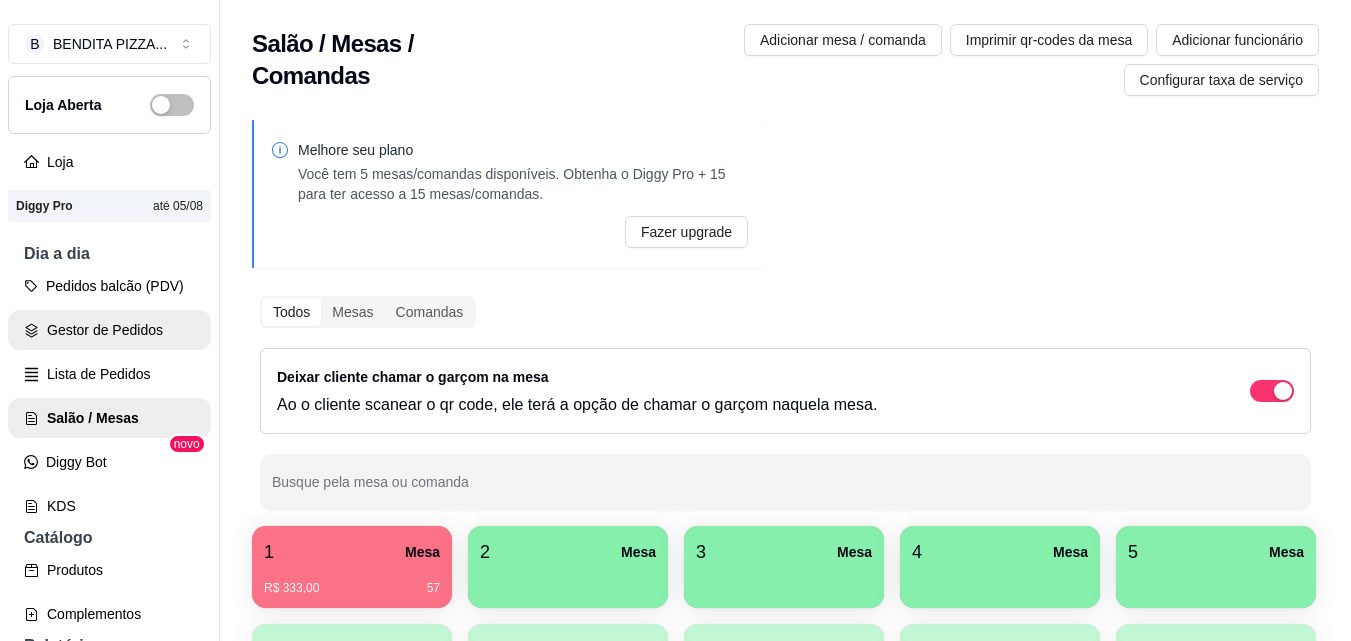 click on "Gestor de Pedidos" at bounding box center [109, 330] 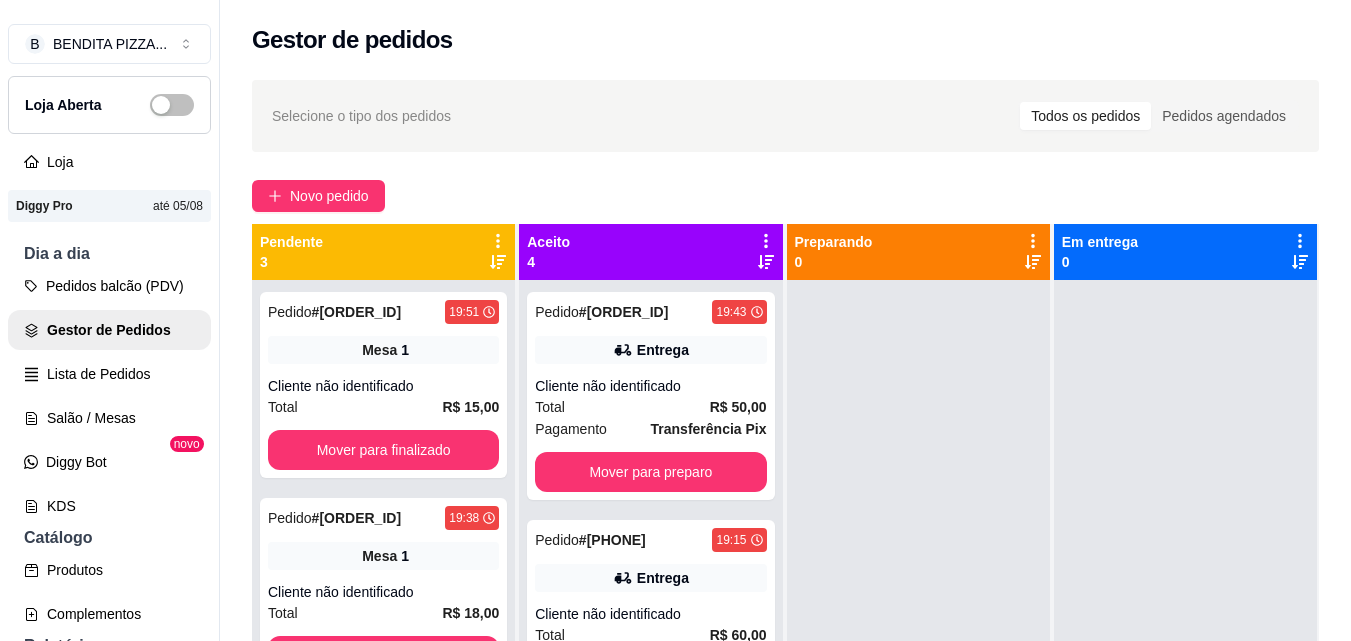 scroll, scrollTop: 319, scrollLeft: 0, axis: vertical 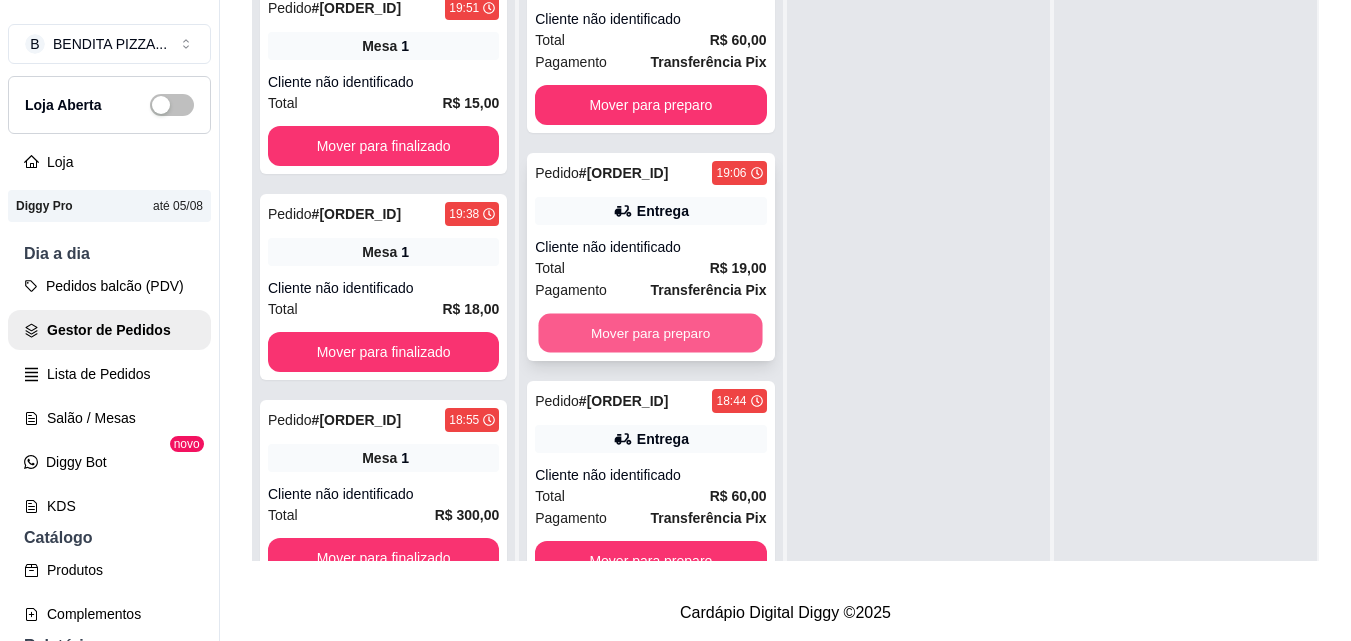 click on "Mover para preparo" at bounding box center [651, 333] 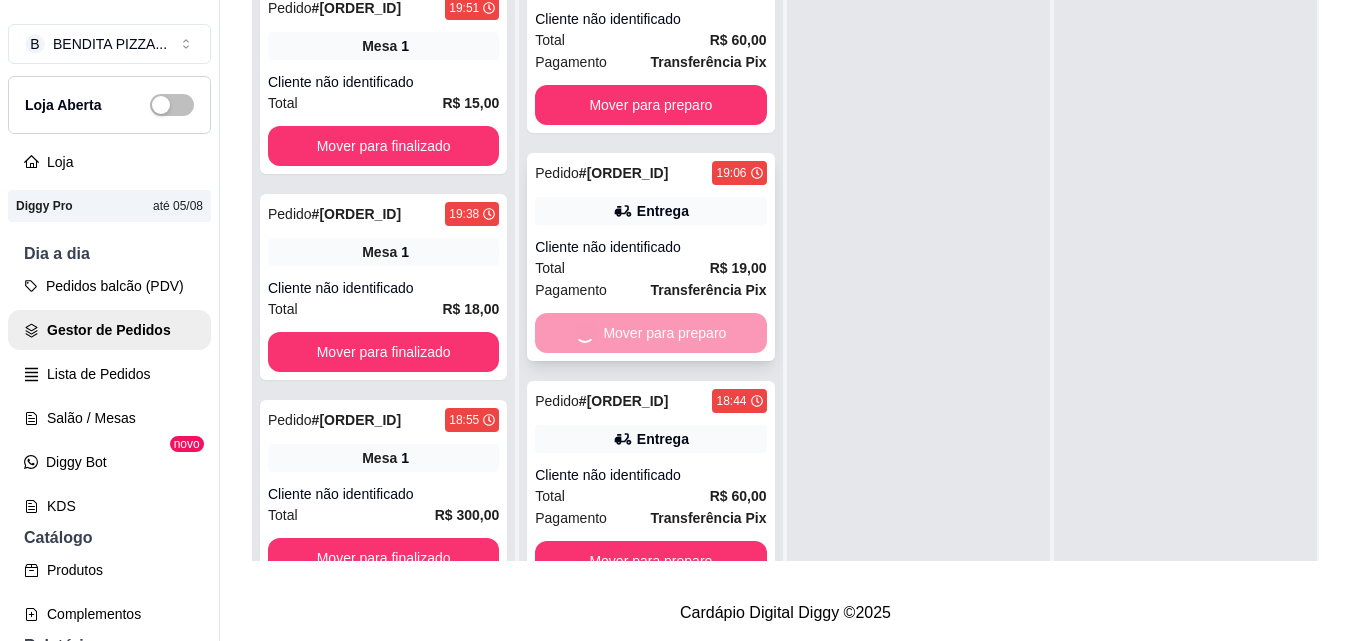 scroll, scrollTop: 63, scrollLeft: 0, axis: vertical 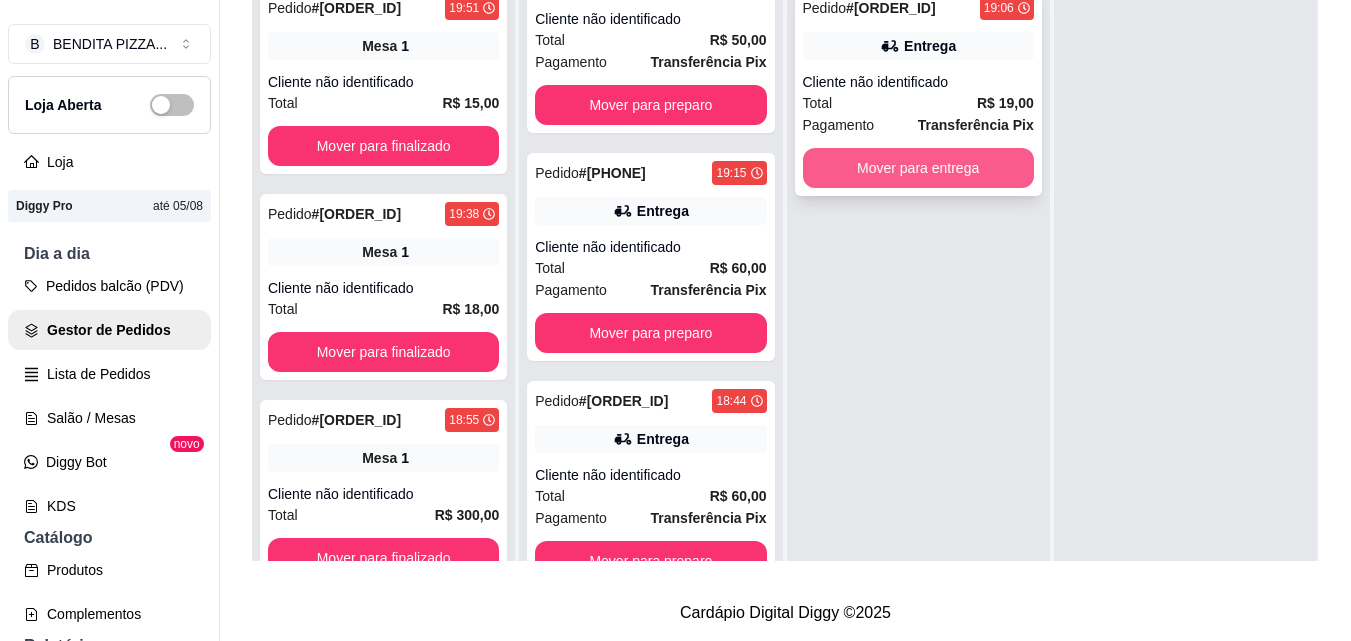 click on "Mover para entrega" at bounding box center (918, 168) 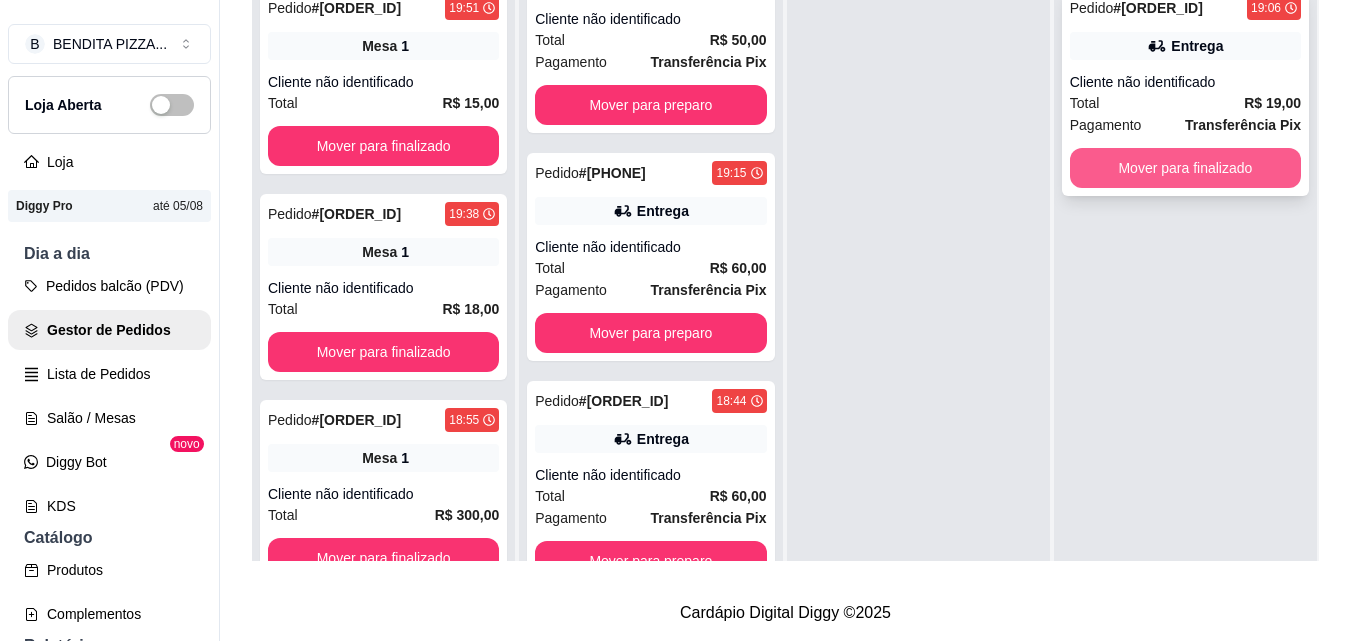 click on "Mover para finalizado" at bounding box center [1185, 168] 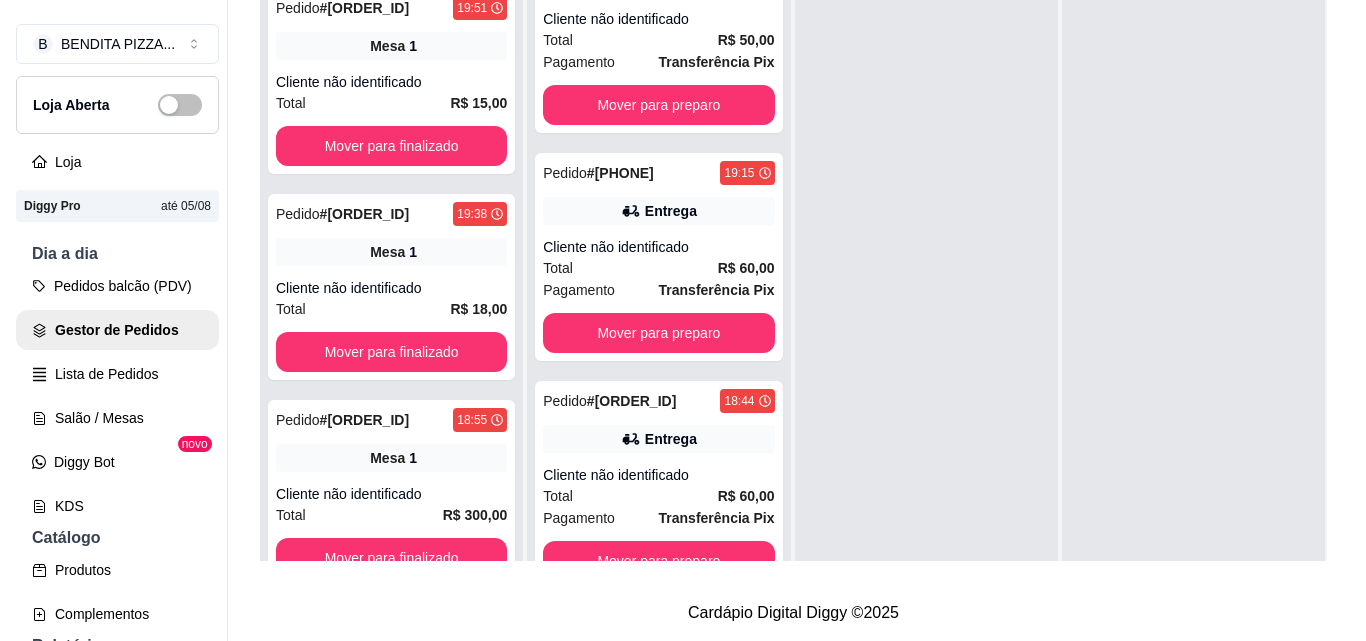 scroll, scrollTop: 56, scrollLeft: 0, axis: vertical 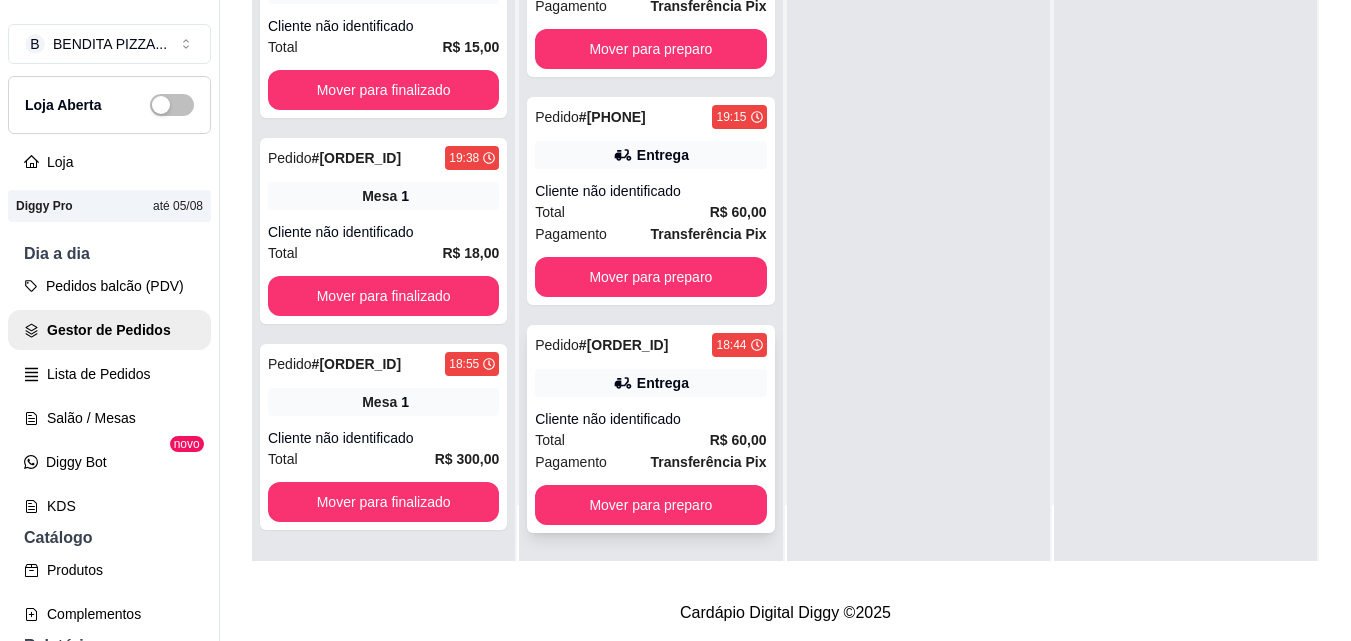 click on "Cliente não identificado" at bounding box center [650, 419] 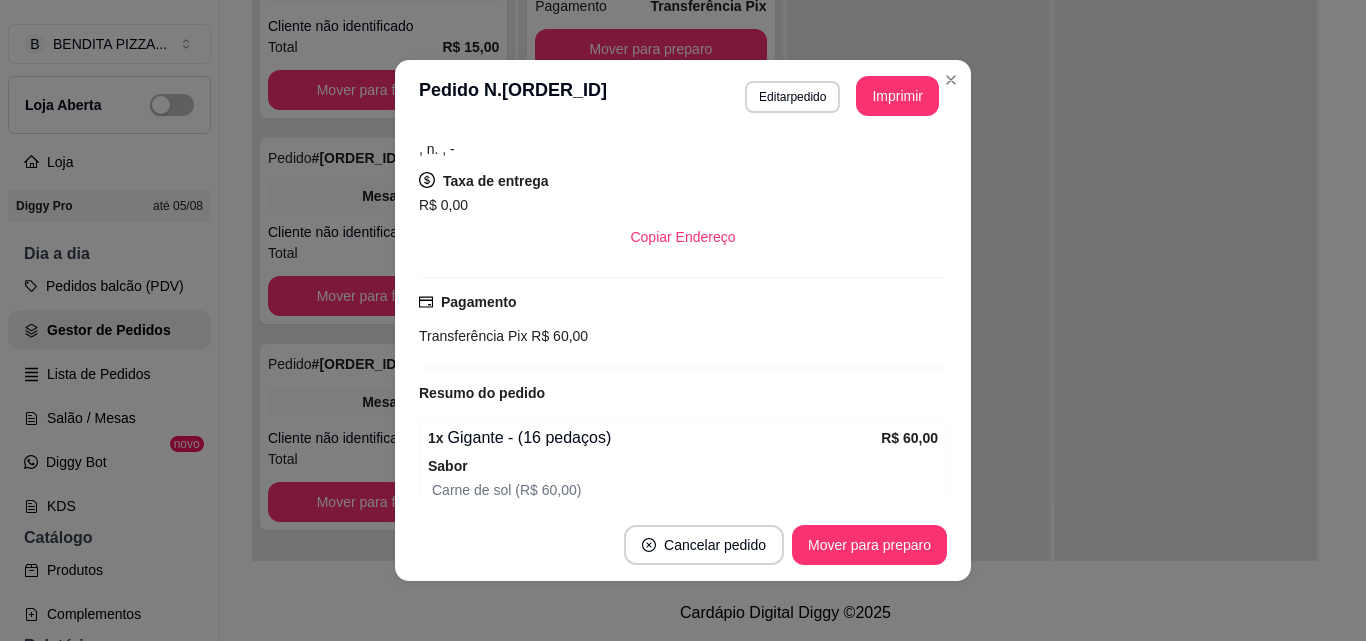 scroll, scrollTop: 316, scrollLeft: 0, axis: vertical 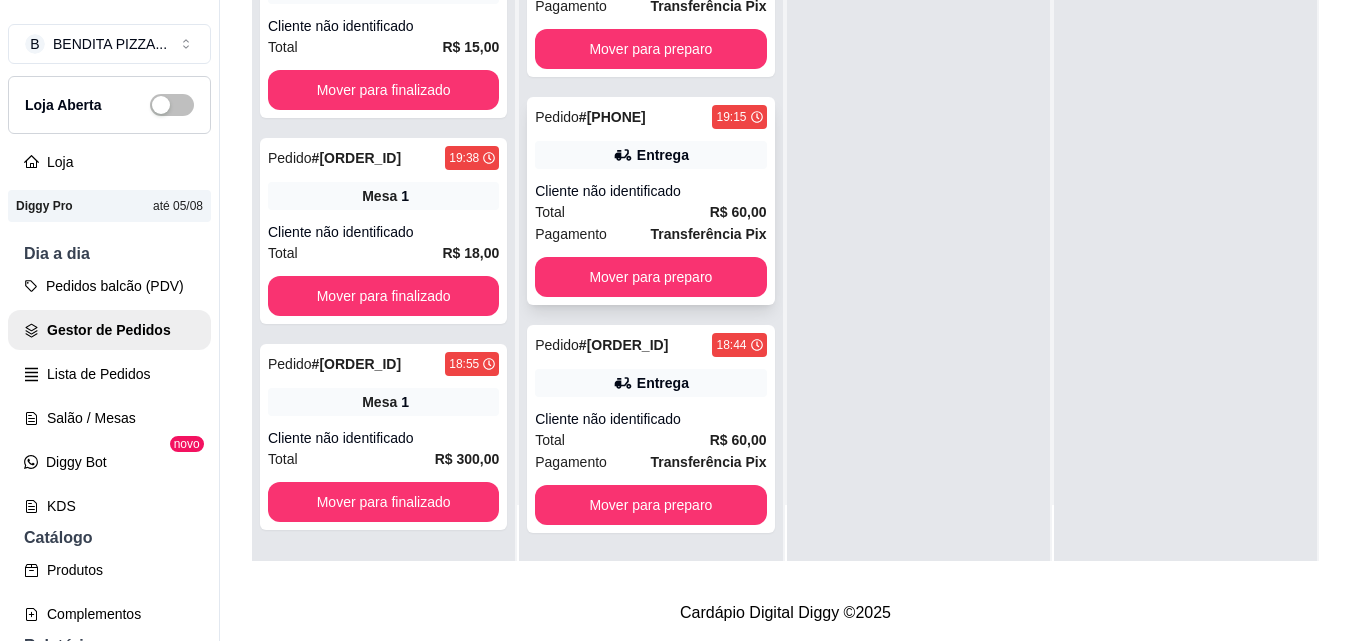 click on "Cliente não identificado" at bounding box center [650, 191] 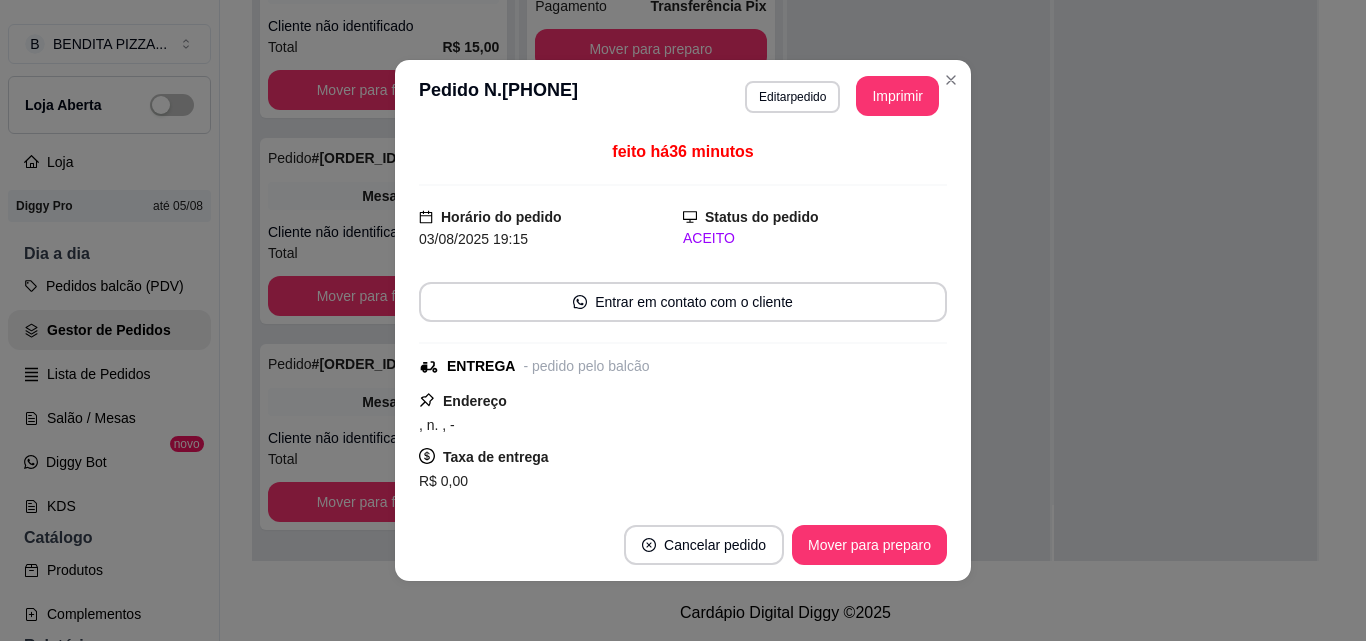 scroll, scrollTop: 316, scrollLeft: 0, axis: vertical 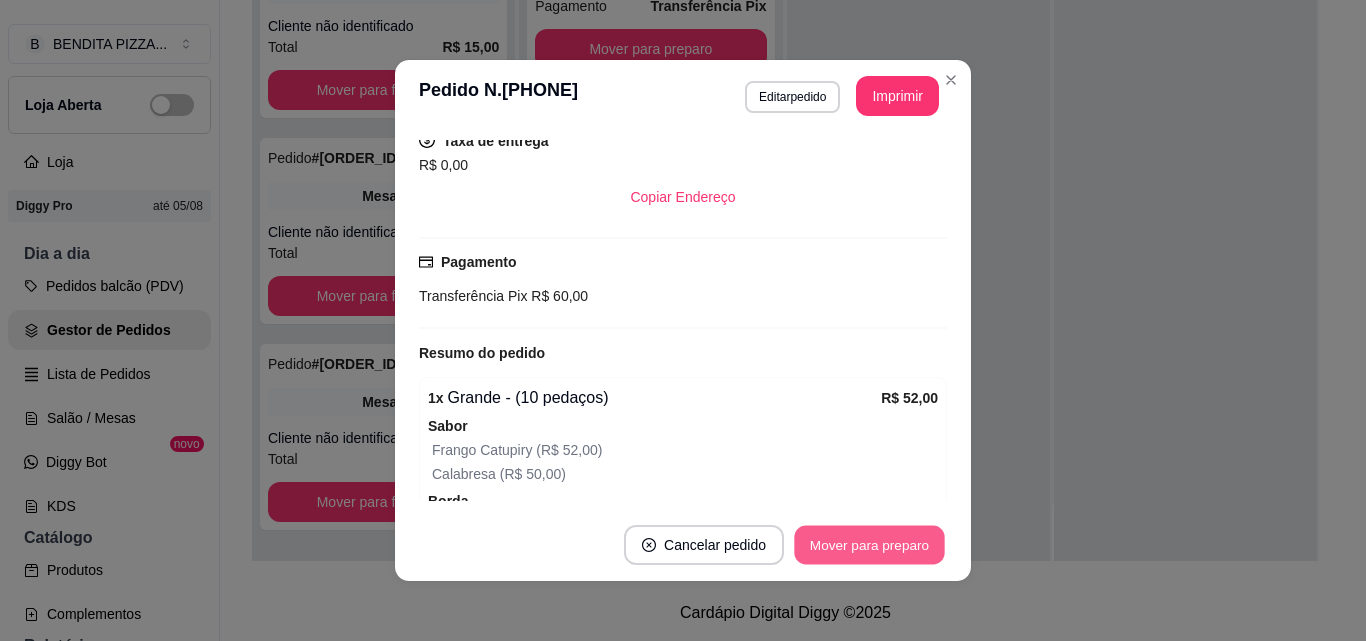 click on "Mover para preparo" at bounding box center (869, 545) 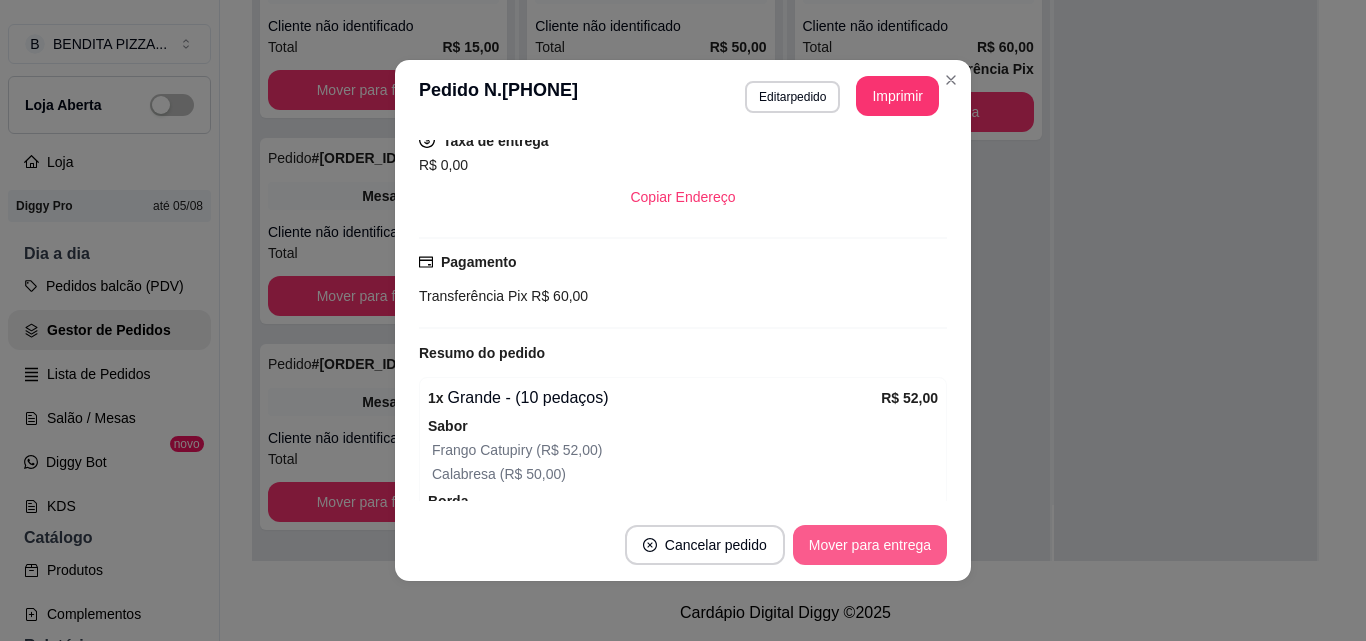 scroll, scrollTop: 0, scrollLeft: 0, axis: both 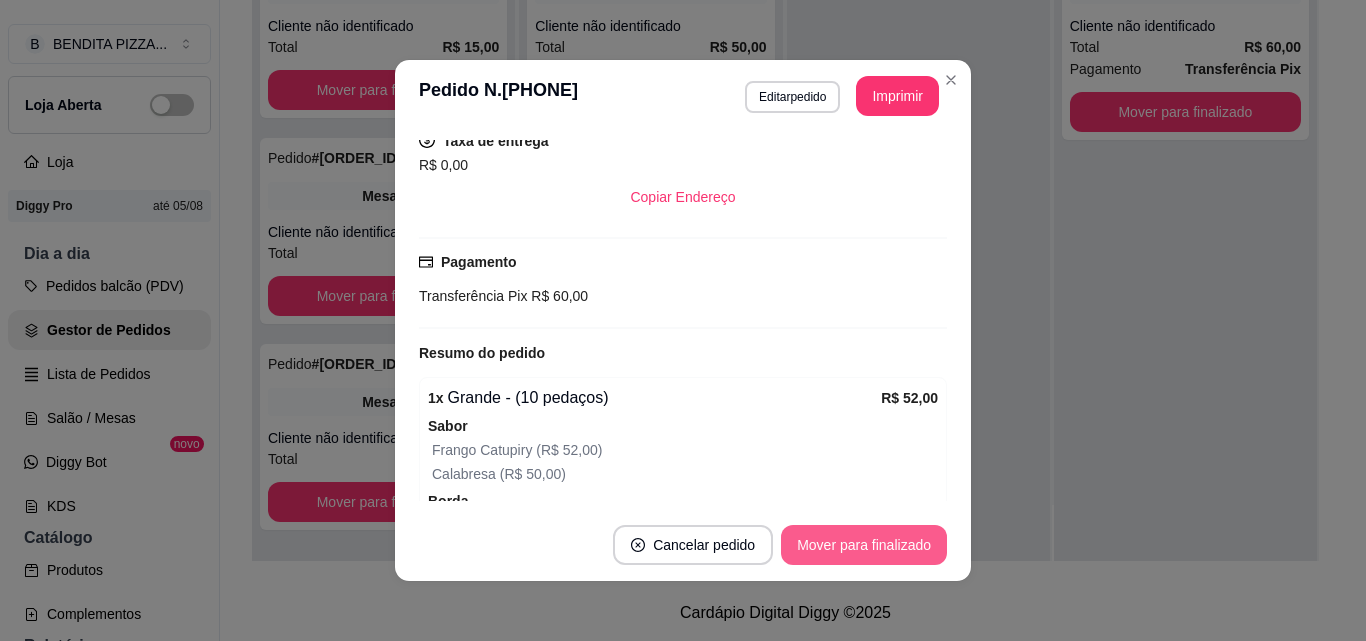 click on "Mover para finalizado" at bounding box center (864, 545) 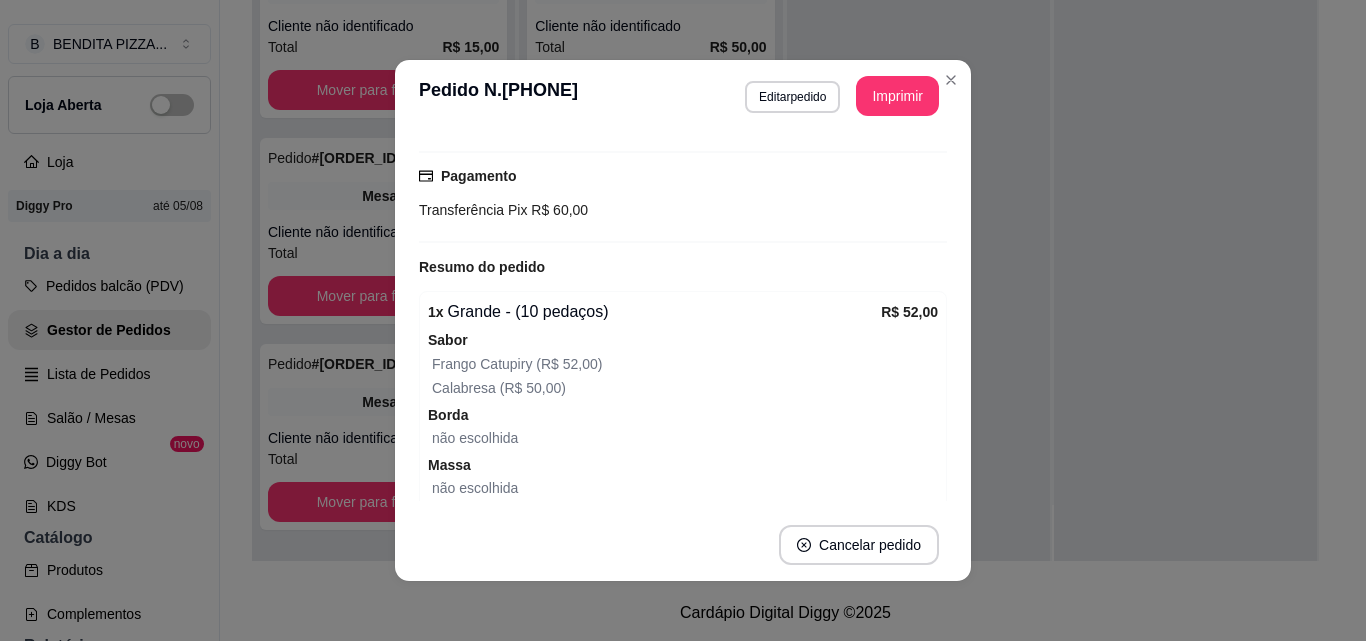 scroll, scrollTop: 230, scrollLeft: 0, axis: vertical 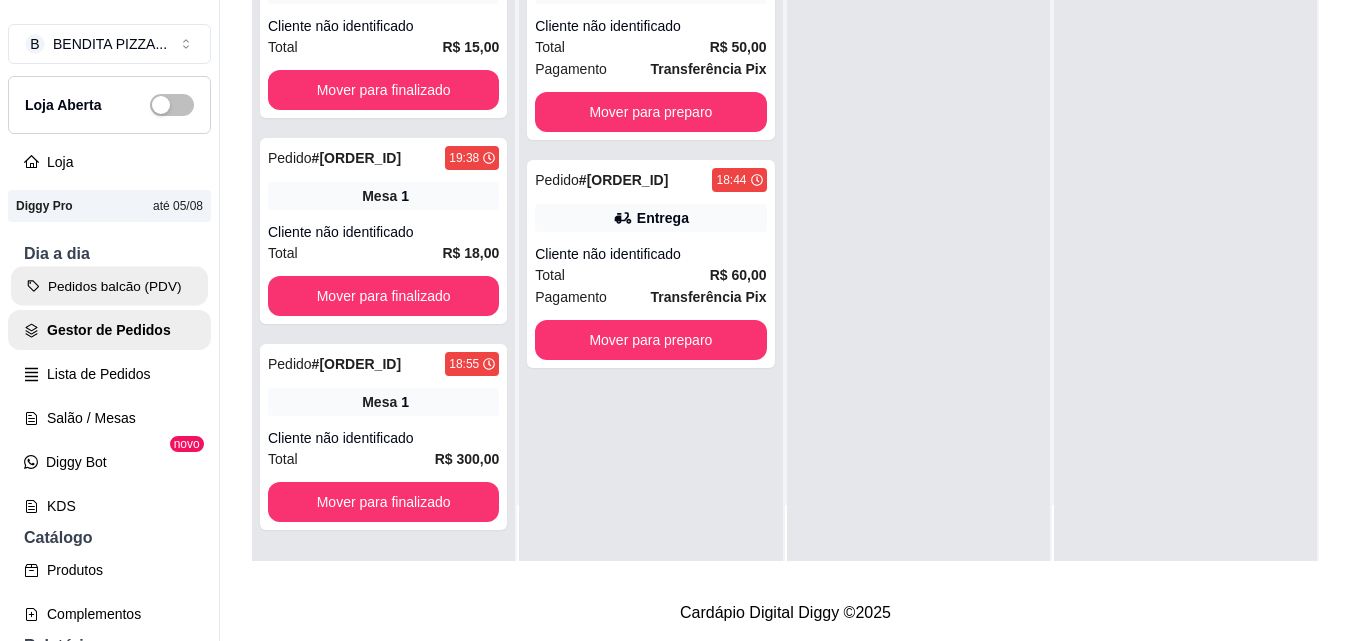 click on "Pedidos balcão (PDV)" at bounding box center (109, 286) 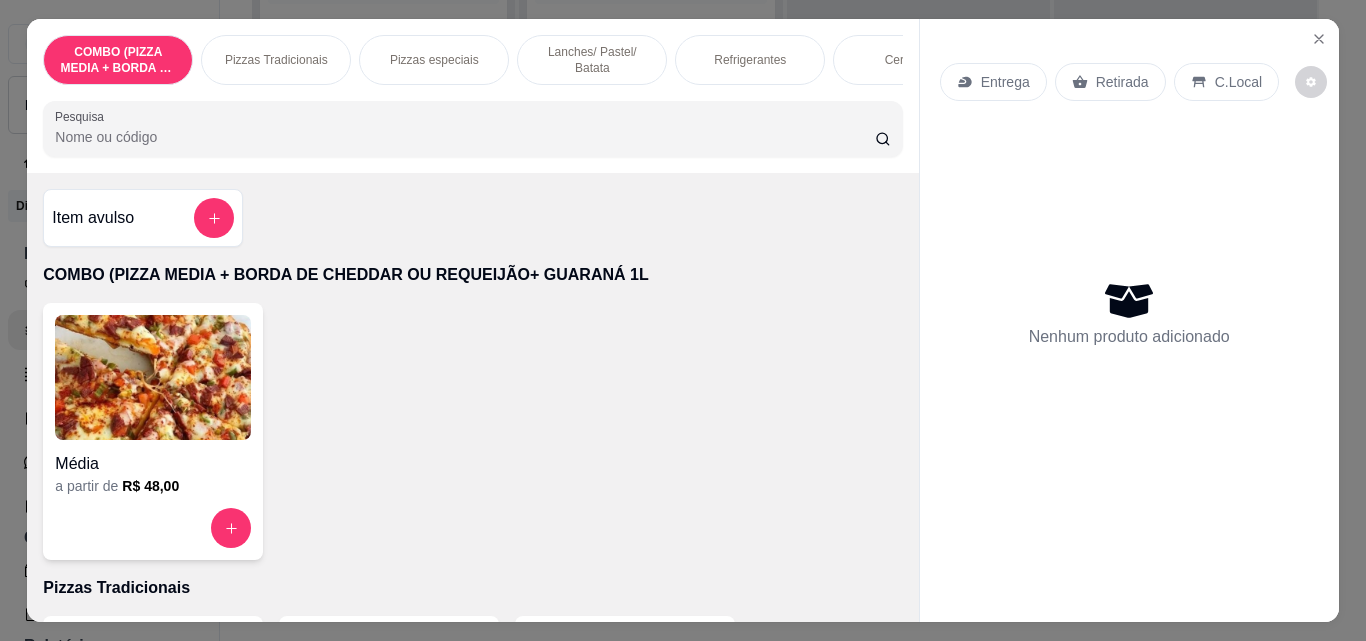 scroll, scrollTop: 379, scrollLeft: 0, axis: vertical 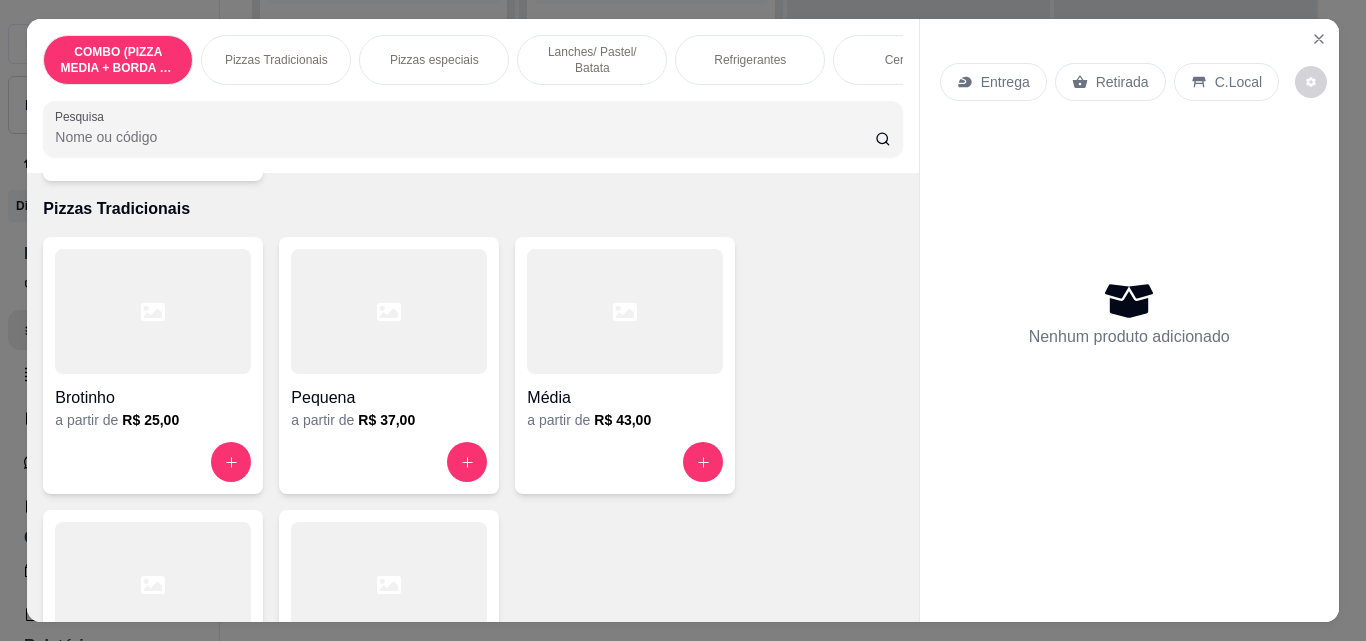 click at bounding box center [153, 584] 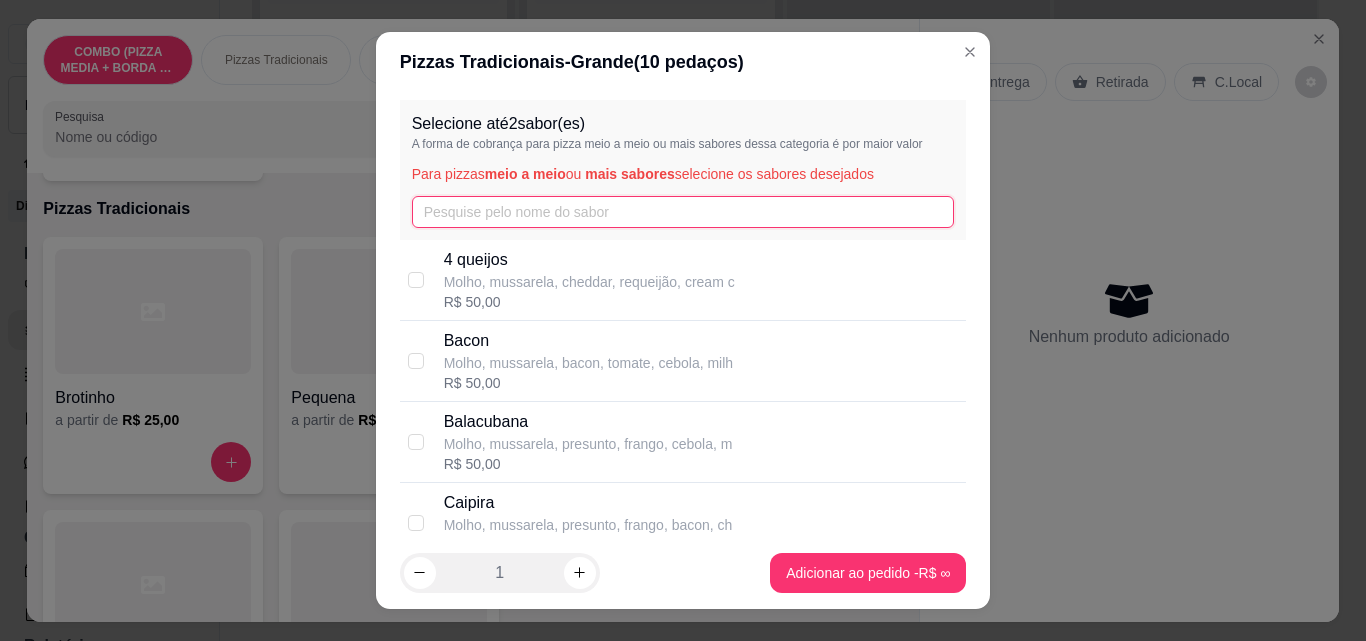 click at bounding box center [683, 212] 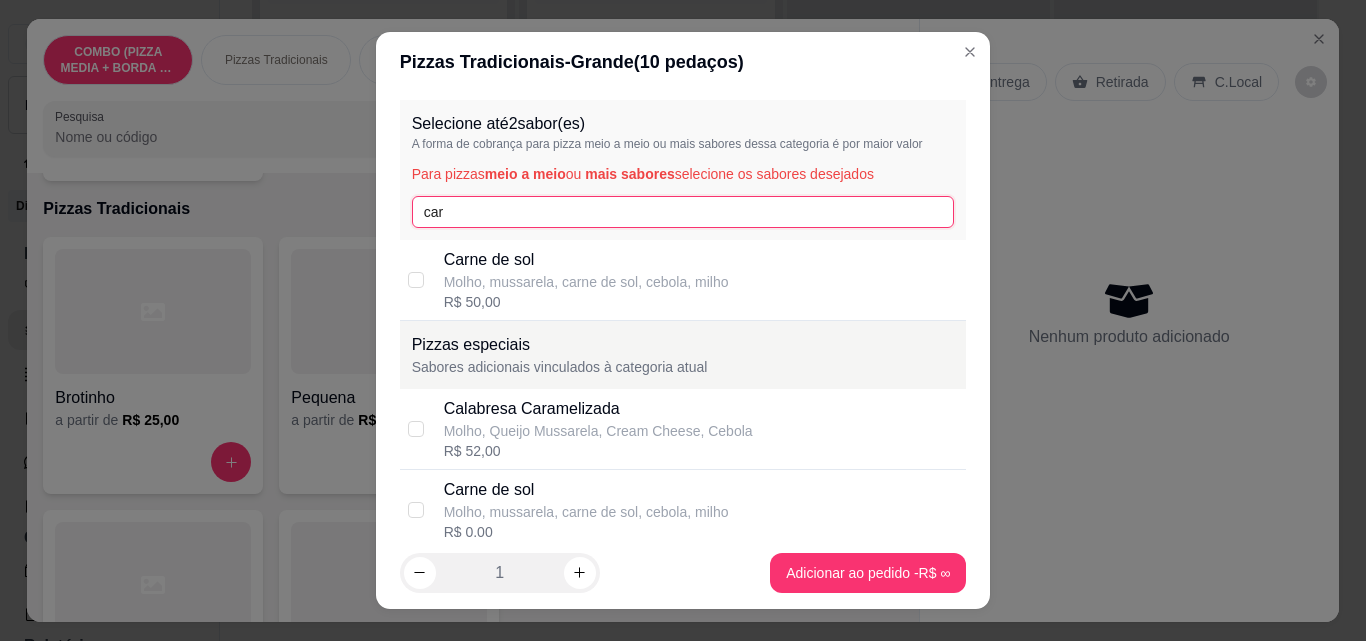 type on "car" 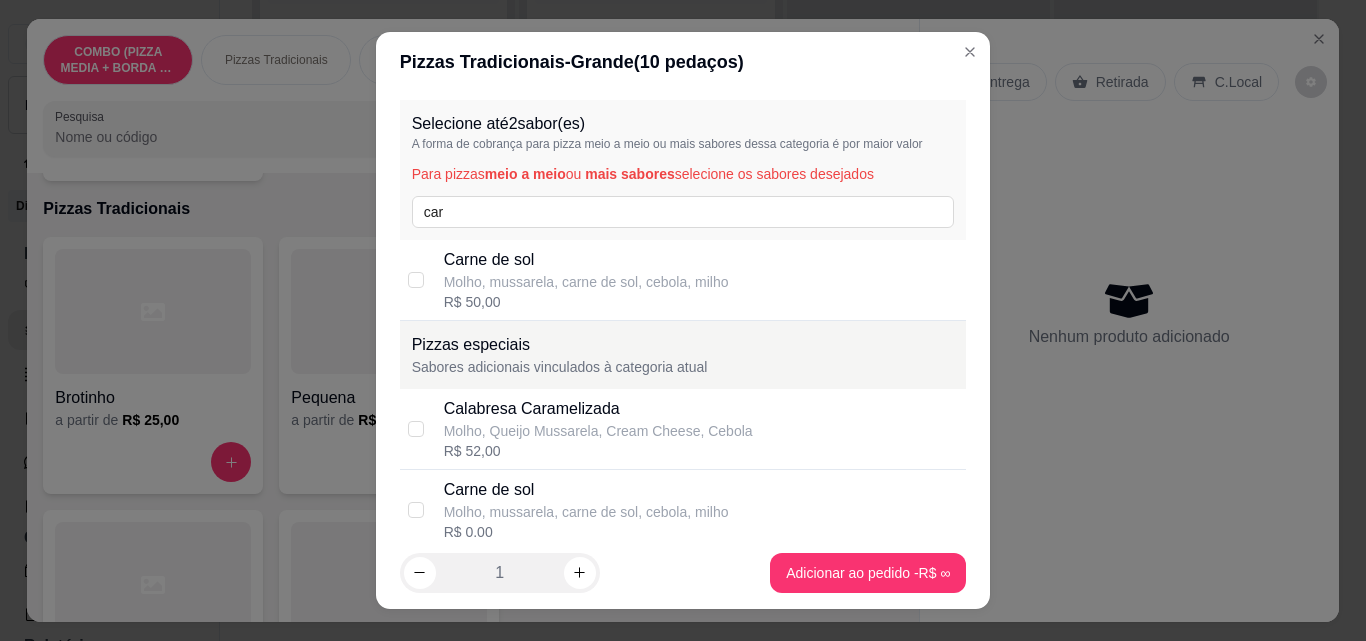 click on "Carne de sol Molho, mussarela, carne de sol, cebola, milho R$ 50,00" at bounding box center (683, 280) 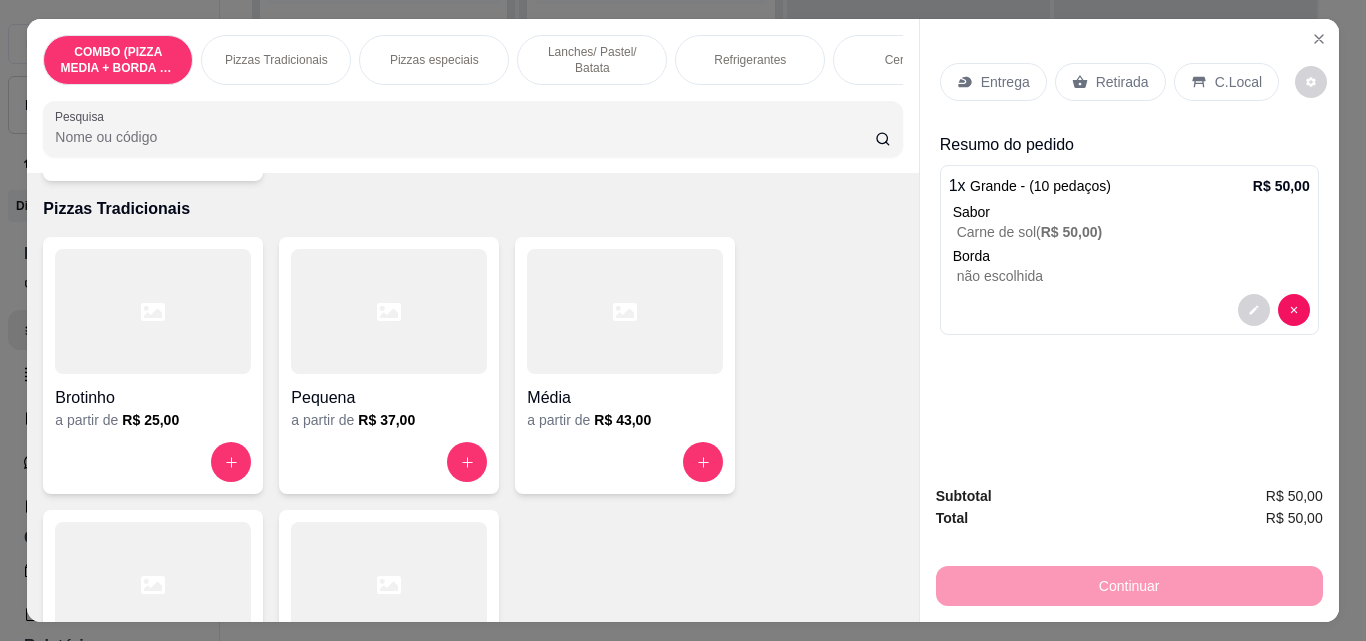 click on "Refrigerantes" at bounding box center (750, 60) 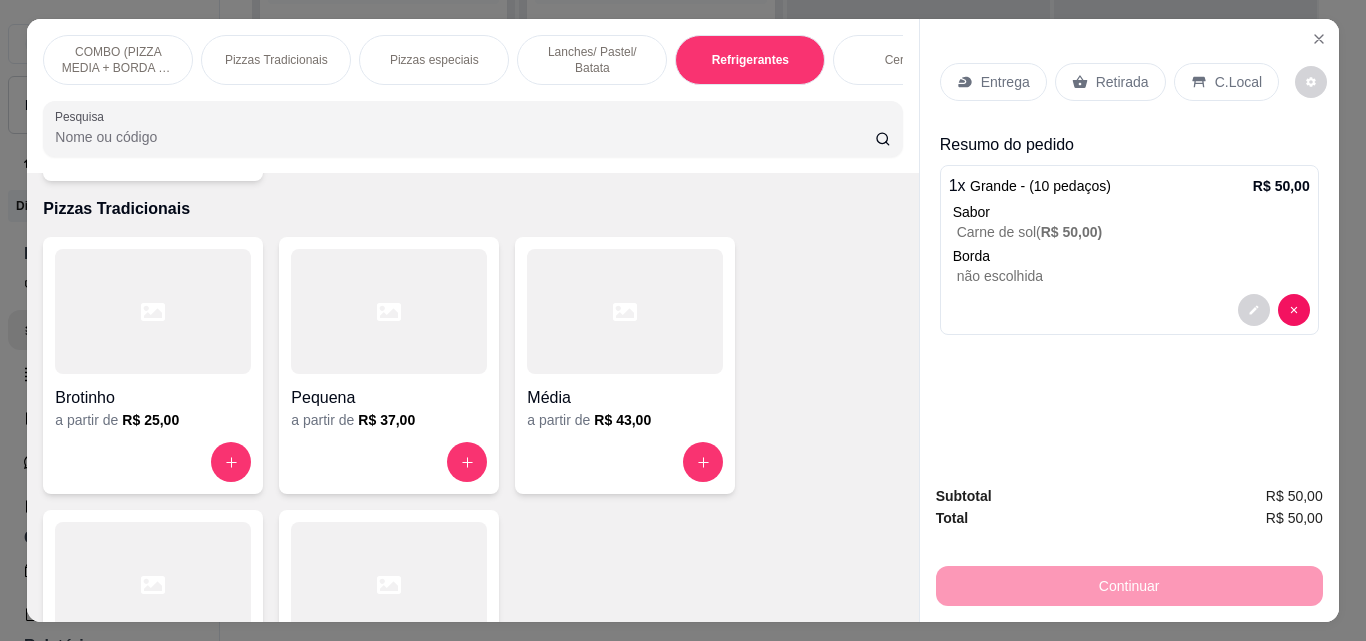 scroll, scrollTop: 3088, scrollLeft: 0, axis: vertical 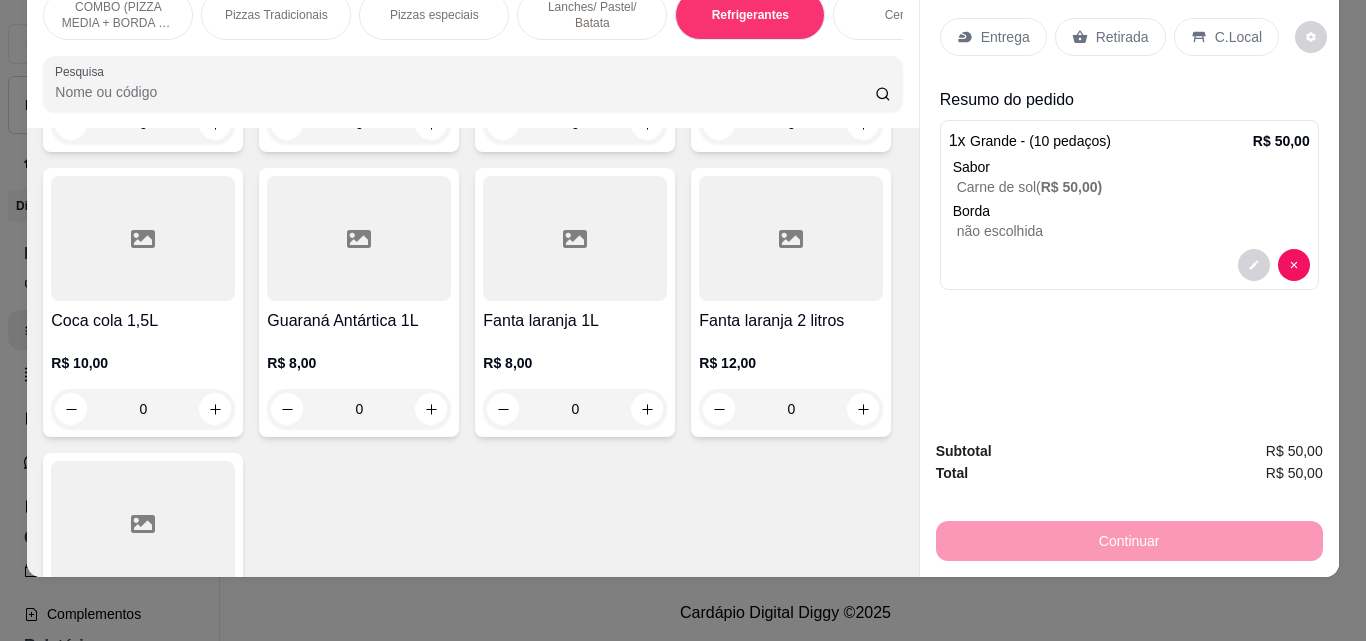 click on "Item avulso COMBO (PIZZA MEDIA + BORDA DE CHEDDAR OU REQUEIJÃO+ GUARANÁ 1L  Média  a partir de     R$ 48,00 Pizzas Tradicionais  Brotinho a partir de     R$ 25,00 Pequena  a partir de     R$ 37,00 Média  a partir de     R$ 43,00 Grande a partir de     R$ 50,00 Gigante  a partir de     R$ 60,00 Pizzas especiais  Brotinho a partir de     R$ 28,00 Pequena a partir de     R$ 40,00 Média a partir de     R$ 46,00 Grande a partir de     R$ 52,00 Gigante a partir de     R$ 64,00 Lanches/ Pastel/ Batata Pastel Mussarela    R$ 13,00 0 Pastel Frango    R$ 13,00 0 Pastel Napolitano   R$ 13,00 0 Pastel Frango c/ cheddar    R$ 13,00 0 Pastel Frango Catupiry    R$ 13,00 0 Pastel Frango c/ bacon    R$ 13,00 0 Pastel Pizza   R$ 13,00 0 Pastel Carne de sol    R$ 13,00 0 Pastel Carne ao cheese   R$ 13,00 0 Pastel Carne ao cheddar    R$ 13,00 0 Pastel pequeno frango    R$ 7,00 0 Pastel pequeno carne de sol   R$ 7,00 0 Pastel pequeno de pizza   R$ 7,00 0 Pastel pequeno frango catupiry   R$ 7,00 0   0" at bounding box center [472, 352] 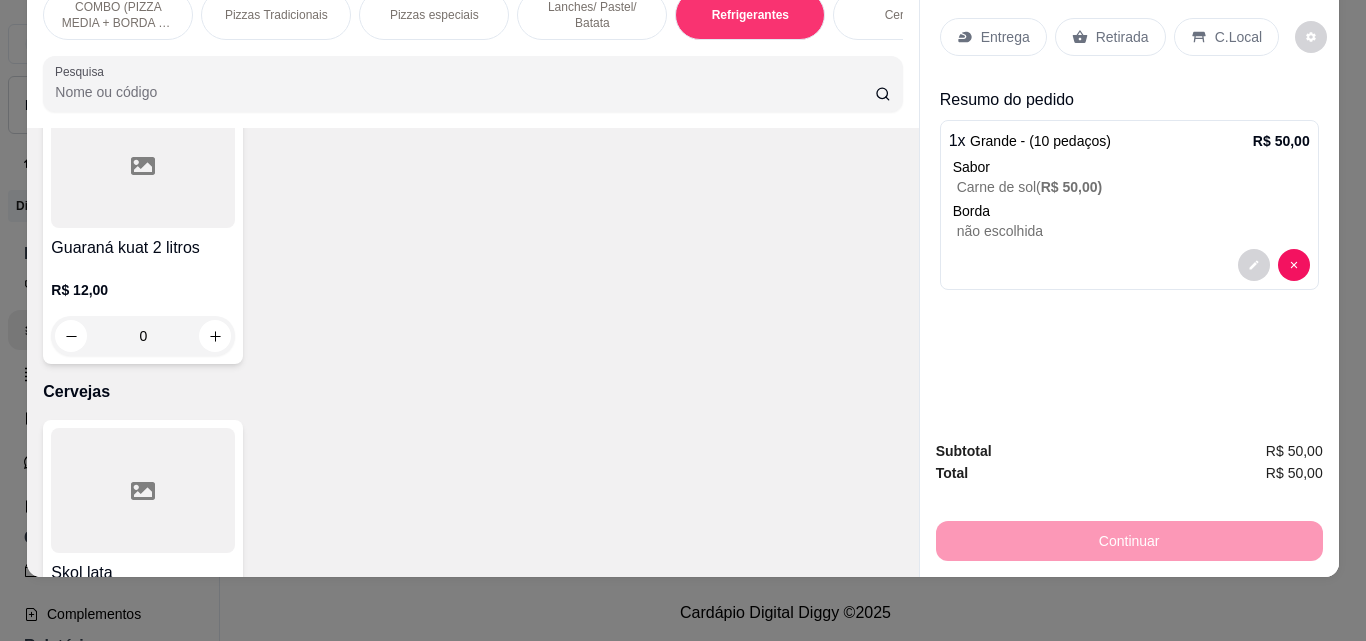 scroll, scrollTop: 3467, scrollLeft: 0, axis: vertical 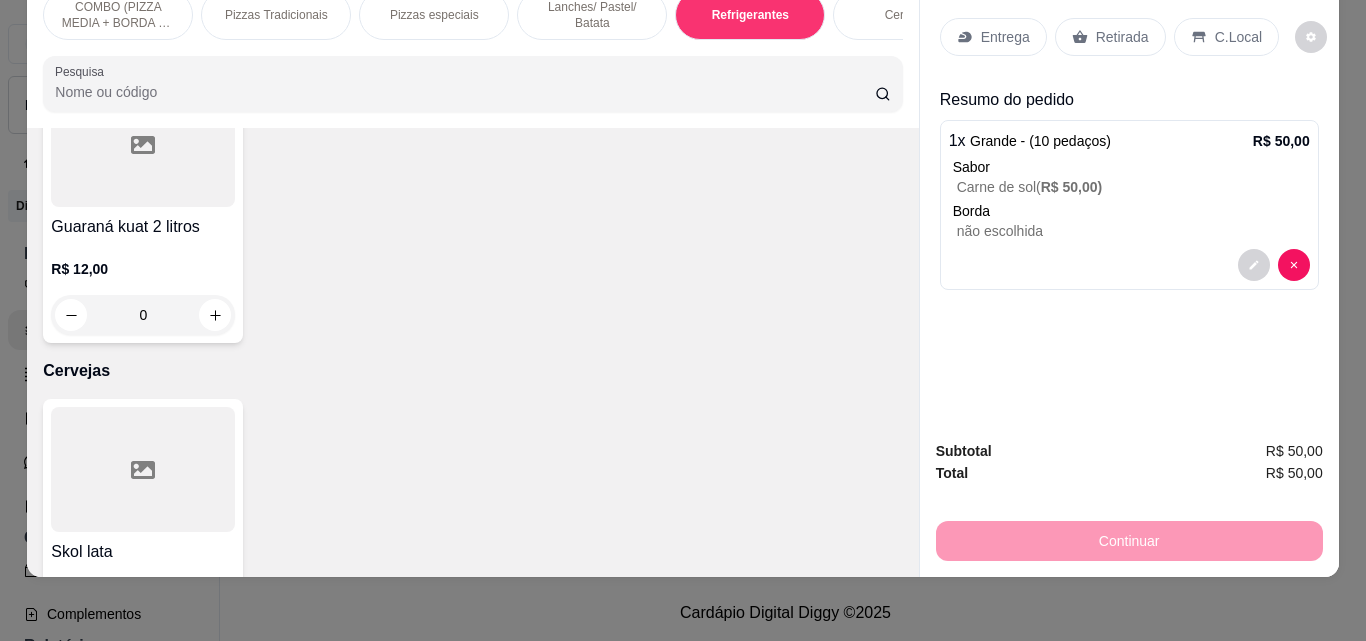 click 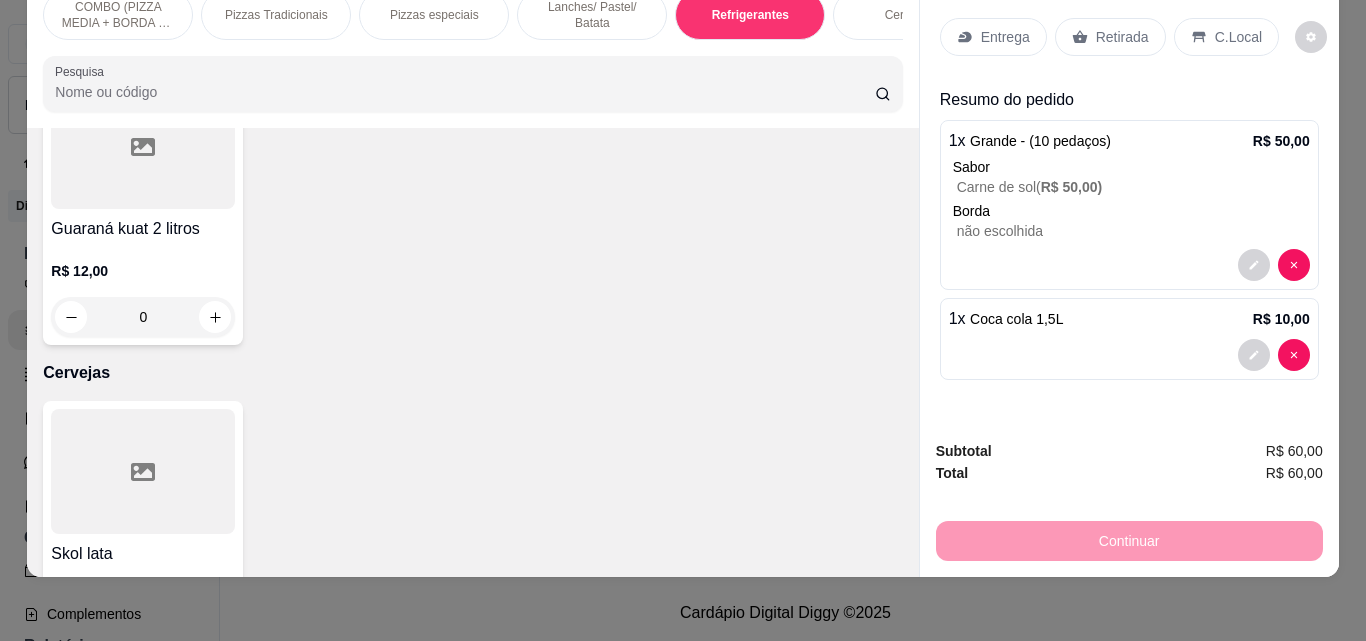 click on "Entrega" at bounding box center (1005, 37) 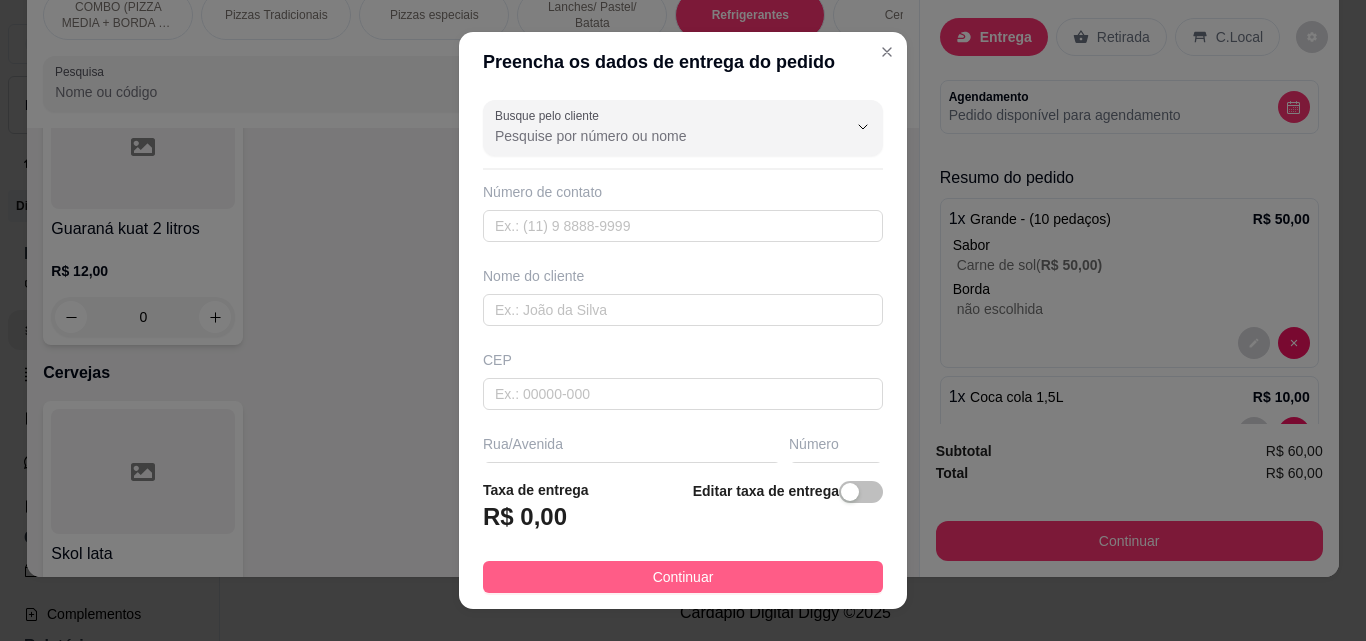 click on "Continuar" at bounding box center (683, 577) 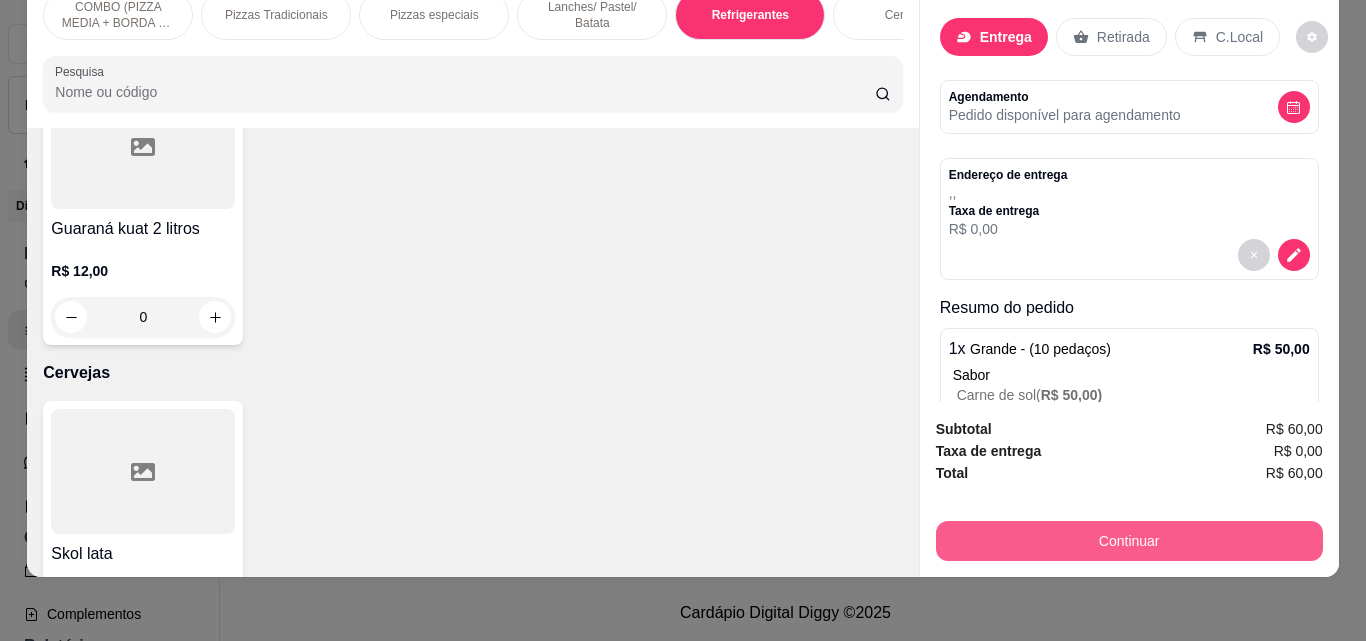 click on "Continuar" at bounding box center [1129, 541] 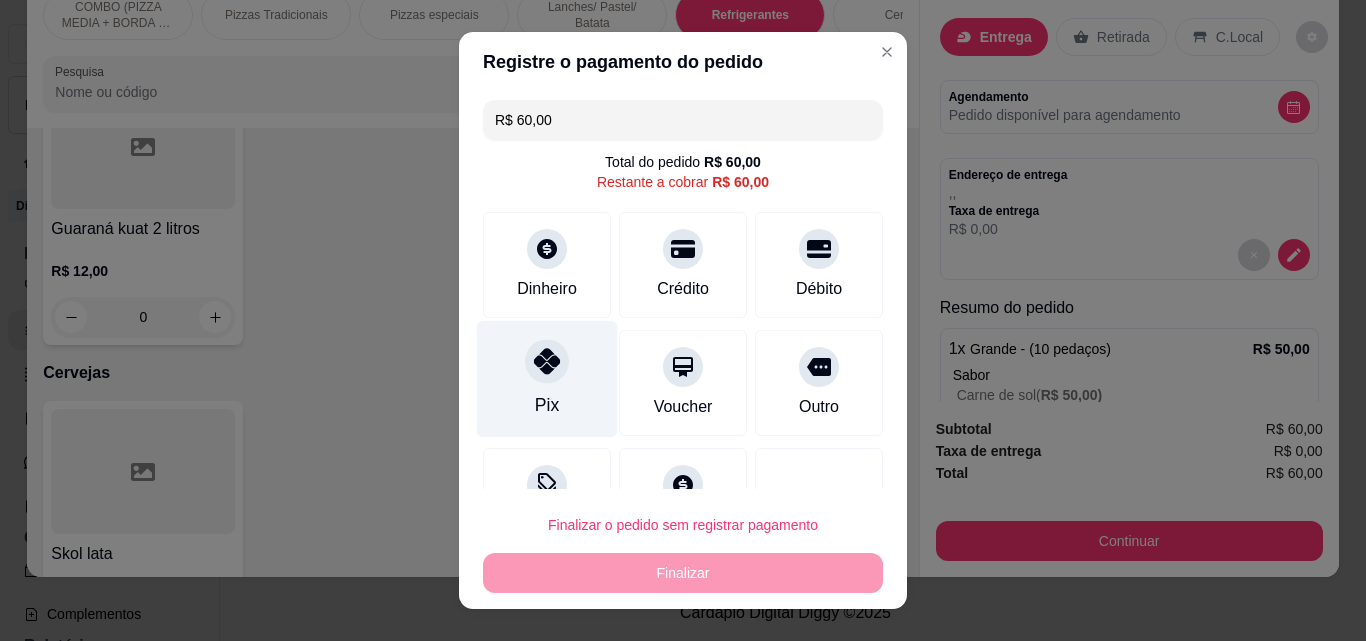 click 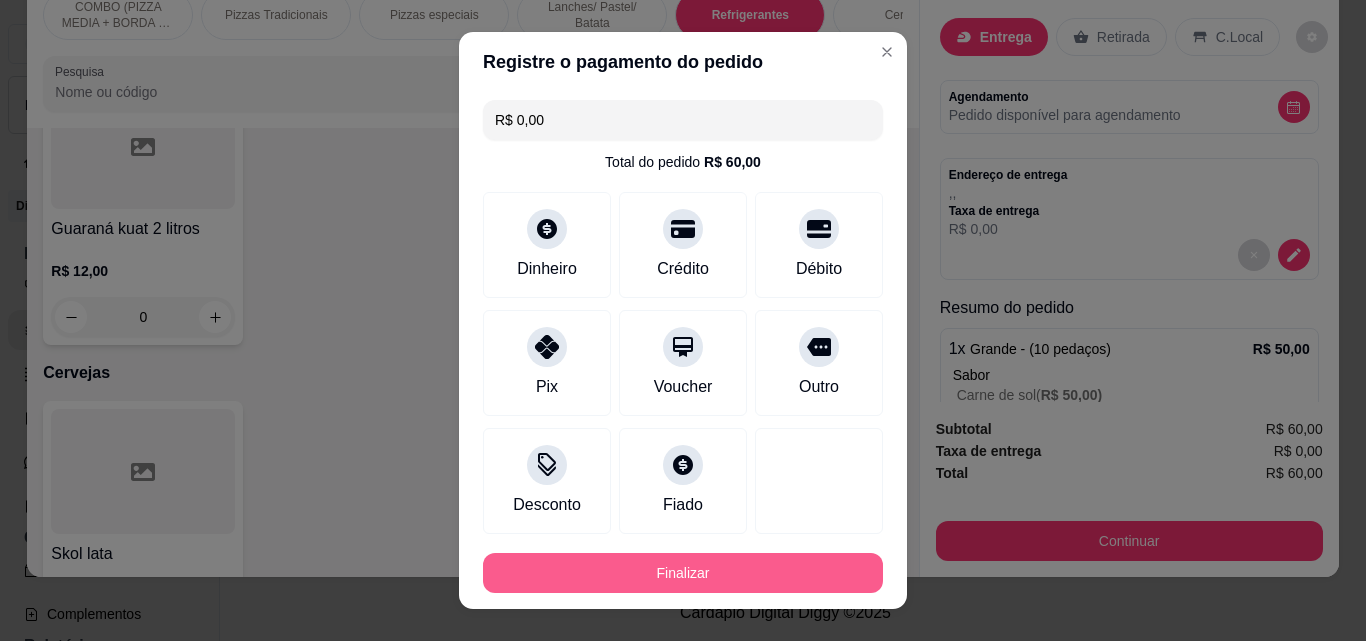 click on "Finalizar" at bounding box center [683, 573] 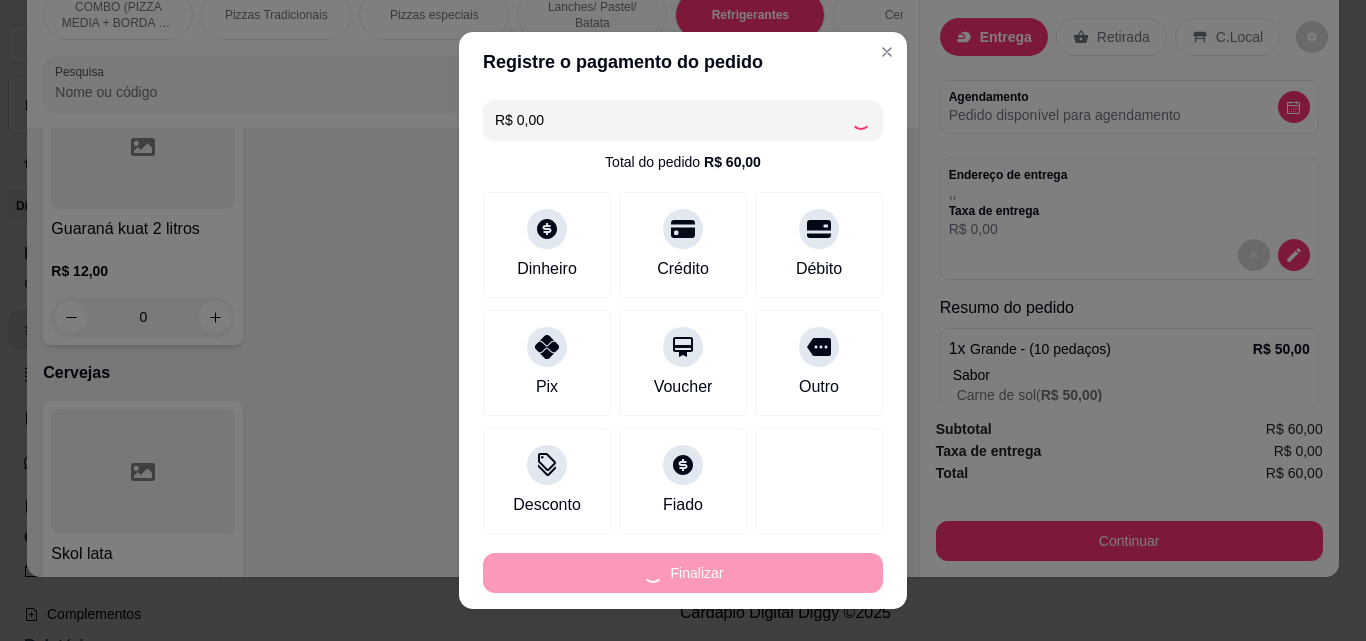 type on "0" 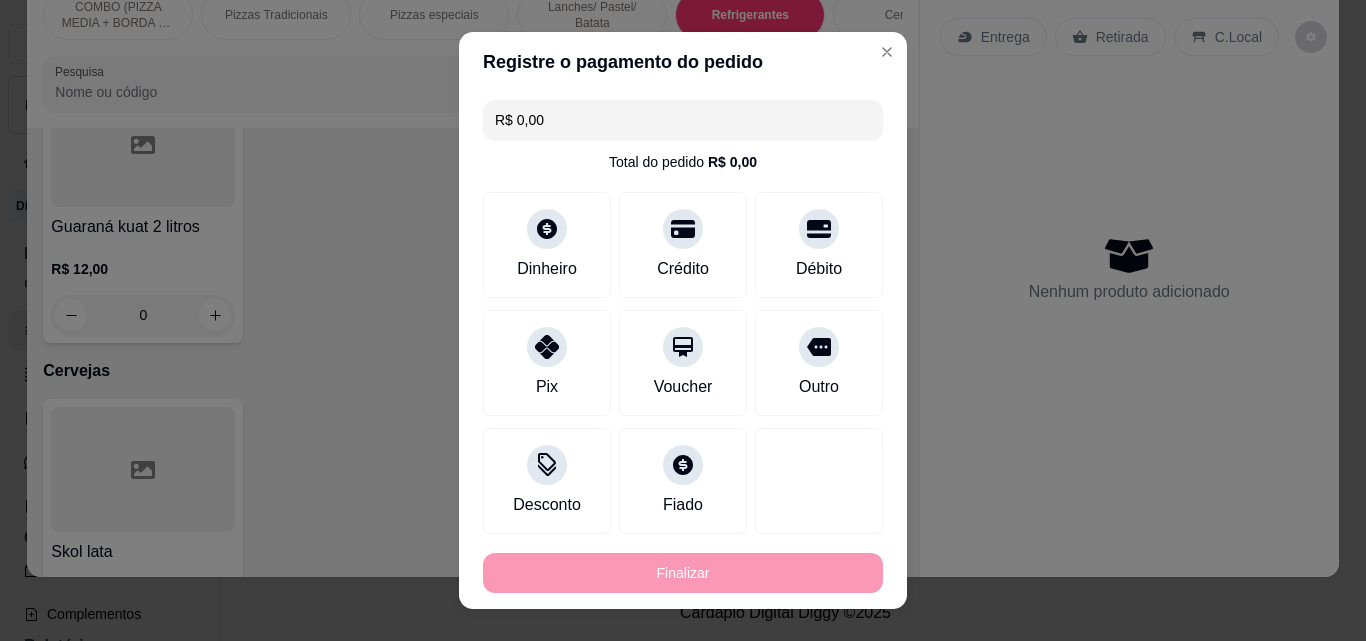 type on "-R$ 60,00" 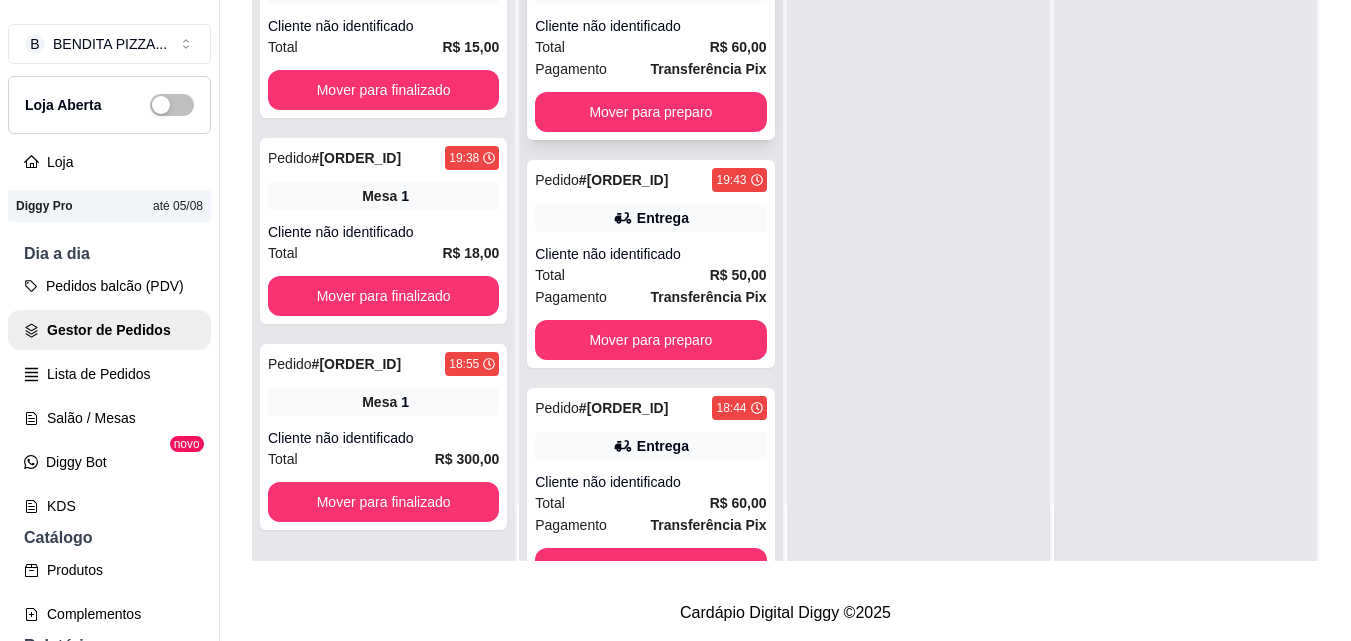 click on "Pagamento Transferência Pix" at bounding box center (650, 69) 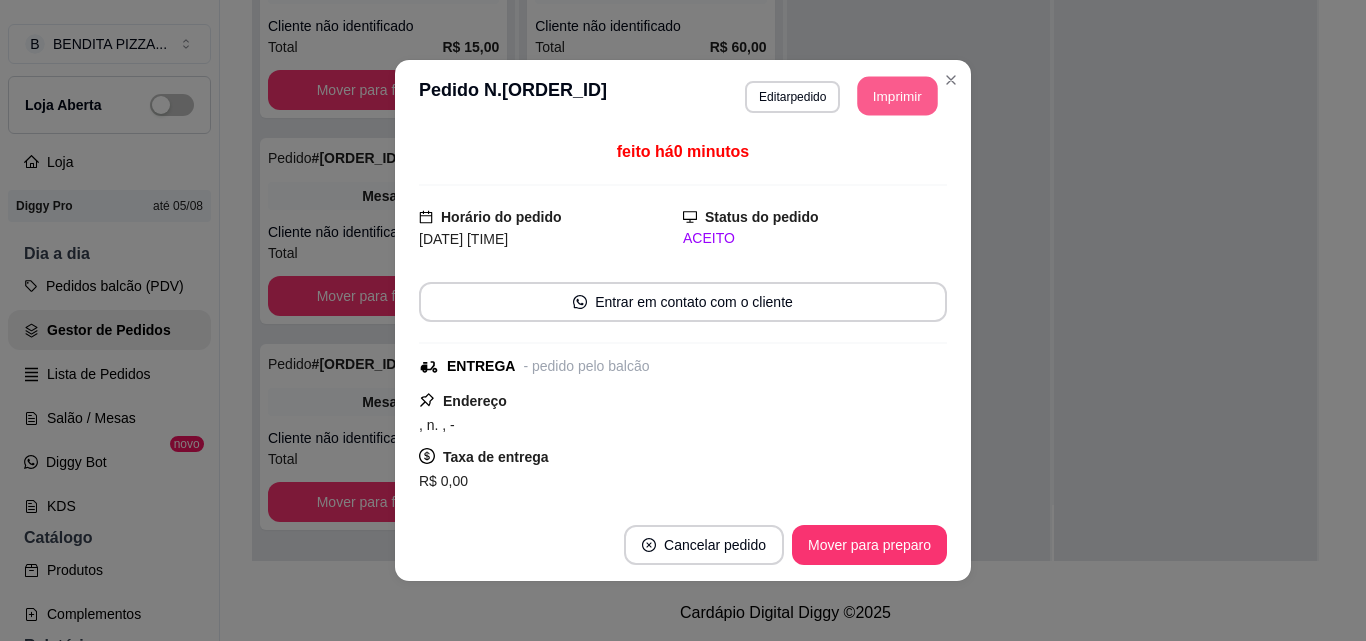 click on "Imprimir" at bounding box center (898, 96) 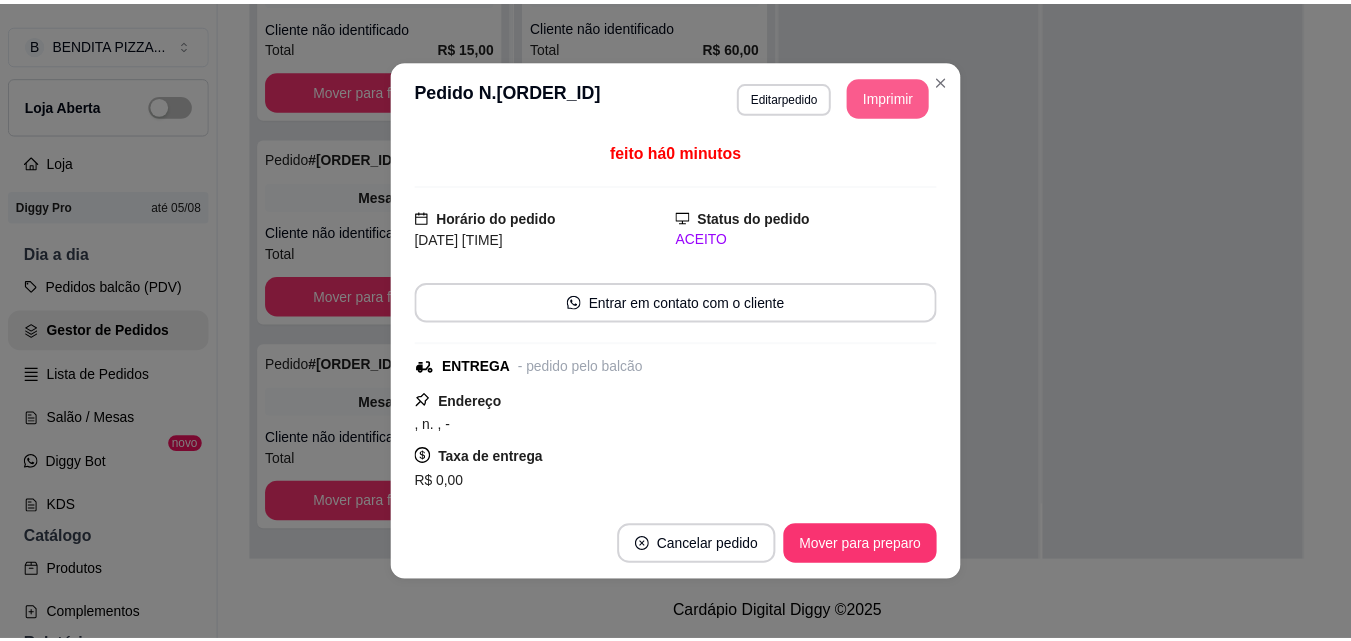 scroll, scrollTop: 0, scrollLeft: 0, axis: both 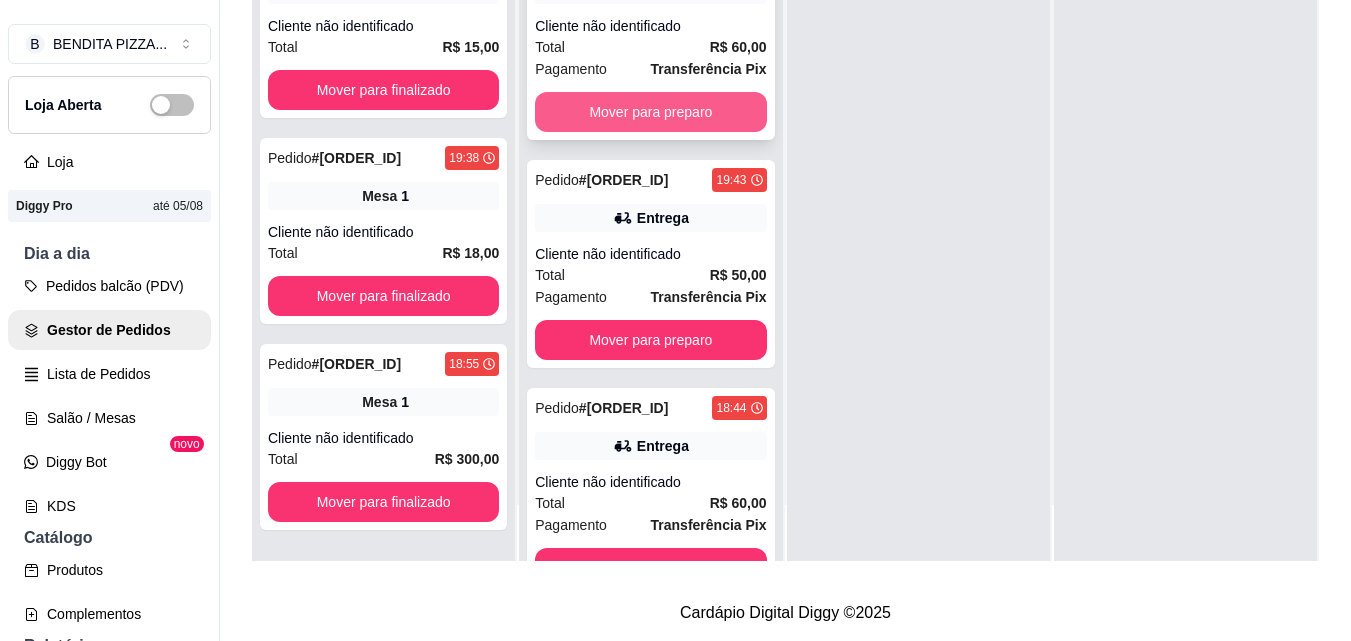 click on "Mover para preparo" at bounding box center (650, 112) 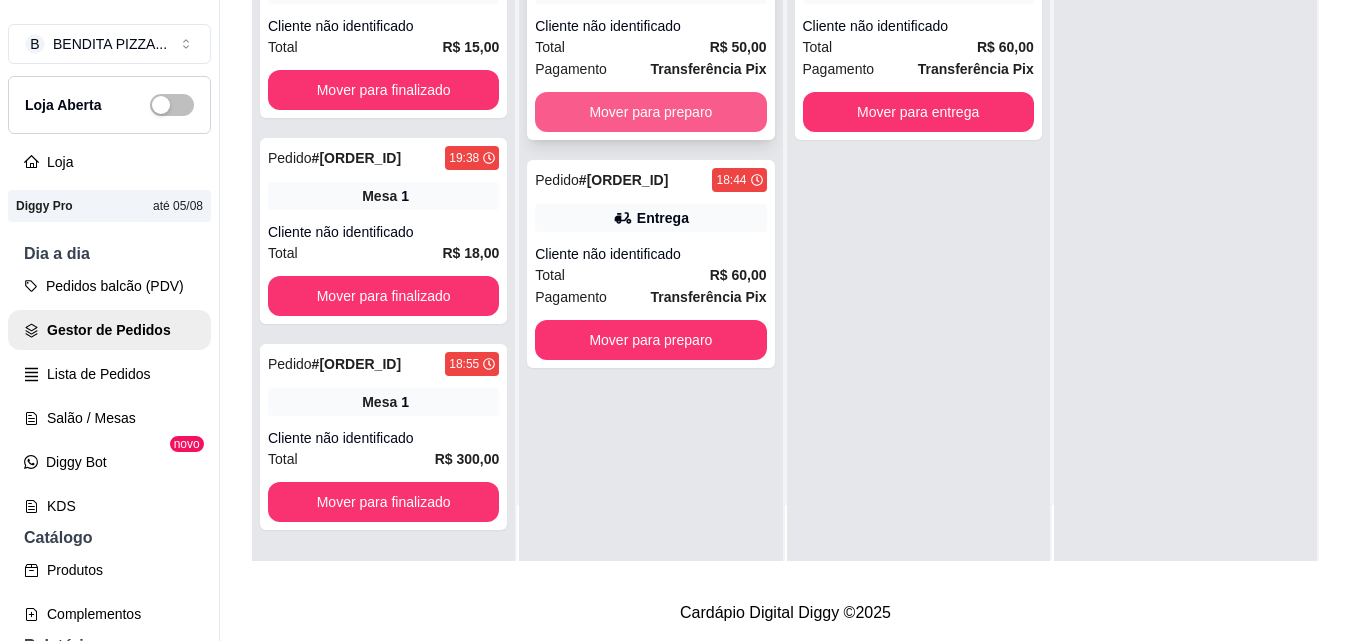 click on "Mover para preparo" at bounding box center [650, 112] 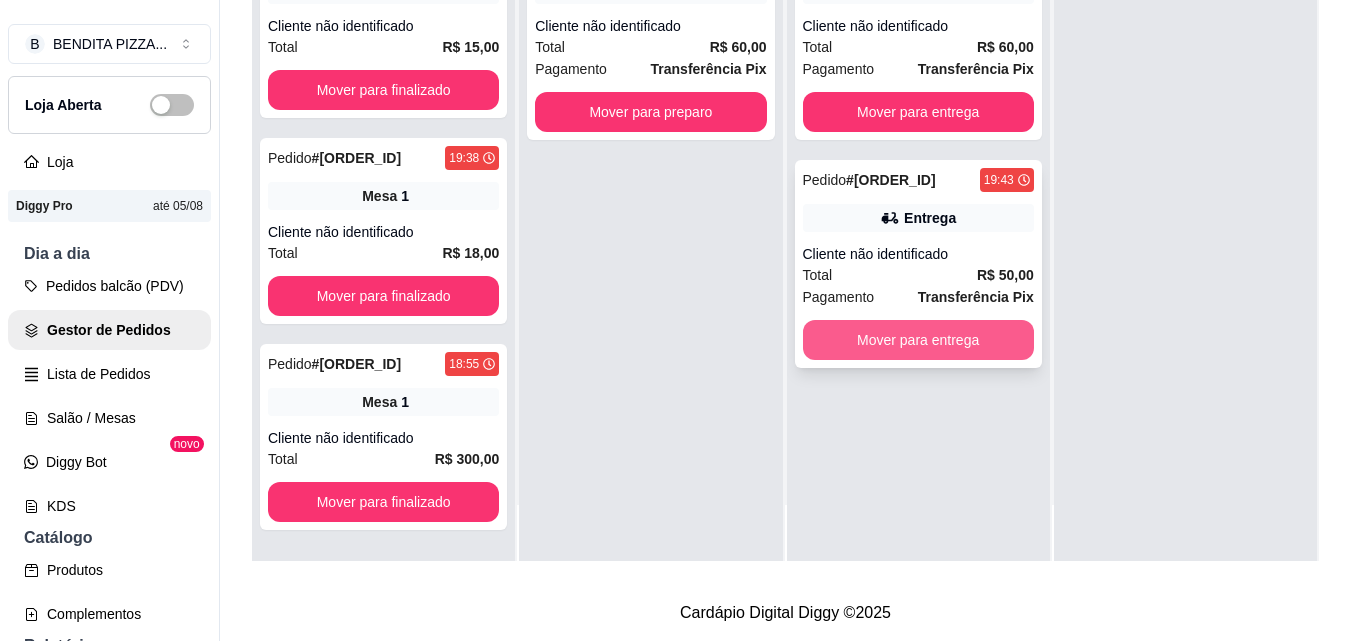 click on "Mover para entrega" at bounding box center (918, 340) 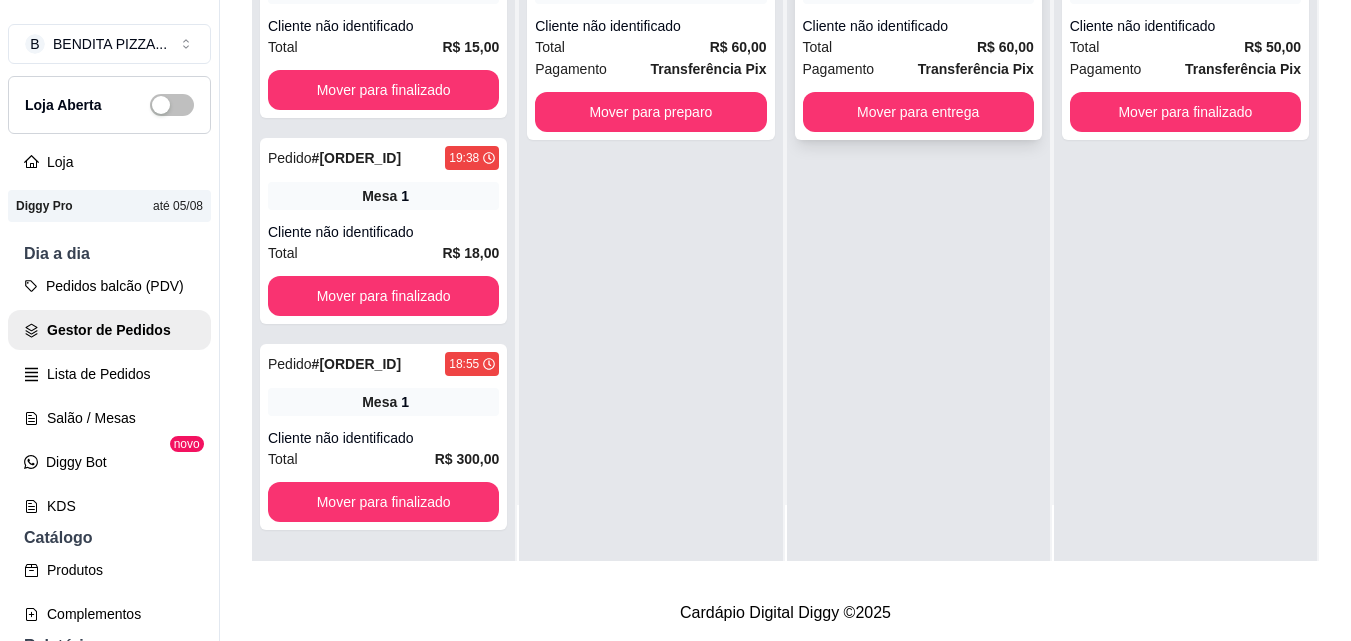 click on "Pedido  # [ORDER_ID] [TIME] Entrega Cliente não identificado Total R$ 60,00 Pagamento Transferência Pix Mover para entrega" at bounding box center (918, 36) 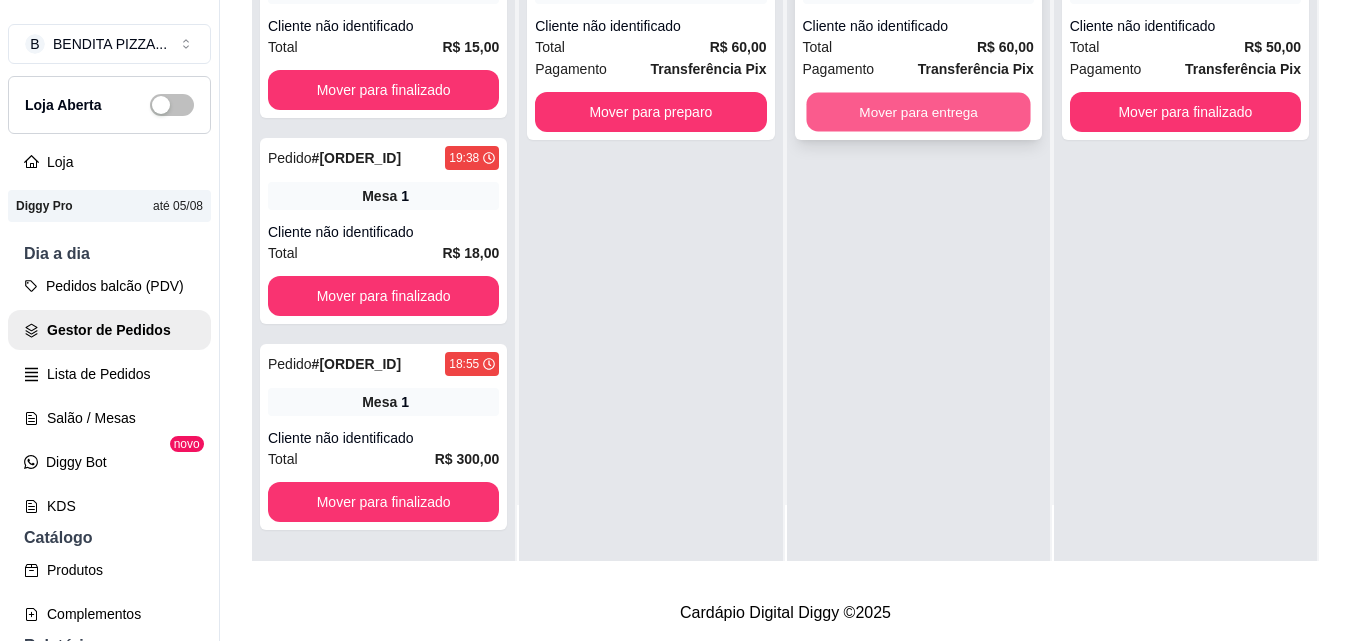 click on "Mover para entrega" at bounding box center (918, 112) 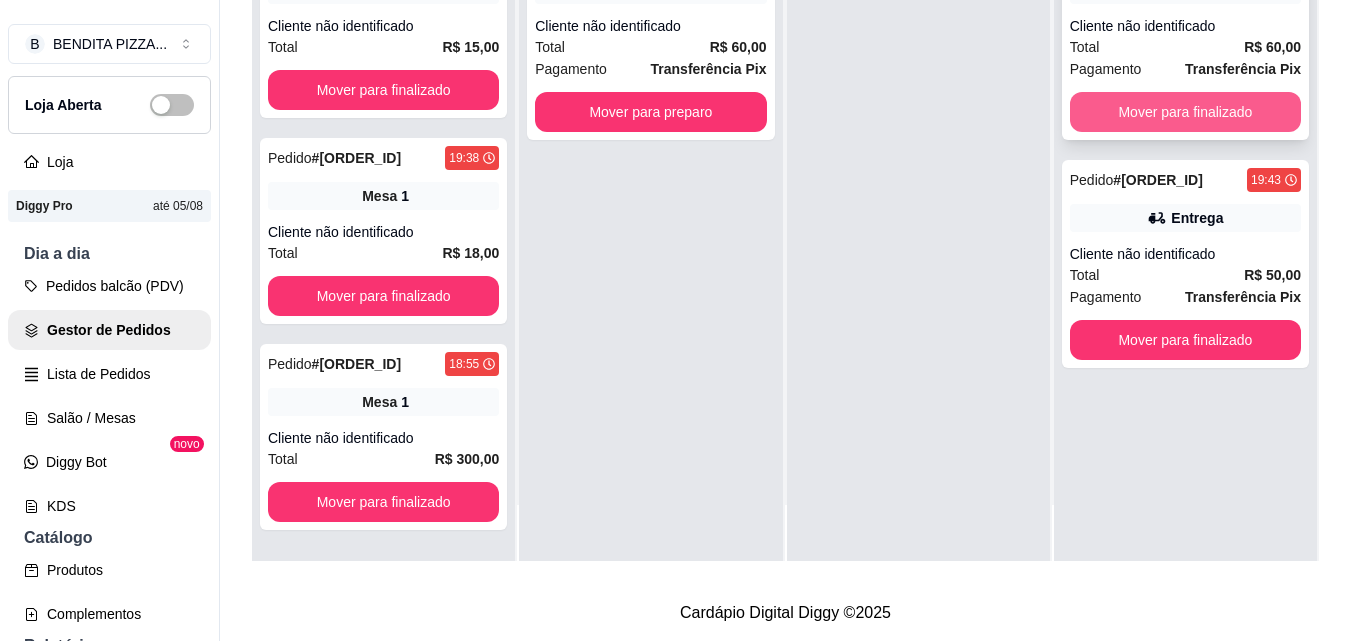 click on "Mover para finalizado" at bounding box center [1185, 112] 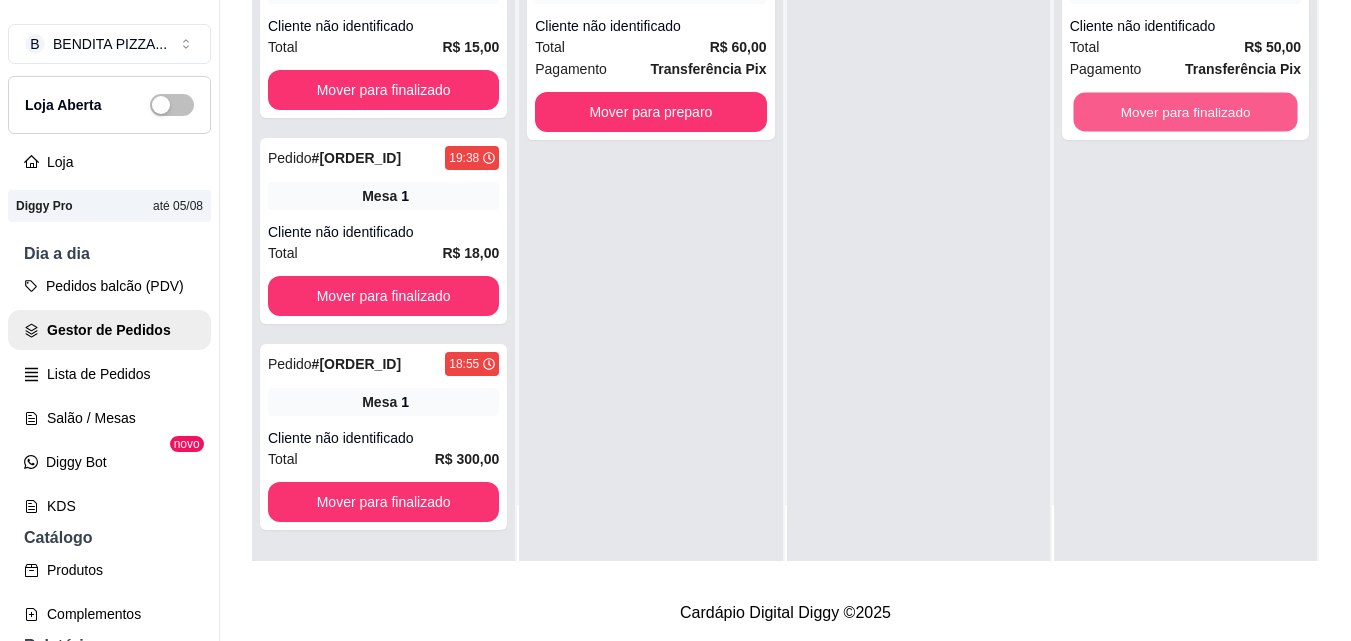click on "Mover para finalizado" at bounding box center [1185, 112] 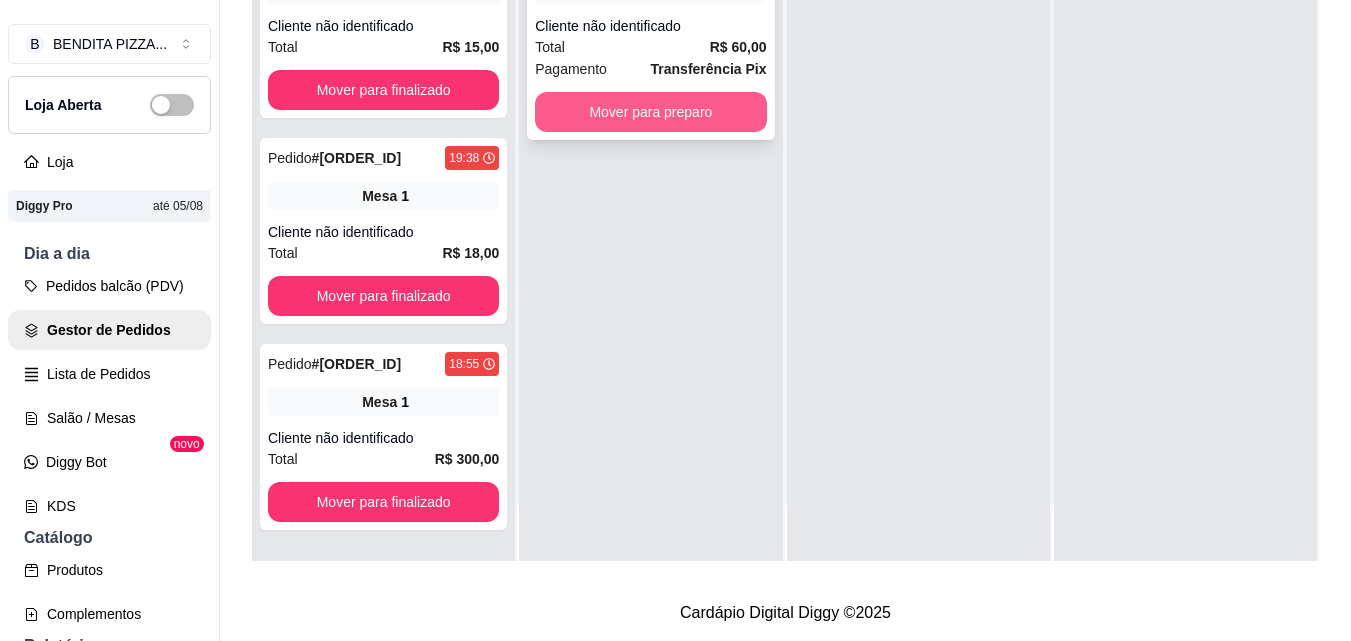 click on "Mover para preparo" at bounding box center [650, 112] 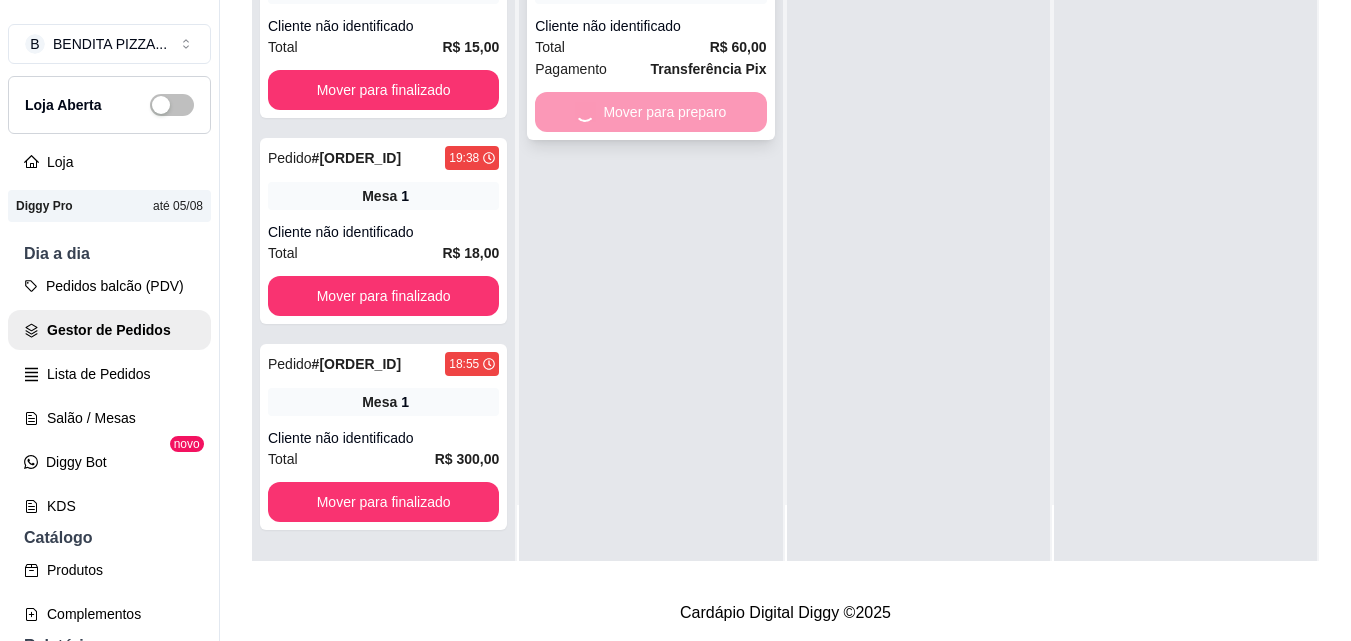 click on "Mover para preparo" at bounding box center (650, 112) 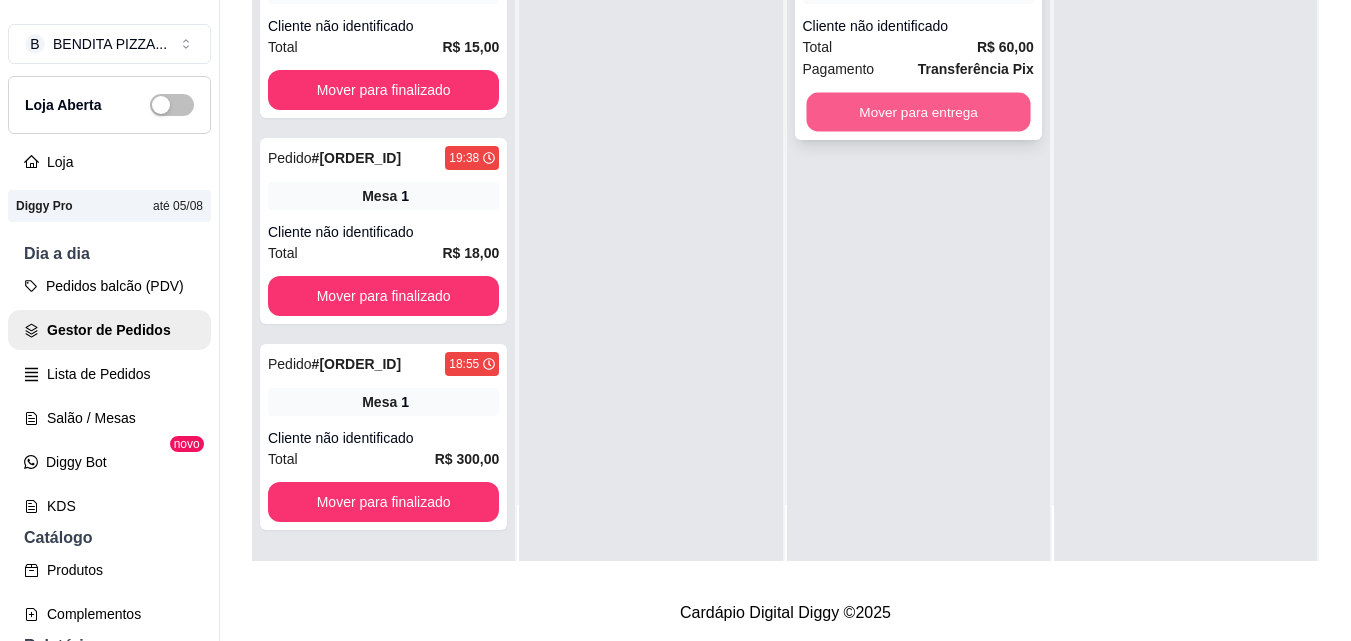 click on "Mover para entrega" at bounding box center (918, 112) 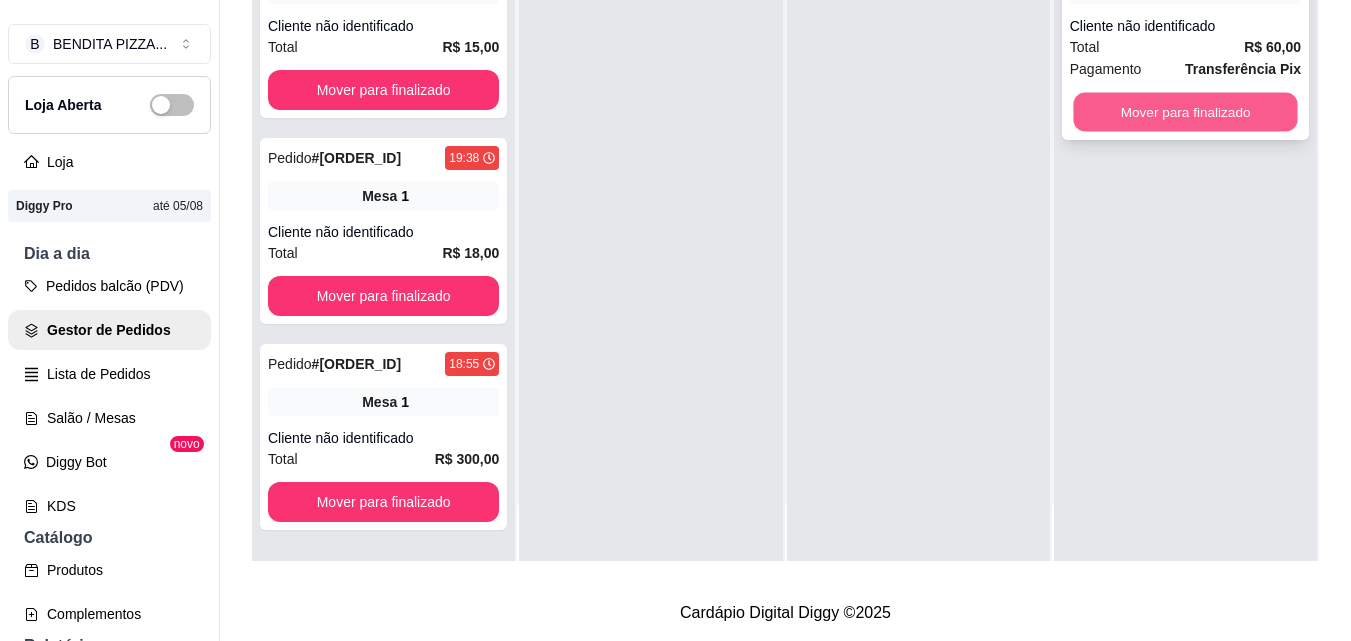click on "Mover para finalizado" at bounding box center [1185, 112] 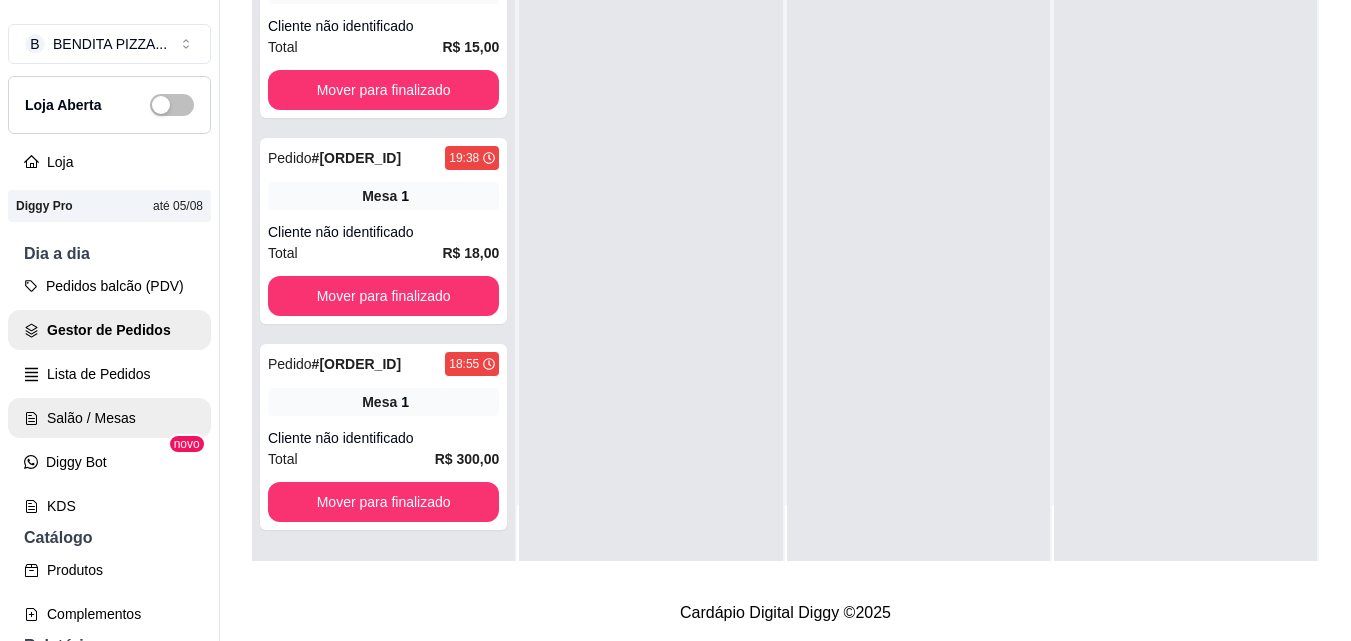 click on "Salão / Mesas" at bounding box center (109, 418) 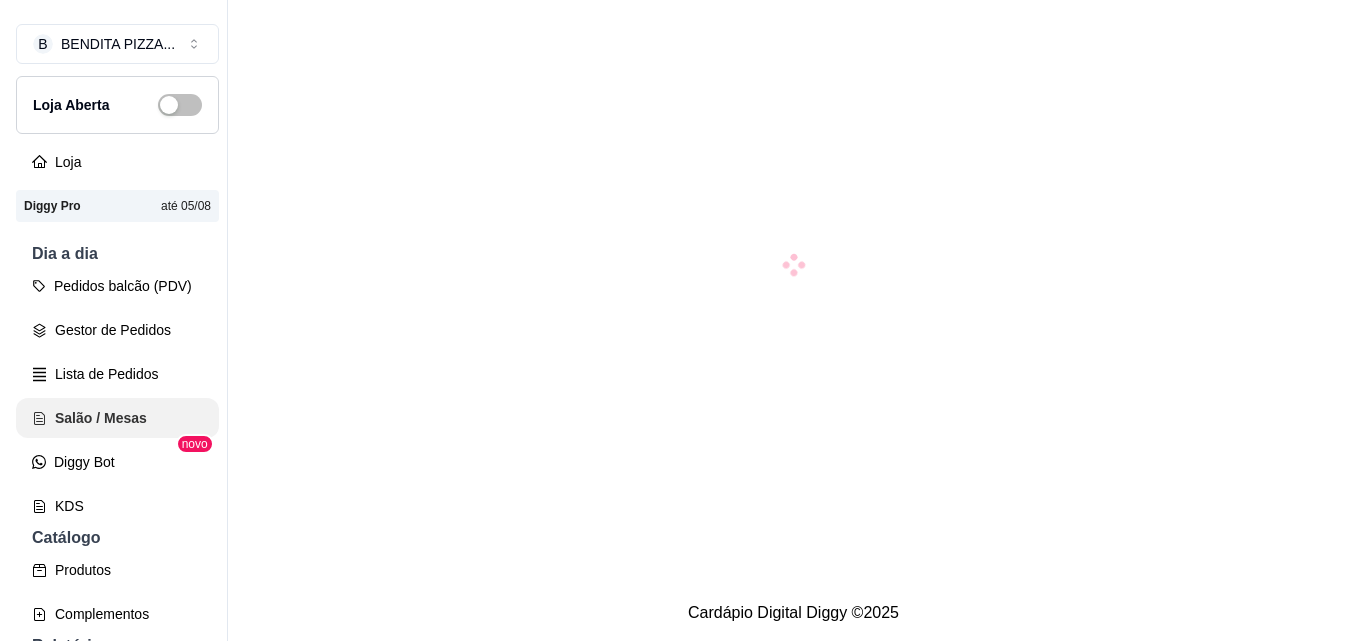 scroll, scrollTop: 0, scrollLeft: 0, axis: both 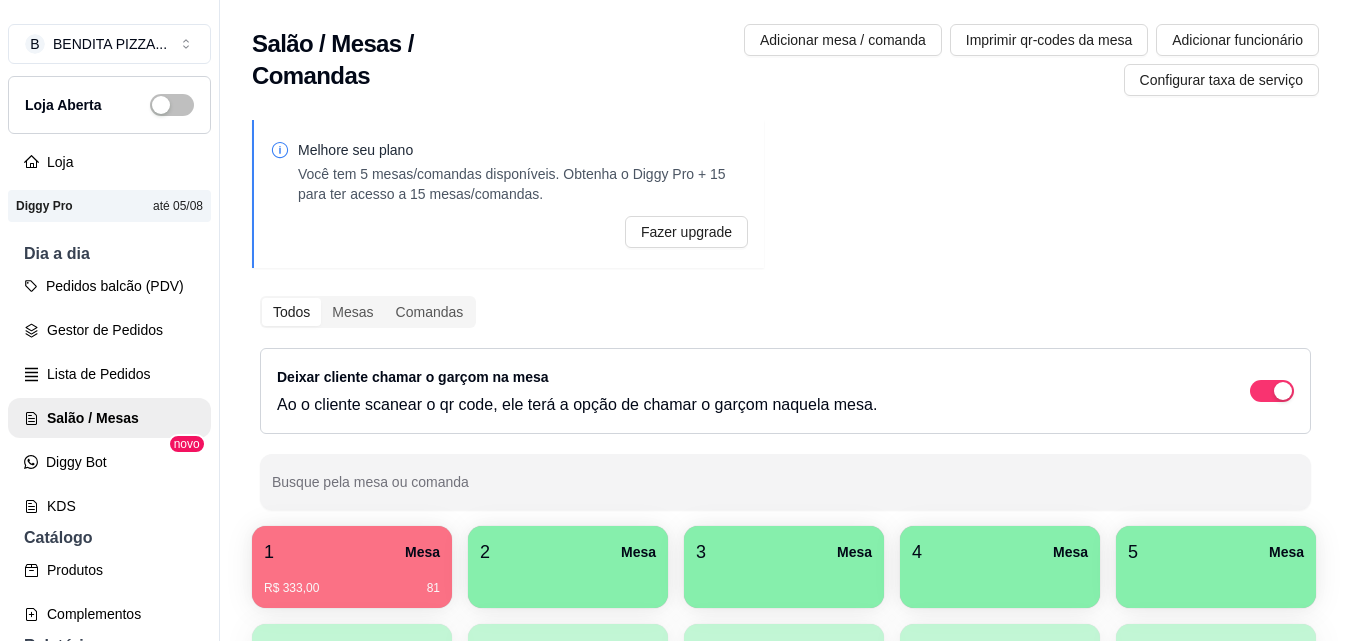 click on "R$ 333,00 81" at bounding box center (352, 581) 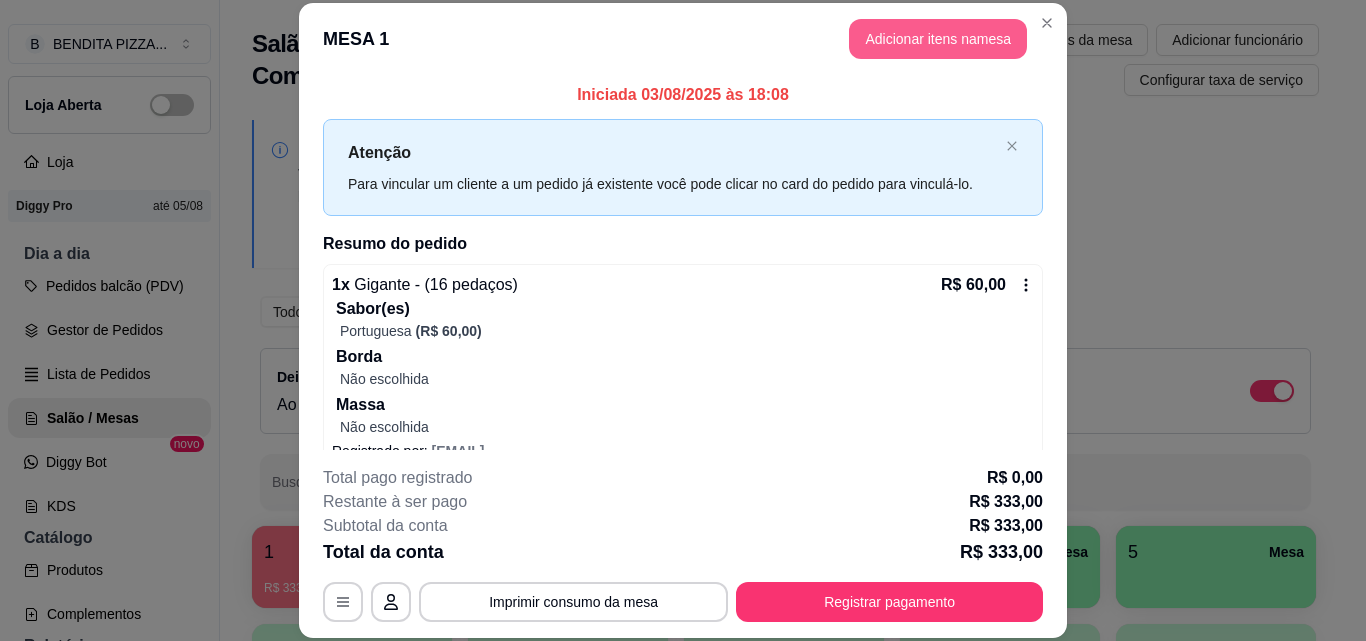 click on "Adicionar itens na  mesa" at bounding box center (938, 39) 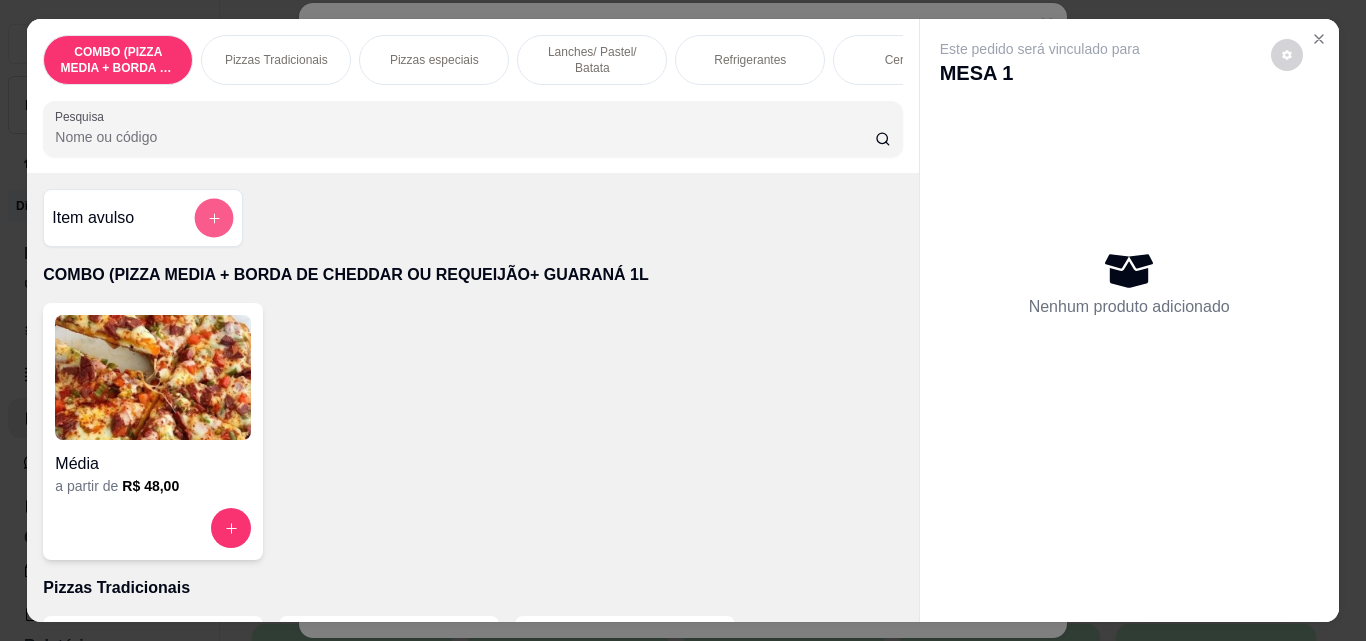 click 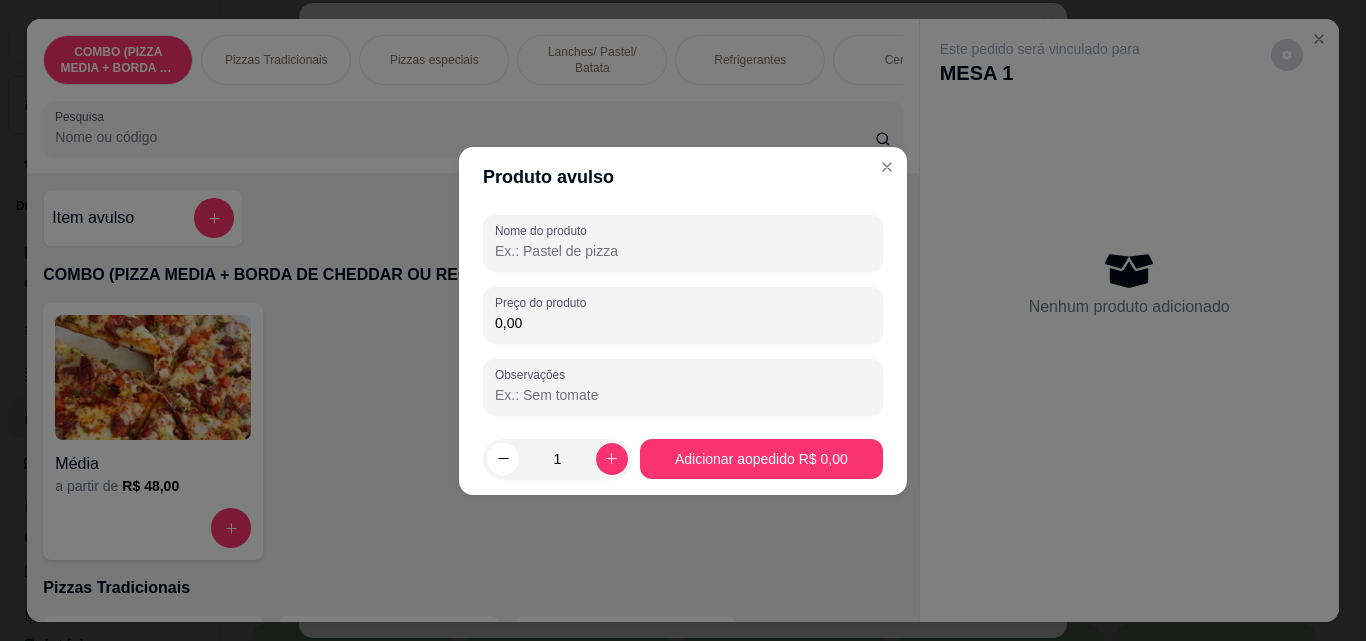 click on "Nome do produto" at bounding box center (683, 251) 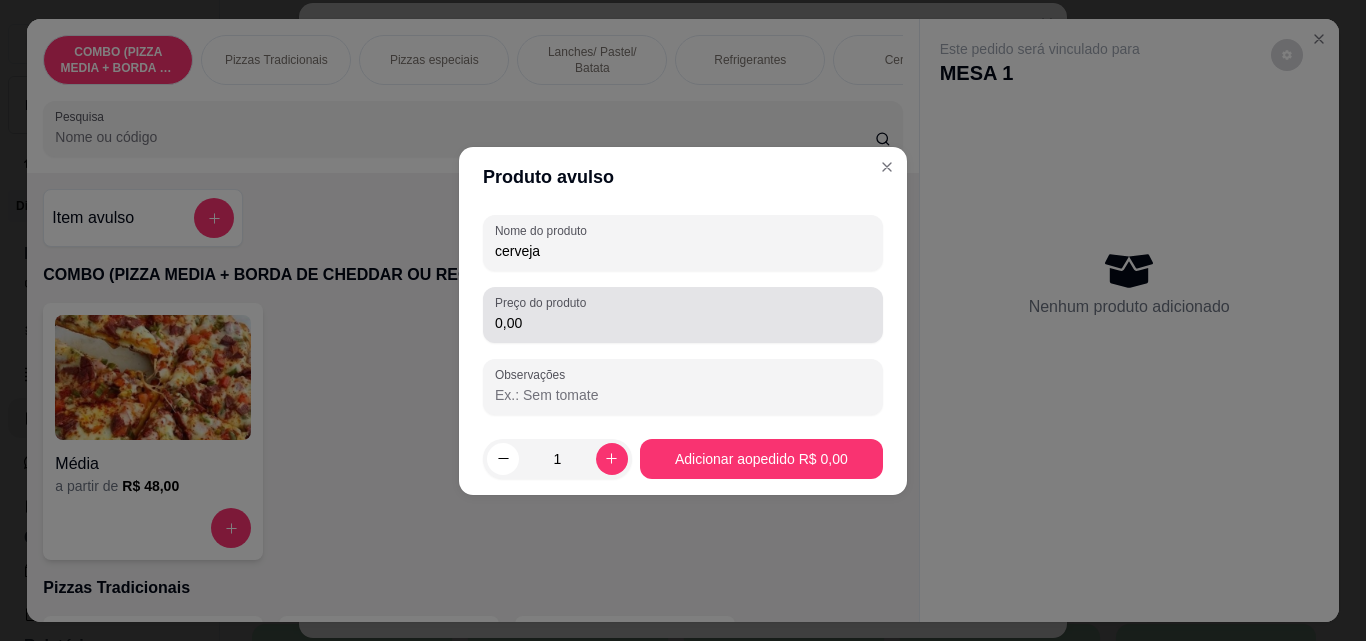 type on "cerveja" 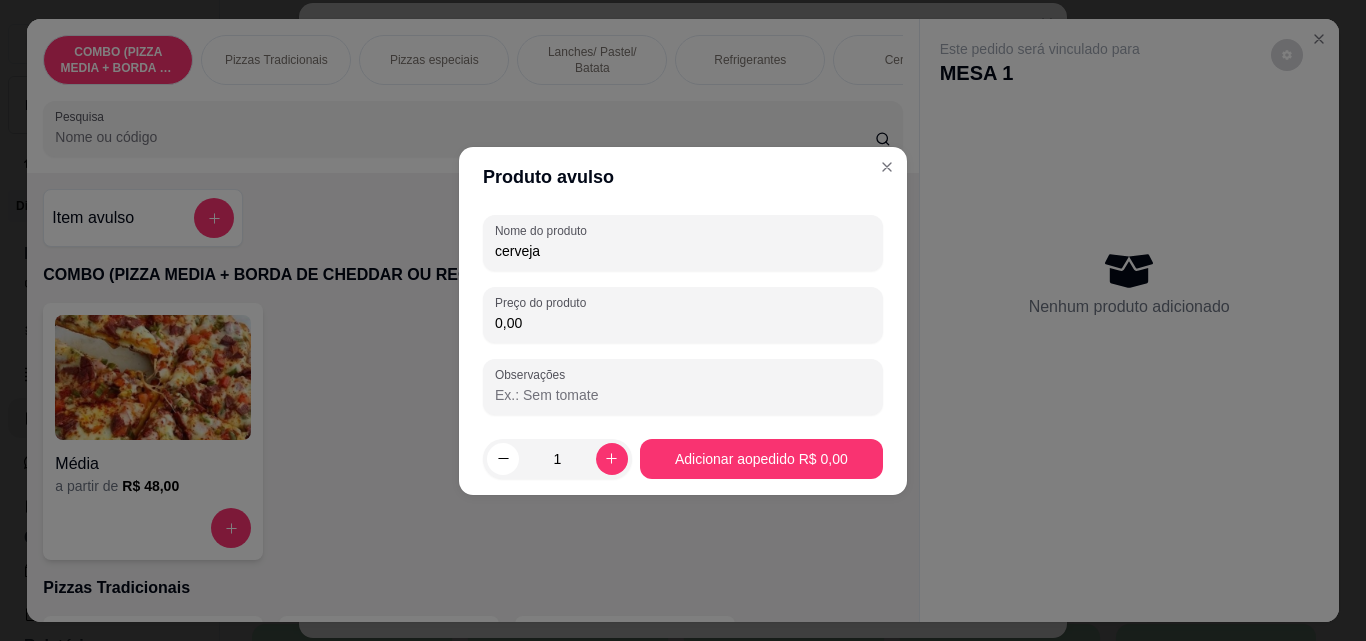 click on "0,00" at bounding box center [683, 323] 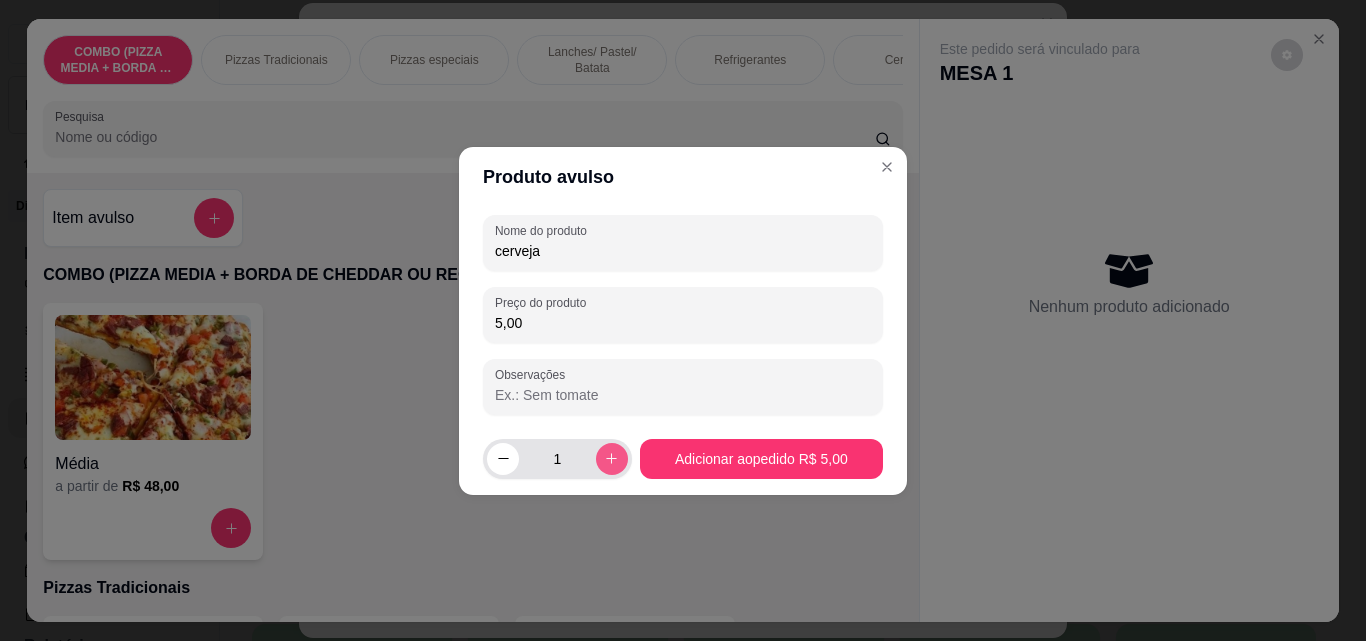 type on "5,00" 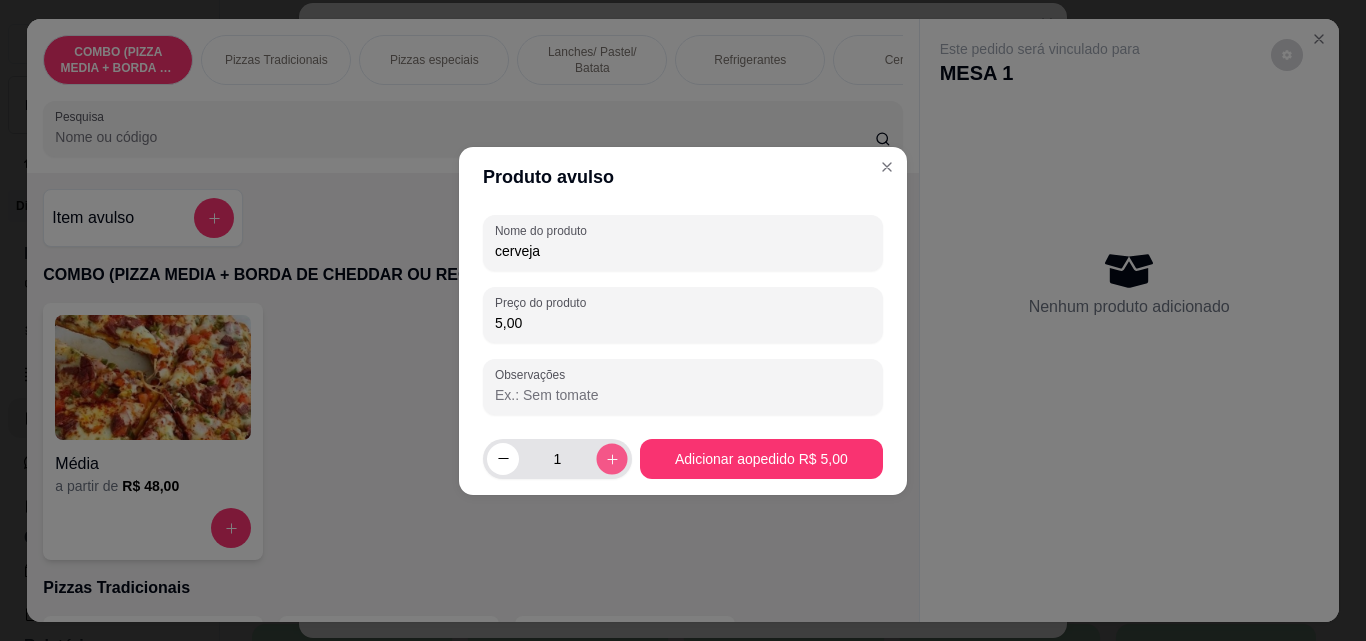 click at bounding box center (611, 458) 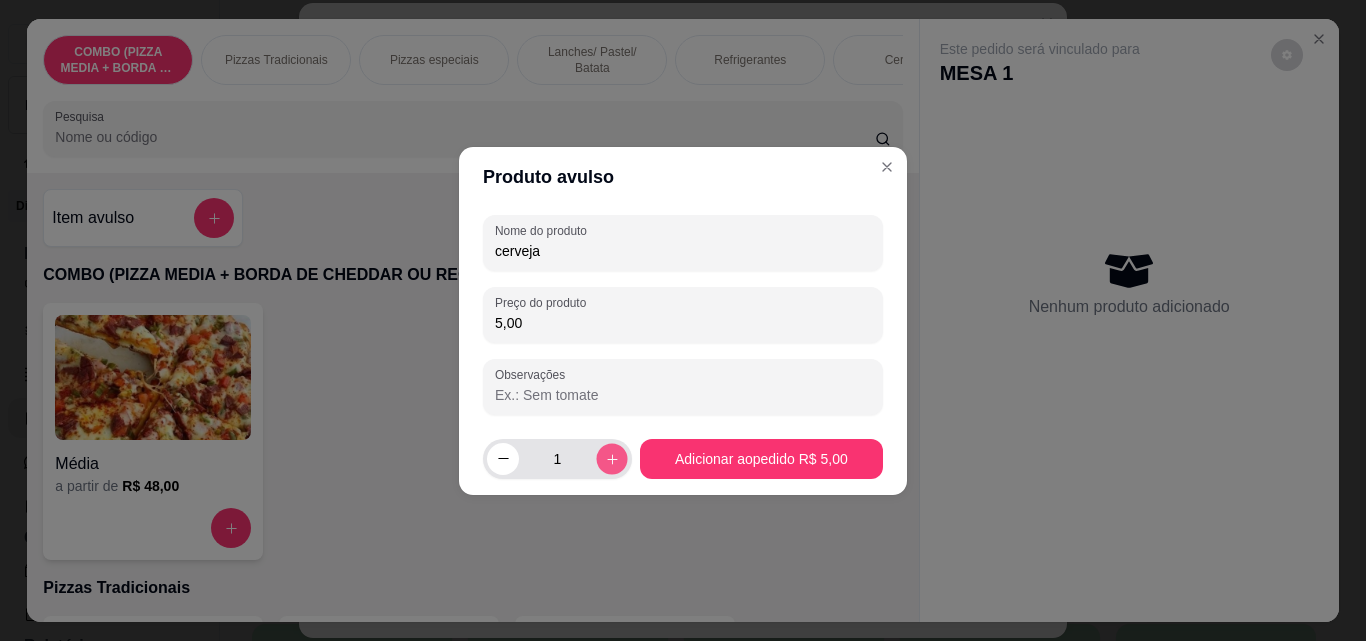 type on "2" 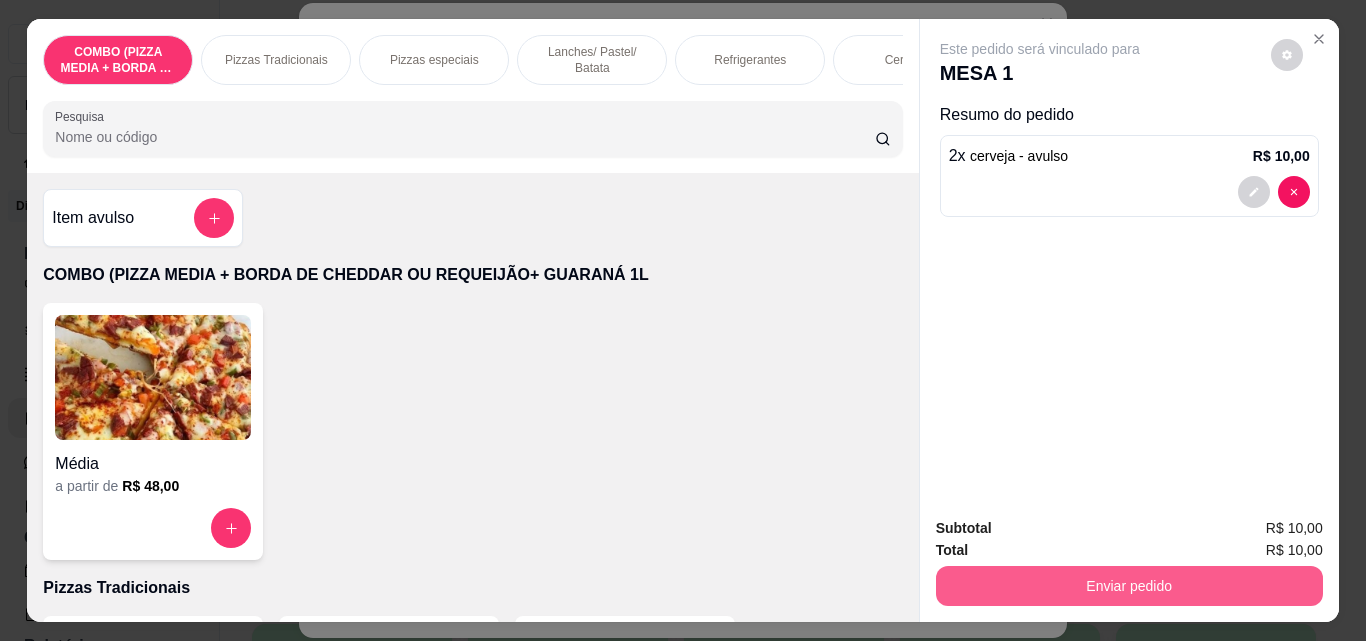 click on "Enviar pedido" at bounding box center [1129, 586] 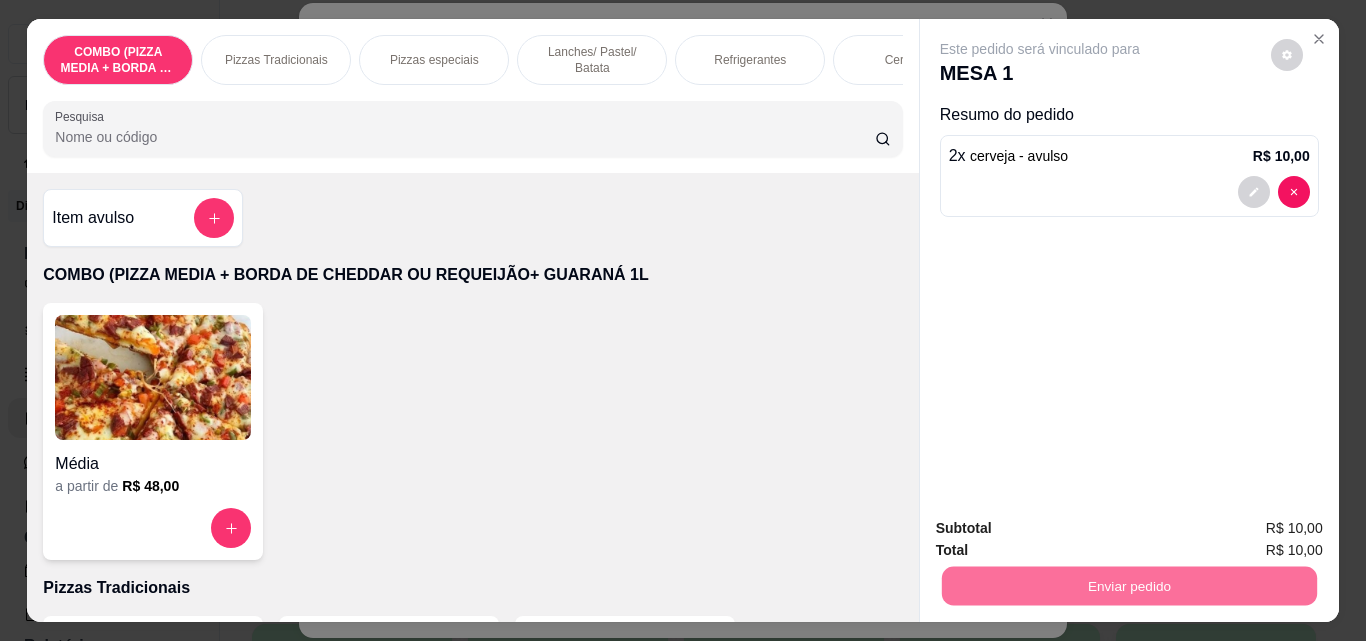 click on "Não registrar e enviar pedido" at bounding box center [1063, 529] 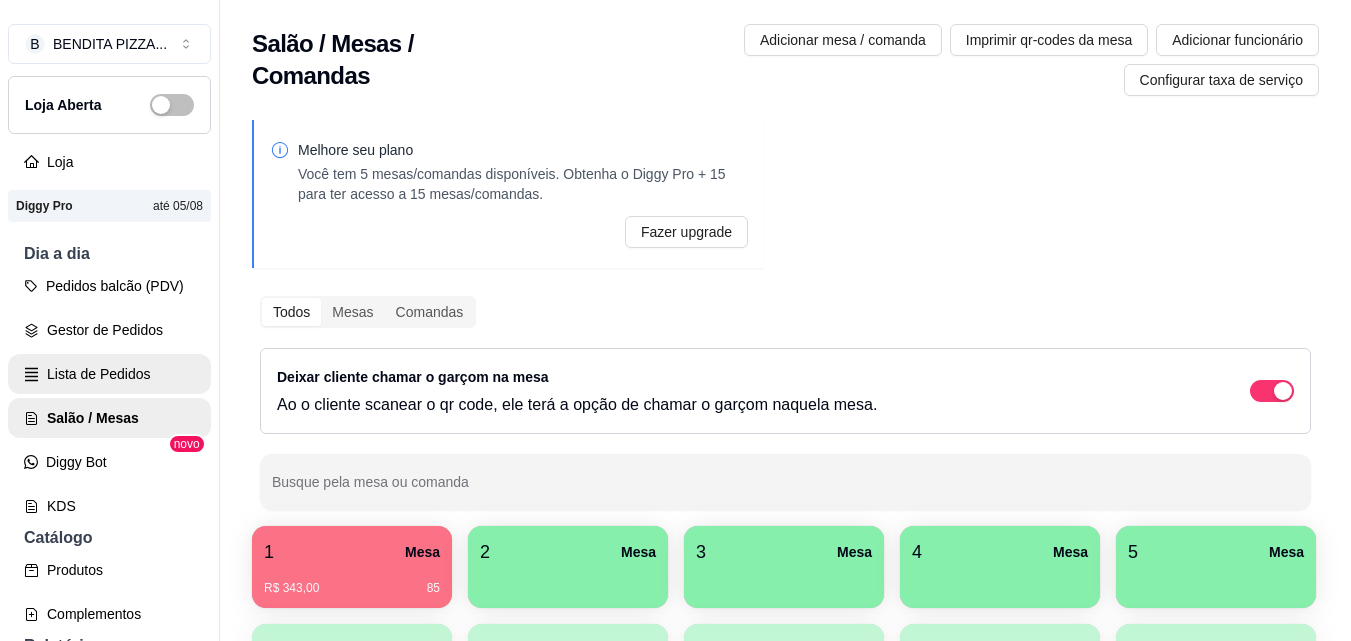 click on "Lista de Pedidos" at bounding box center [109, 374] 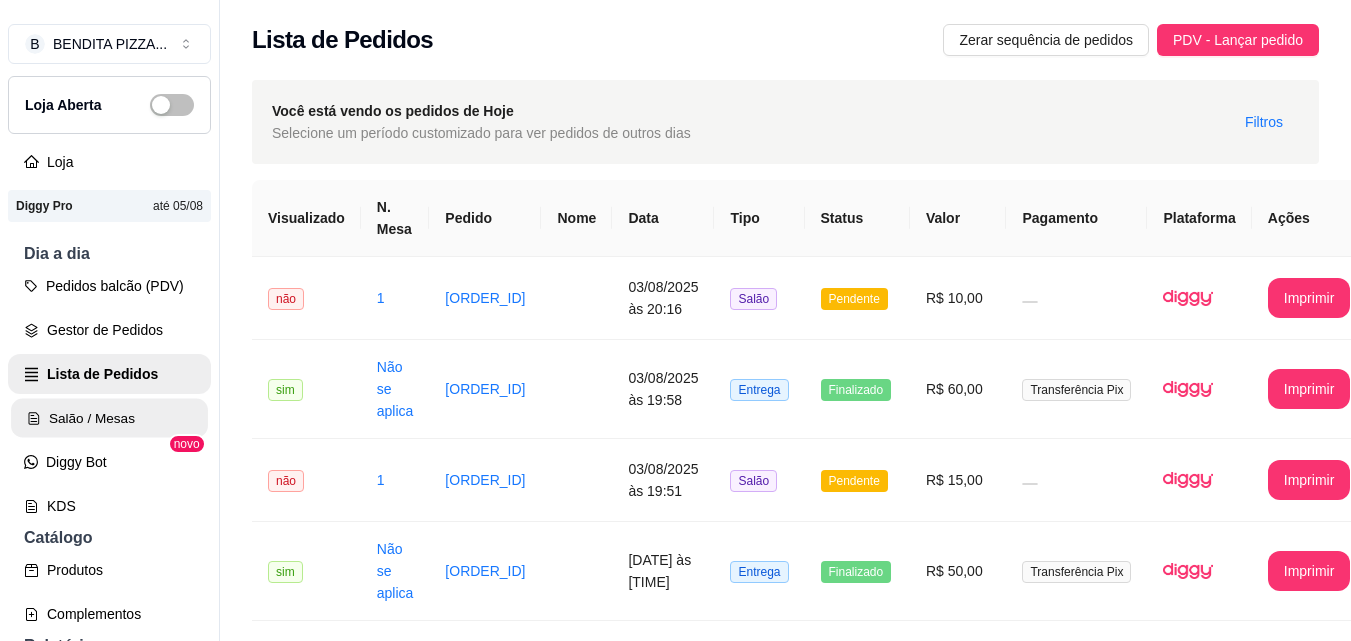 click on "Salão / Mesas" at bounding box center (109, 418) 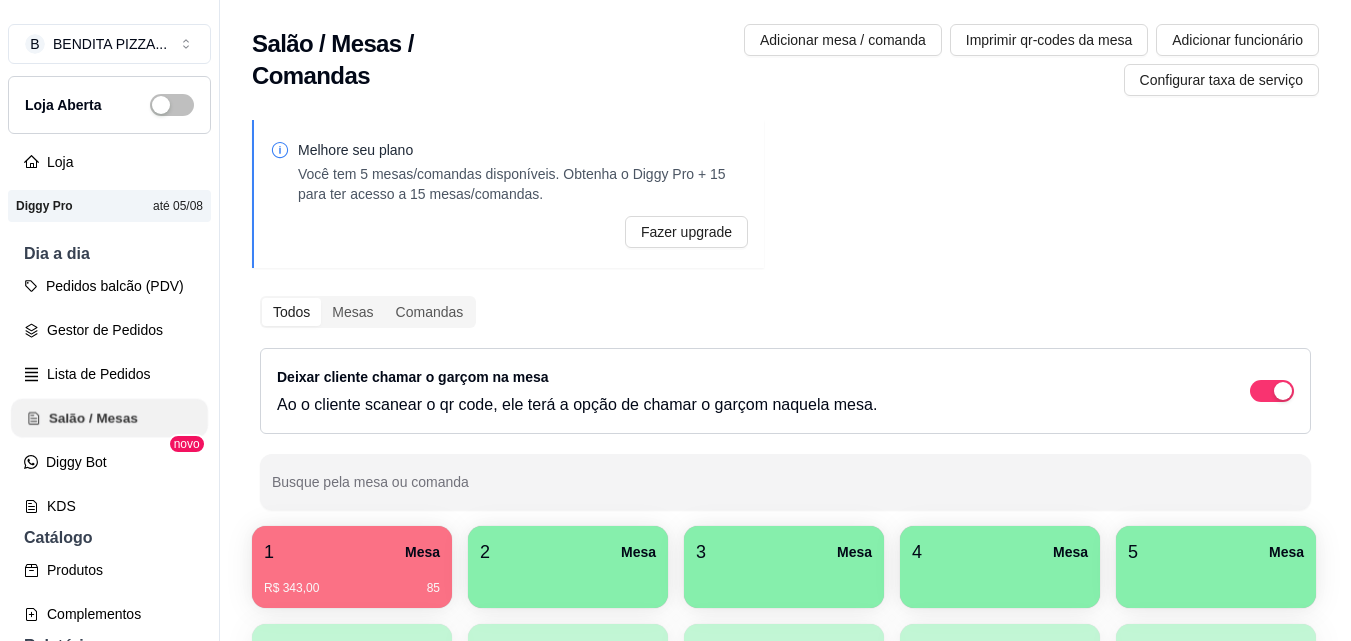 click on "Salão / Mesas" at bounding box center [109, 418] 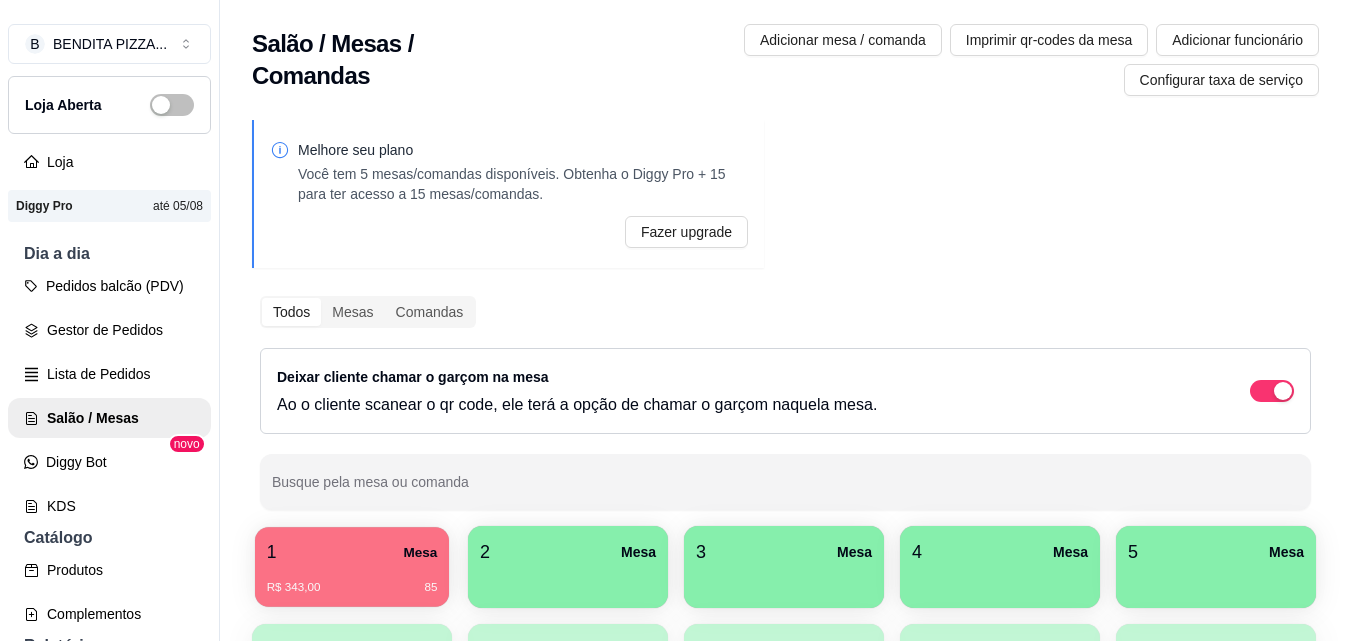 click on "1 Mesa" at bounding box center (352, 552) 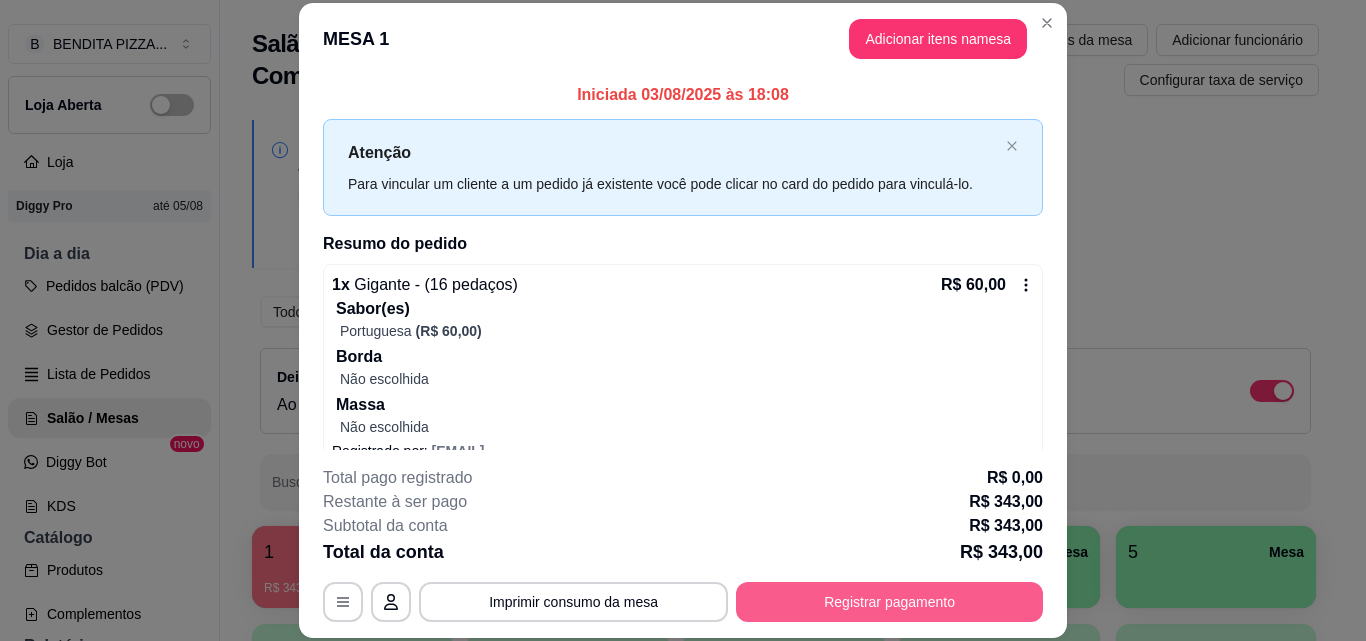 click on "Registrar pagamento" at bounding box center [889, 602] 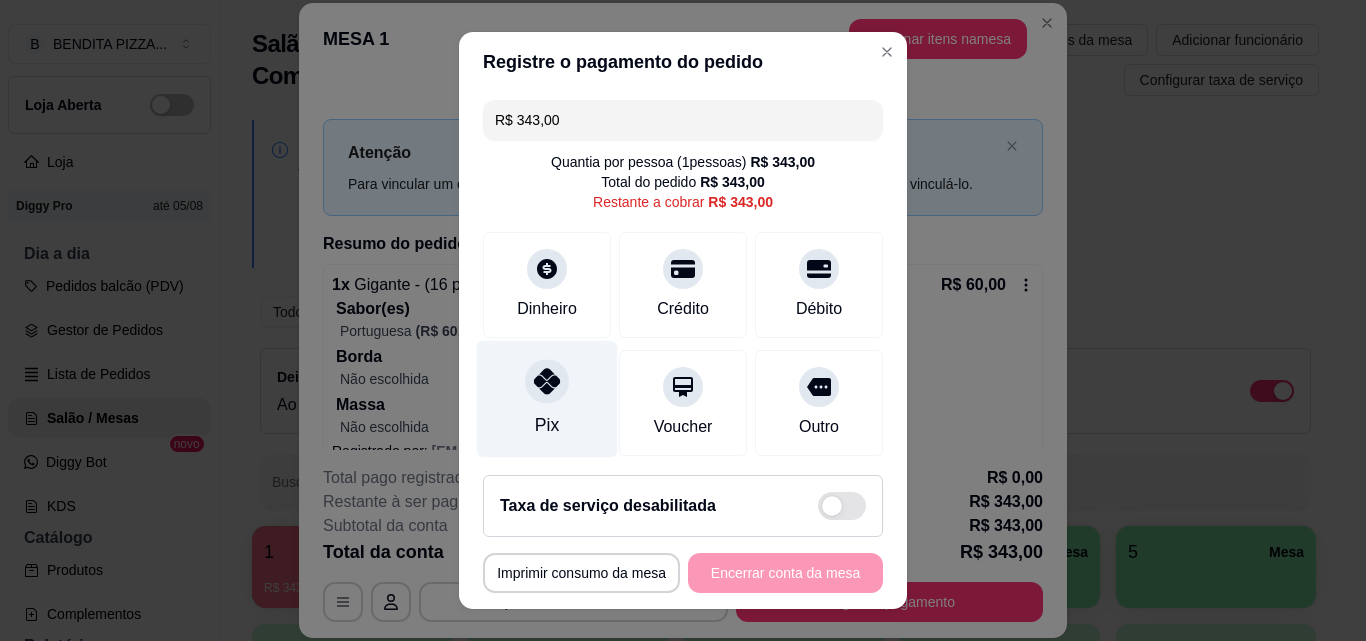 click on "Pix" at bounding box center (547, 399) 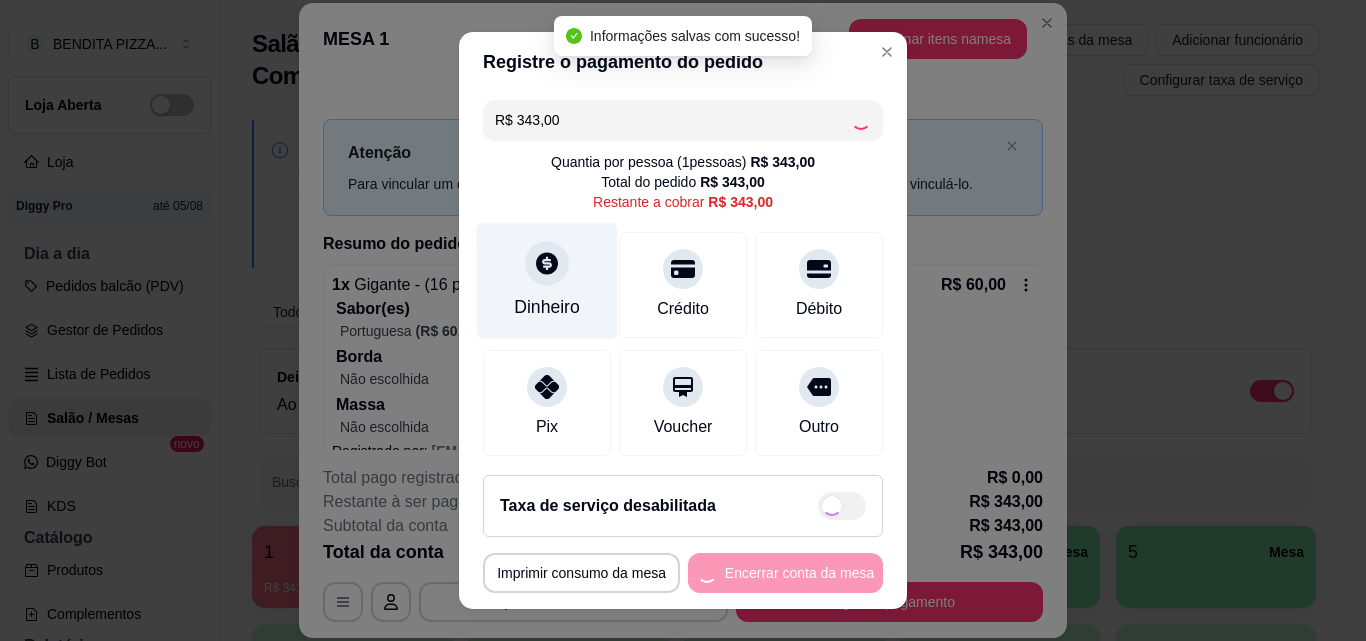 type on "R$ 0,00" 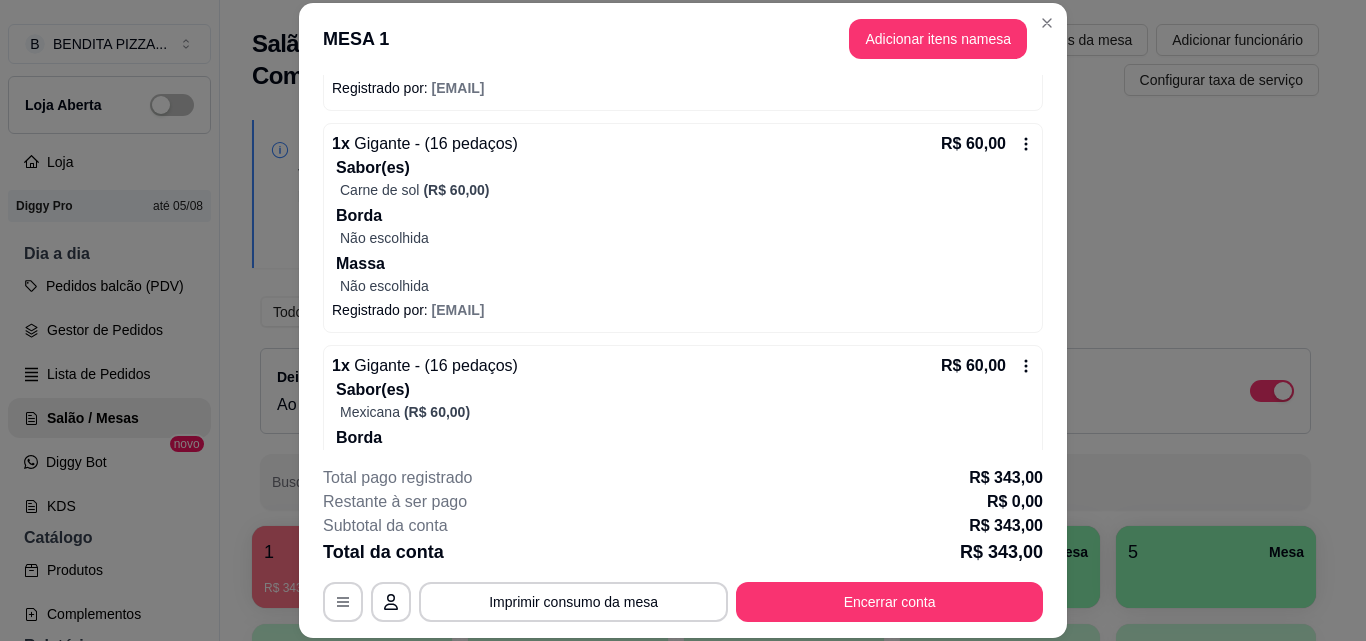 scroll, scrollTop: 984, scrollLeft: 0, axis: vertical 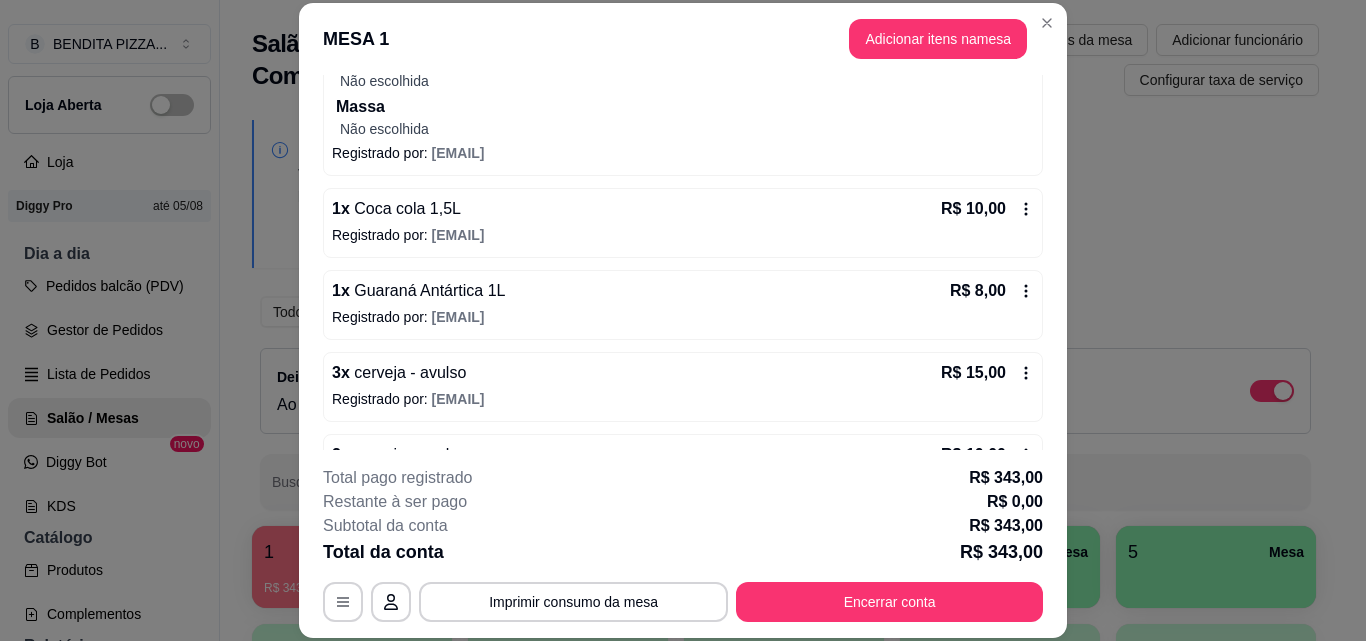 click on "Iniciada   [DATE] às [TIME] Atenção Para vincular um cliente a um pedido já existente você pode clicar no card do pedido para vinculá-lo. Resumo do pedido 1 x   Gigante  - (16 pedaços) R$ 60,00 Sabor(es) Portuguesa   (R$ 60,00) Borda Não escolhida Massa Não escolhida Registrado por:   [EMAIL] 2 x   Gigante  - (16 pedaços) R$ 120,00 Sabor(es) Mussarela   (R$ 60,00) Calabresa  (R$ 60,00) Borda Não escolhida Massa Não escolhida Registrado por:   [EMAIL] 1 x   Gigante  - (16 pedaços) R$ 60,00 Sabor(es) Carne de sol  (R$ 60,00) Borda Não escolhida Massa Não escolhida Registrado por:   [EMAIL] 1 x   Gigante  - (16 pedaços) R$ 60,00 Sabor(es) Mexicana   (R$ 60,00) Borda Não escolhida Massa Não escolhida Registrado por:   [EMAIL] 1 x   Coca cola 1,5L  R$ 10,00 Registrado por:   [EMAIL] 1 x   Guaraná Antártica 1L  R$ 8,00 Registrado por:   [EMAIL] 3 x   cerveja  - avulso R$ 15,00   2" at bounding box center (683, 262) 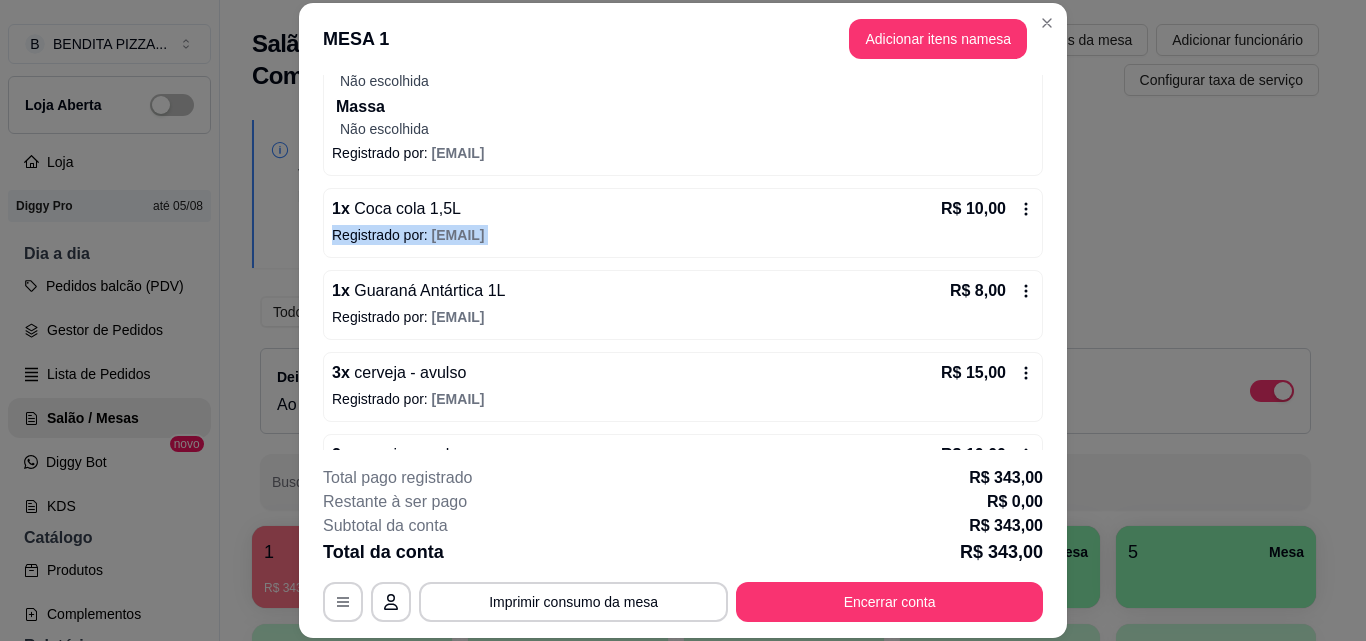 click on "Iniciada   [DATE] às [TIME] Atenção Para vincular um cliente a um pedido já existente você pode clicar no card do pedido para vinculá-lo. Resumo do pedido 1 x   Gigante  - (16 pedaços) R$ 60,00 Sabor(es) Portuguesa   (R$ 60,00) Borda Não escolhida Massa Não escolhida Registrado por:   [EMAIL] 2 x   Gigante  - (16 pedaços) R$ 120,00 Sabor(es) Mussarela   (R$ 60,00) Calabresa  (R$ 60,00) Borda Não escolhida Massa Não escolhida Registrado por:   [EMAIL] 1 x   Gigante  - (16 pedaços) R$ 60,00 Sabor(es) Carne de sol  (R$ 60,00) Borda Não escolhida Massa Não escolhida Registrado por:   [EMAIL] 1 x   Gigante  - (16 pedaços) R$ 60,00 Sabor(es) Mexicana   (R$ 60,00) Borda Não escolhida Massa Não escolhida Registrado por:   [EMAIL] 1 x   Coca cola 1,5L  R$ 10,00 Registrado por:   [EMAIL] 1 x   Guaraná Antártica 1L  R$ 8,00 Registrado por:   [EMAIL] 3 x   cerveja  - avulso R$ 15,00   2" at bounding box center (683, 262) 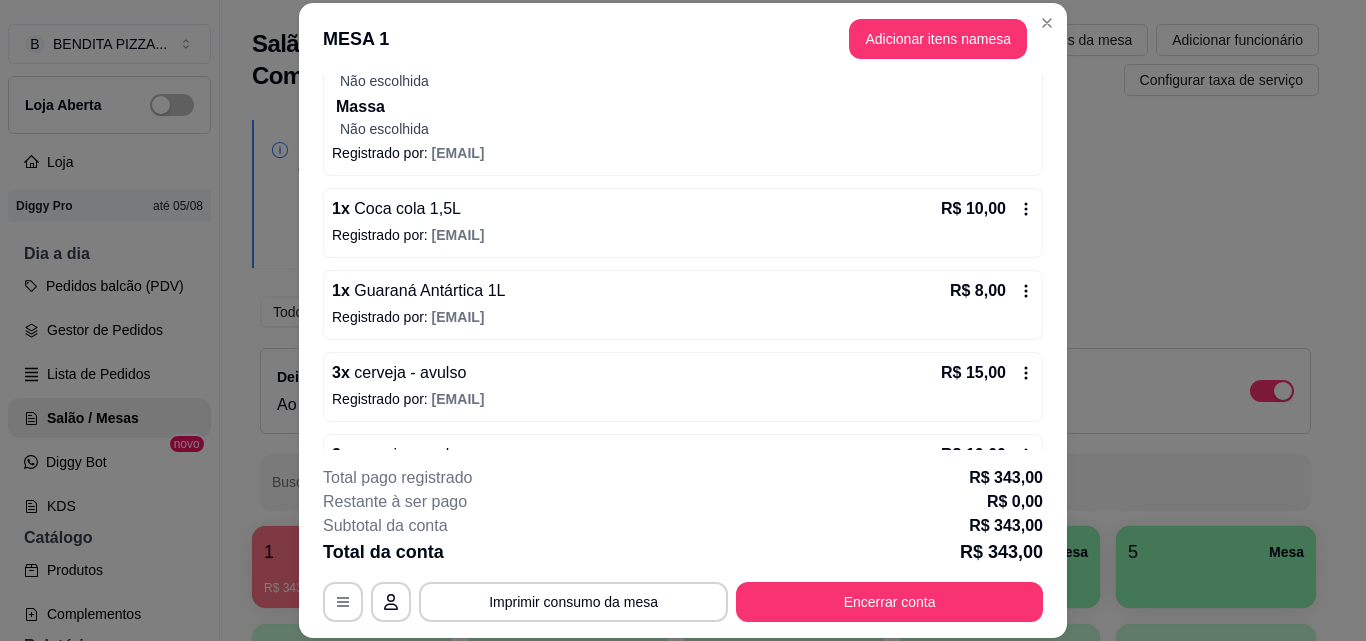 click on "Iniciada   [DATE] às [TIME] Atenção Para vincular um cliente a um pedido já existente você pode clicar no card do pedido para vinculá-lo. Resumo do pedido 1 x   Gigante  - (16 pedaços) R$ 60,00 Sabor(es) Portuguesa   (R$ 60,00) Borda Não escolhida Massa Não escolhida Registrado por:   [EMAIL] 2 x   Gigante  - (16 pedaços) R$ 120,00 Sabor(es) Mussarela   (R$ 60,00) Calabresa  (R$ 60,00) Borda Não escolhida Massa Não escolhida Registrado por:   [EMAIL] 1 x   Gigante  - (16 pedaços) R$ 60,00 Sabor(es) Carne de sol  (R$ 60,00) Borda Não escolhida Massa Não escolhida Registrado por:   [EMAIL] 1 x   Gigante  - (16 pedaços) R$ 60,00 Sabor(es) Mexicana   (R$ 60,00) Borda Não escolhida Massa Não escolhida Registrado por:   [EMAIL] 1 x   Coca cola 1,5L  R$ 10,00 Registrado por:   [EMAIL] 1 x   Guaraná Antártica 1L  R$ 8,00 Registrado por:   [EMAIL] 3 x   cerveja  - avulso R$ 15,00   2" at bounding box center [683, 262] 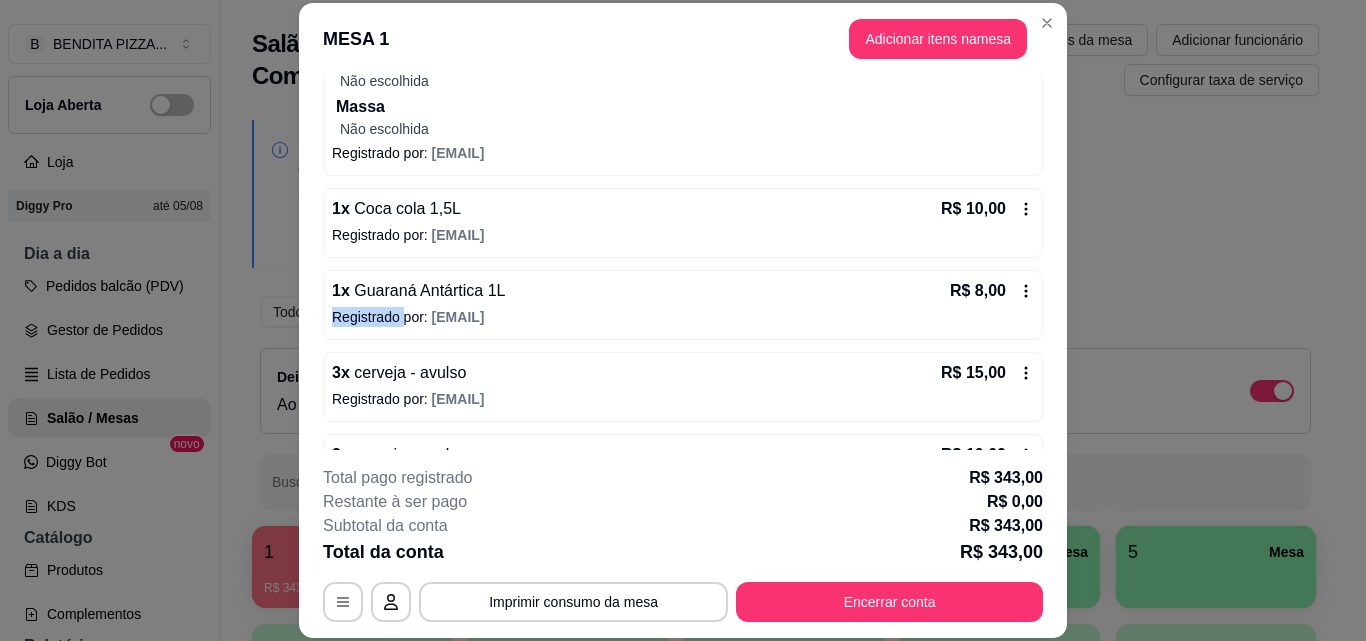 click on "Iniciada   [DATE] às [TIME] Atenção Para vincular um cliente a um pedido já existente você pode clicar no card do pedido para vinculá-lo. Resumo do pedido 1 x   Gigante  - (16 pedaços) R$ 60,00 Sabor(es) Portuguesa   (R$ 60,00) Borda Não escolhida Massa Não escolhida Registrado por:   [EMAIL] 2 x   Gigante  - (16 pedaços) R$ 120,00 Sabor(es) Mussarela   (R$ 60,00) Calabresa  (R$ 60,00) Borda Não escolhida Massa Não escolhida Registrado por:   [EMAIL] 1 x   Gigante  - (16 pedaços) R$ 60,00 Sabor(es) Carne de sol  (R$ 60,00) Borda Não escolhida Massa Não escolhida Registrado por:   [EMAIL] 1 x   Gigante  - (16 pedaços) R$ 60,00 Sabor(es) Mexicana   (R$ 60,00) Borda Não escolhida Massa Não escolhida Registrado por:   [EMAIL] 1 x   Coca cola 1,5L  R$ 10,00 Registrado por:   [EMAIL] 1 x   Guaraná Antártica 1L  R$ 8,00 Registrado por:   [EMAIL] 3 x   cerveja  - avulso R$ 15,00   2" at bounding box center (683, 262) 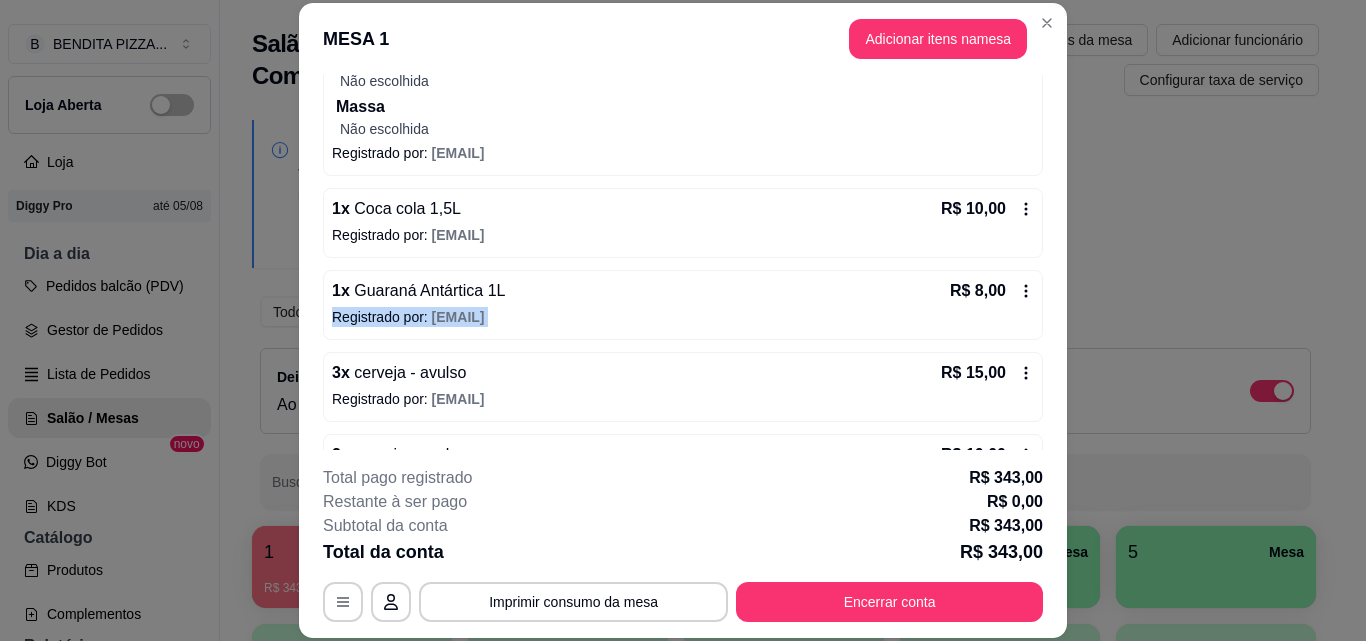click on "Iniciada   [DATE] às [TIME] Atenção Para vincular um cliente a um pedido já existente você pode clicar no card do pedido para vinculá-lo. Resumo do pedido 1 x   Gigante  - (16 pedaços) R$ 60,00 Sabor(es) Portuguesa   (R$ 60,00) Borda Não escolhida Massa Não escolhida Registrado por:   [EMAIL] 2 x   Gigante  - (16 pedaços) R$ 120,00 Sabor(es) Mussarela   (R$ 60,00) Calabresa  (R$ 60,00) Borda Não escolhida Massa Não escolhida Registrado por:   [EMAIL] 1 x   Gigante  - (16 pedaços) R$ 60,00 Sabor(es) Carne de sol  (R$ 60,00) Borda Não escolhida Massa Não escolhida Registrado por:   [EMAIL] 1 x   Gigante  - (16 pedaços) R$ 60,00 Sabor(es) Mexicana   (R$ 60,00) Borda Não escolhida Massa Não escolhida Registrado por:   [EMAIL] 1 x   Coca cola 1,5L  R$ 10,00 Registrado por:   [EMAIL] 1 x   Guaraná Antártica 1L  R$ 8,00 Registrado por:   [EMAIL] 3 x   cerveja  - avulso R$ 15,00   2" at bounding box center (683, 262) 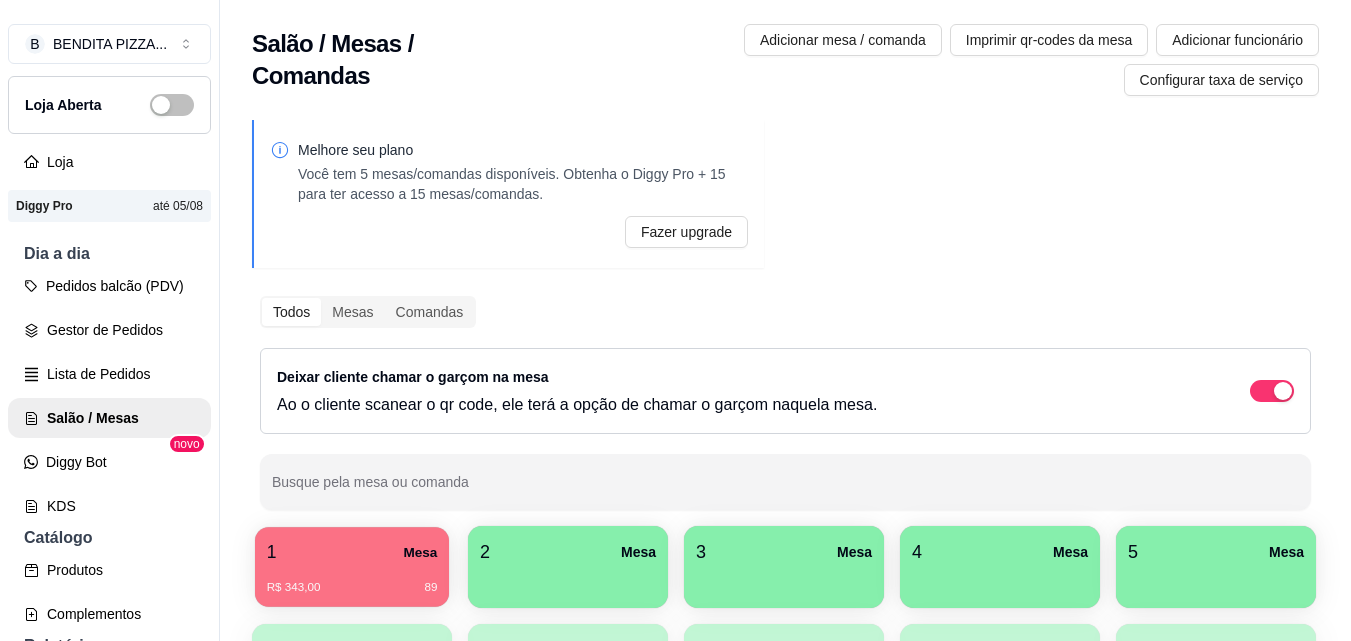 click on "1 Mesa R$ 343,00 89" at bounding box center (352, 567) 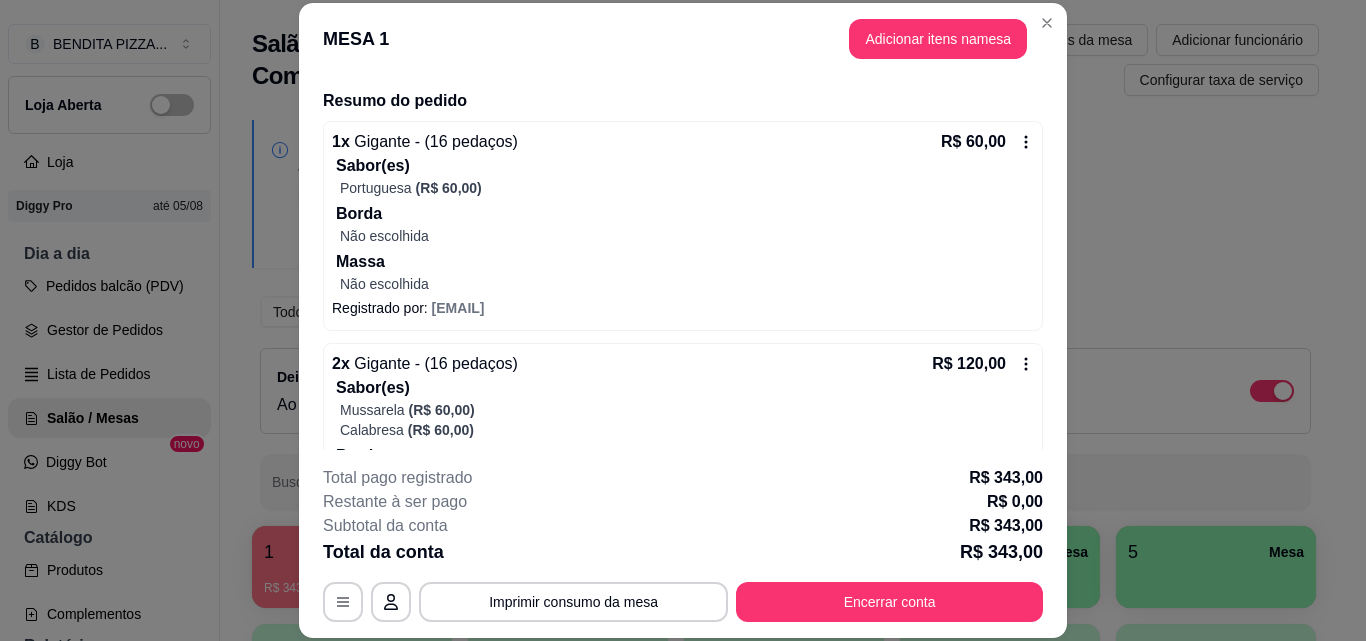 scroll, scrollTop: 0, scrollLeft: 0, axis: both 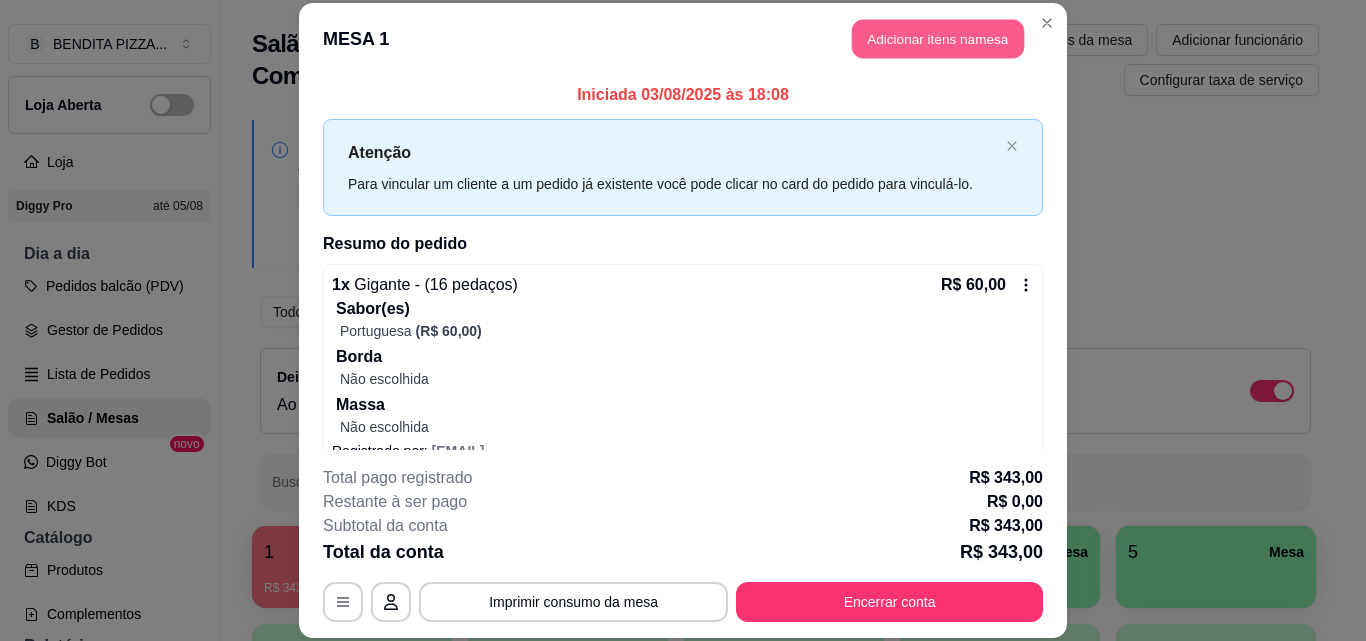 click on "Adicionar itens na  mesa" at bounding box center [938, 39] 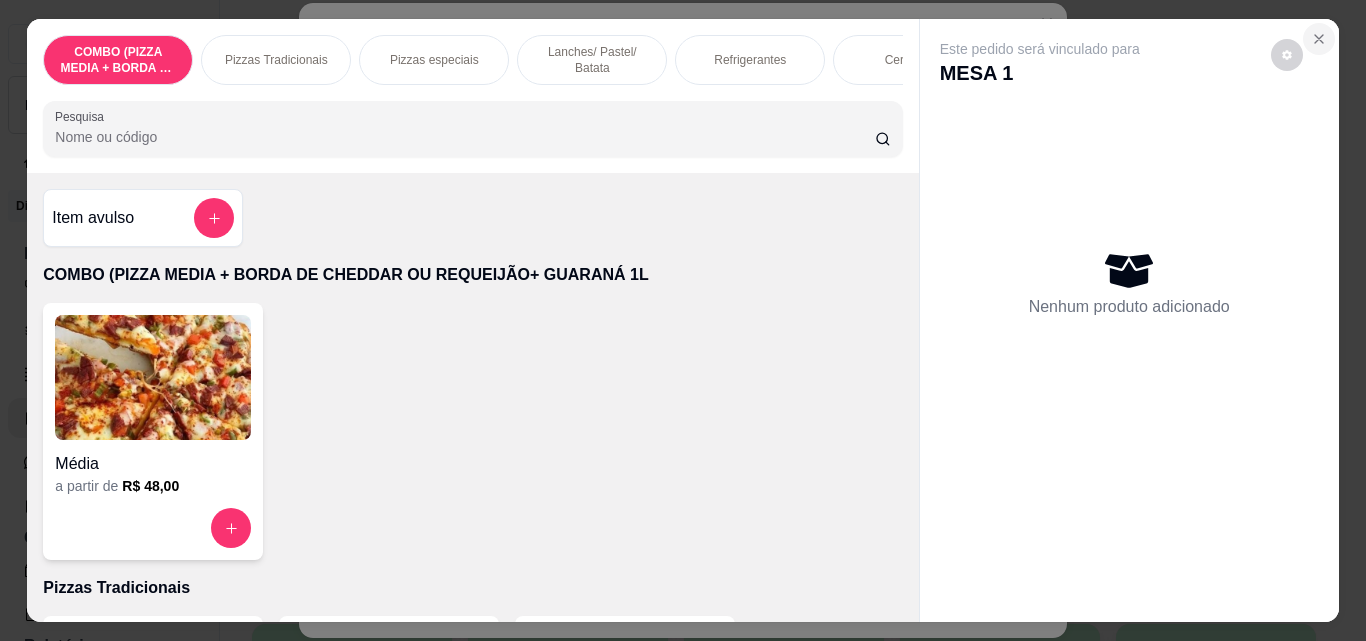 click 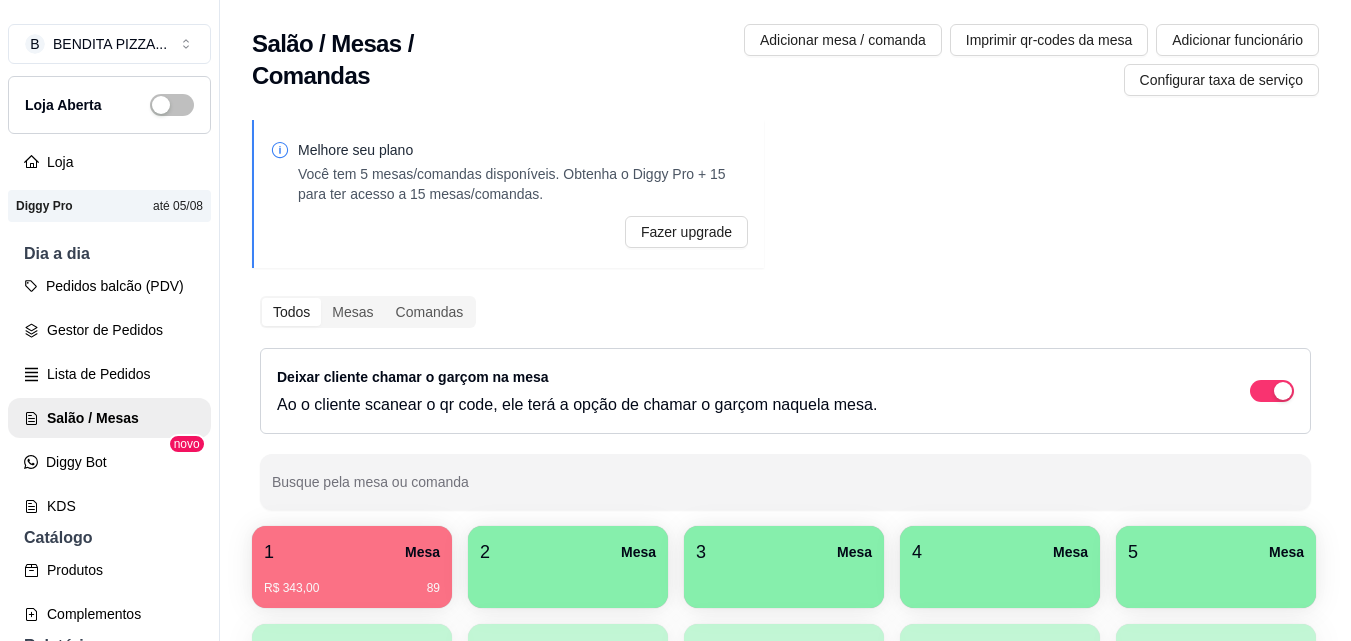 click on "R$ 343,00 [MINUTES]" at bounding box center [352, 581] 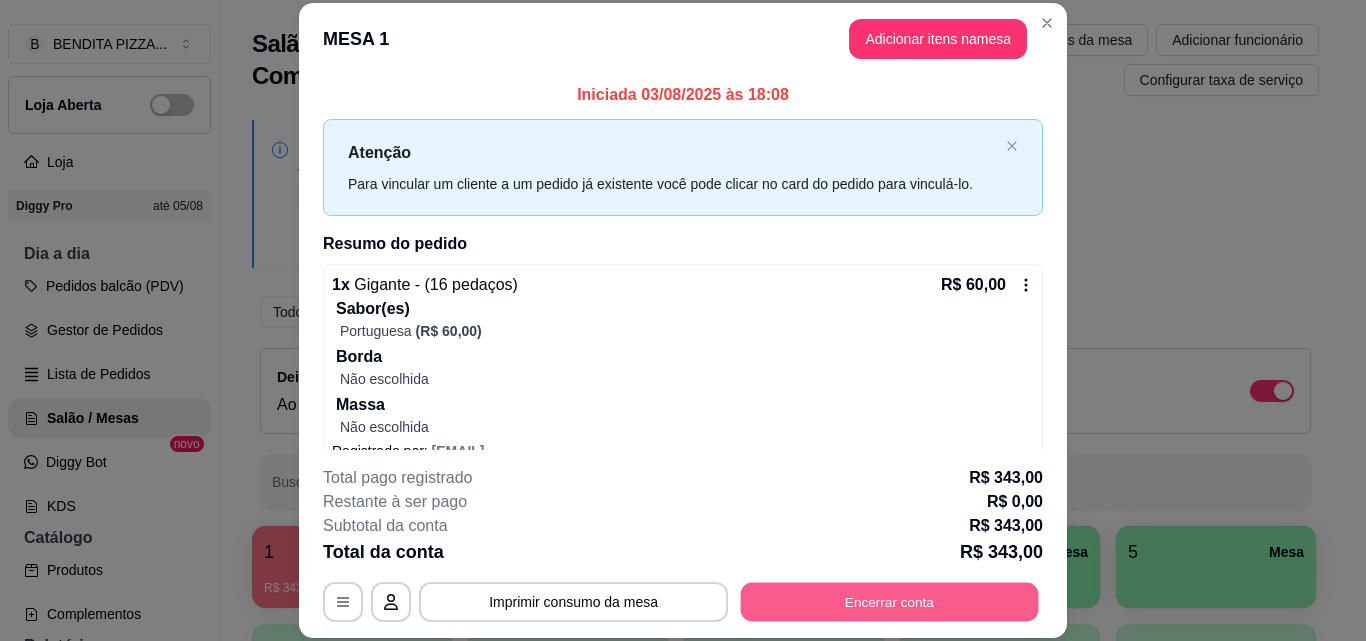 click on "Encerrar conta" at bounding box center [890, 601] 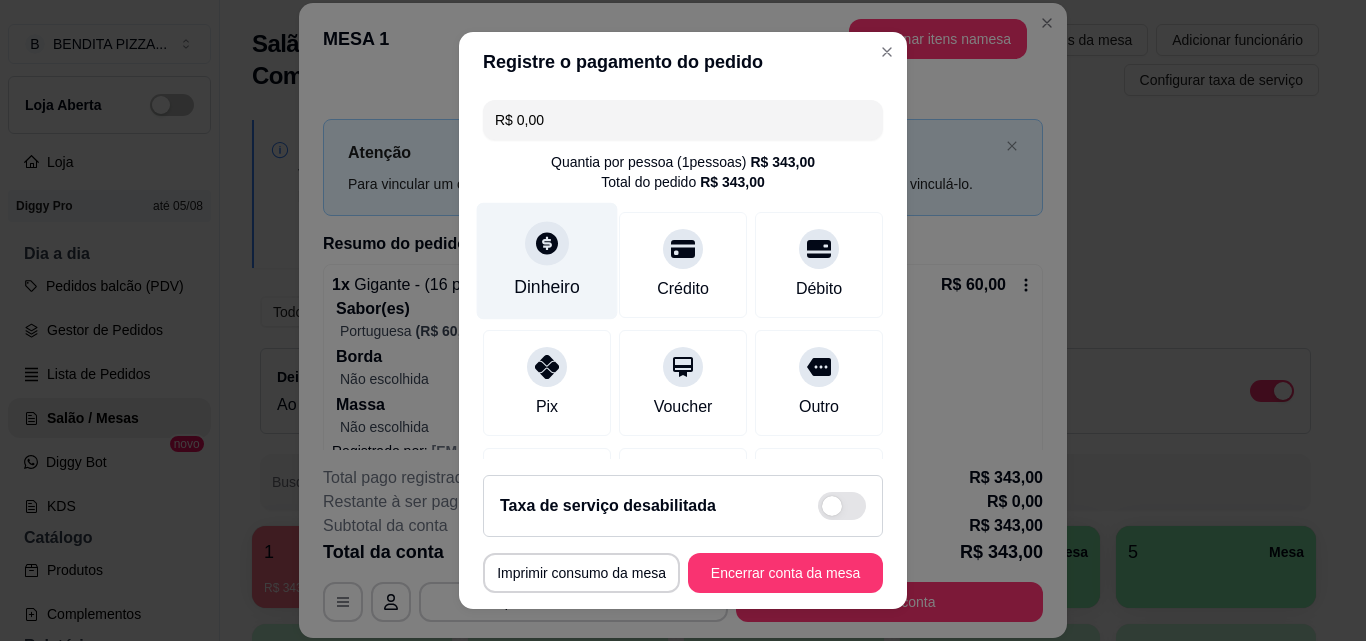click 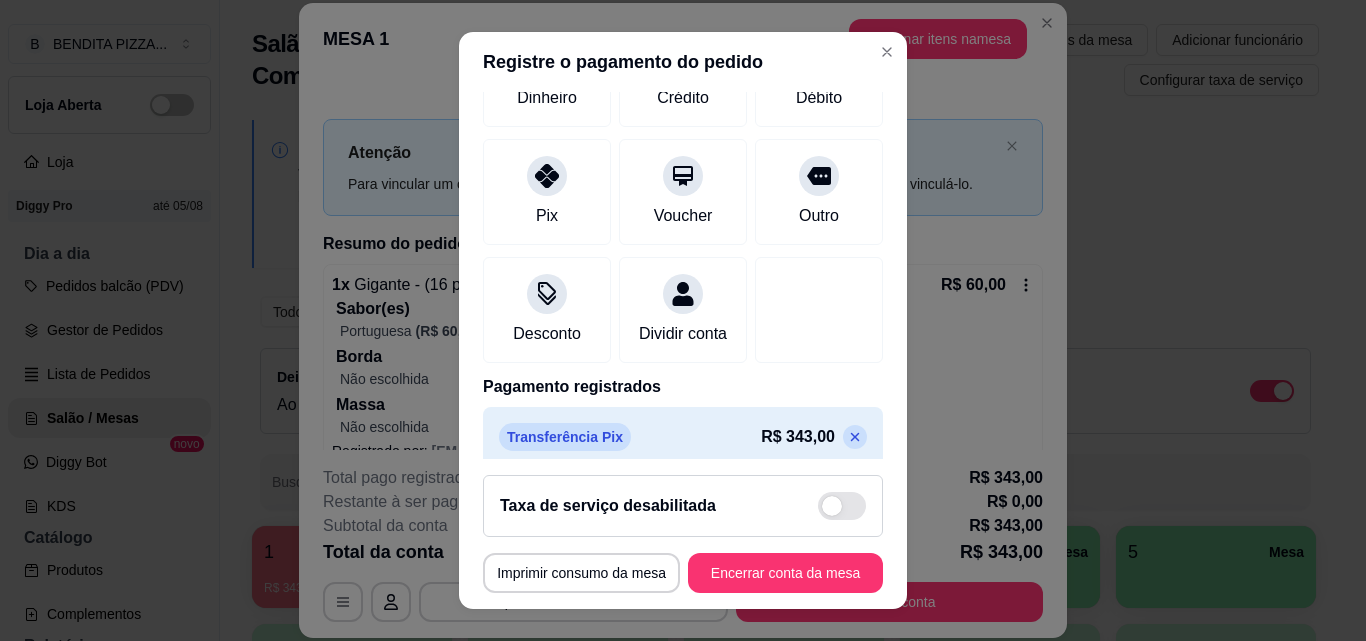 scroll, scrollTop: 231, scrollLeft: 0, axis: vertical 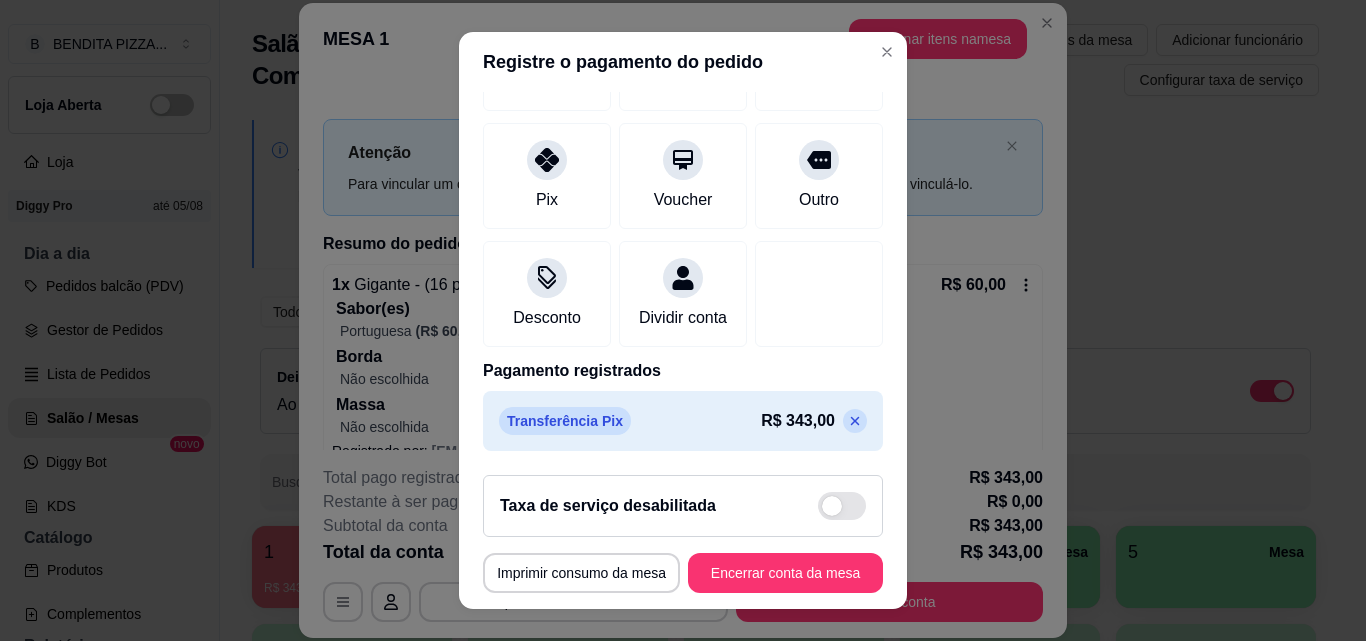 click 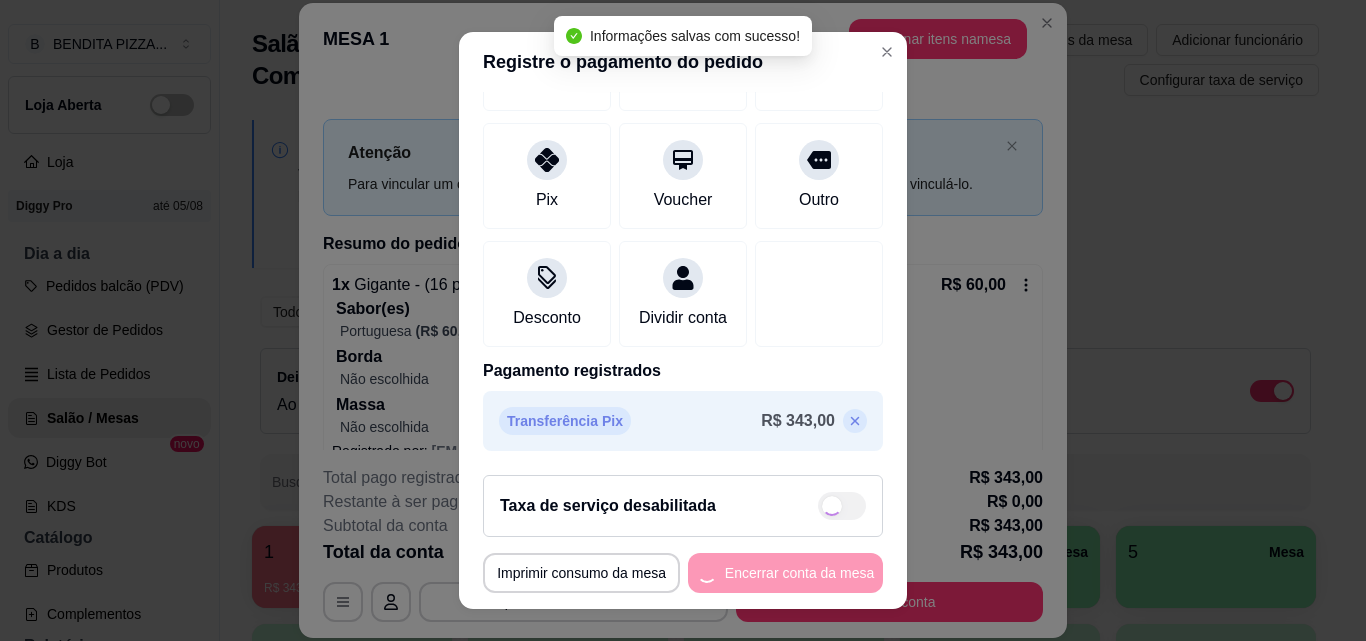 type on "R$ 343,00" 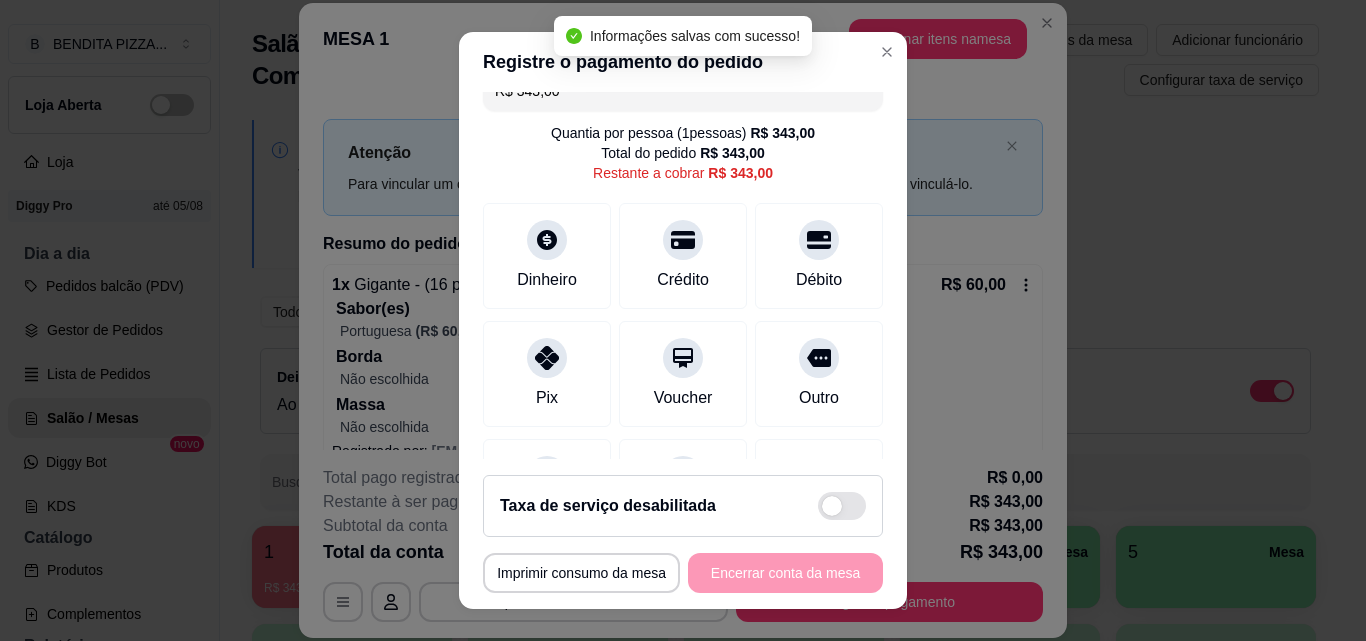 scroll, scrollTop: 0, scrollLeft: 0, axis: both 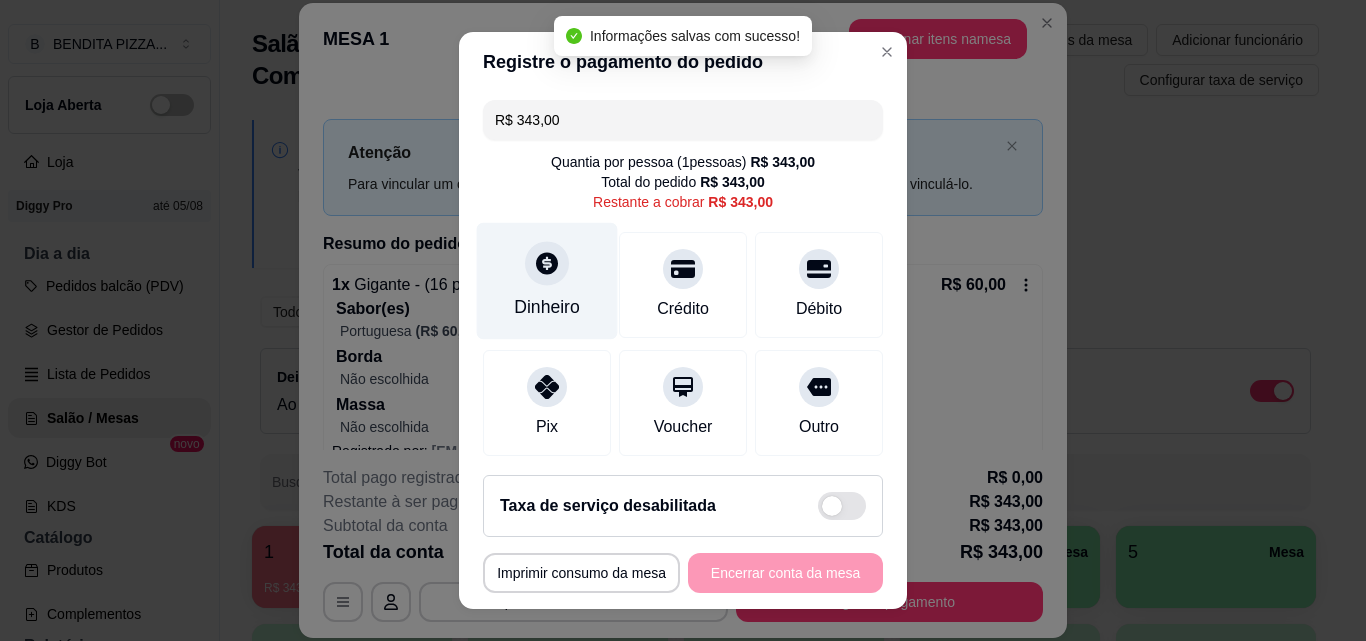 click on "Dinheiro" at bounding box center [547, 281] 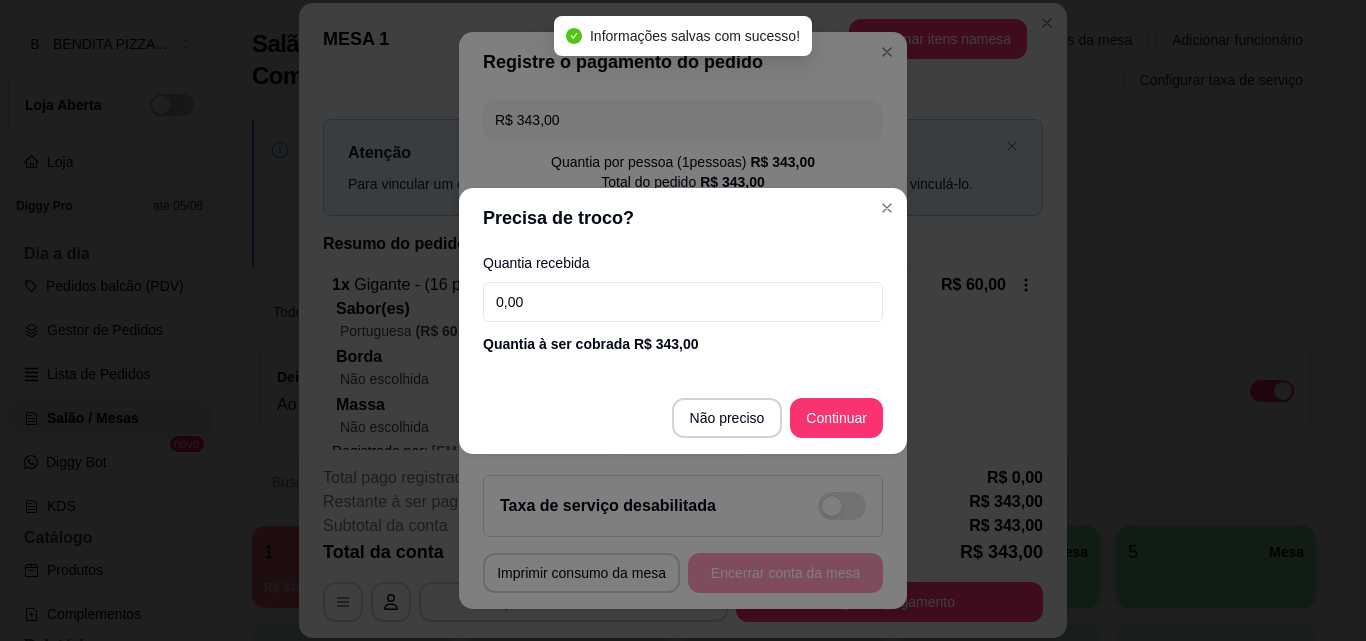 click on "0,00" at bounding box center (683, 302) 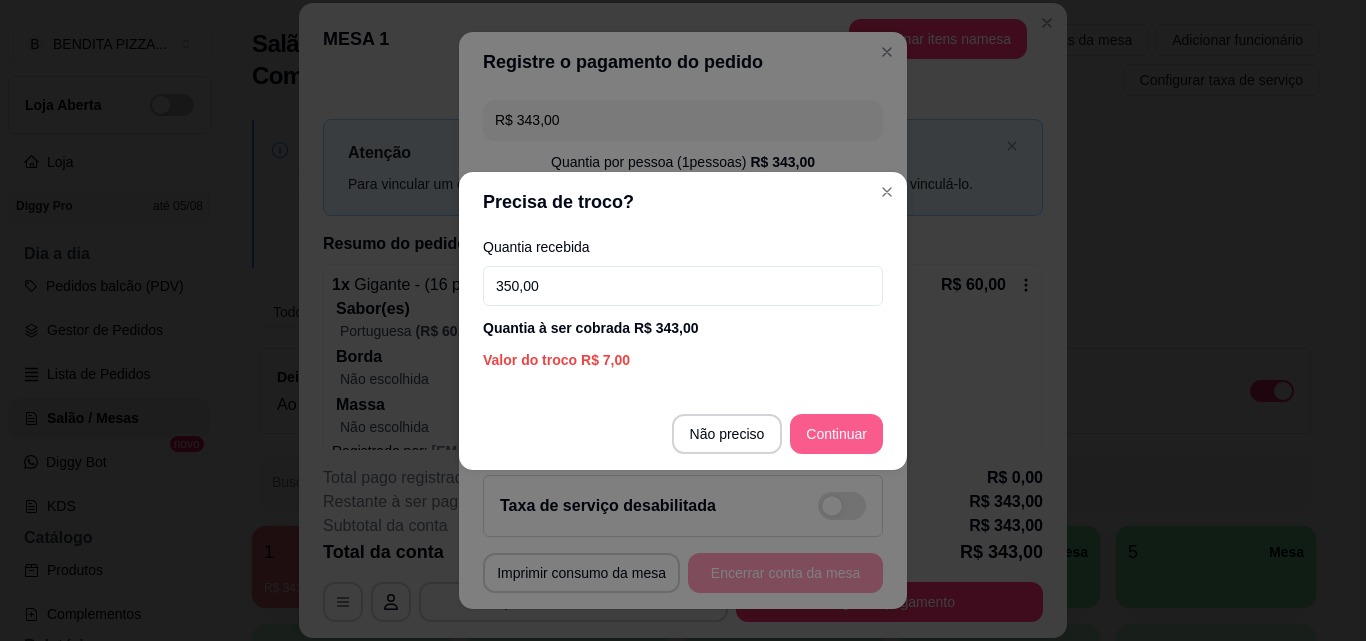 type on "350,00" 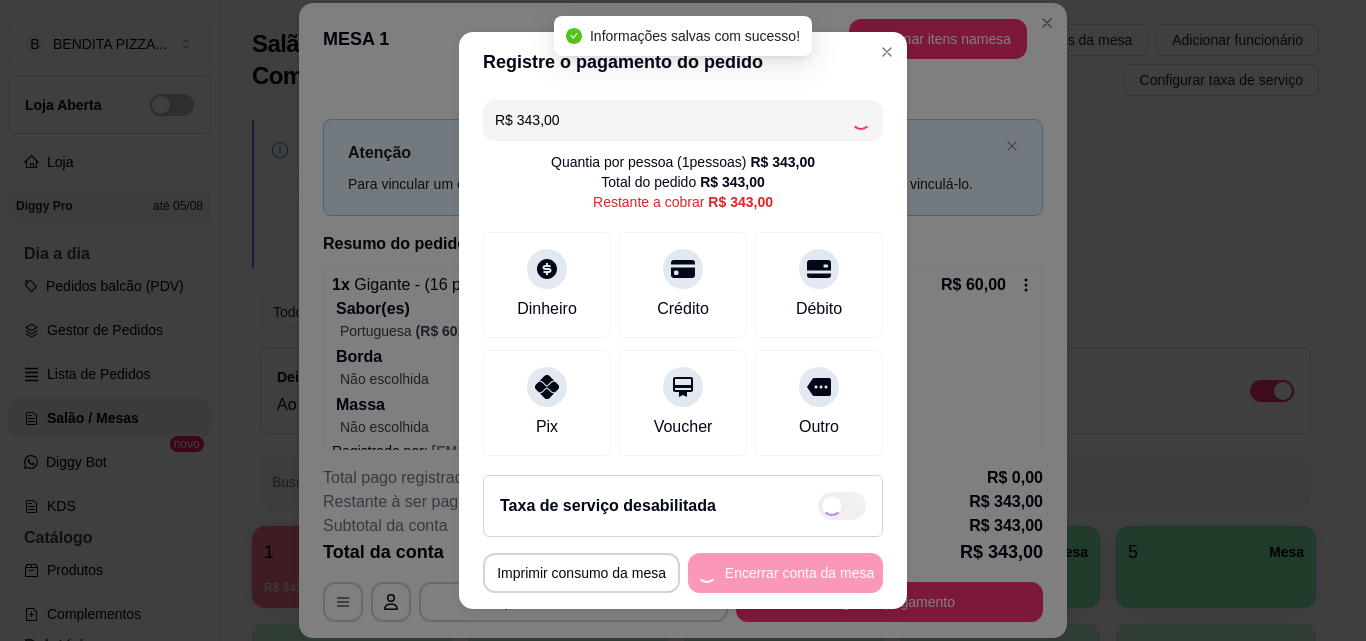 type on "R$ 0,00" 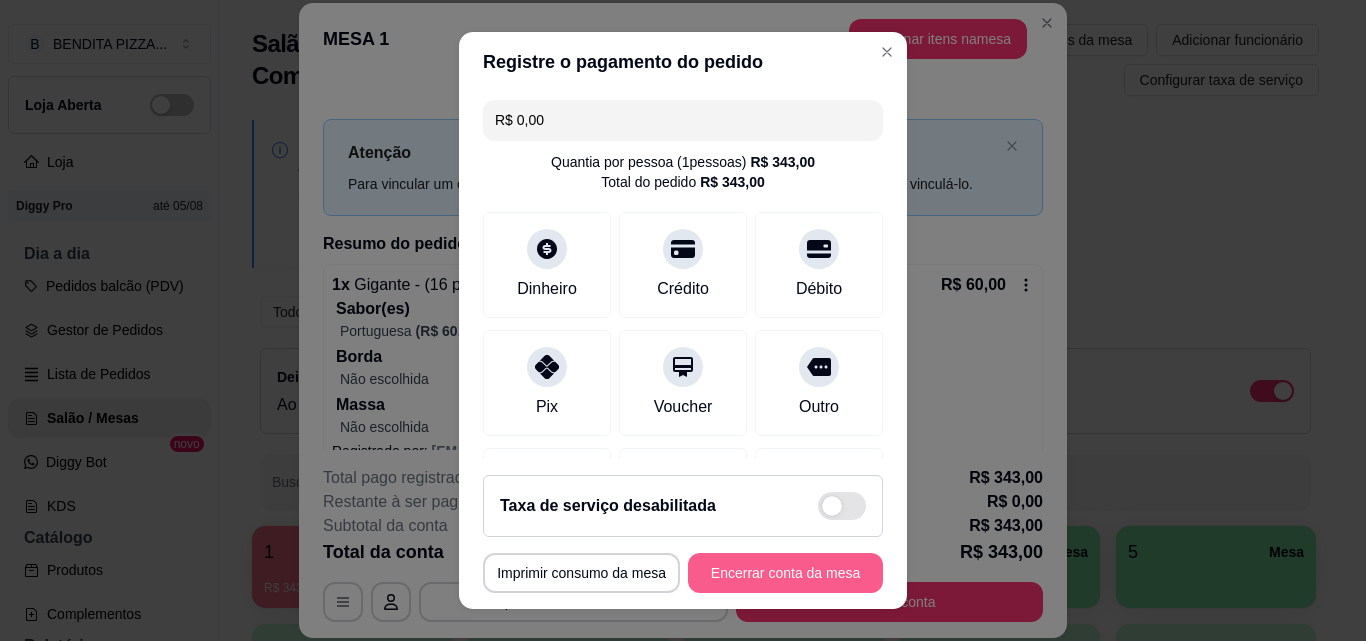 click on "Encerrar conta da mesa" at bounding box center [785, 573] 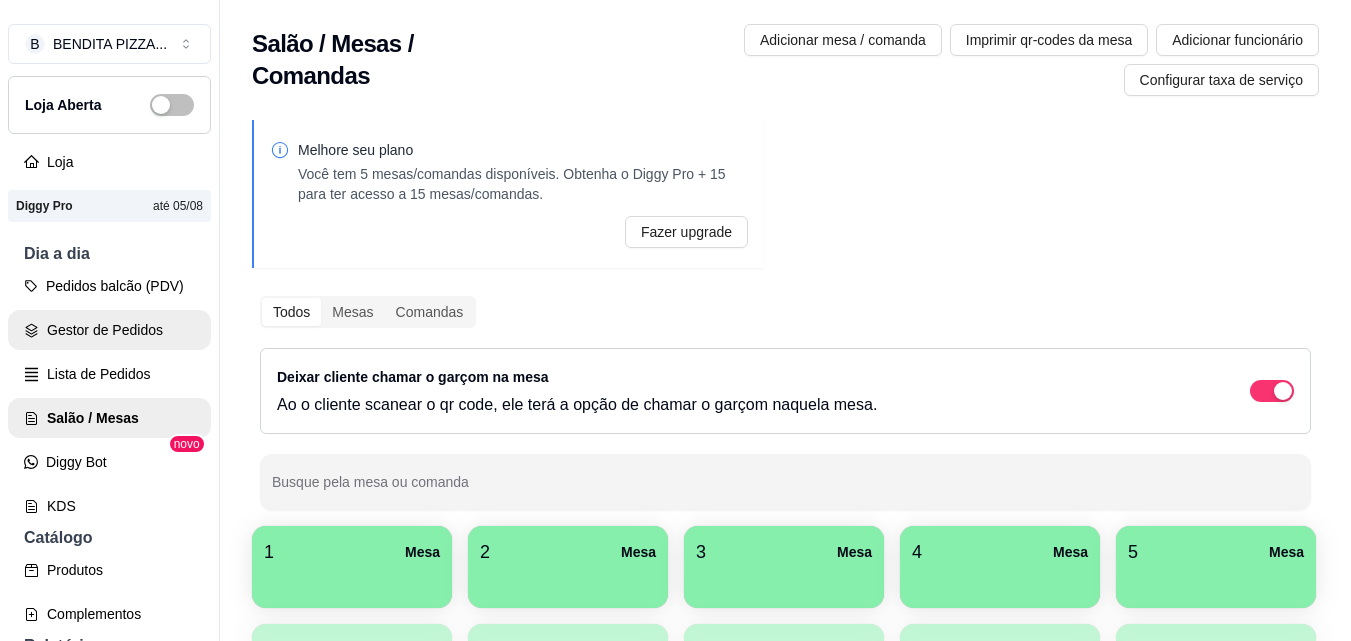 click on "Gestor de Pedidos" at bounding box center [109, 330] 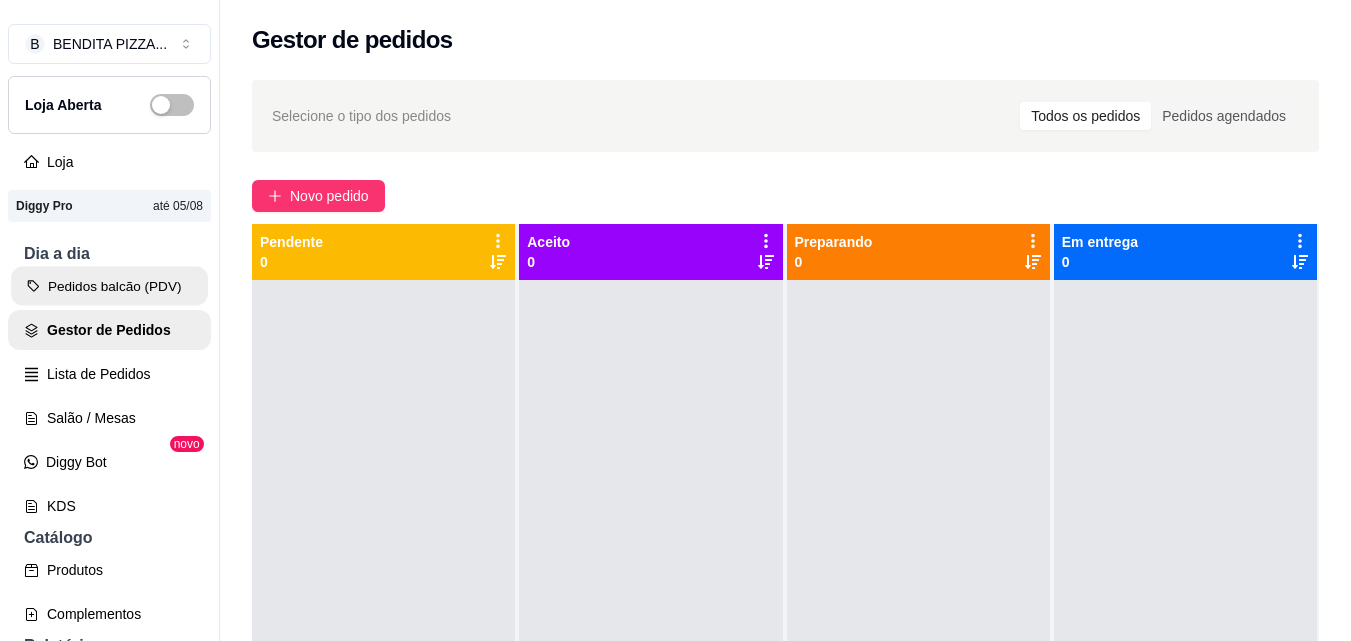 click on "Pedidos balcão (PDV)" at bounding box center [109, 286] 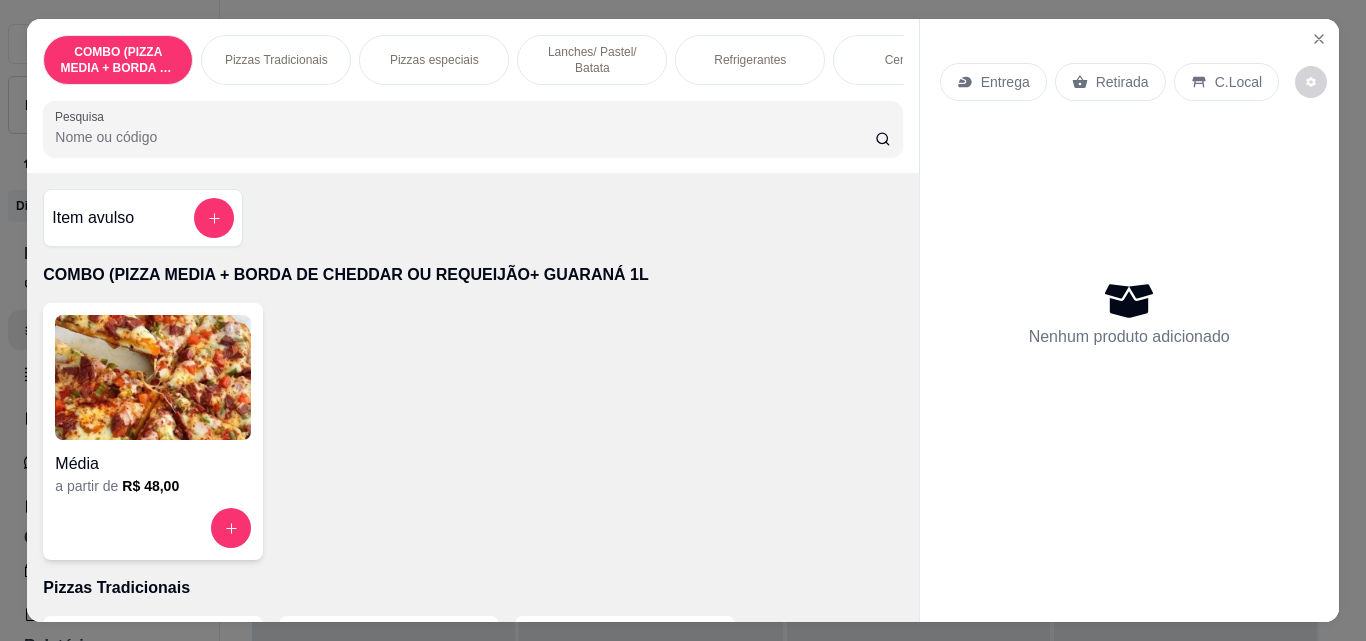 click on "Lanches/ Pastel/ Batata" at bounding box center (592, 60) 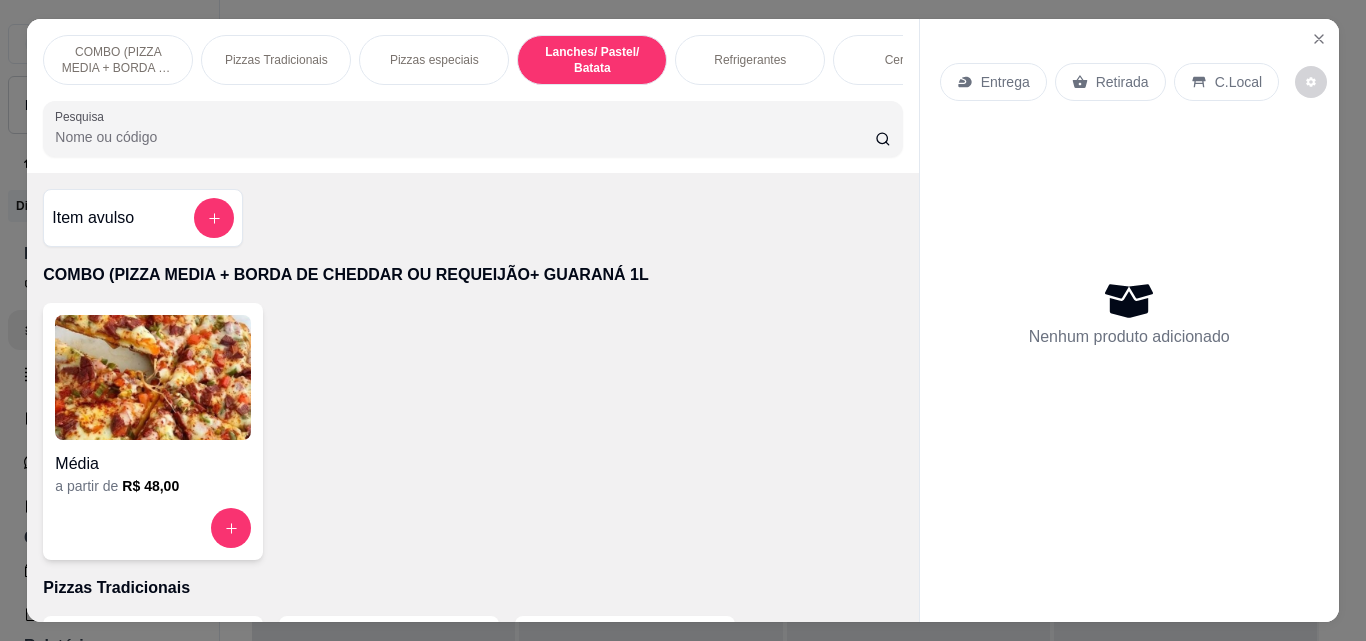 scroll, scrollTop: 1575, scrollLeft: 0, axis: vertical 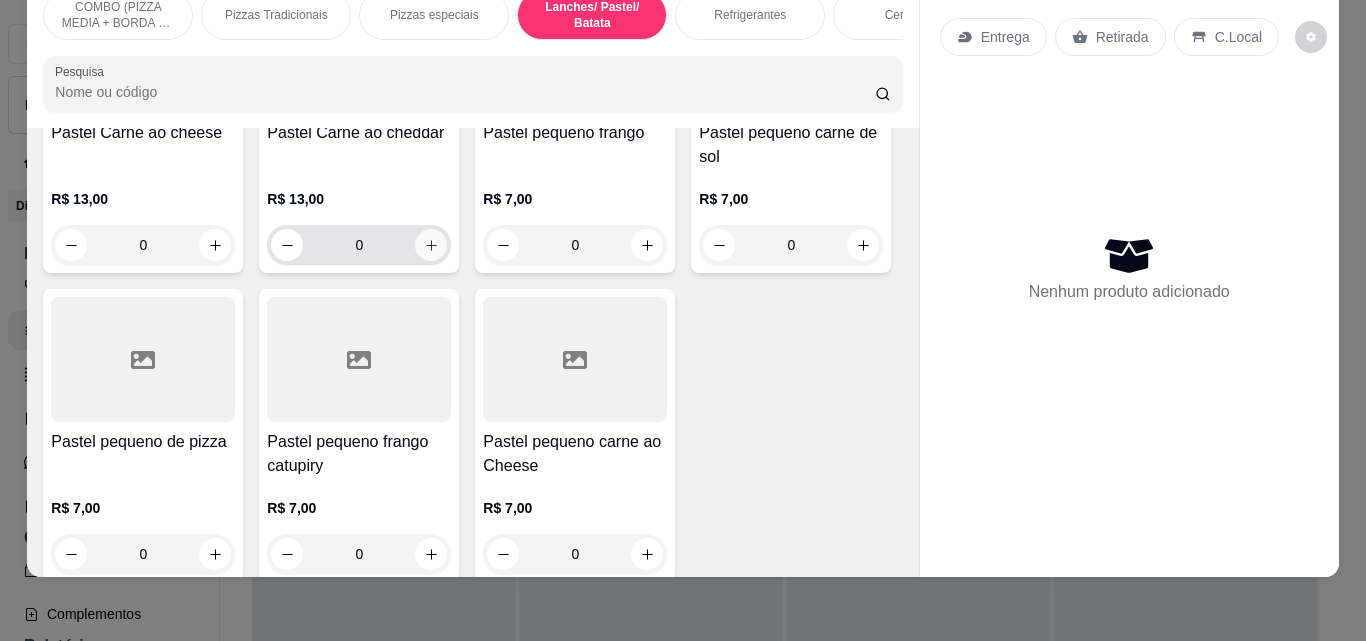 click 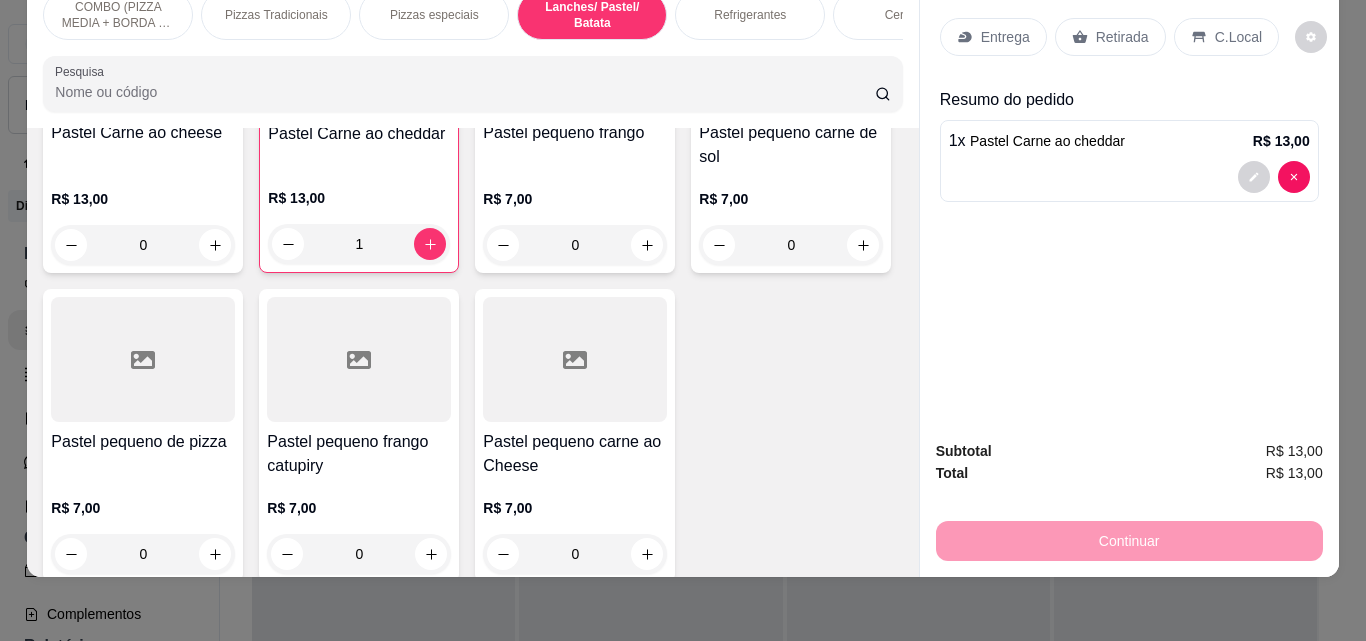 scroll, scrollTop: 2712, scrollLeft: 0, axis: vertical 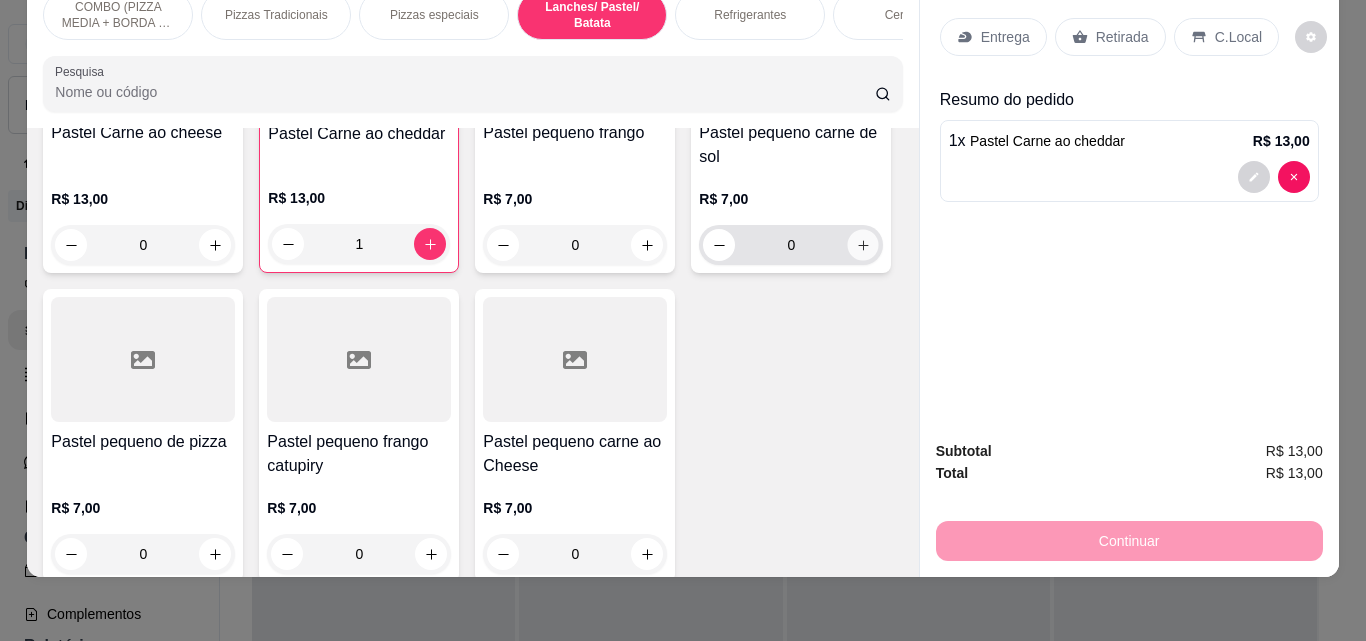 click 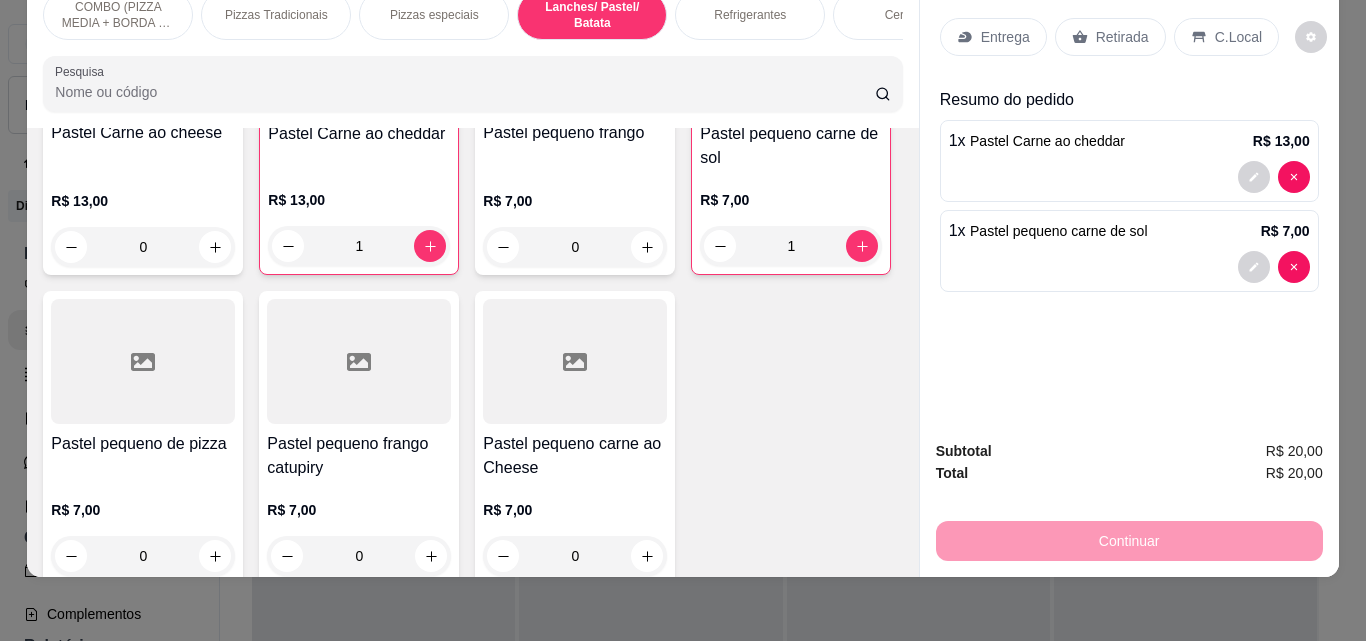 click on "Entrega" at bounding box center (993, 37) 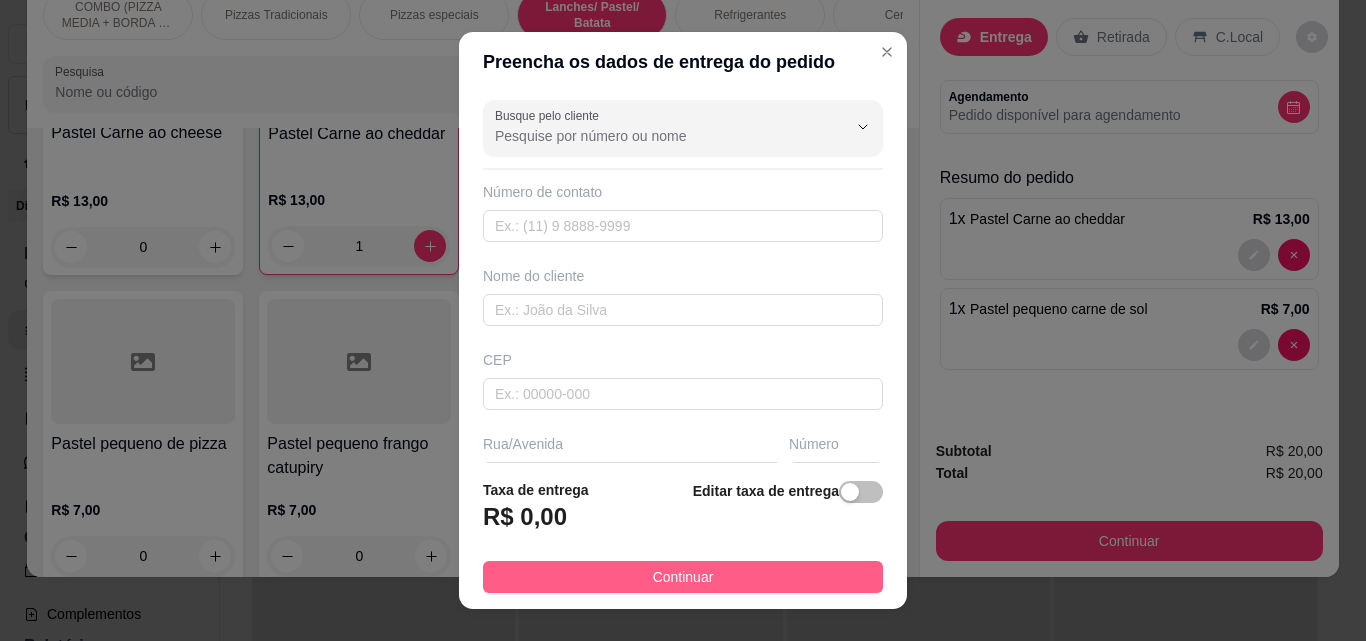 click on "Continuar" at bounding box center (683, 577) 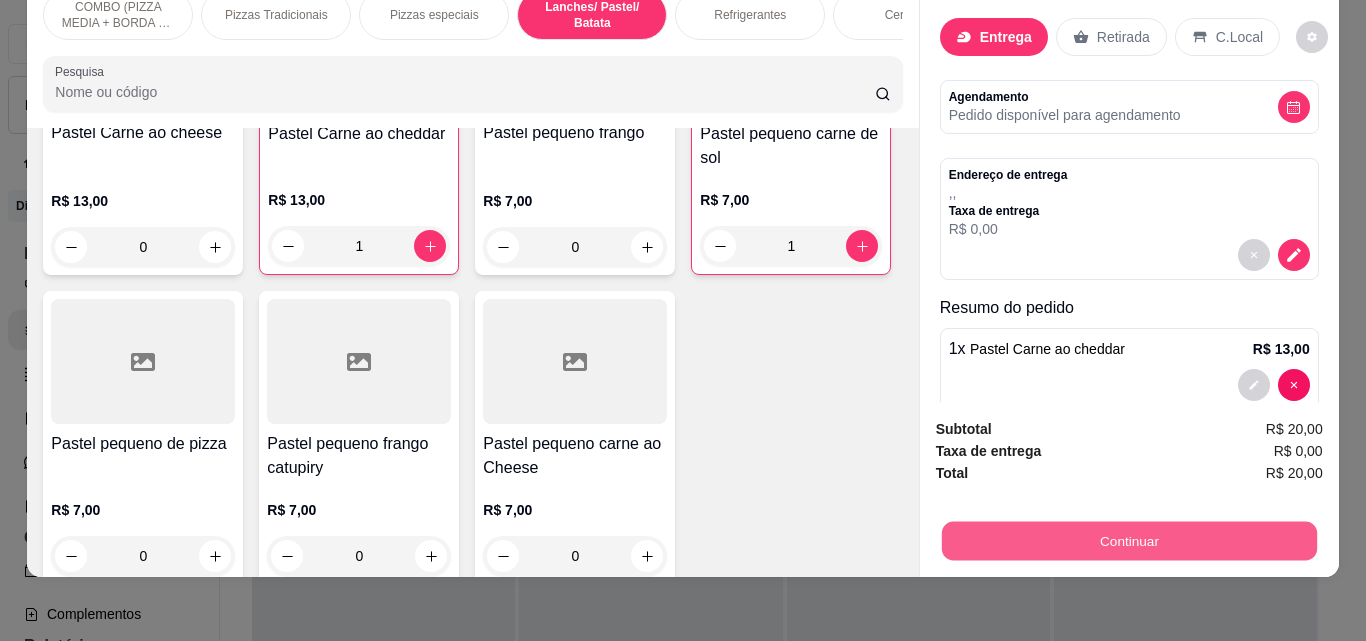 click on "Continuar" at bounding box center [1128, 540] 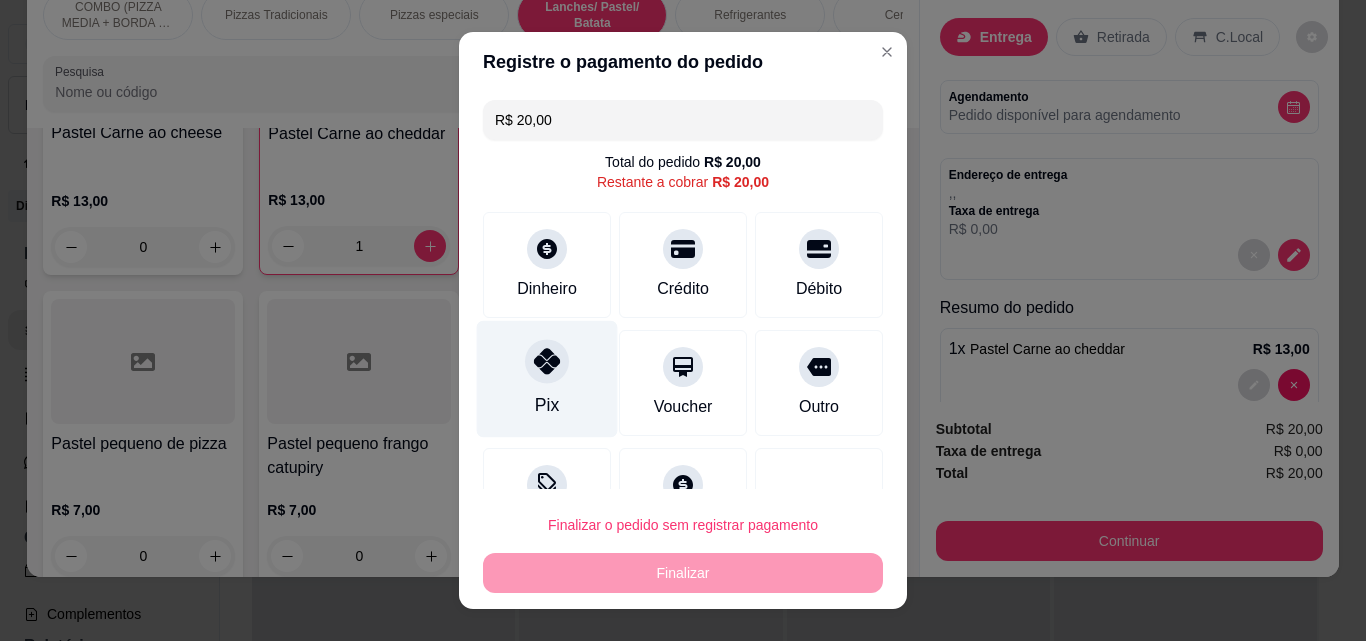 click on "Pix" at bounding box center (547, 379) 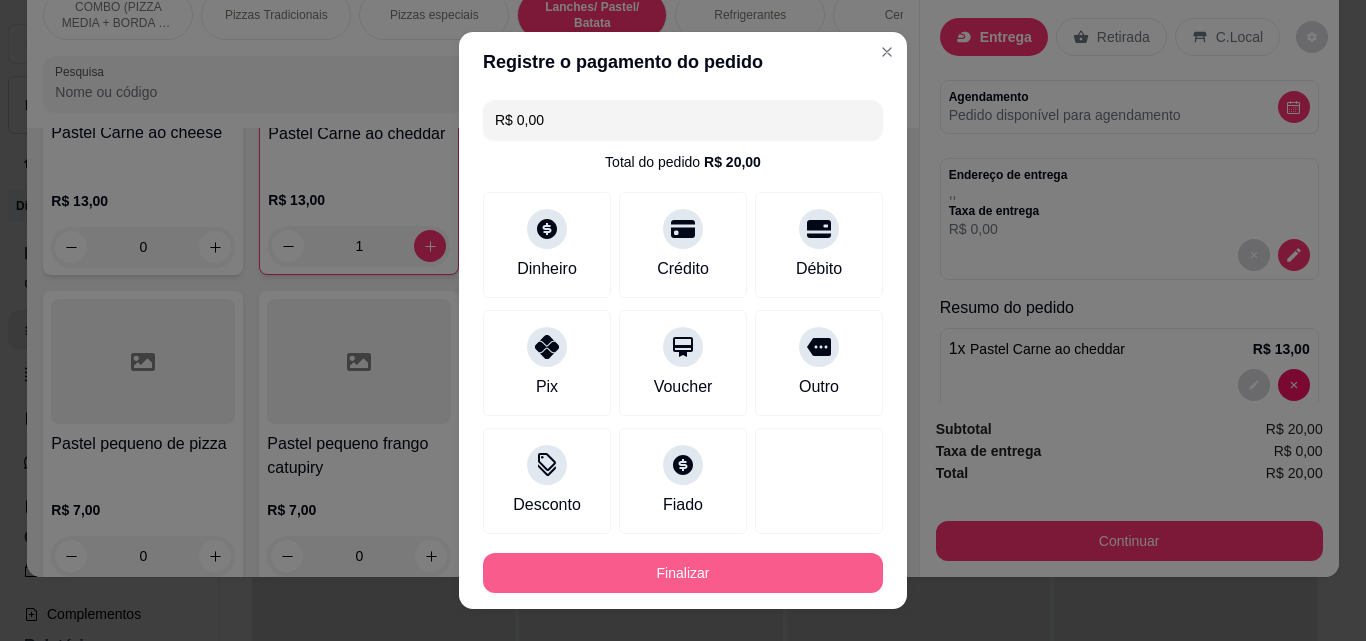 click on "Finalizar" at bounding box center (683, 573) 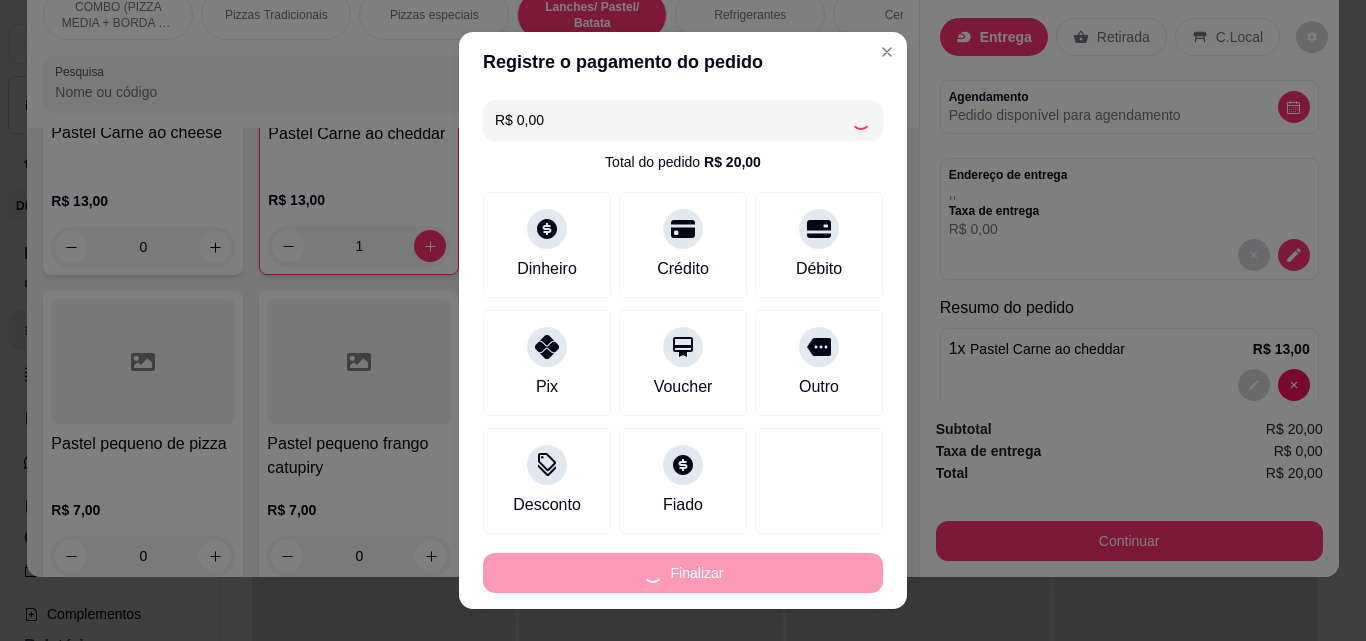 type on "0" 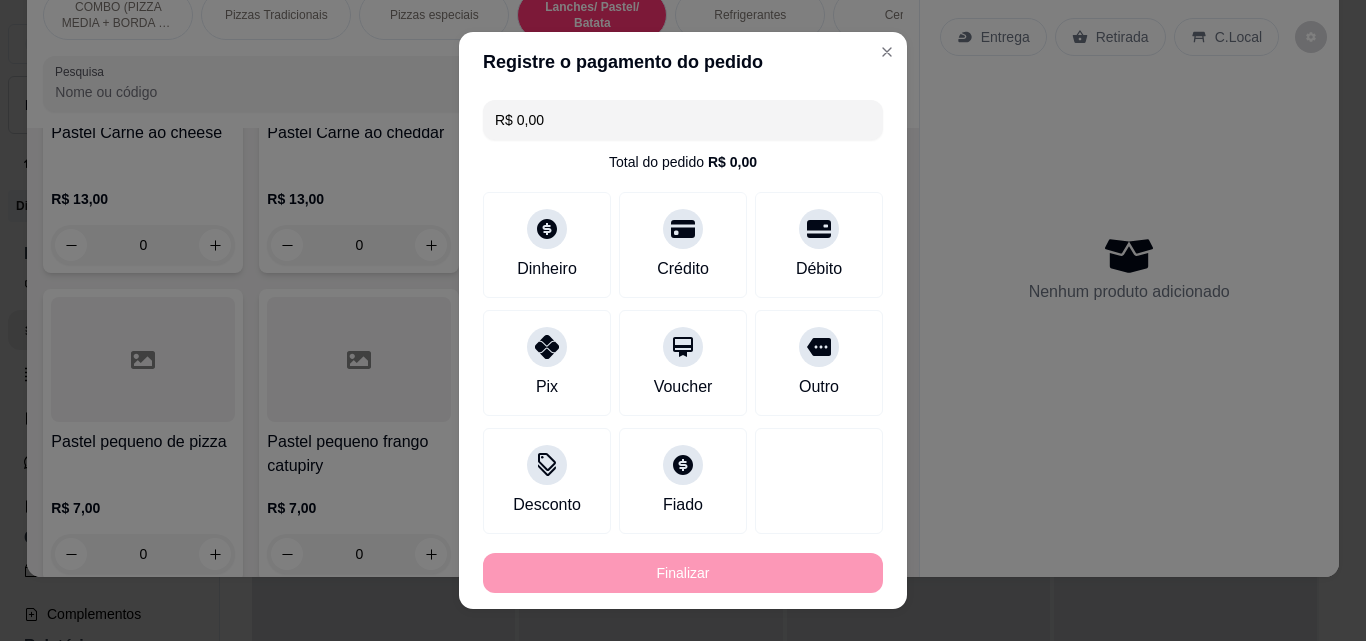 type on "-R$ 20,00" 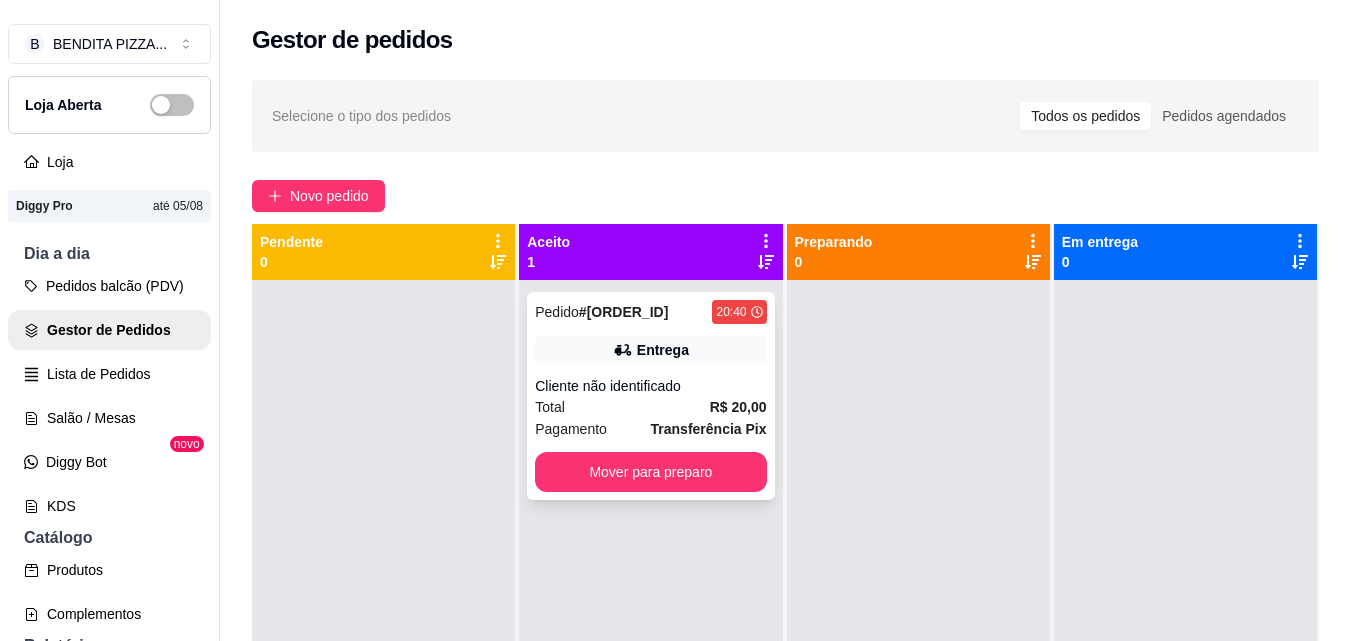 click on "Pedido  # 3047-9fe1c 20:40 Entrega Cliente não identificado Total R$ 20,00 Pagamento Transferência Pix Mover para preparo" at bounding box center [650, 396] 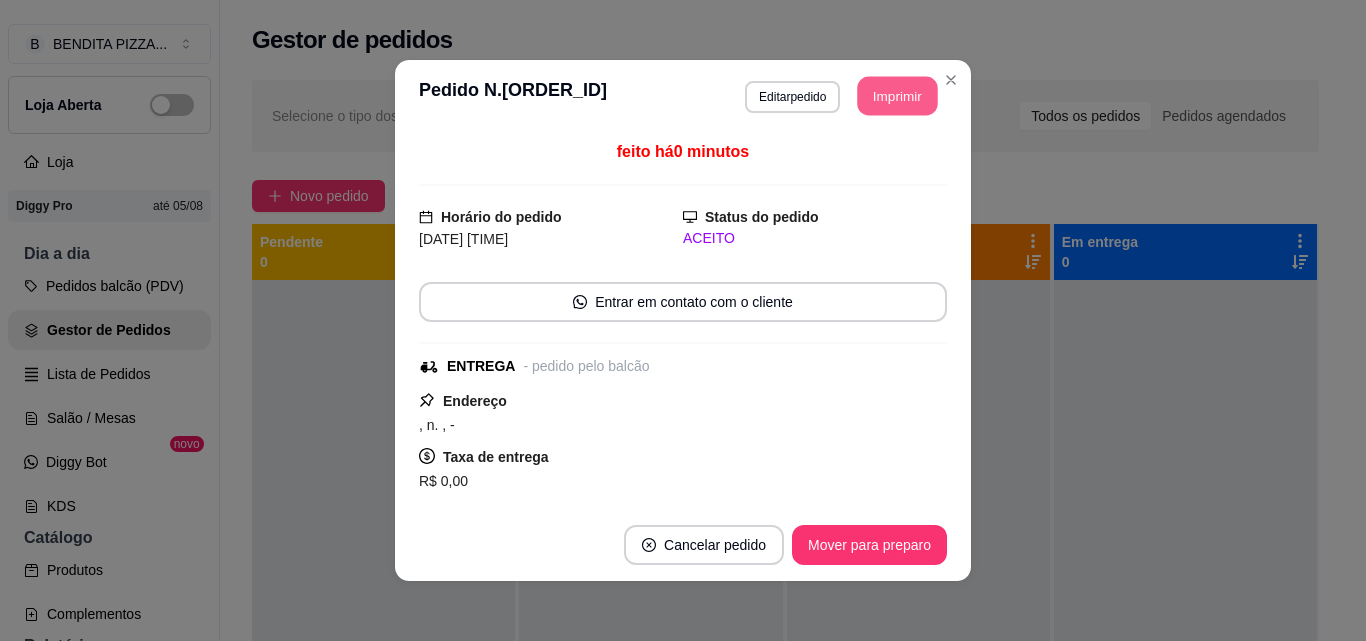 click on "Imprimir" at bounding box center (898, 96) 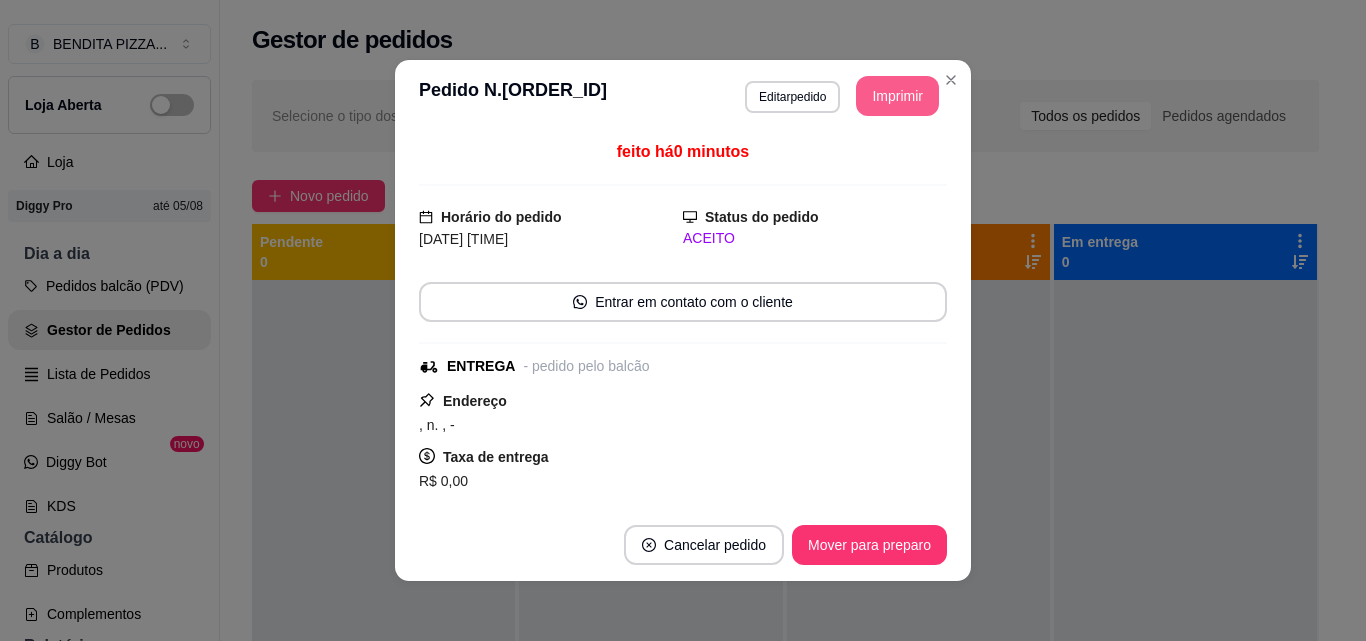 scroll, scrollTop: 0, scrollLeft: 0, axis: both 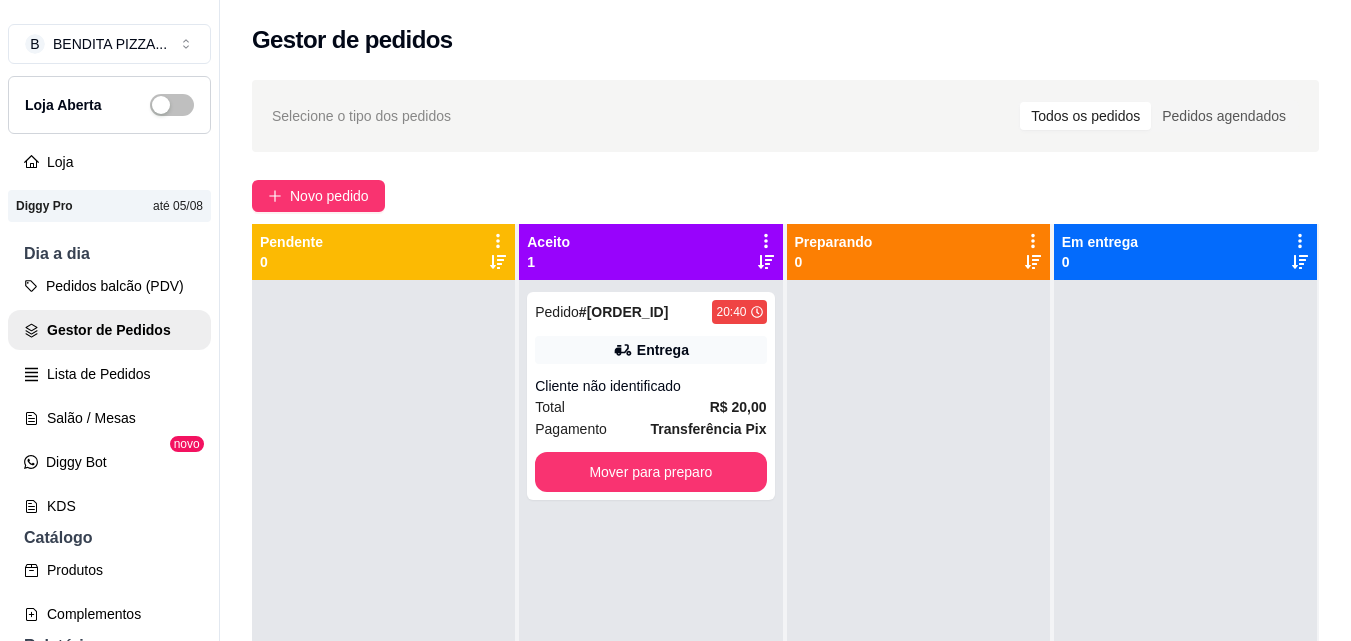 click on "Dia a dia" at bounding box center (109, 254) 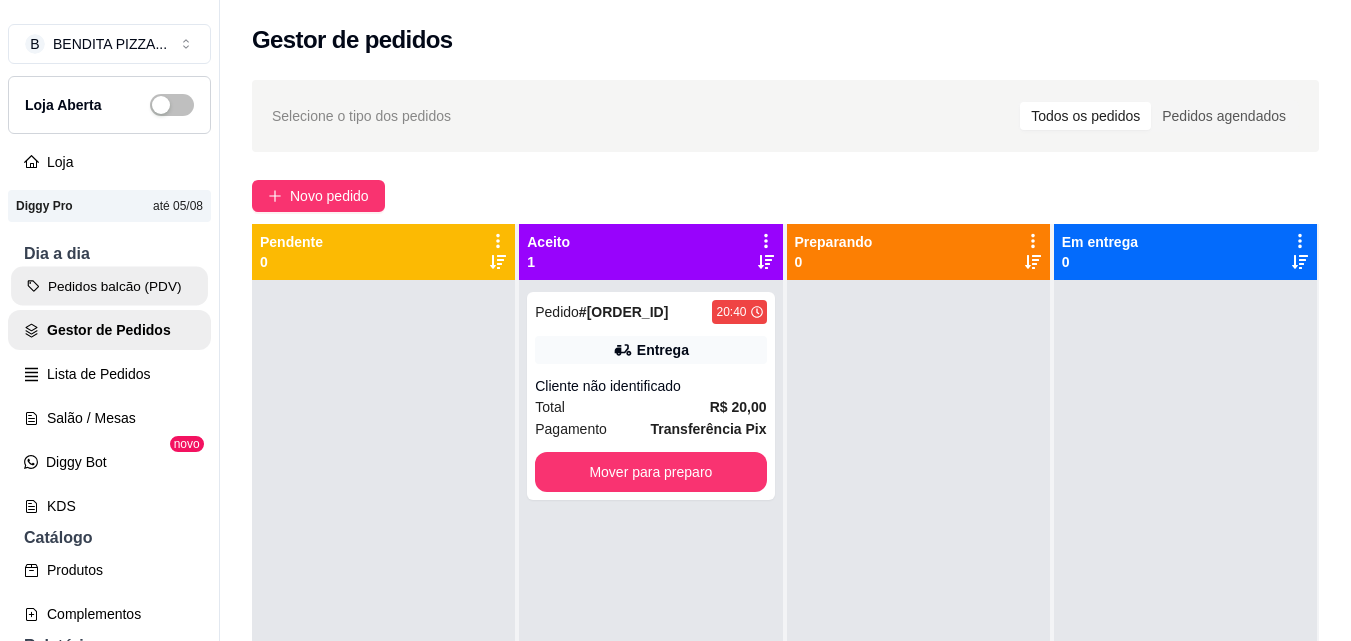 click on "Pedidos balcão (PDV)" at bounding box center (109, 286) 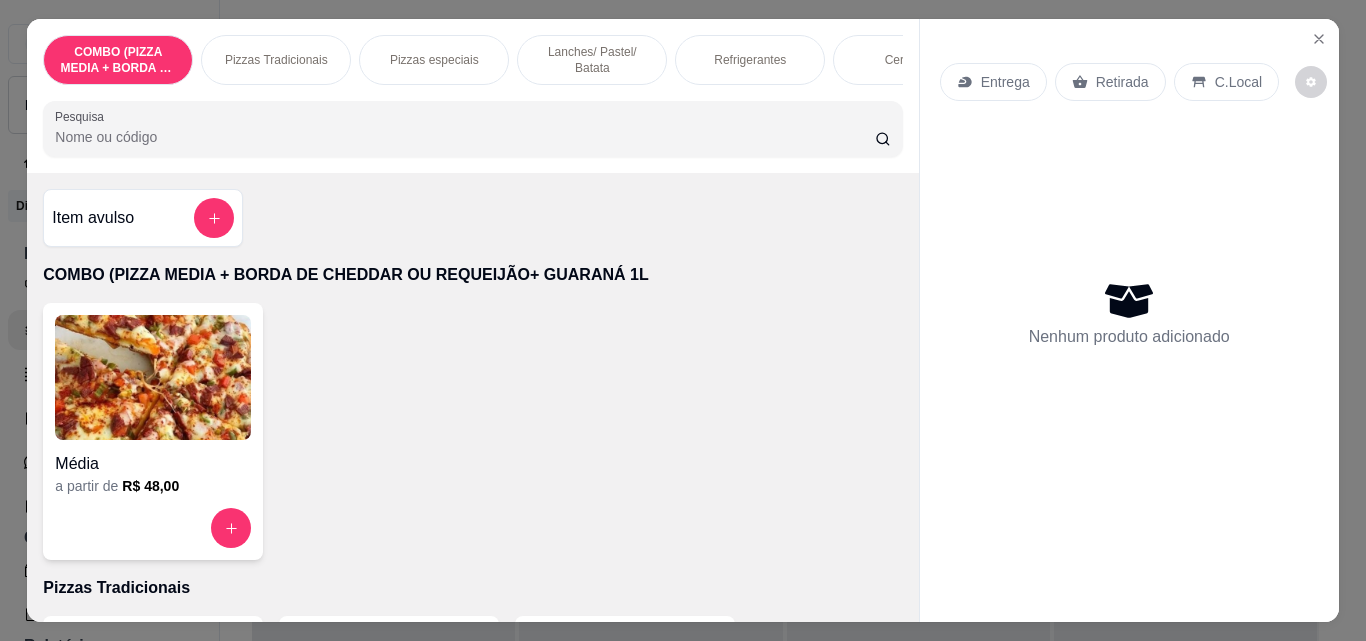click on "Pizzas Tradicionais" at bounding box center [276, 60] 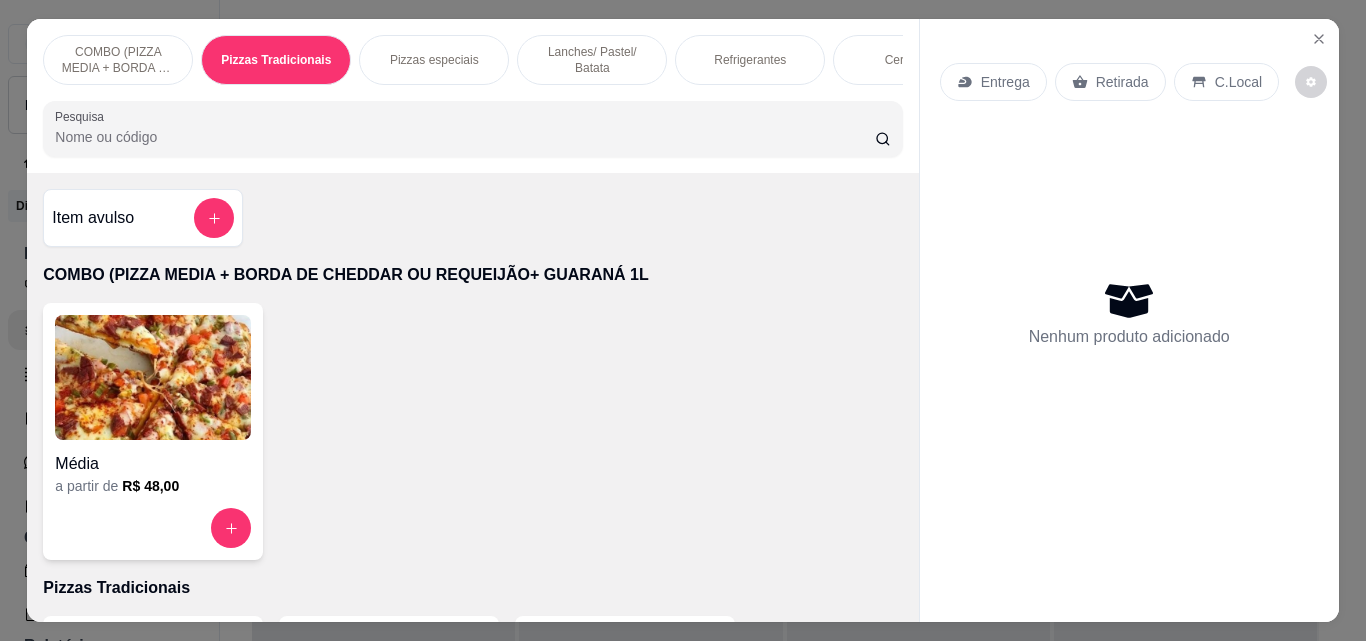 scroll, scrollTop: 403, scrollLeft: 0, axis: vertical 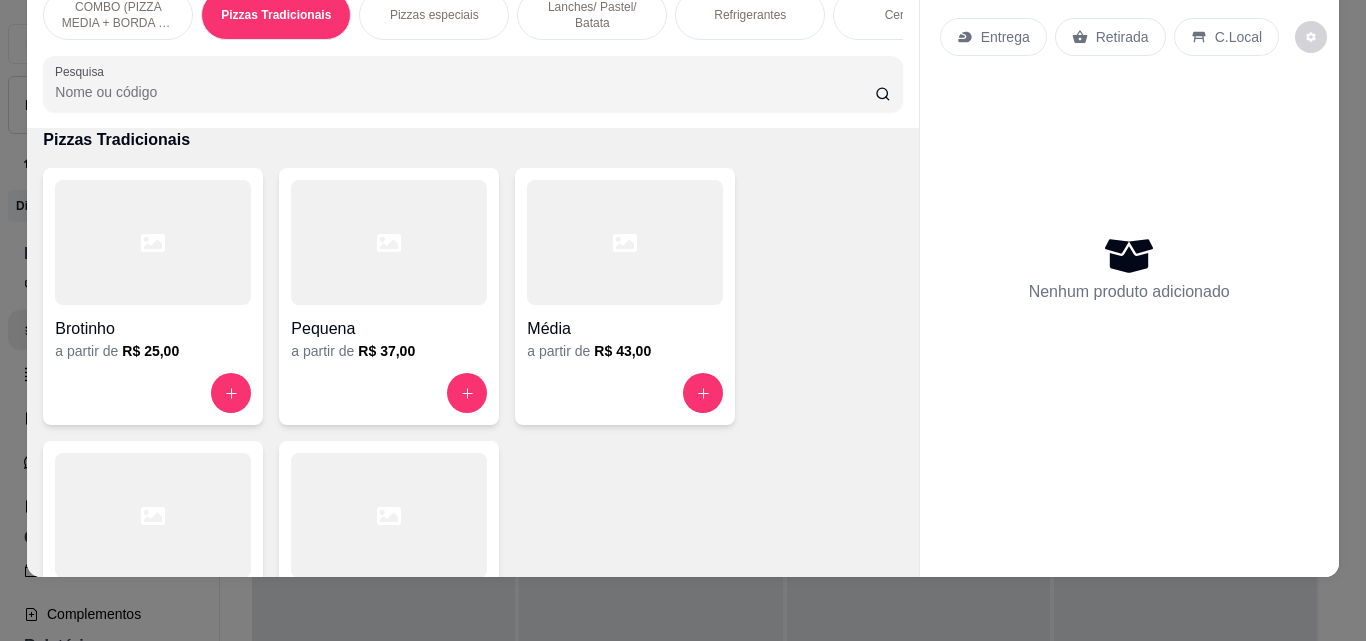 click at bounding box center (153, 515) 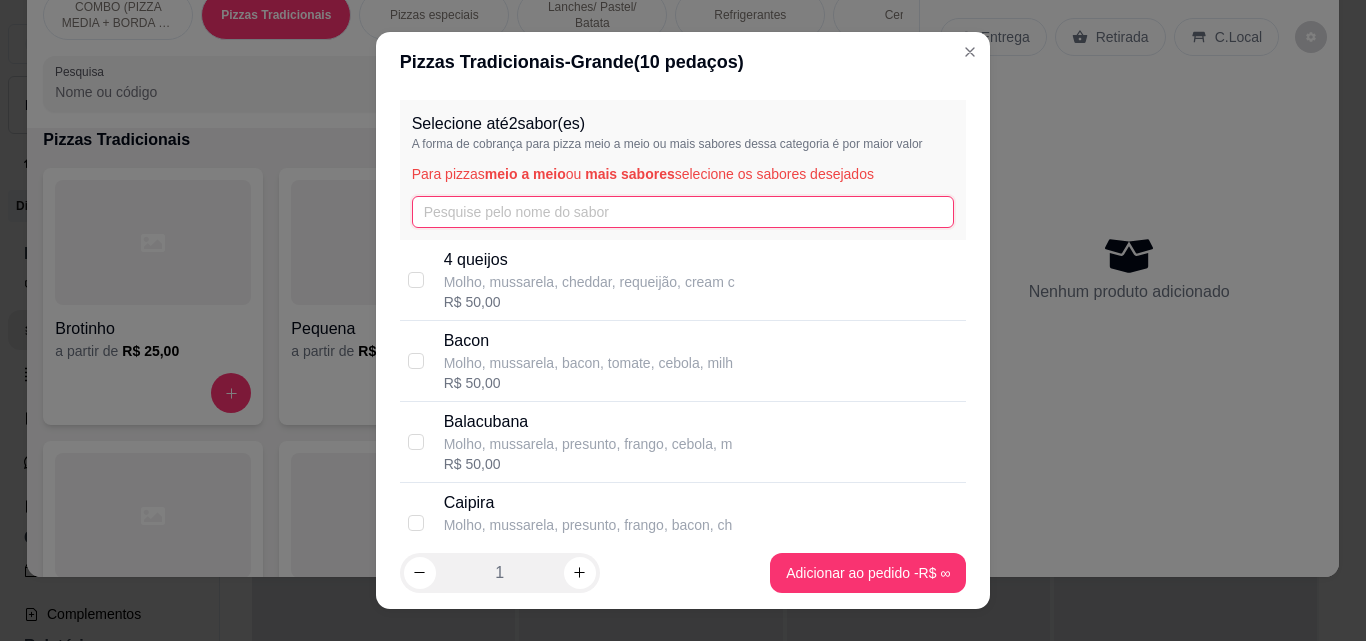 click at bounding box center (683, 212) 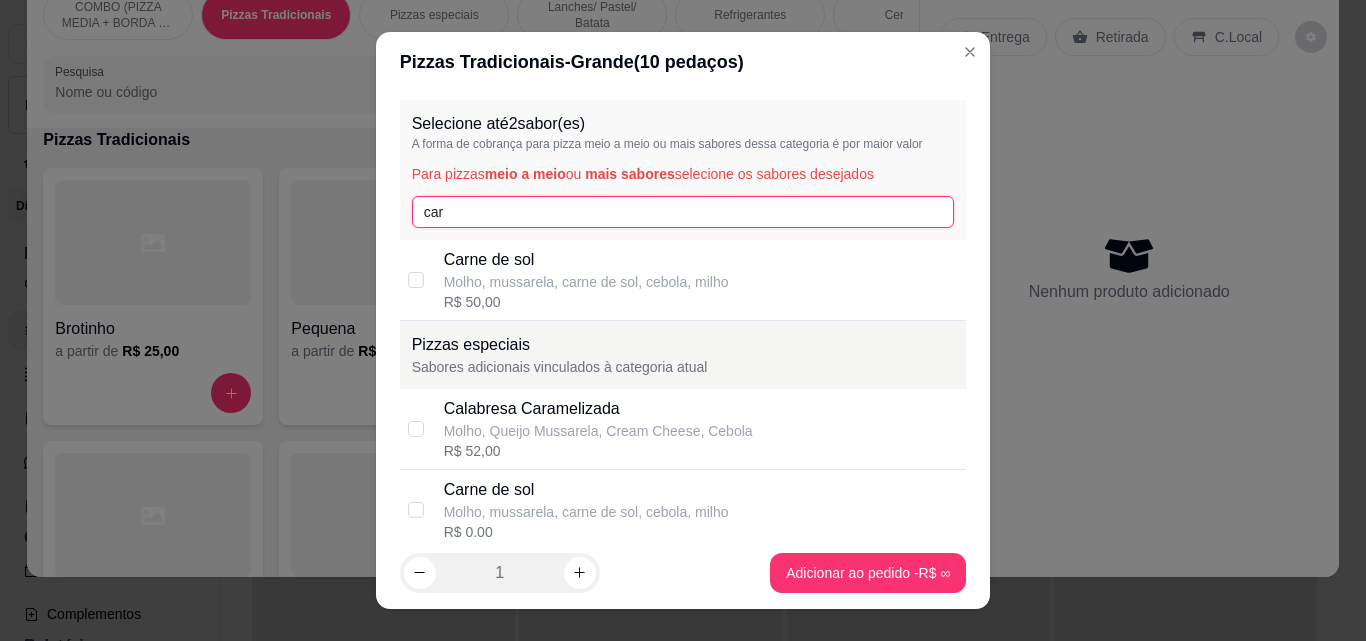 type on "car" 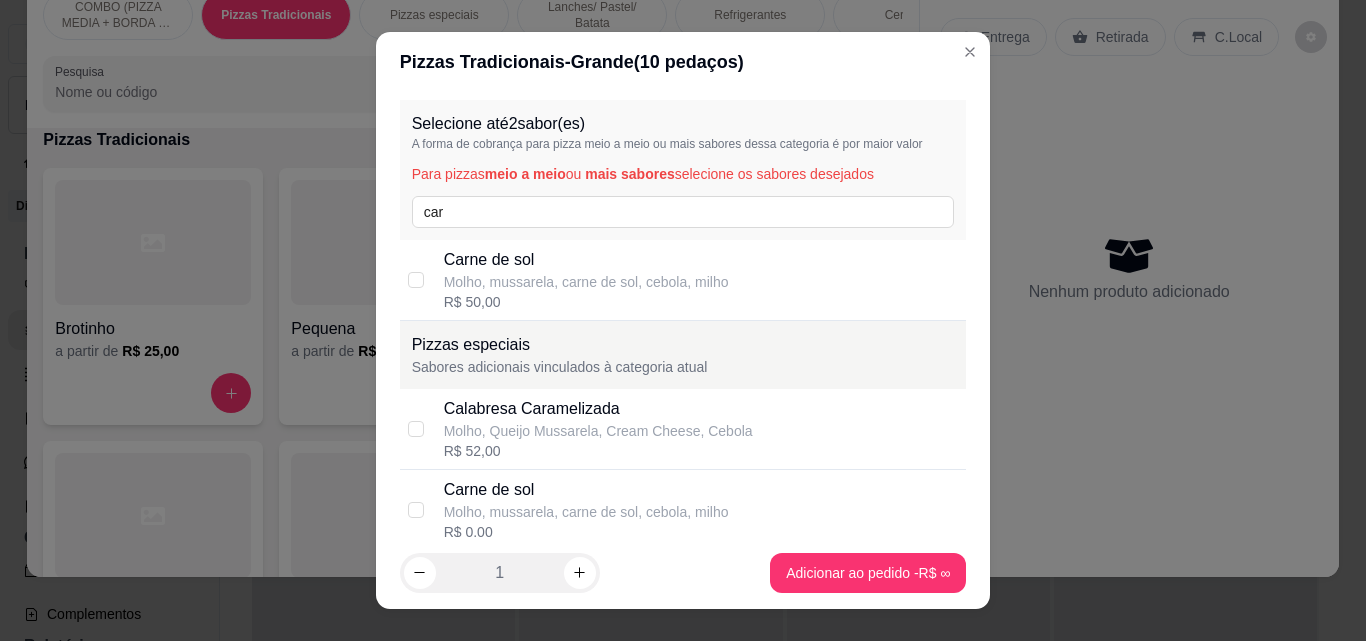 click on "R$ 50,00" at bounding box center (586, 302) 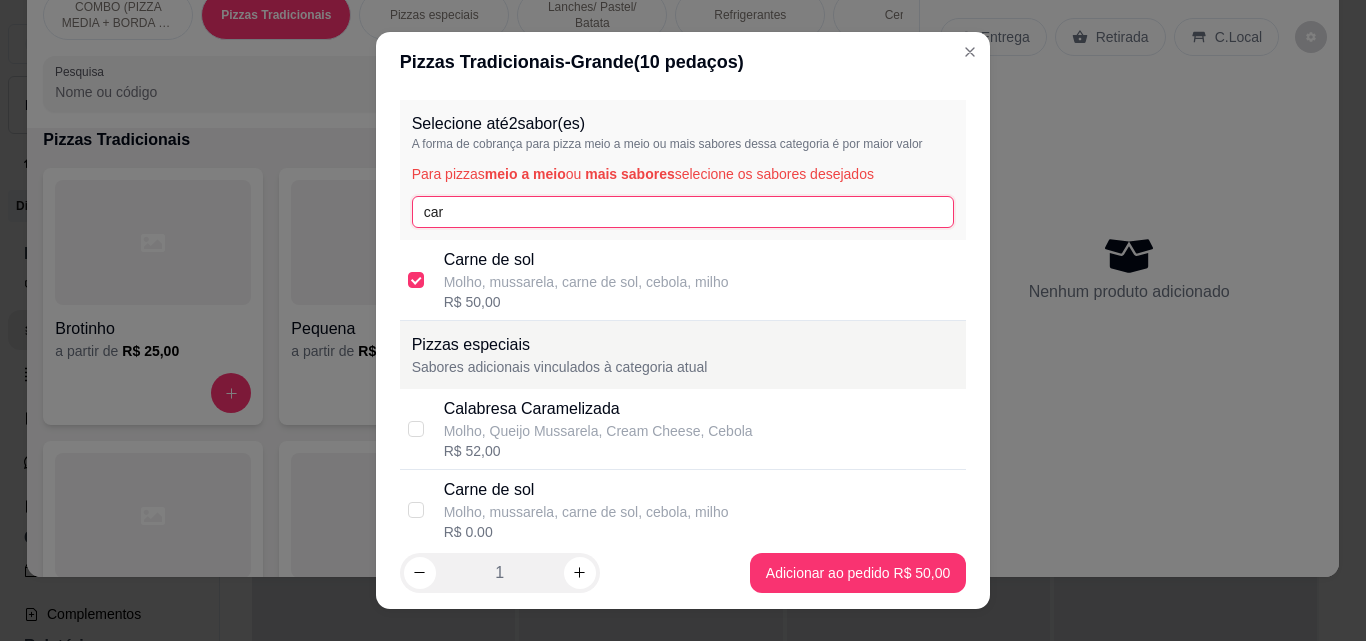 click on "car" at bounding box center [683, 212] 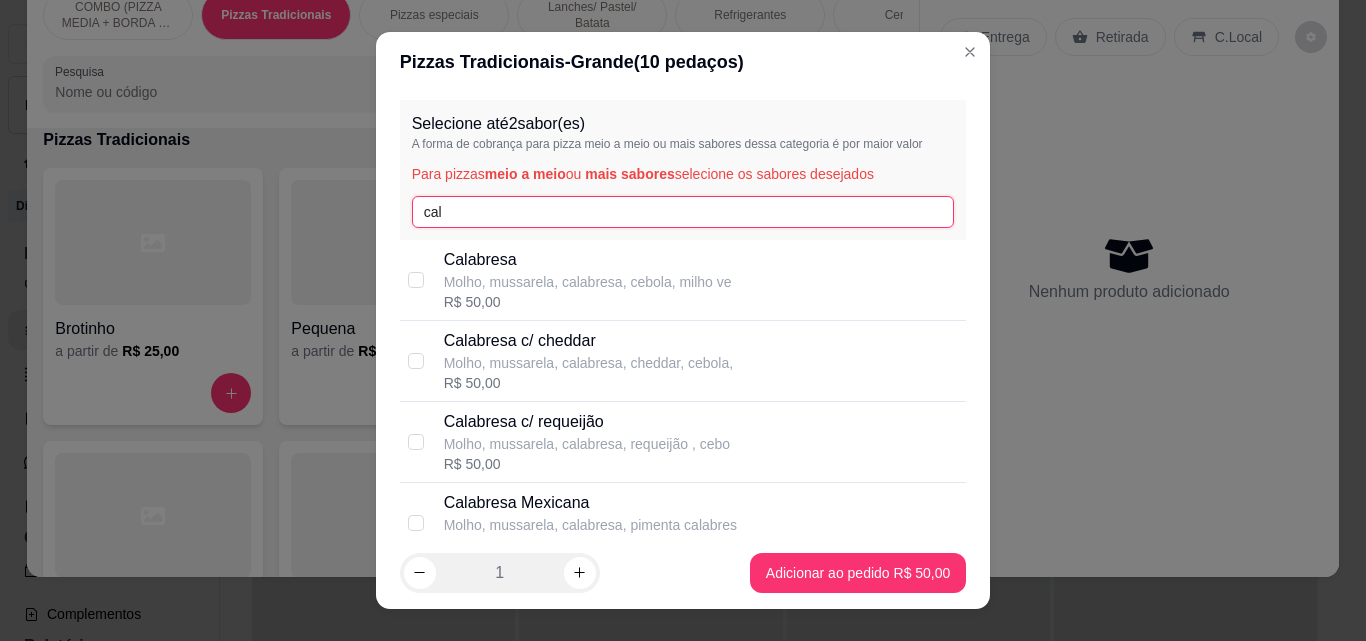type on "cal" 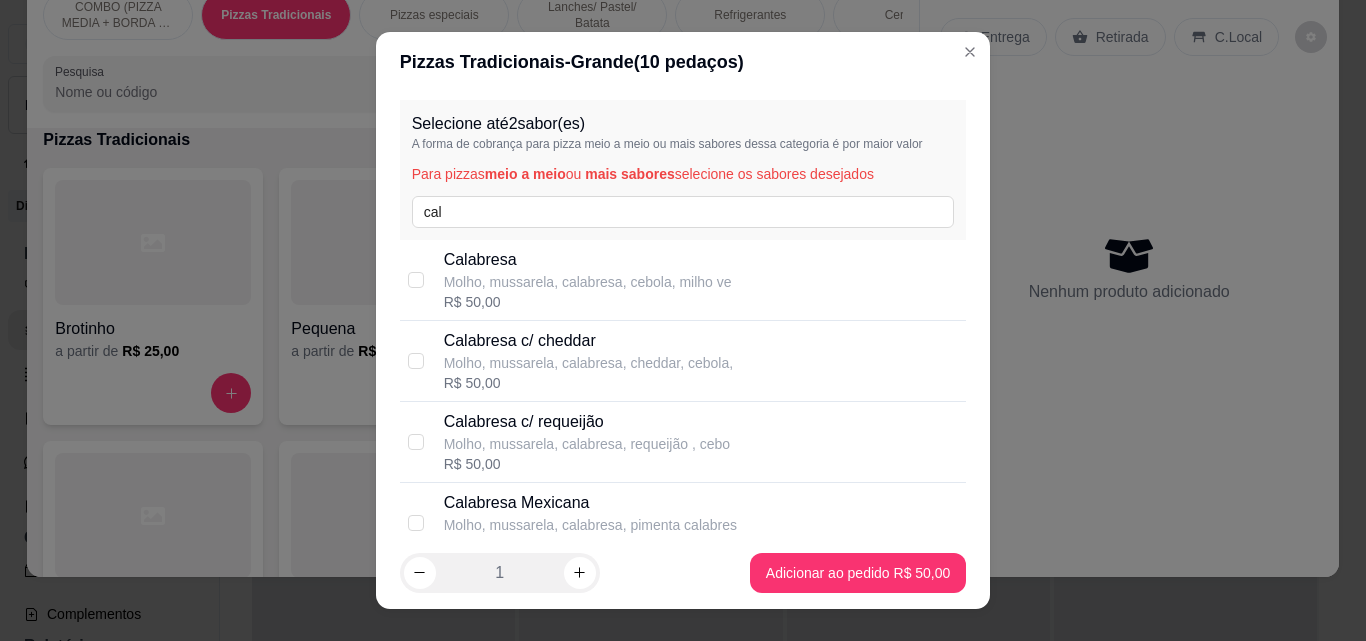 click on "R$ 50,00" at bounding box center [588, 302] 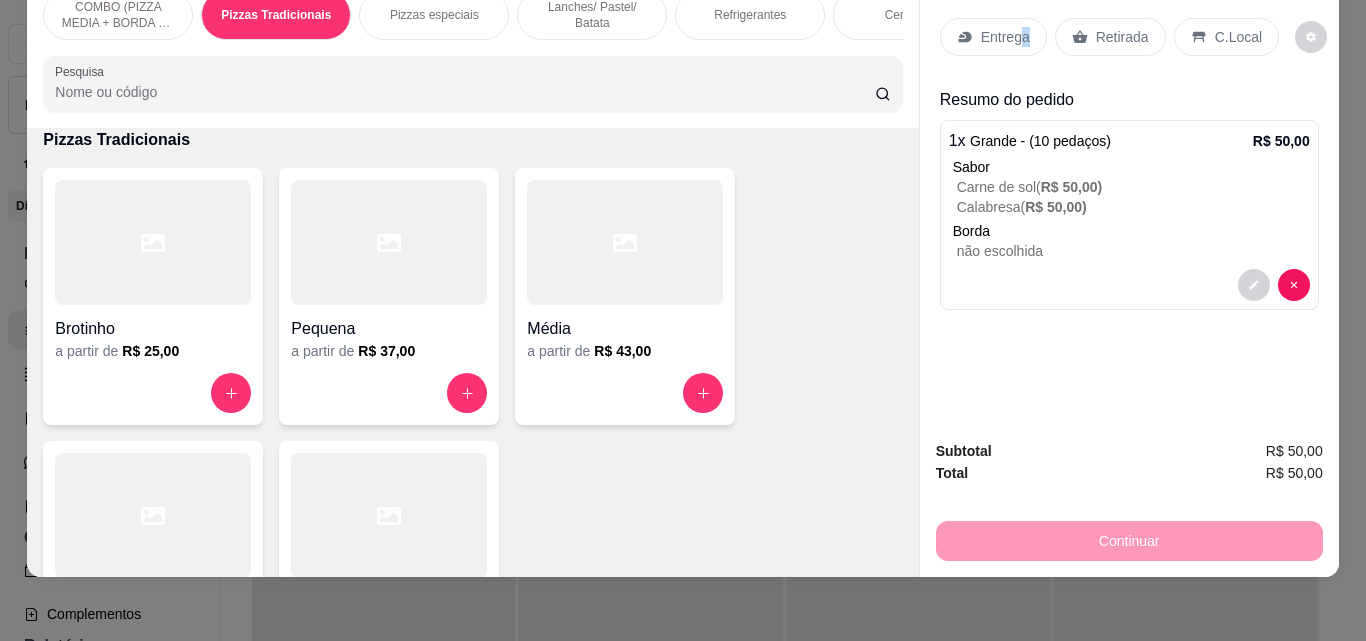 click on "Entrega" at bounding box center (1005, 37) 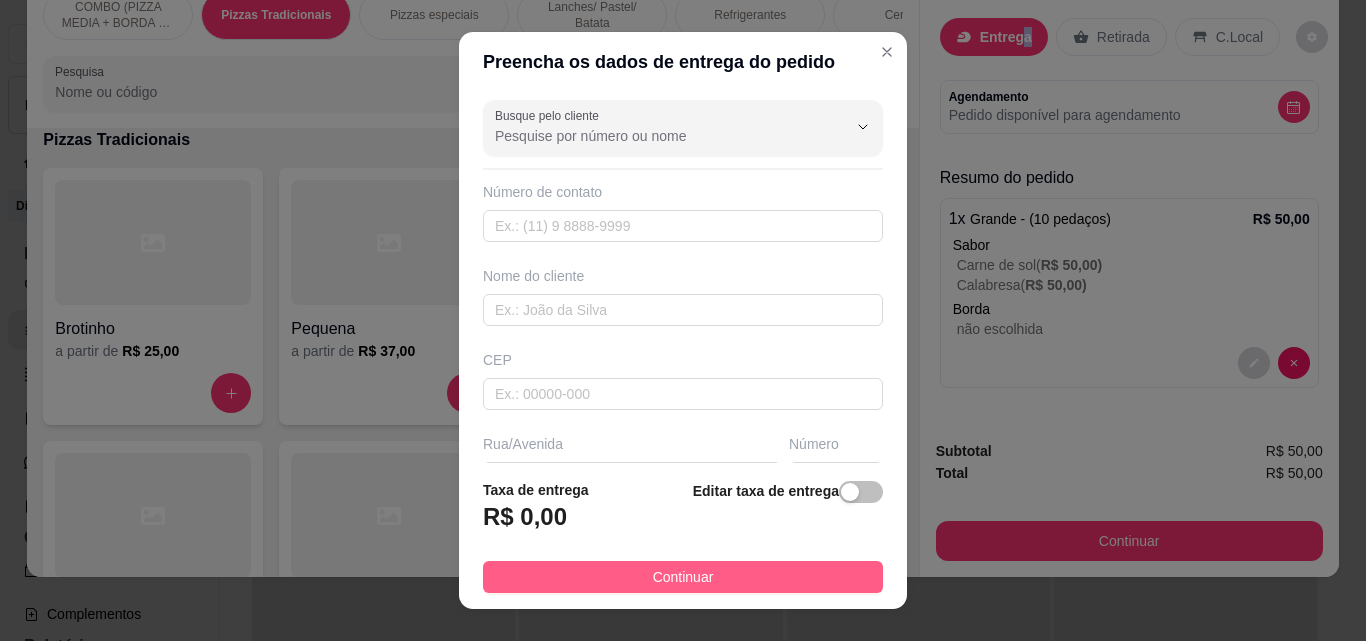 click on "Continuar" at bounding box center (683, 577) 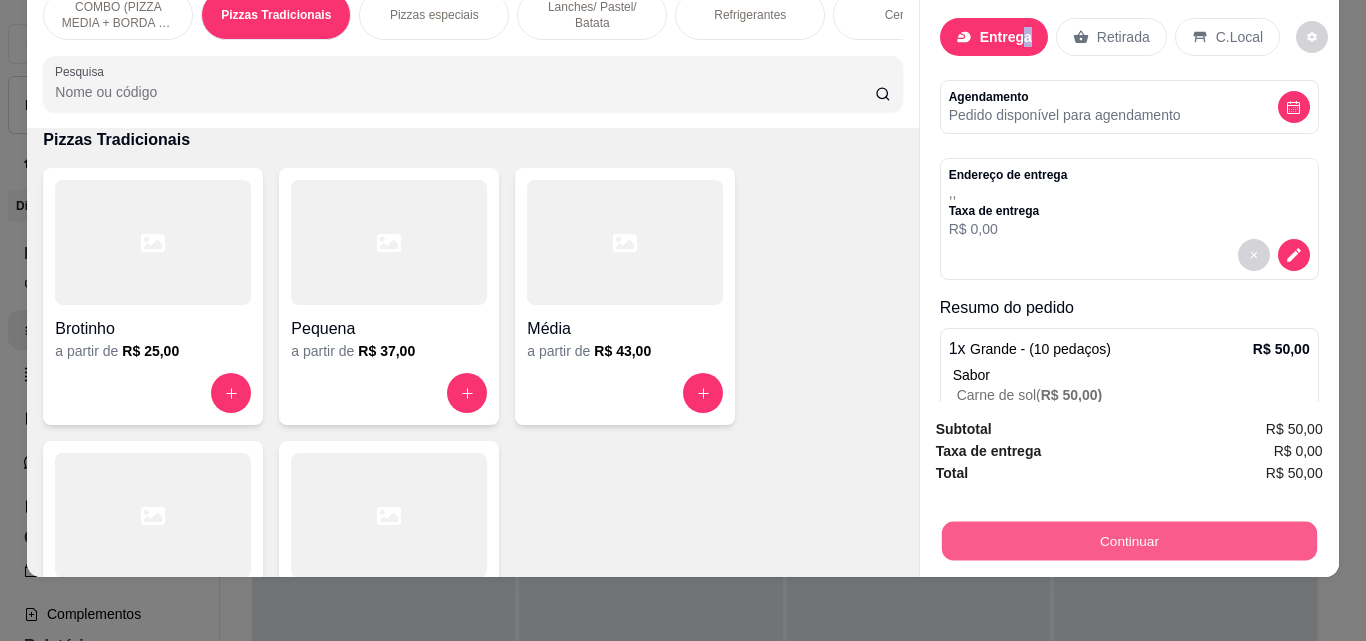 click on "Continuar" at bounding box center [1129, 538] 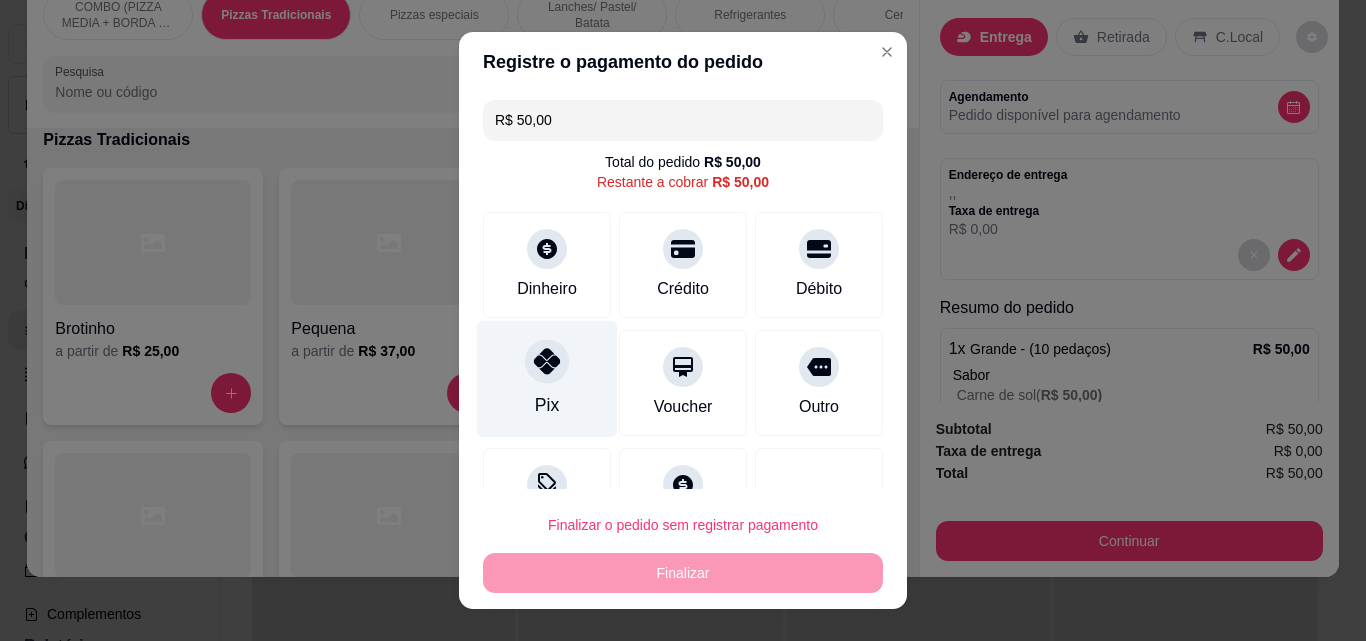 click on "Pix" at bounding box center (547, 379) 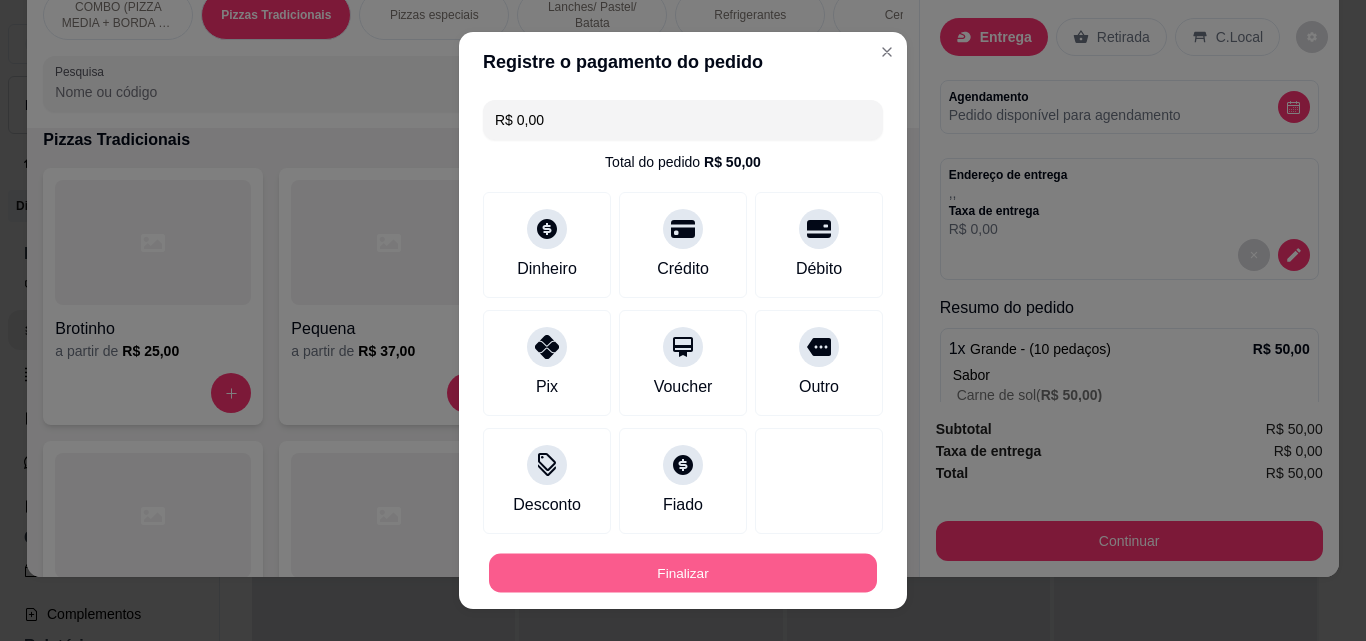 click on "Finalizar" at bounding box center [683, 573] 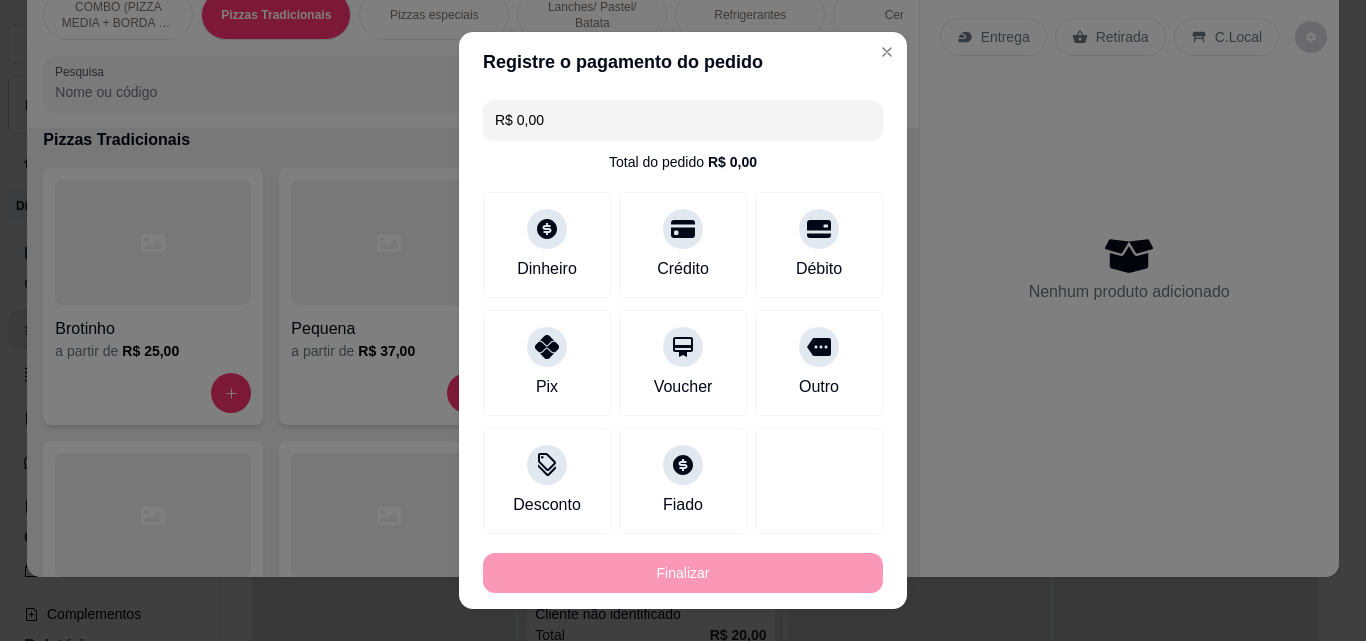 type on "-R$ 50,00" 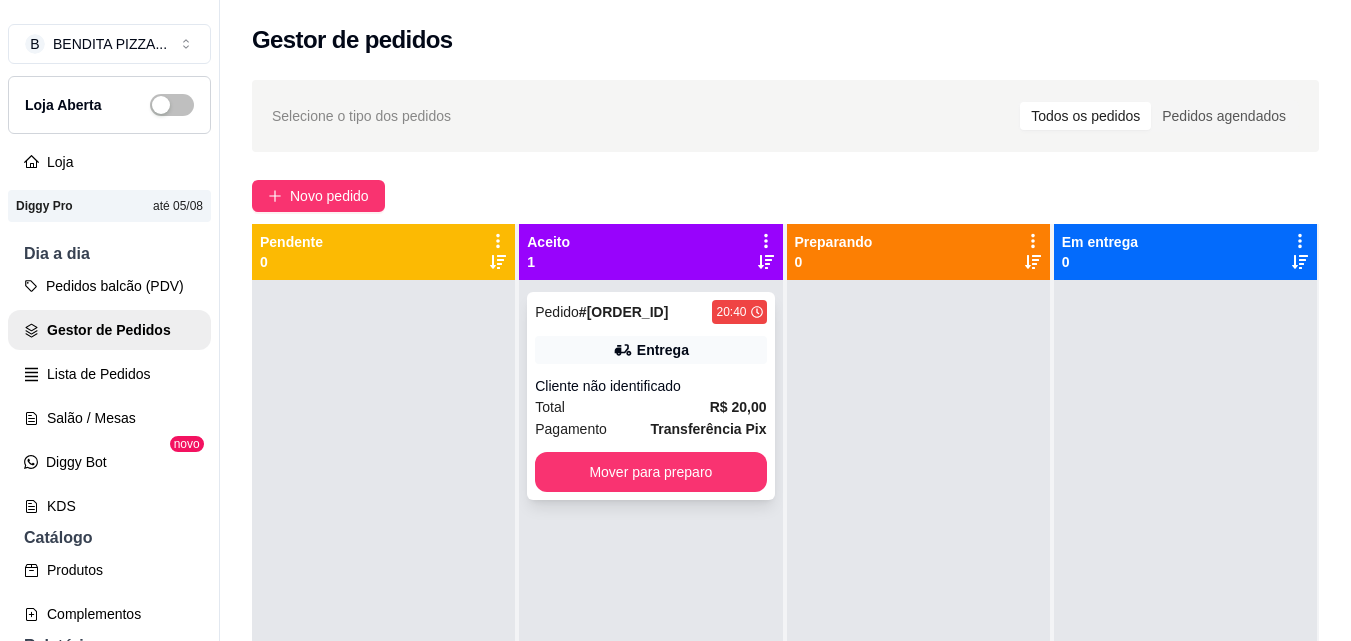 click on "Cliente não identificado" at bounding box center [650, 386] 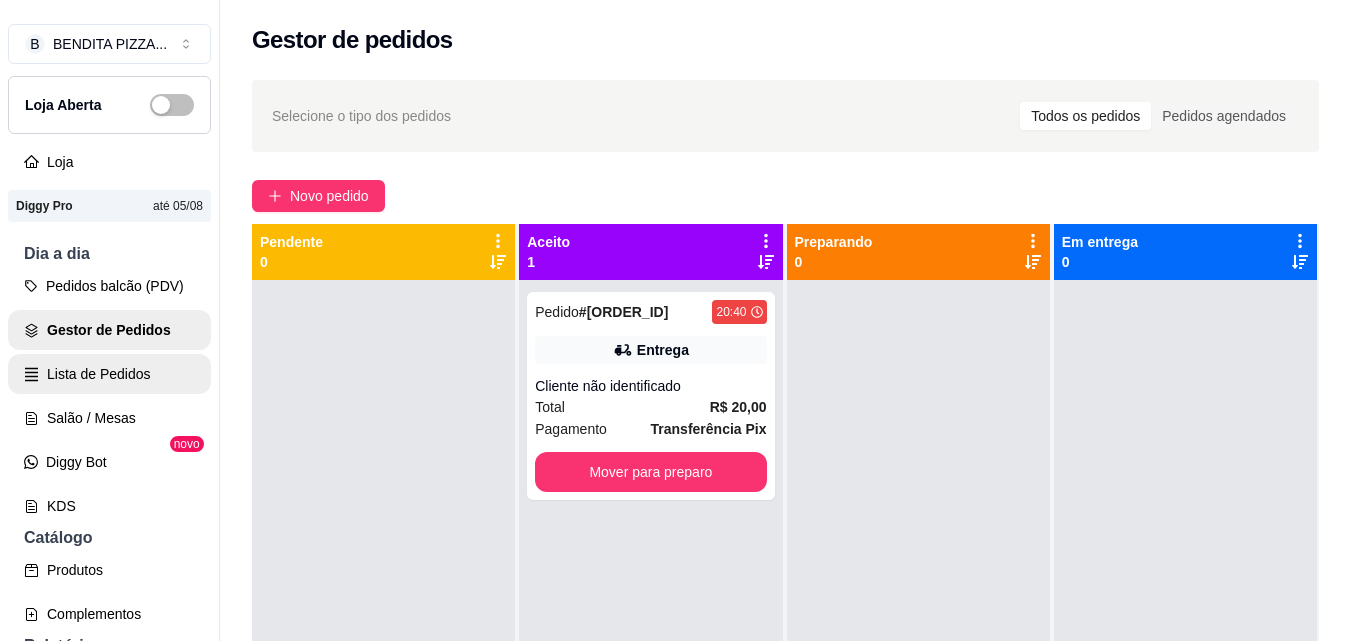click on "Lista de Pedidos" at bounding box center [109, 374] 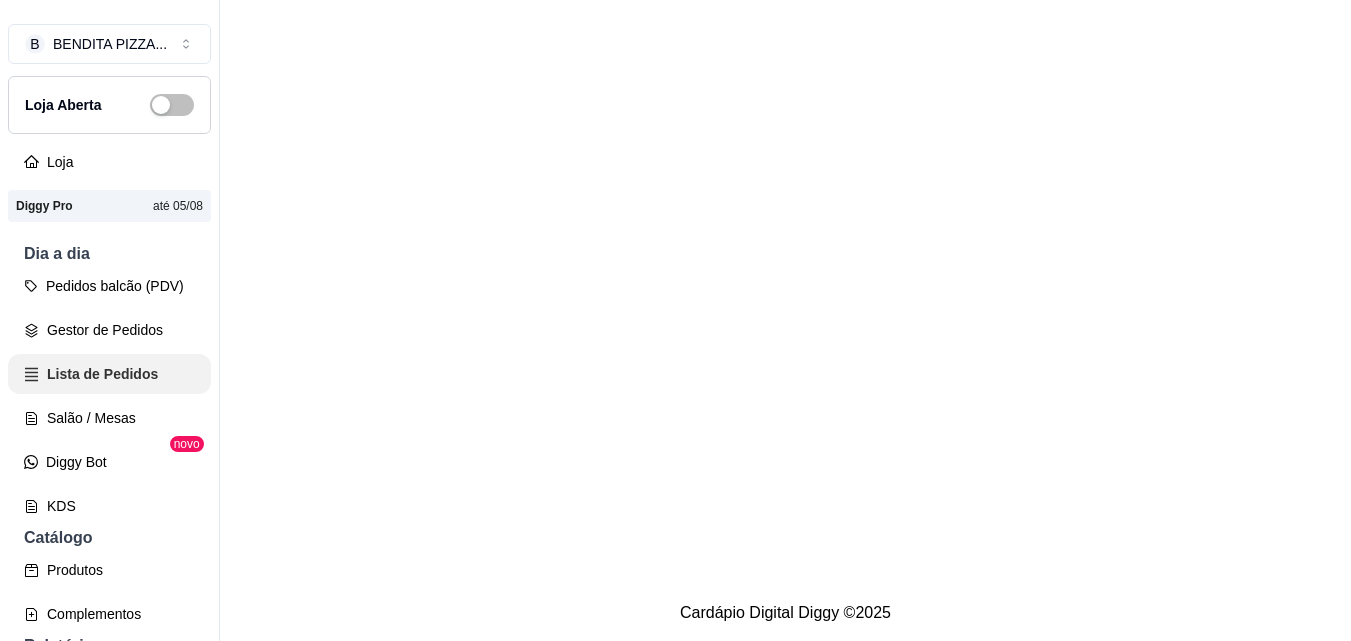 click on "Gestor de Pedidos" at bounding box center [109, 330] 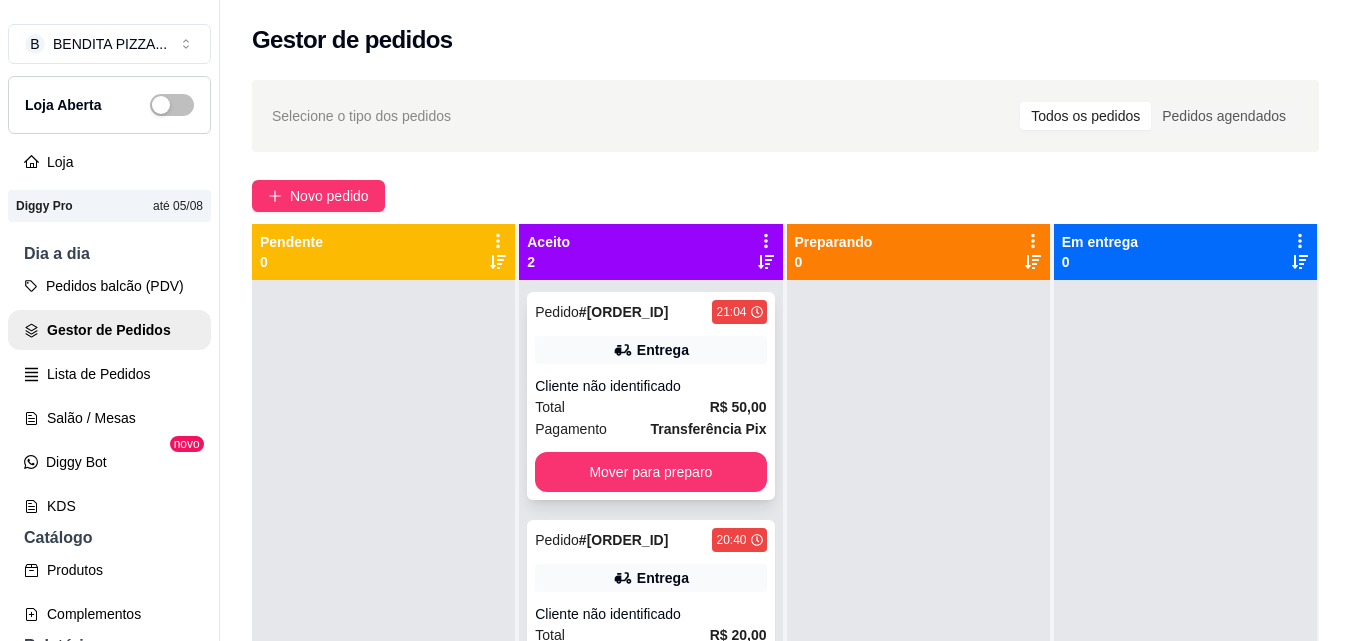 click on "Pedido  # 3048-321b8 21:04 Entrega Cliente não identificado Total R$ 50,00 Pagamento Transferência Pix Mover para preparo" at bounding box center [650, 396] 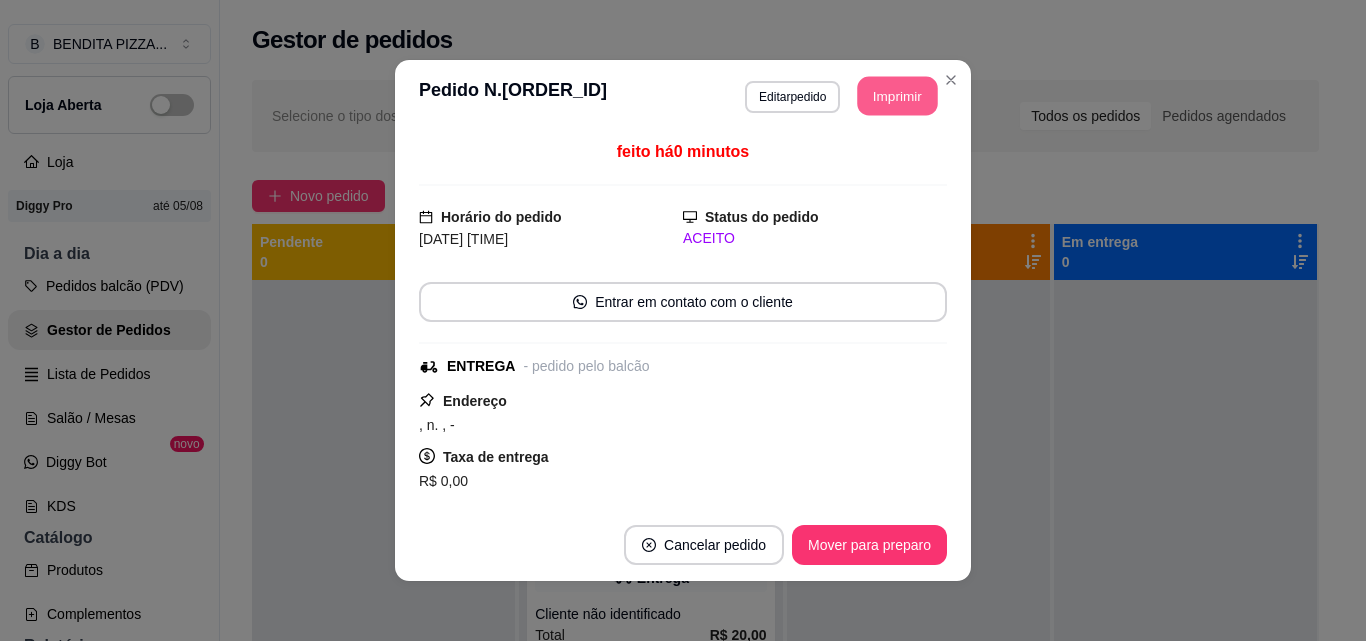 click on "Imprimir" at bounding box center (898, 96) 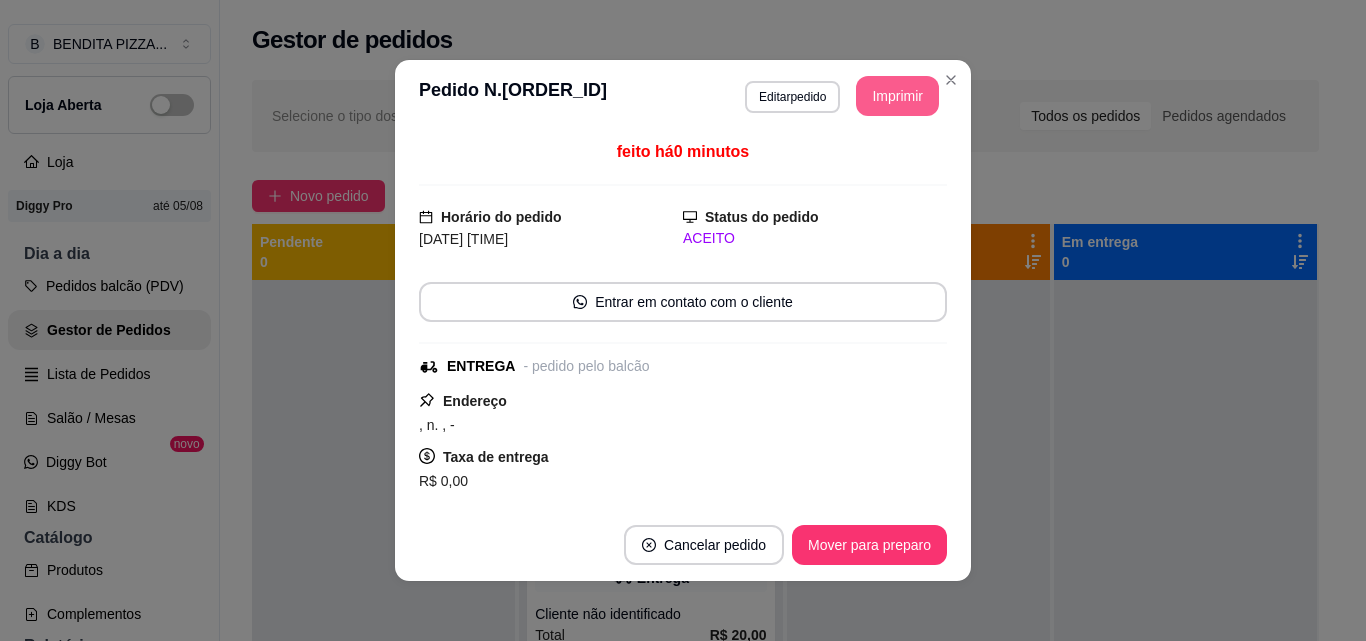 scroll, scrollTop: 0, scrollLeft: 0, axis: both 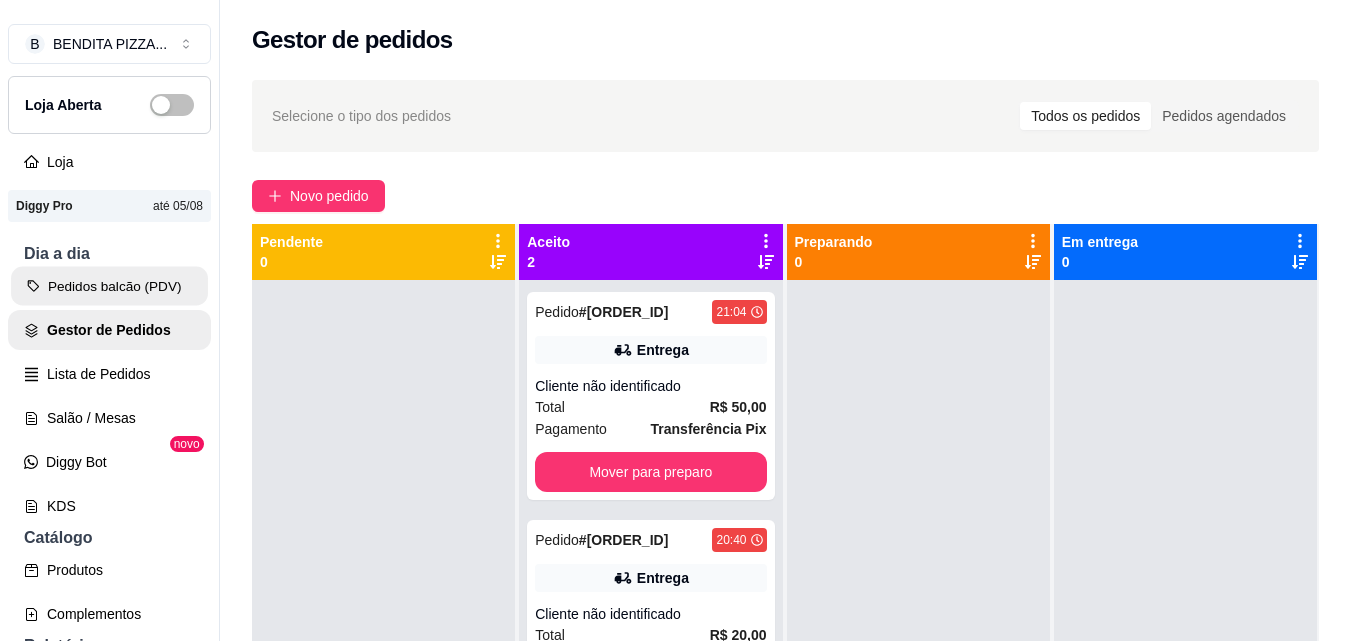 click on "Pedidos balcão (PDV)" at bounding box center [109, 286] 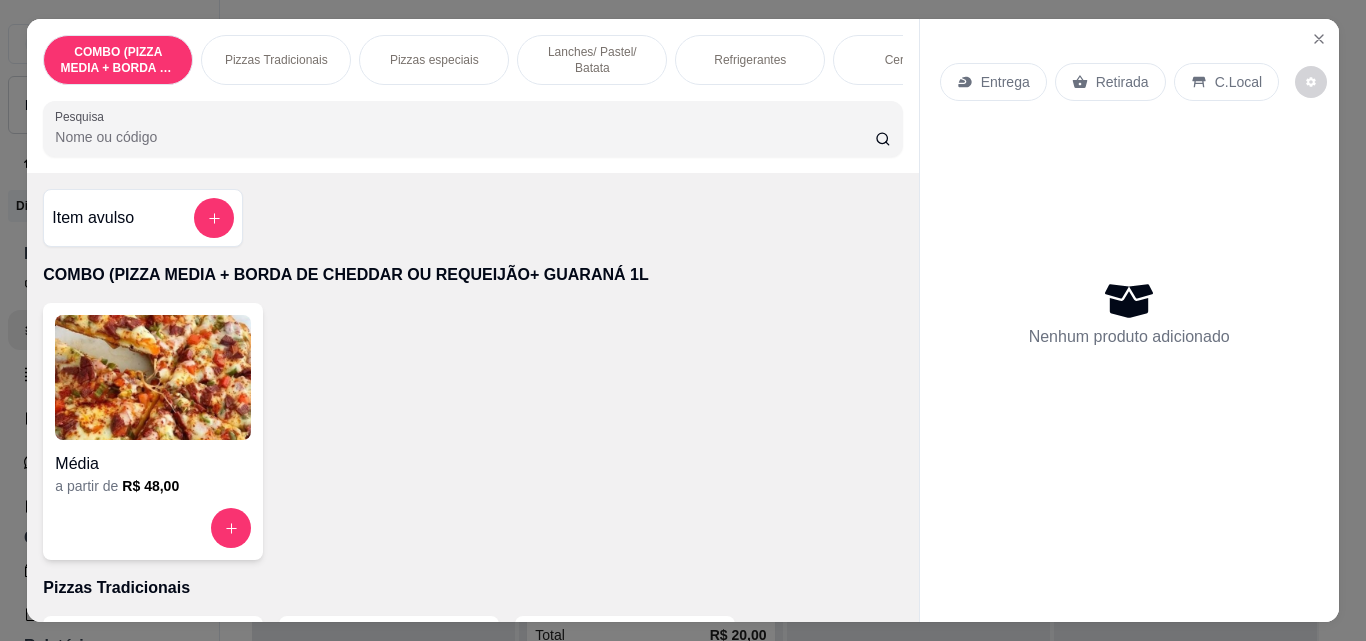 click on "Pizzas Tradicionais" at bounding box center [276, 60] 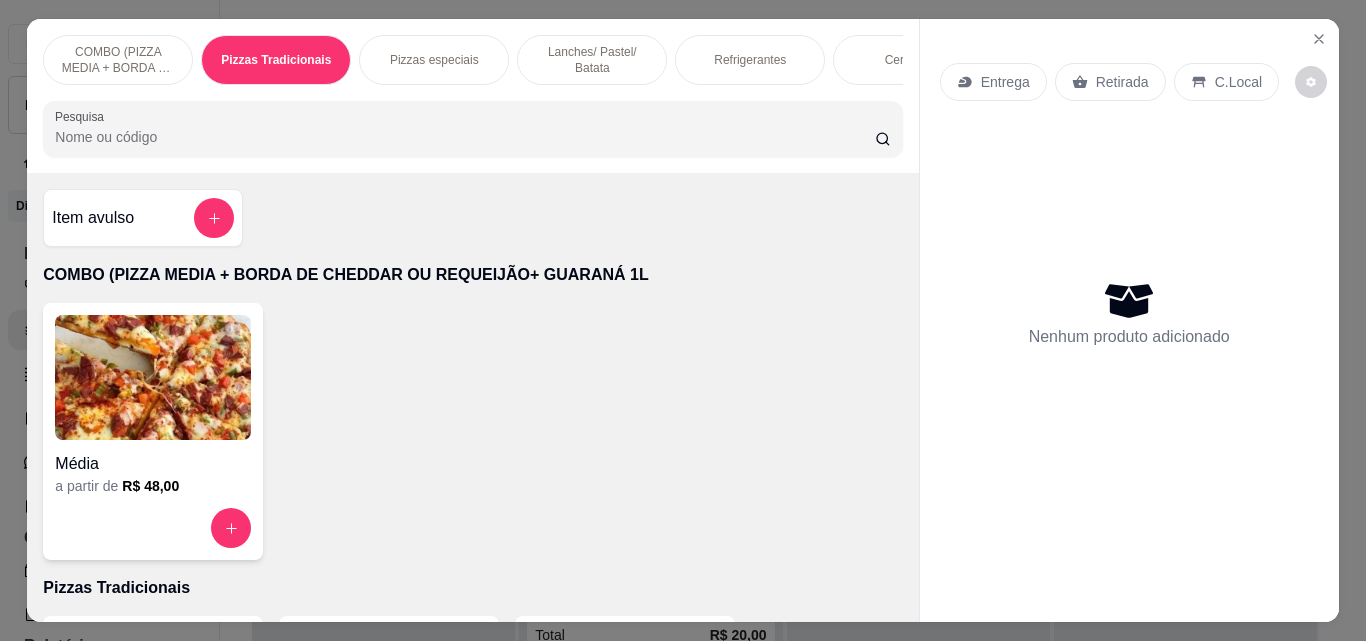 scroll, scrollTop: 403, scrollLeft: 0, axis: vertical 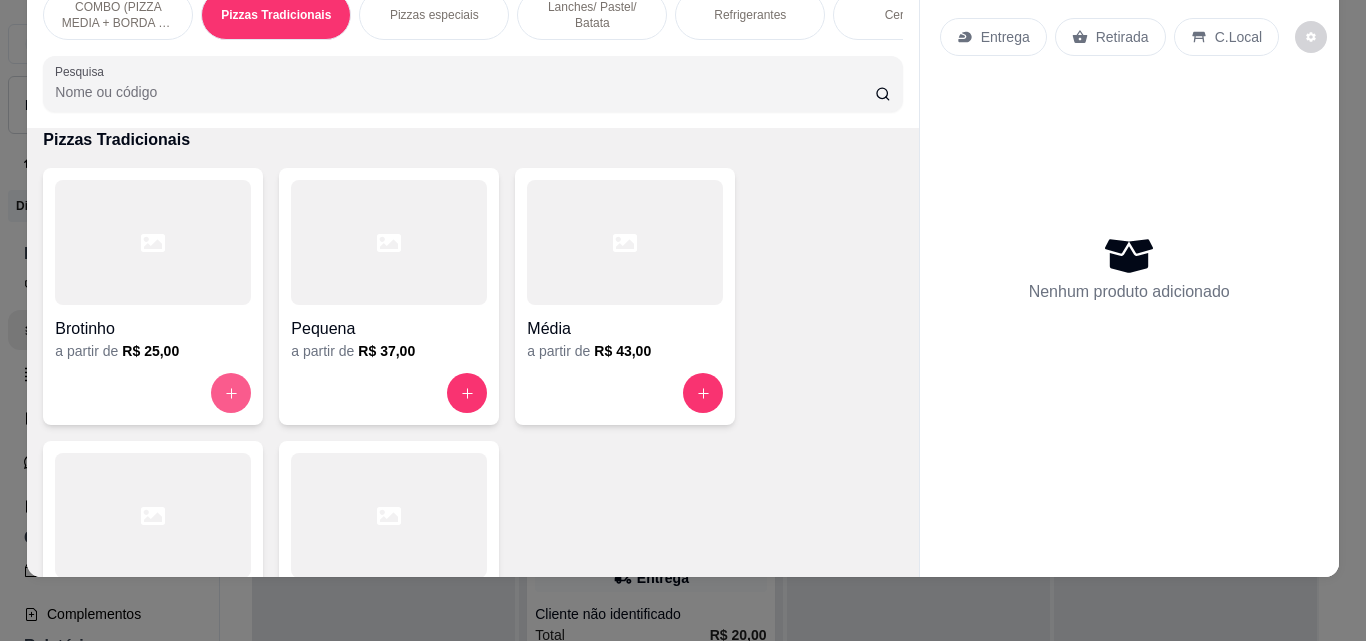 click 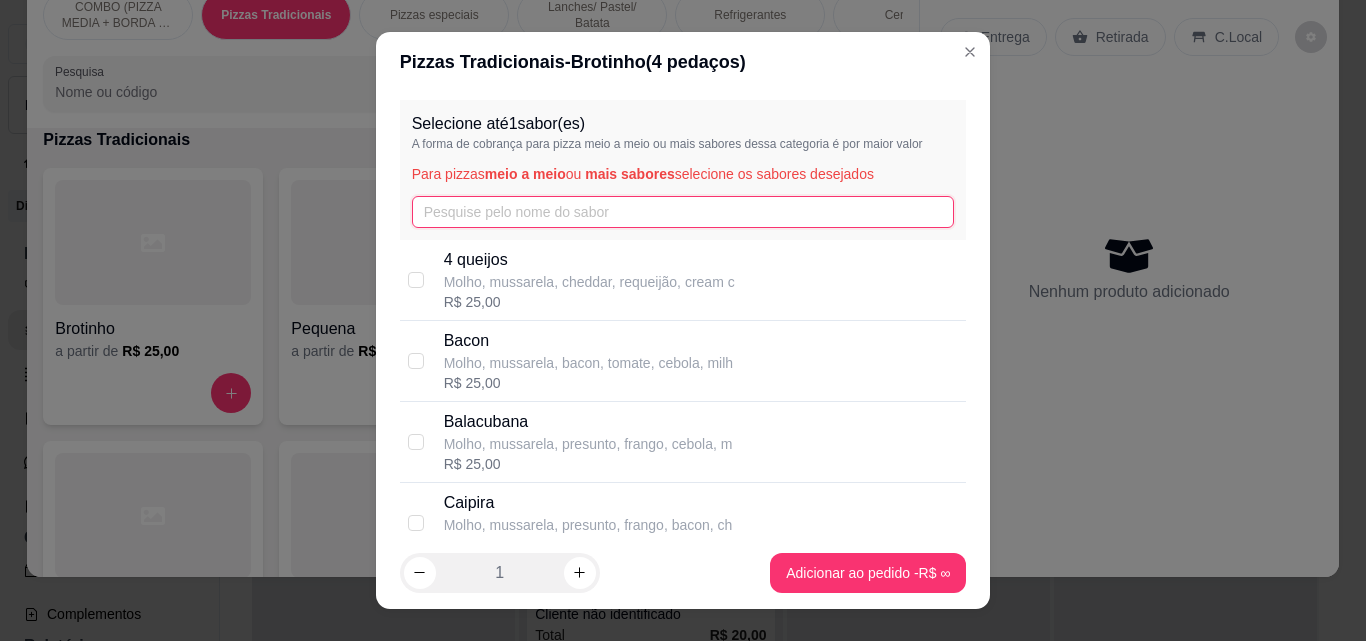 click at bounding box center (683, 212) 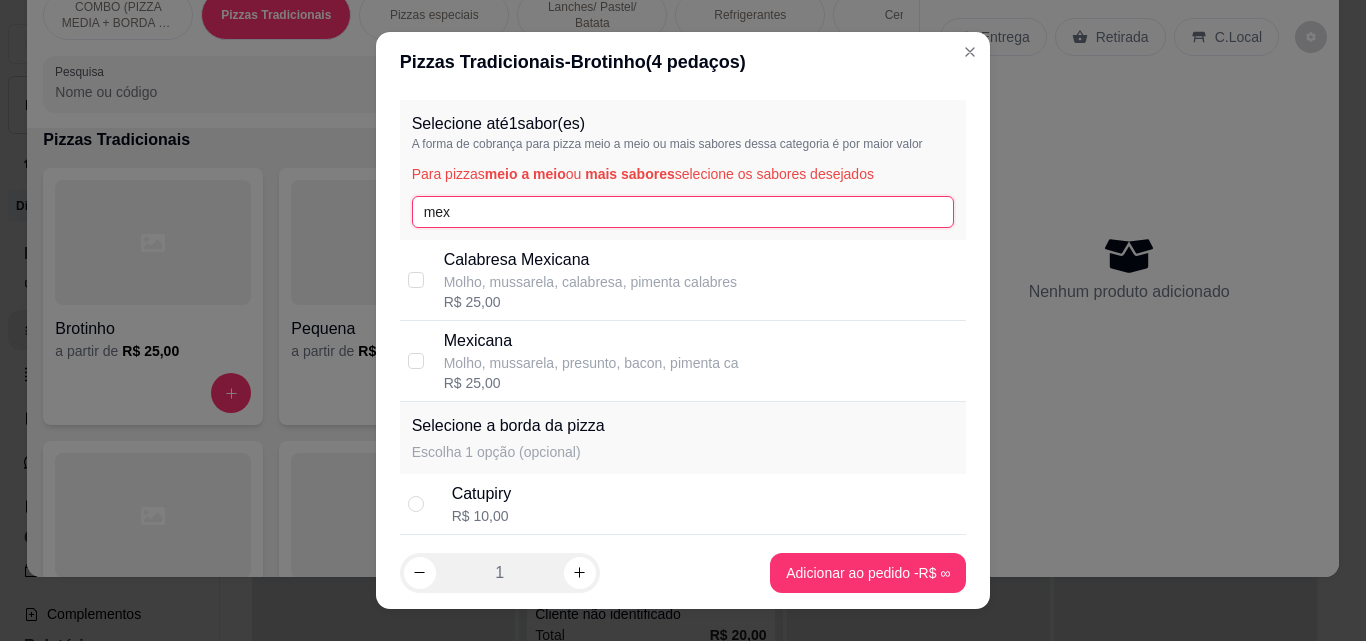 type on "mex" 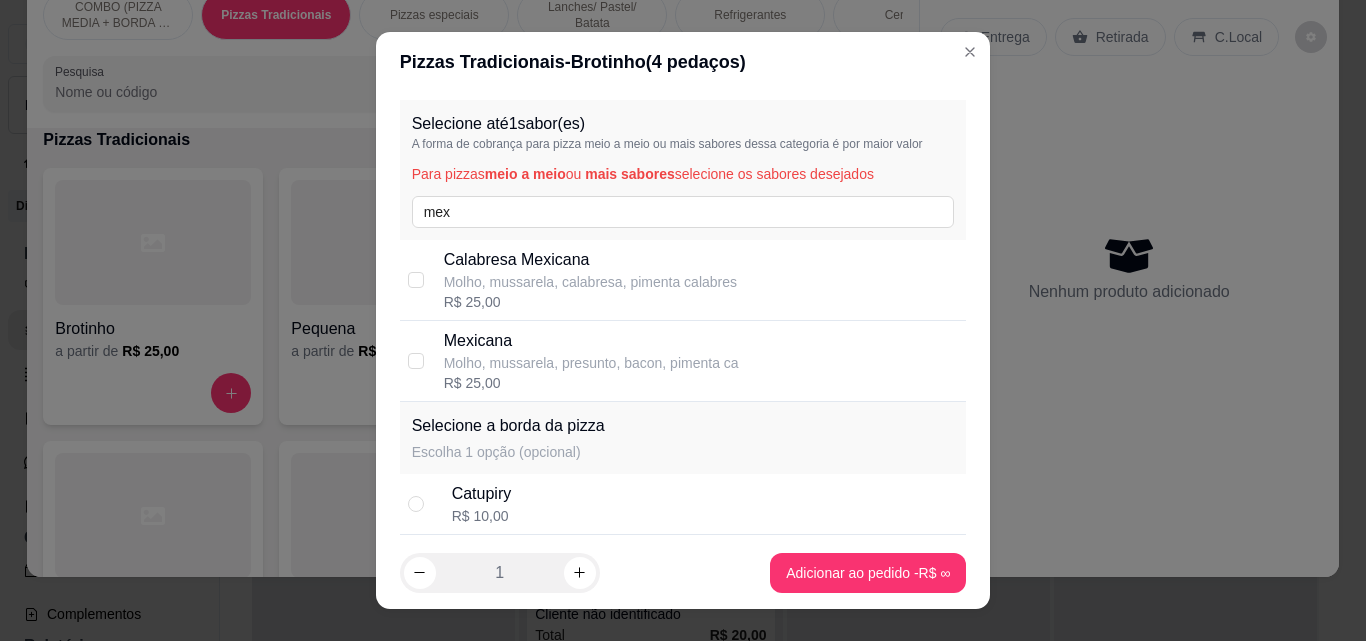 click on "Mexicana" at bounding box center [591, 341] 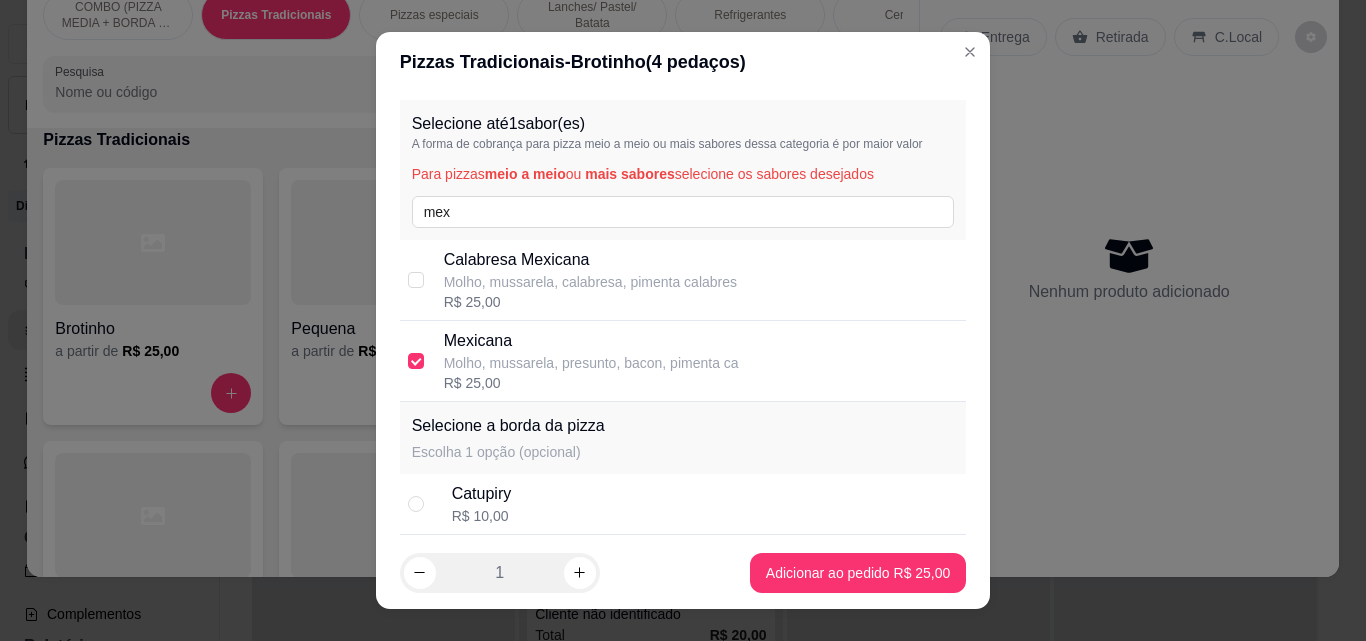checkbox on "true" 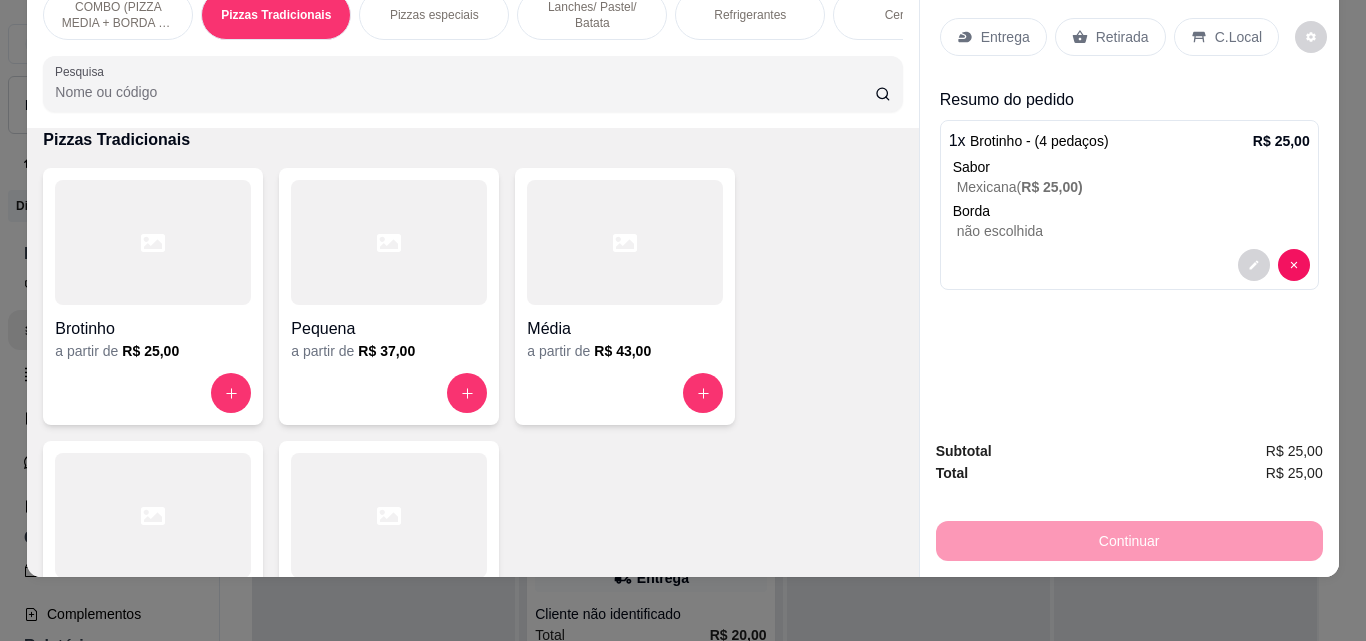 click on "Entrega" at bounding box center [993, 37] 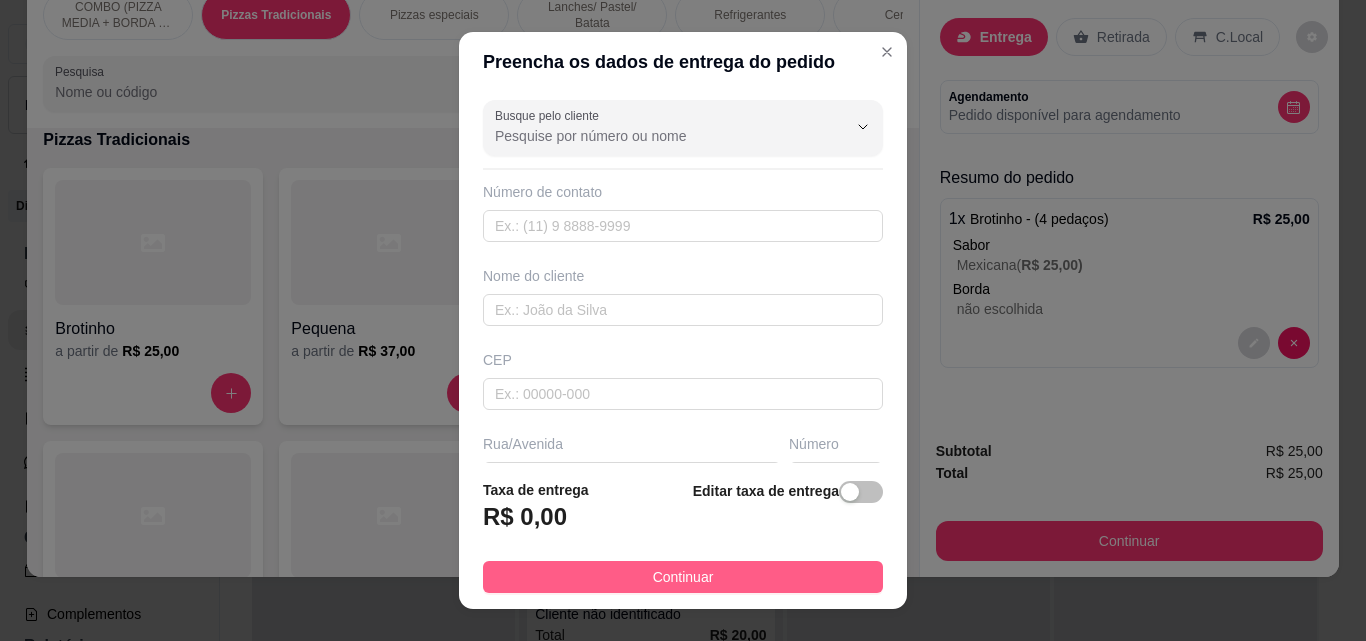 click on "Continuar" at bounding box center [683, 577] 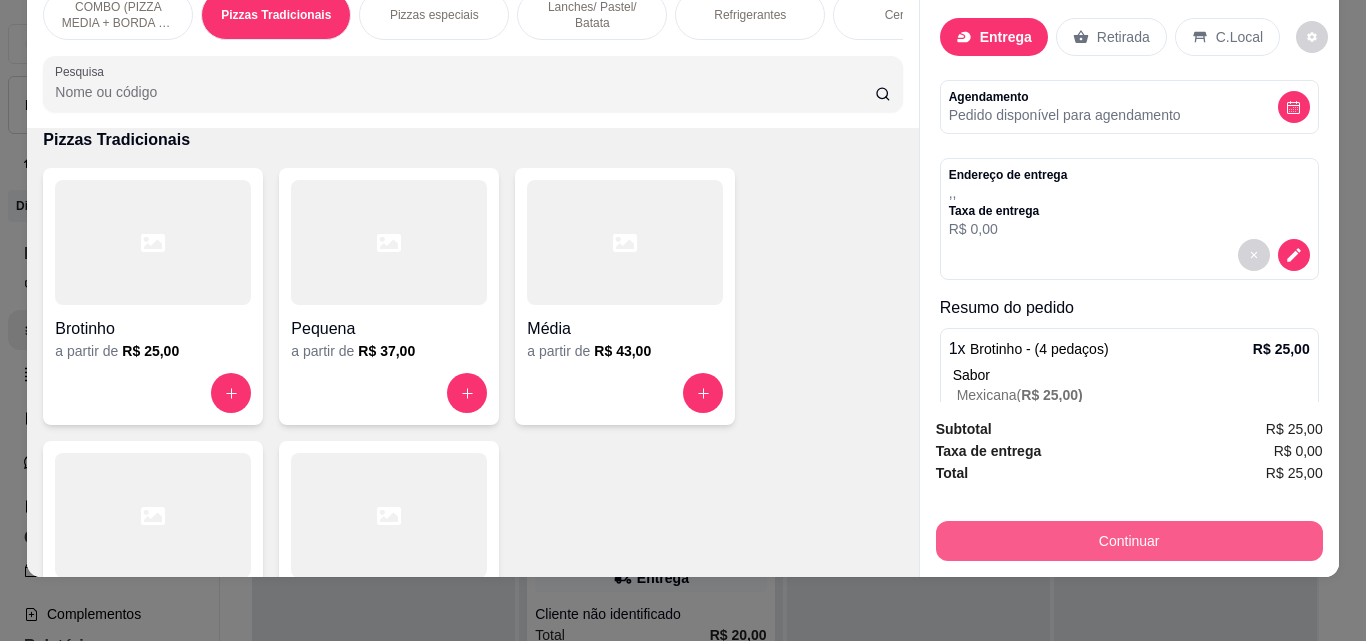 click on "Continuar" at bounding box center [1129, 541] 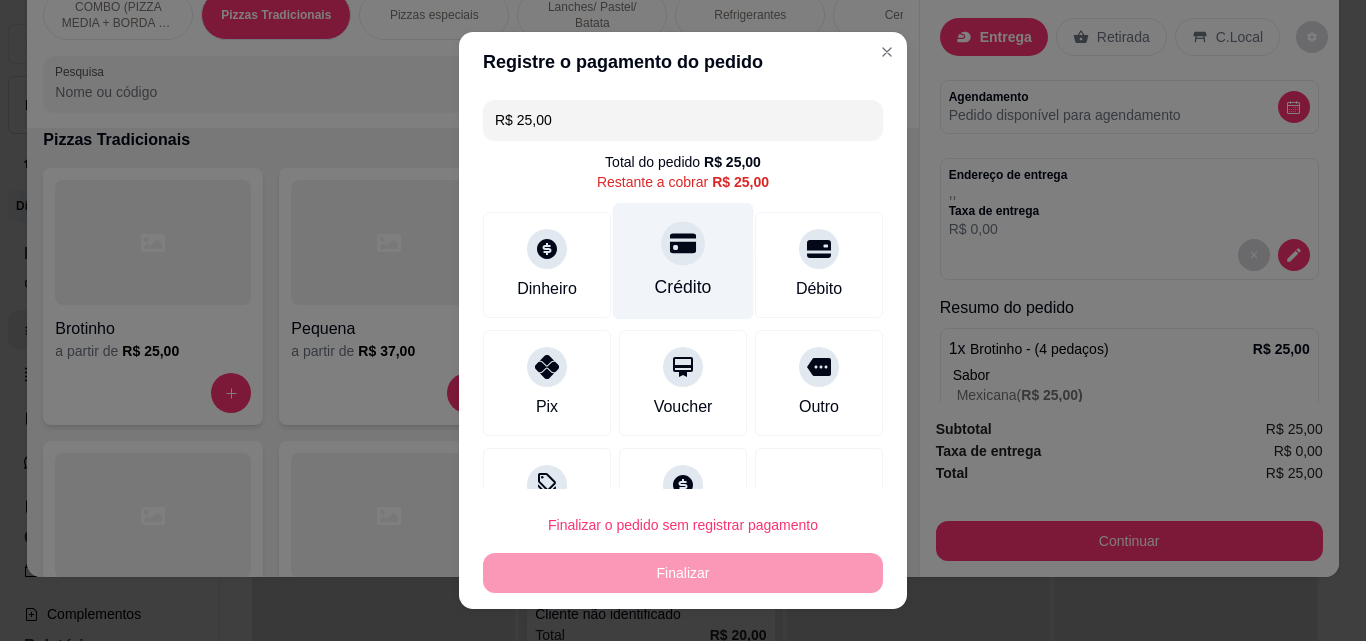 click on "Crédito" at bounding box center (683, 261) 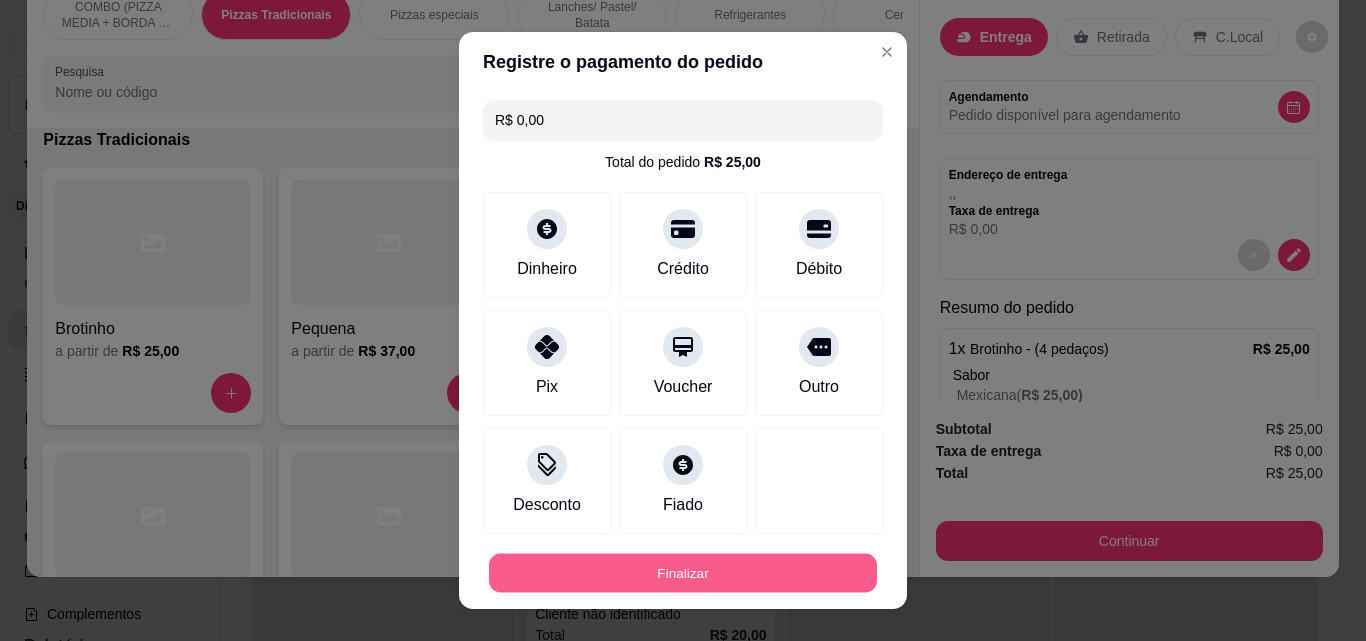 click on "Finalizar" at bounding box center [683, 573] 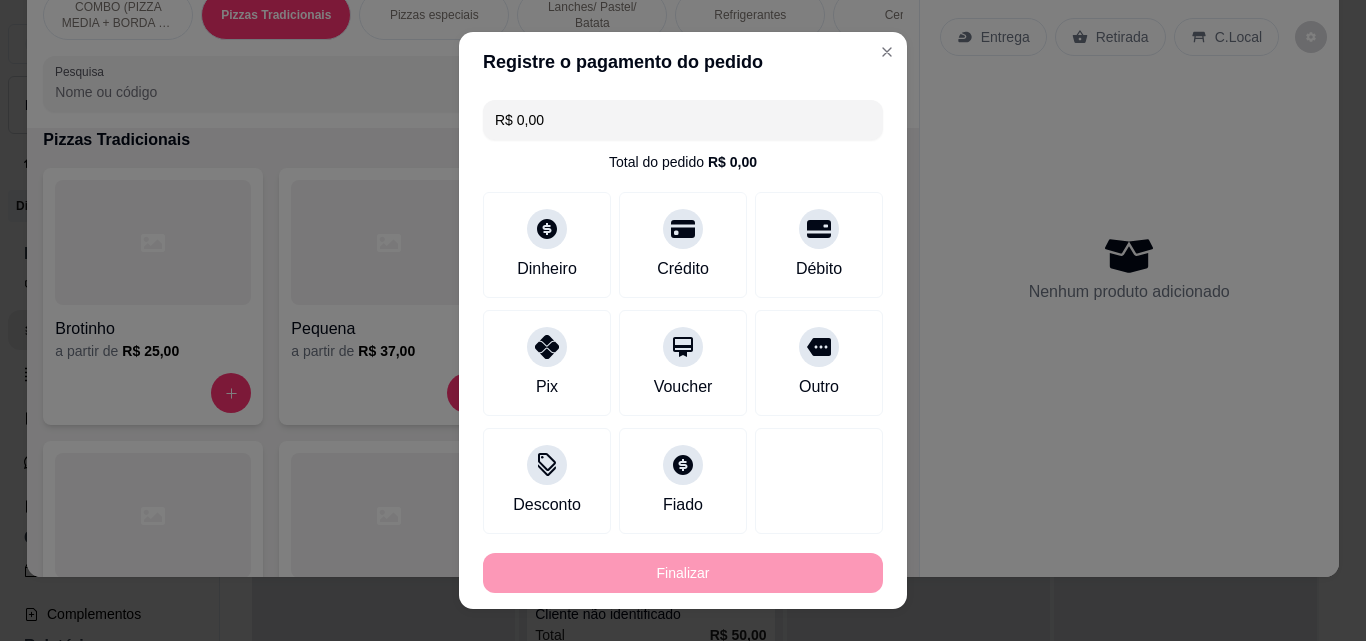 type on "-R$ 25,00" 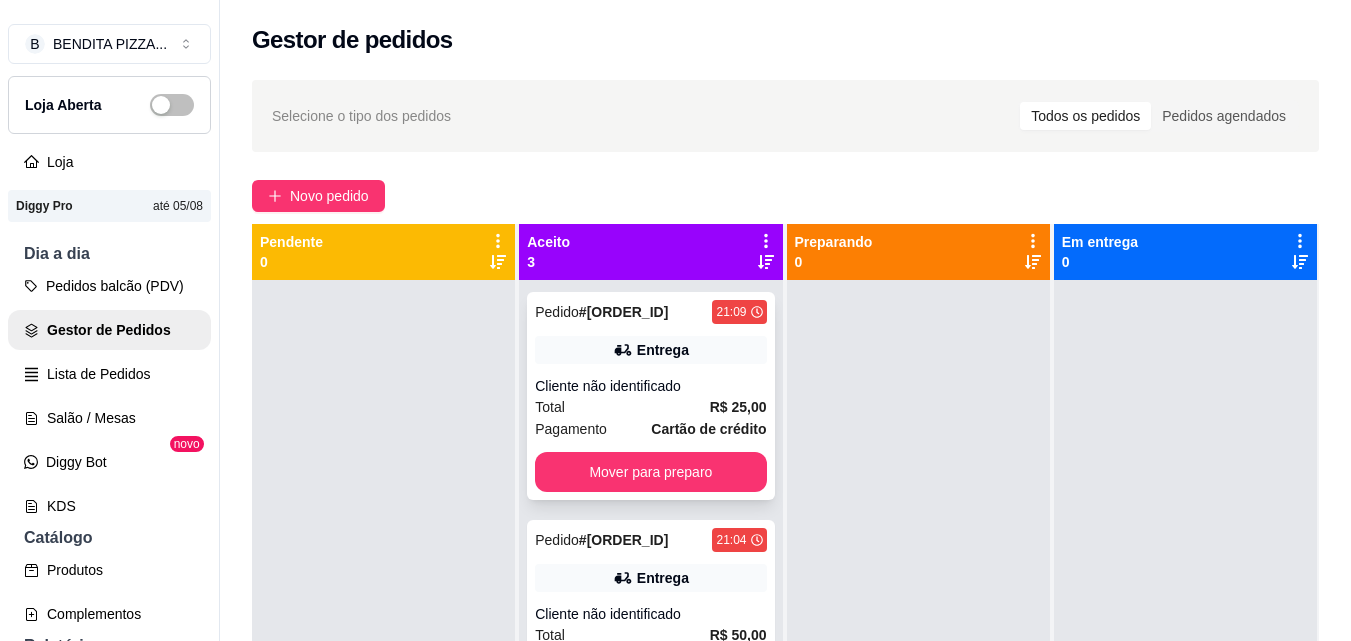 click on "Cartão de crédito" at bounding box center [708, 429] 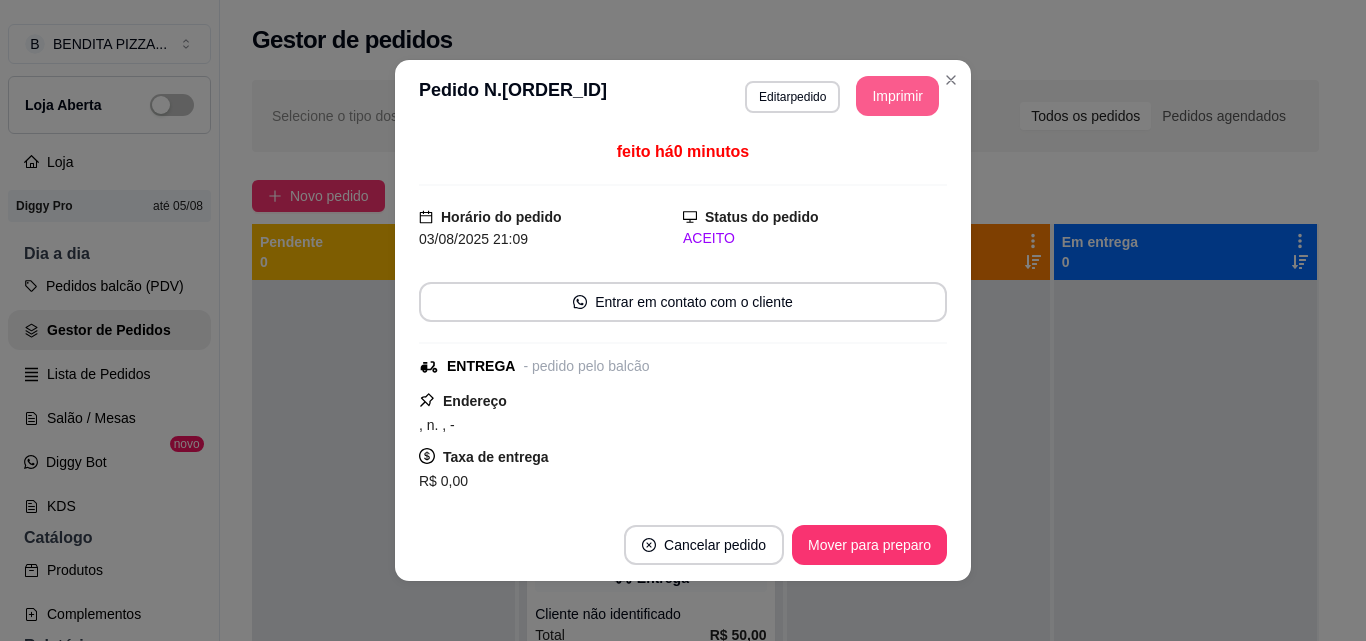 click on "Imprimir" at bounding box center (897, 96) 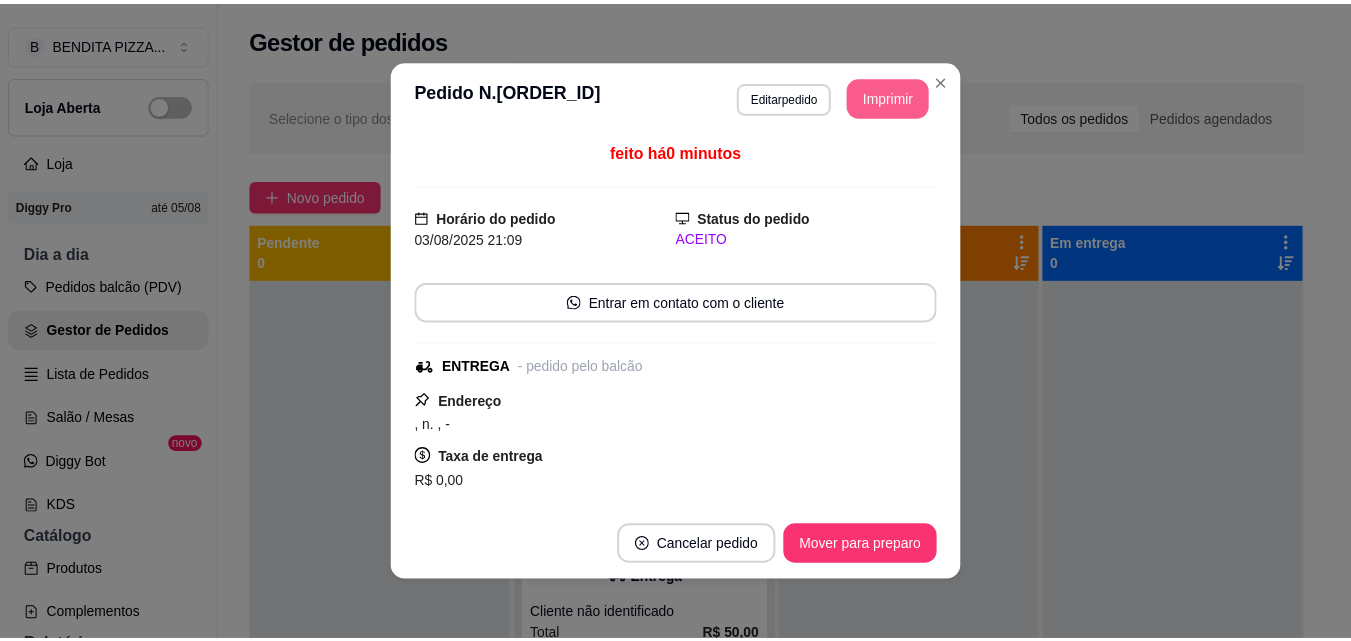 scroll, scrollTop: 0, scrollLeft: 0, axis: both 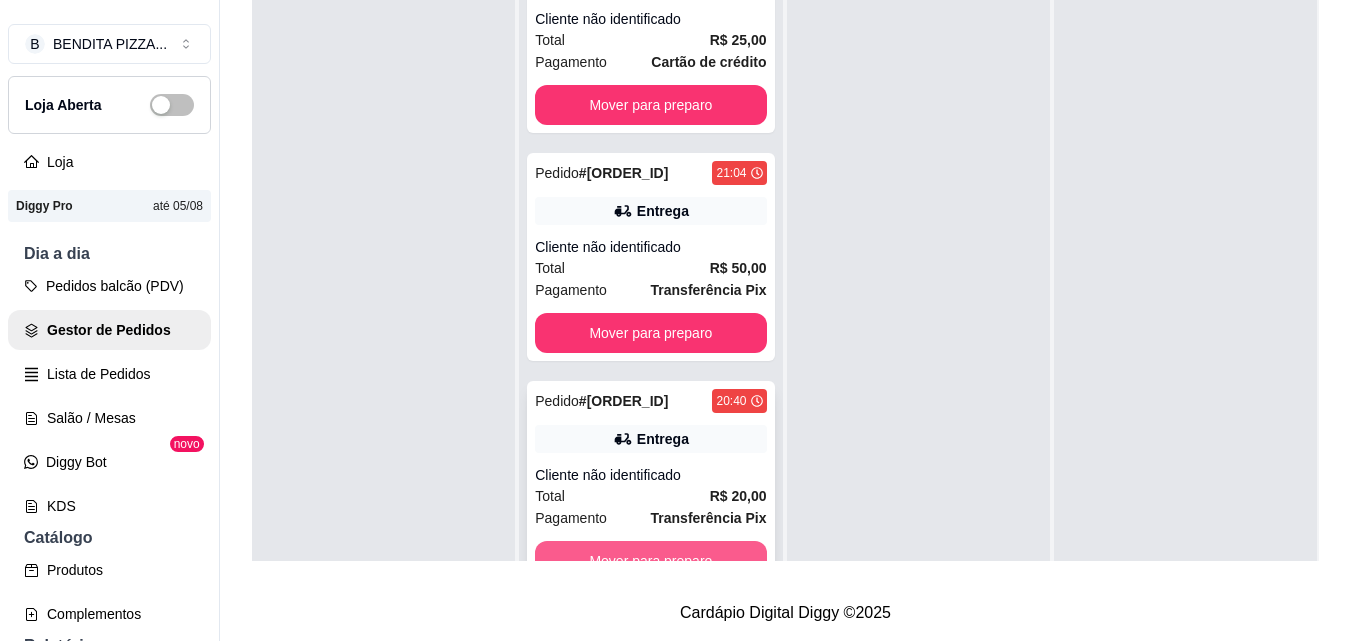 click on "Mover para preparo" at bounding box center [650, 561] 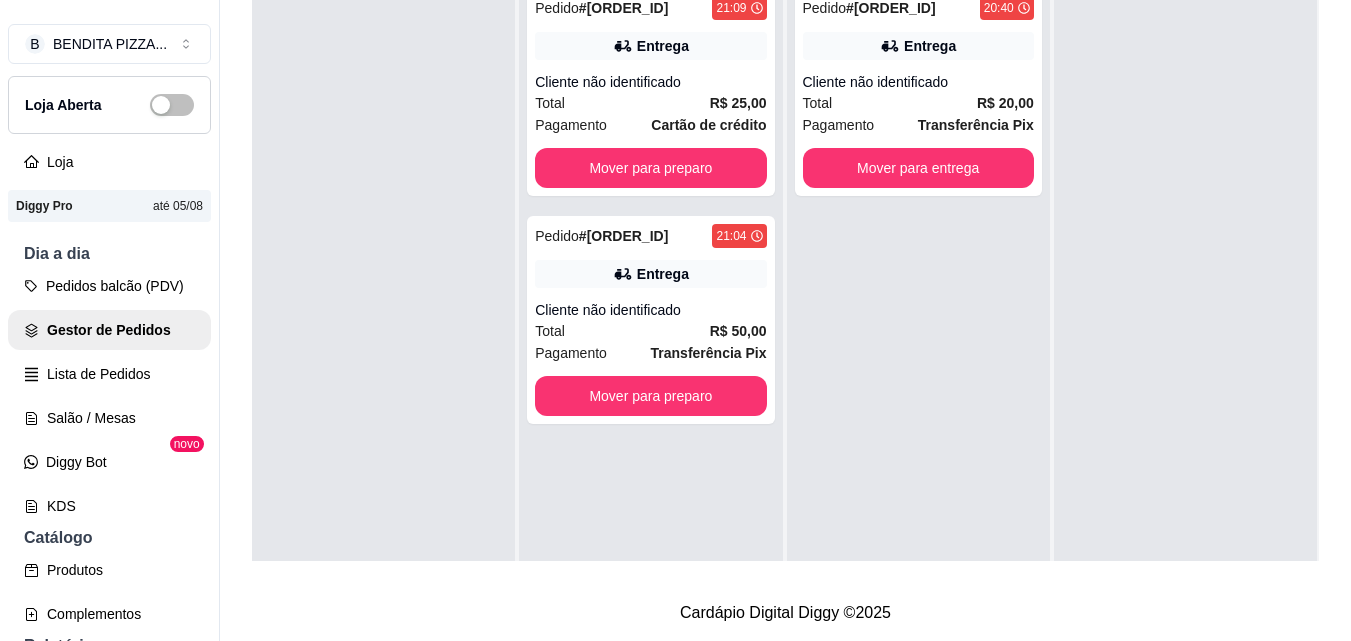 scroll, scrollTop: 0, scrollLeft: 0, axis: both 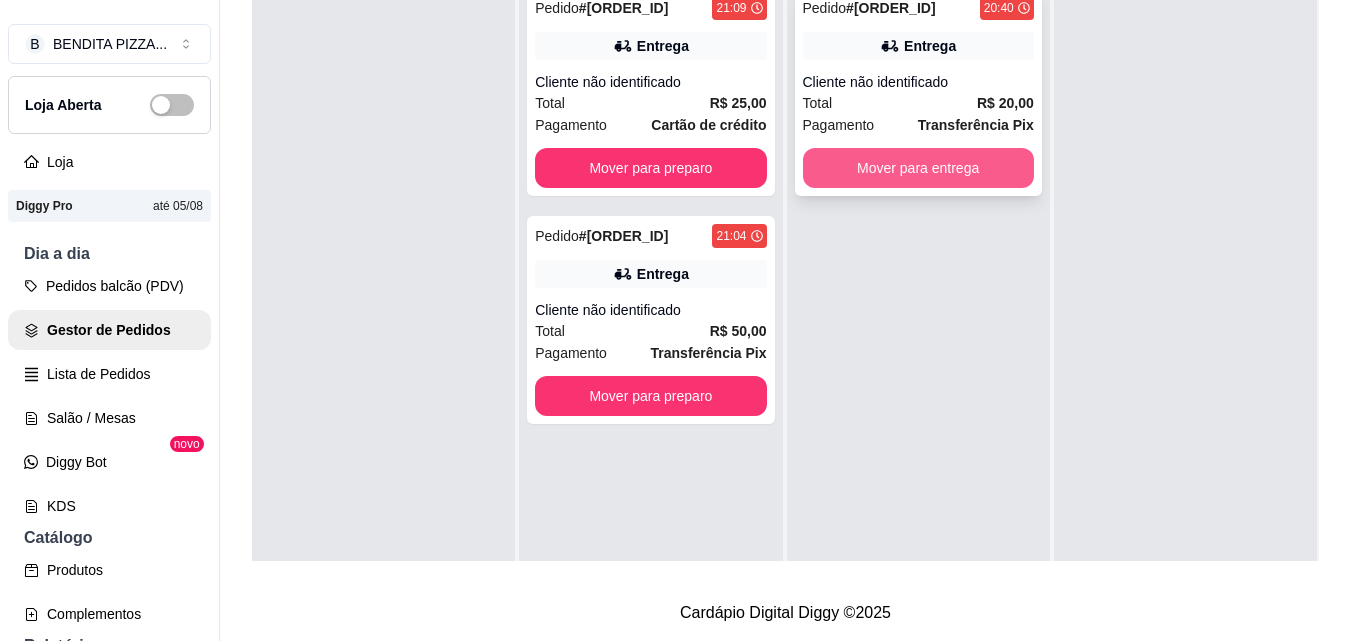 click on "Mover para entrega" at bounding box center (918, 168) 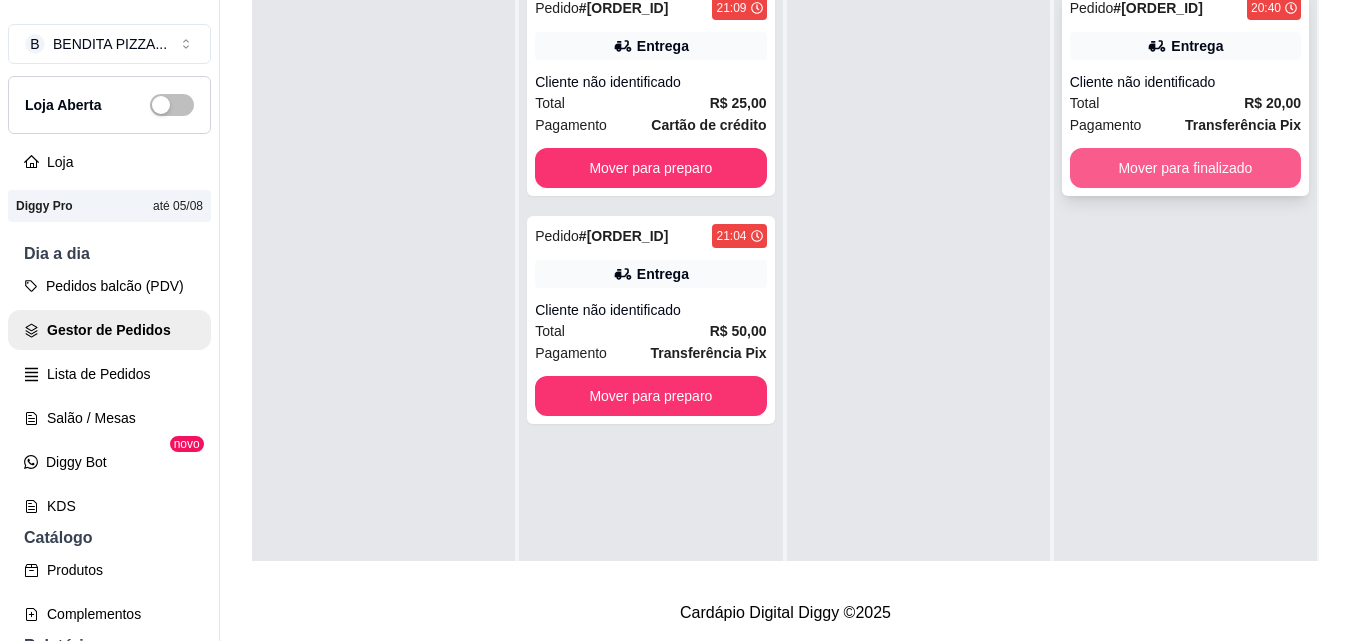 click on "Mover para finalizado" at bounding box center (1185, 168) 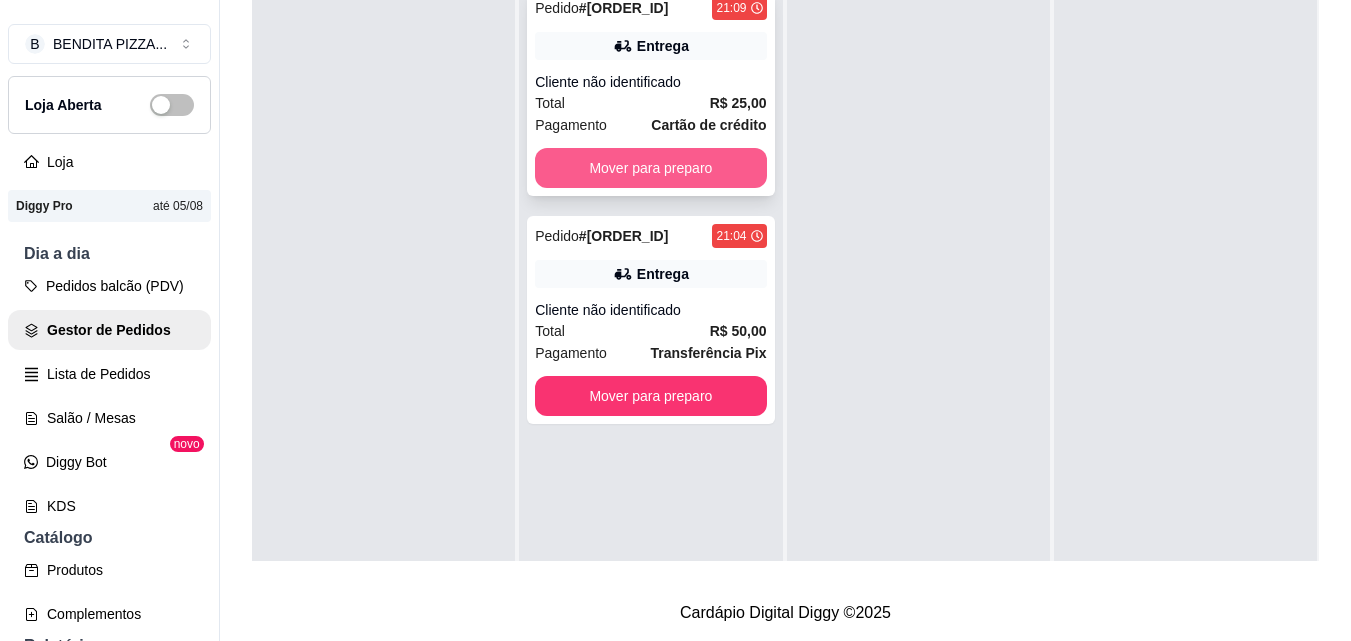 click on "Mover para preparo" at bounding box center (650, 168) 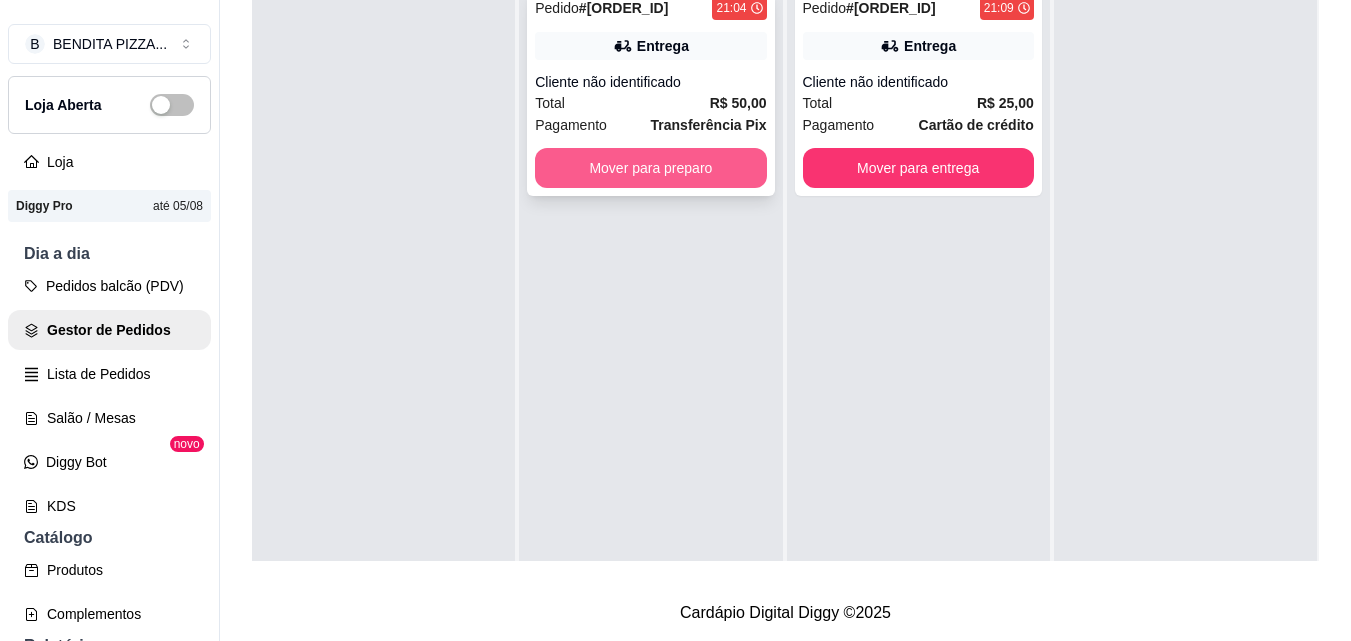 click on "Mover para preparo" at bounding box center [650, 168] 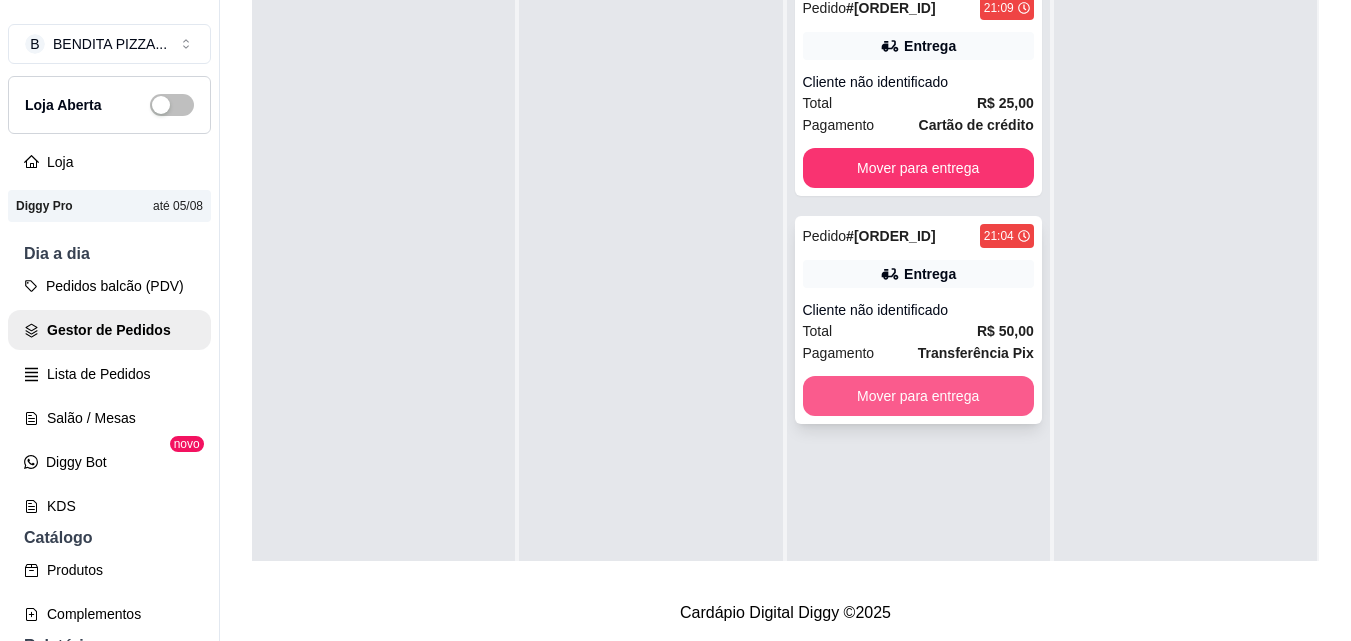 click on "Mover para entrega" at bounding box center [918, 396] 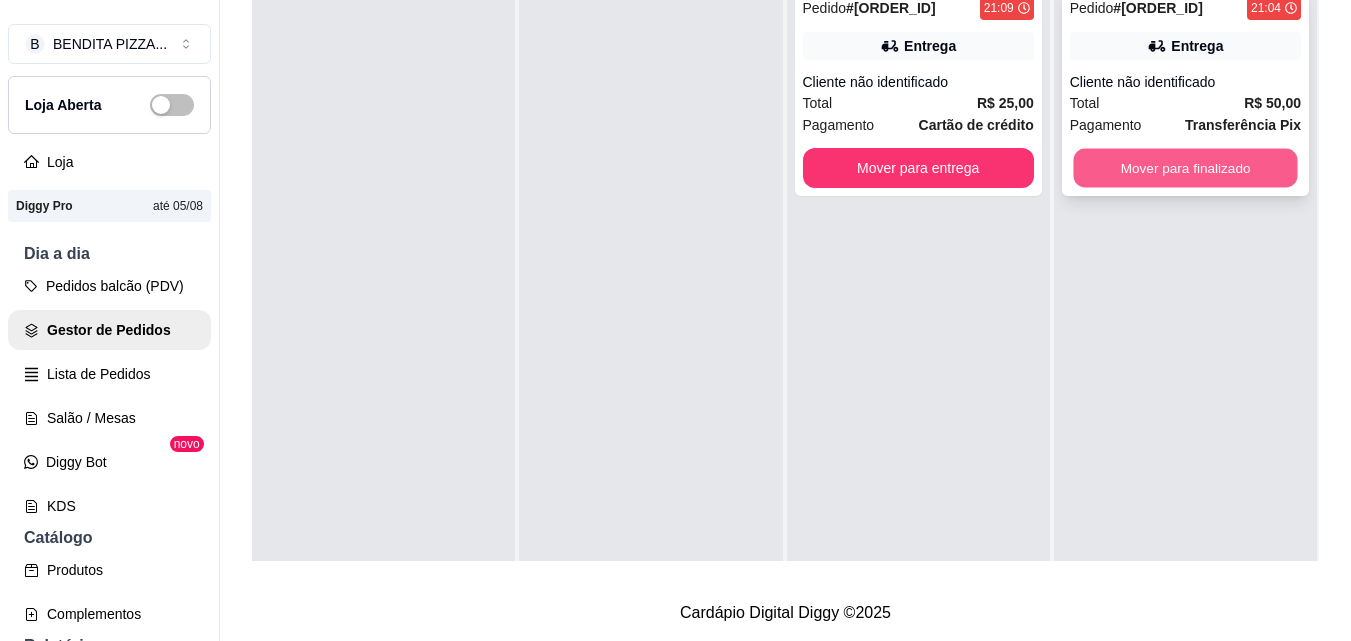 click on "Mover para finalizado" at bounding box center [1185, 168] 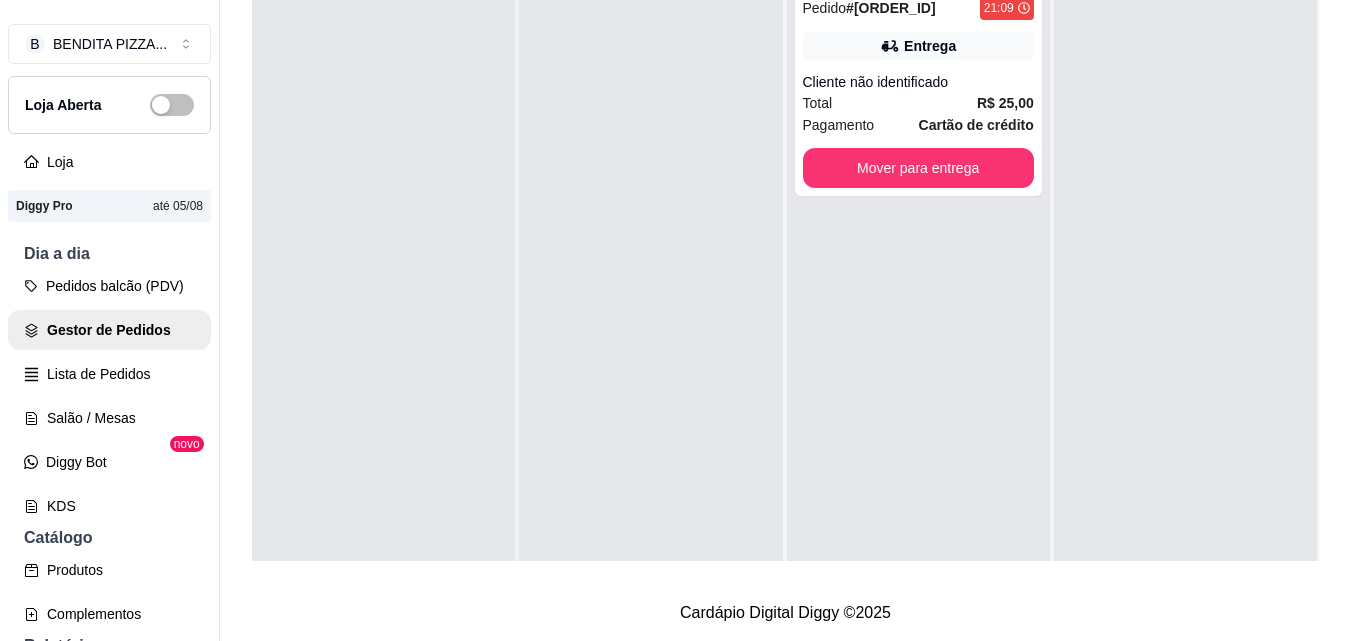 scroll, scrollTop: 51, scrollLeft: 0, axis: vertical 